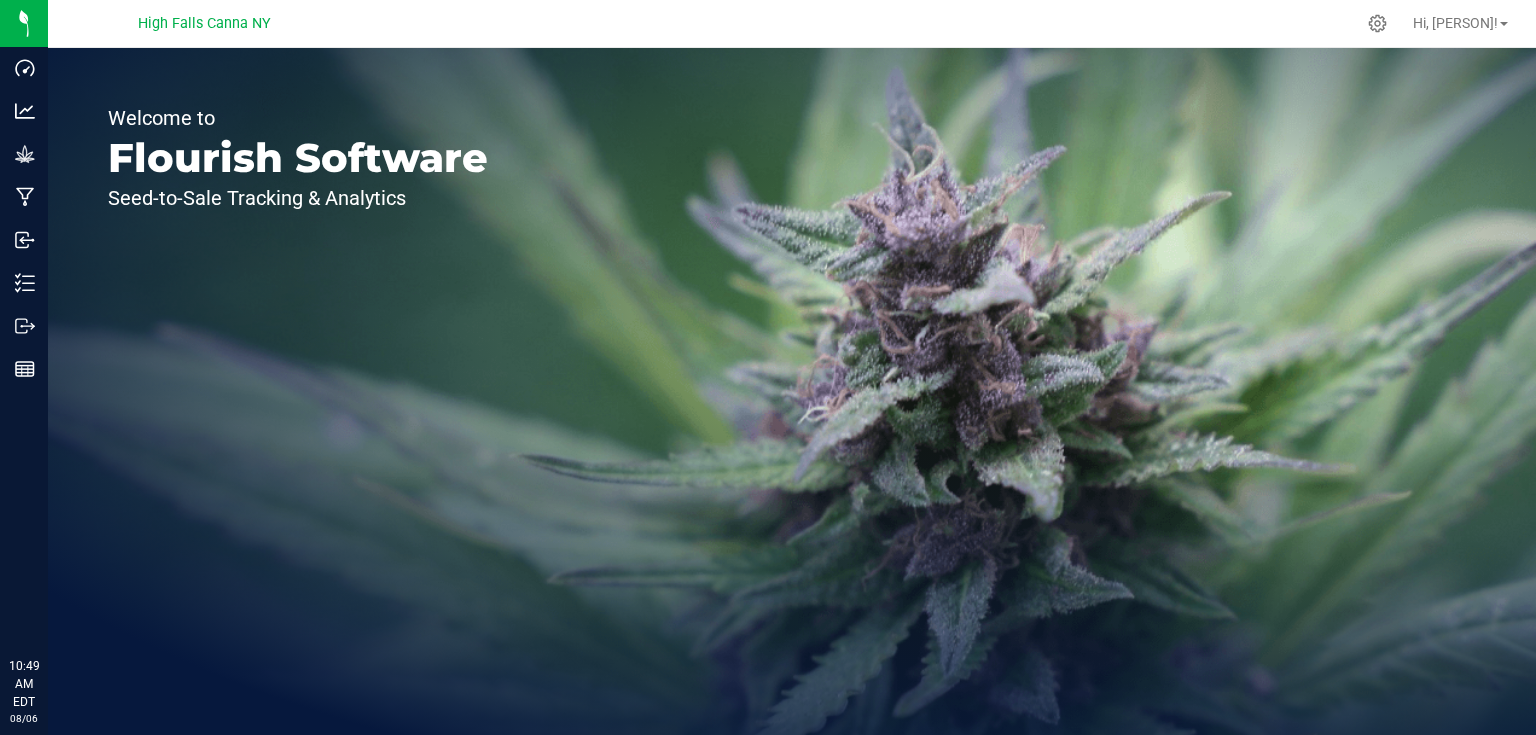 scroll, scrollTop: 0, scrollLeft: 0, axis: both 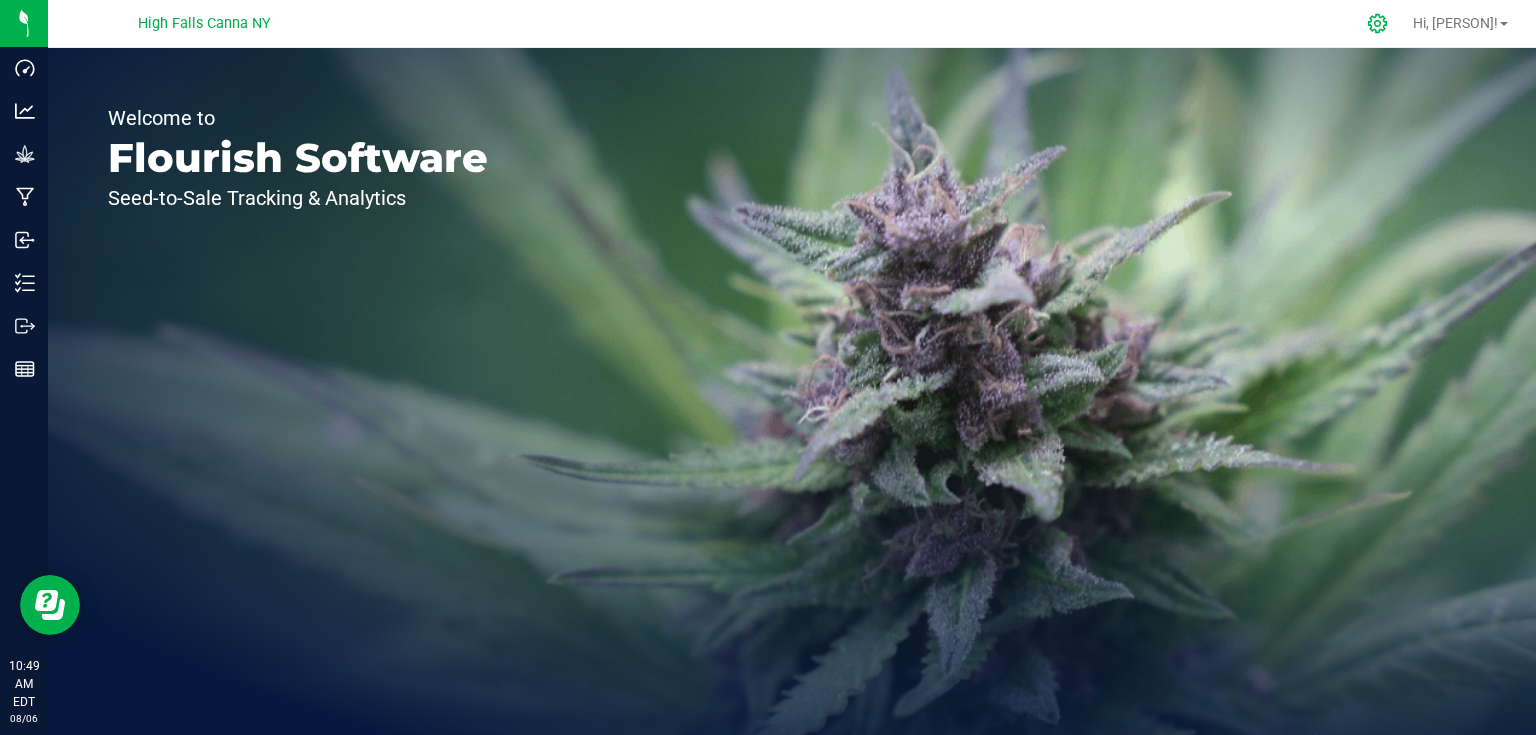 click at bounding box center (1378, 23) 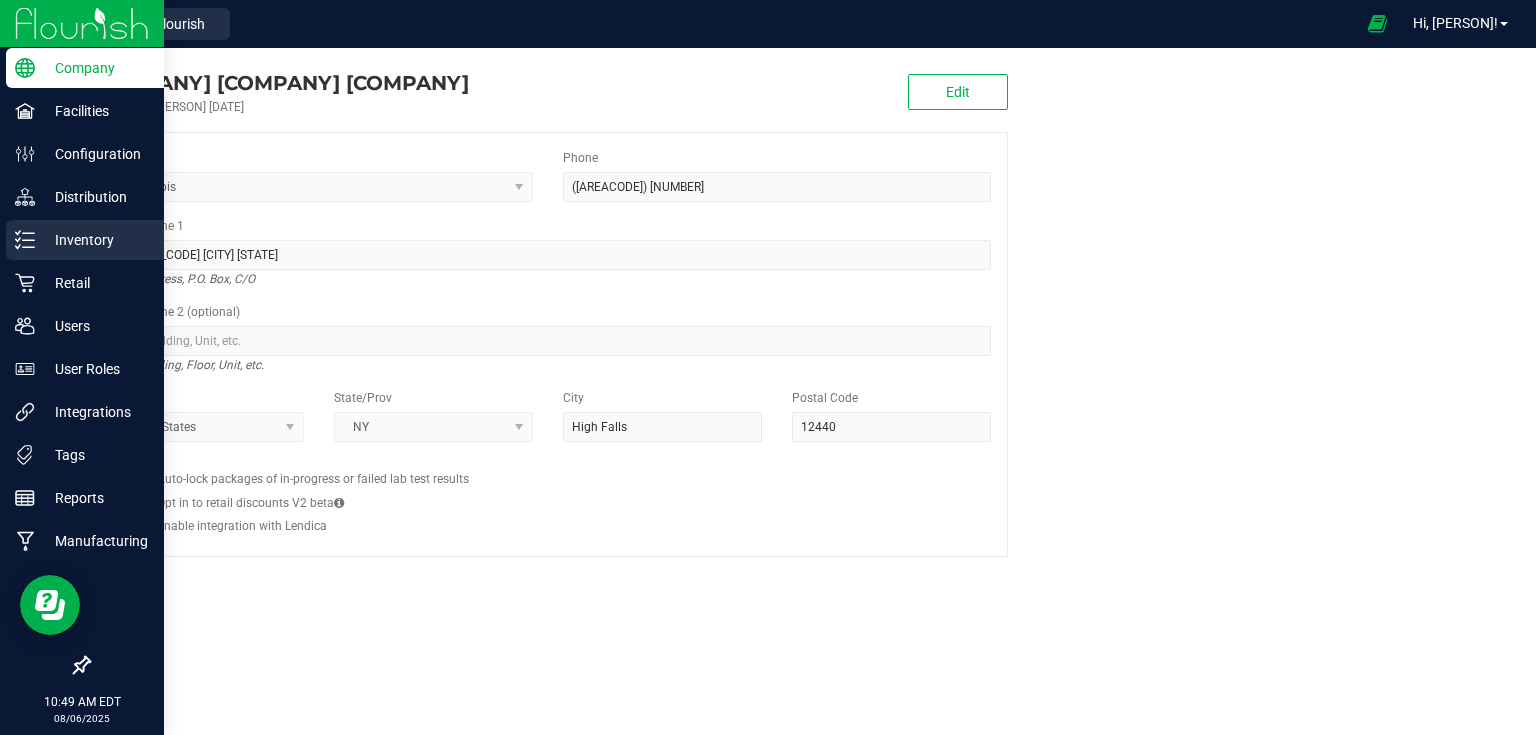 click on "Inventory" at bounding box center [95, 240] 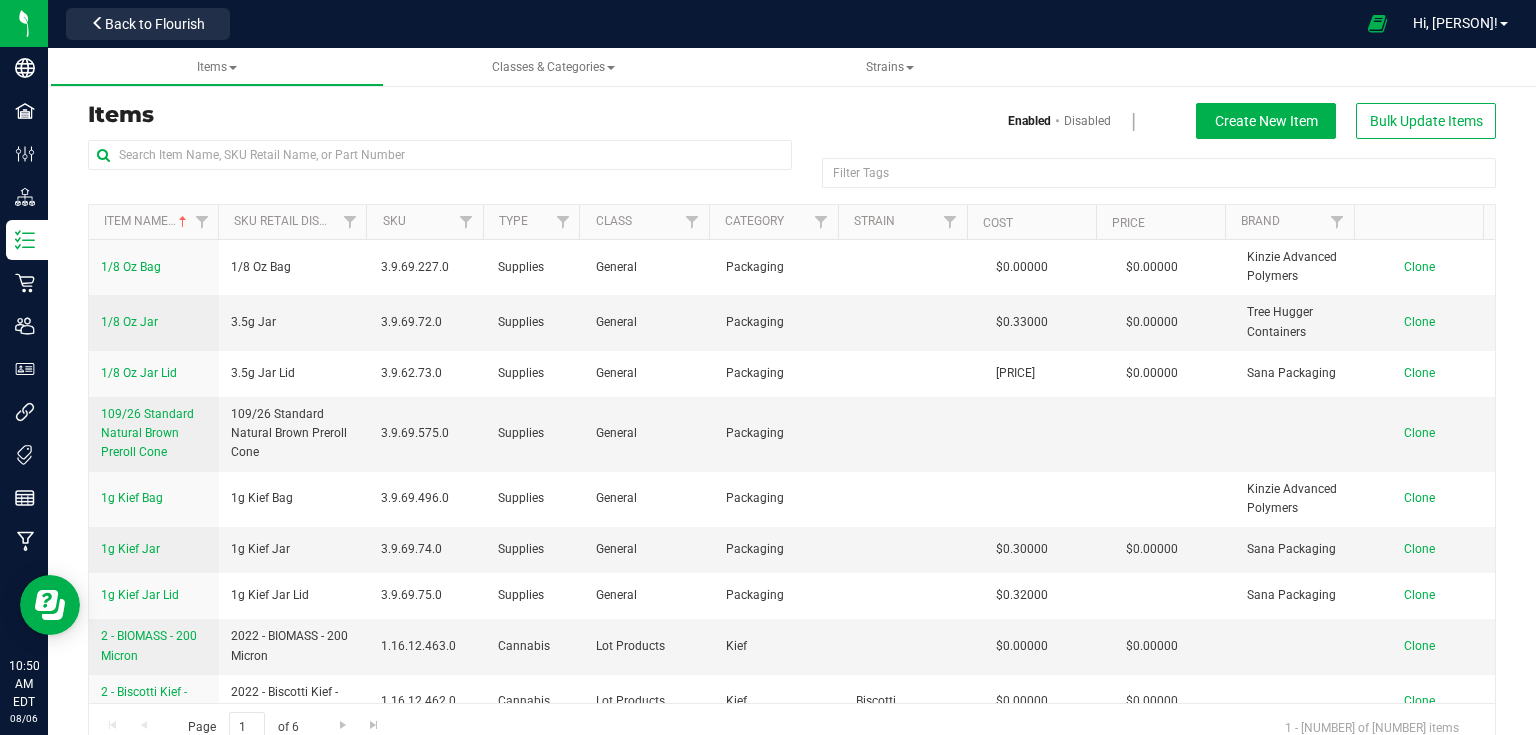 click at bounding box center [440, 163] 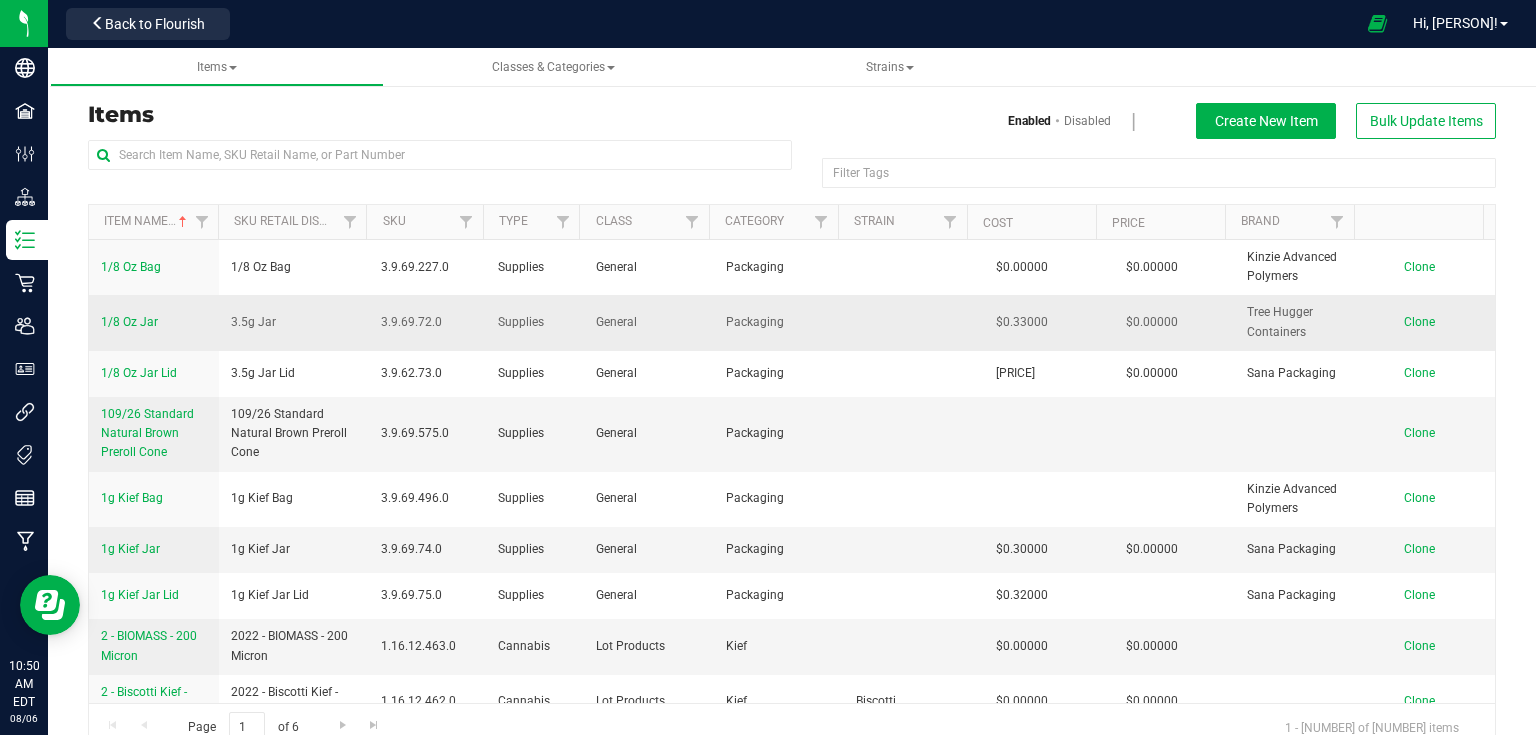 drag, startPoint x: 93, startPoint y: 323, endPoint x: 173, endPoint y: 325, distance: 80.024994 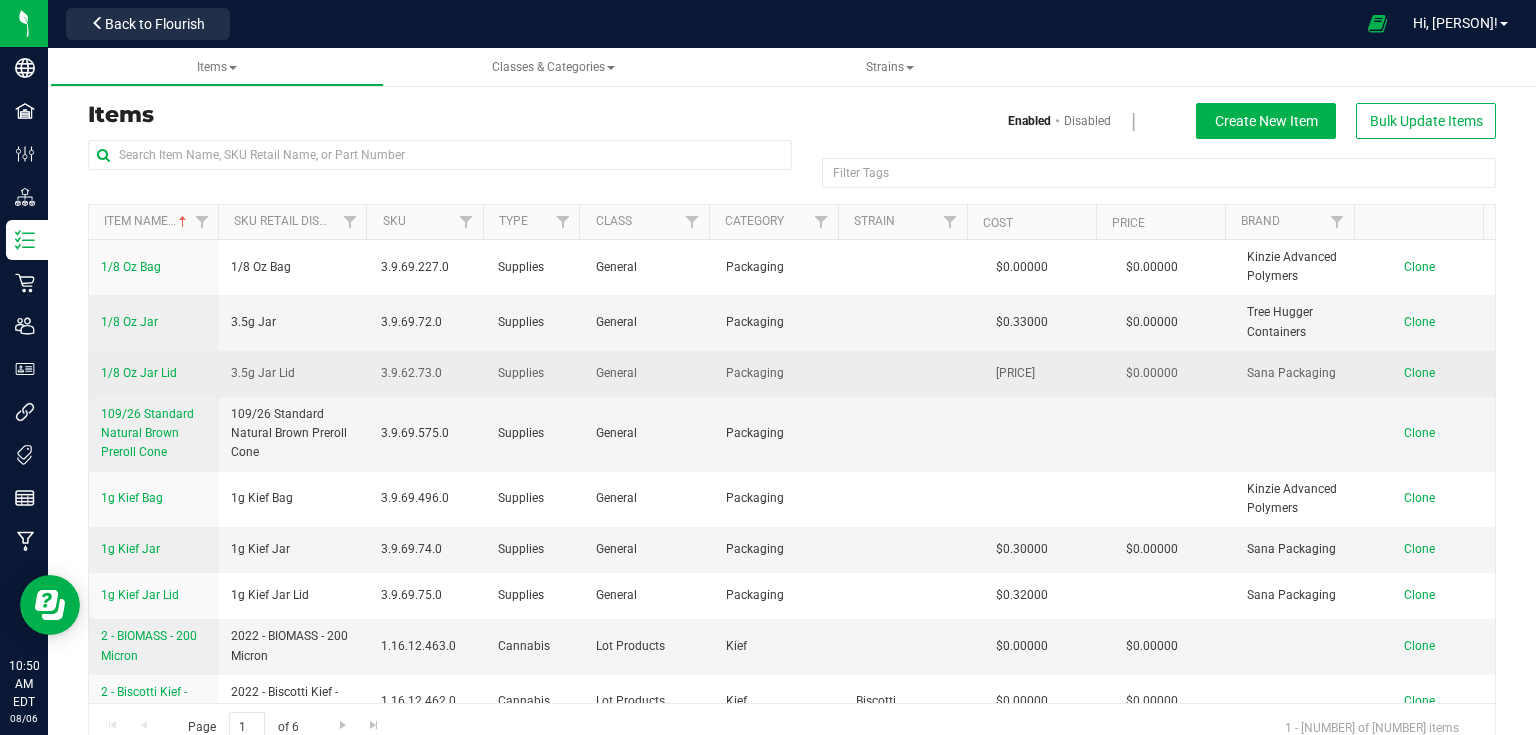 click on "1/8 Oz Jar Lid" at bounding box center [154, 374] 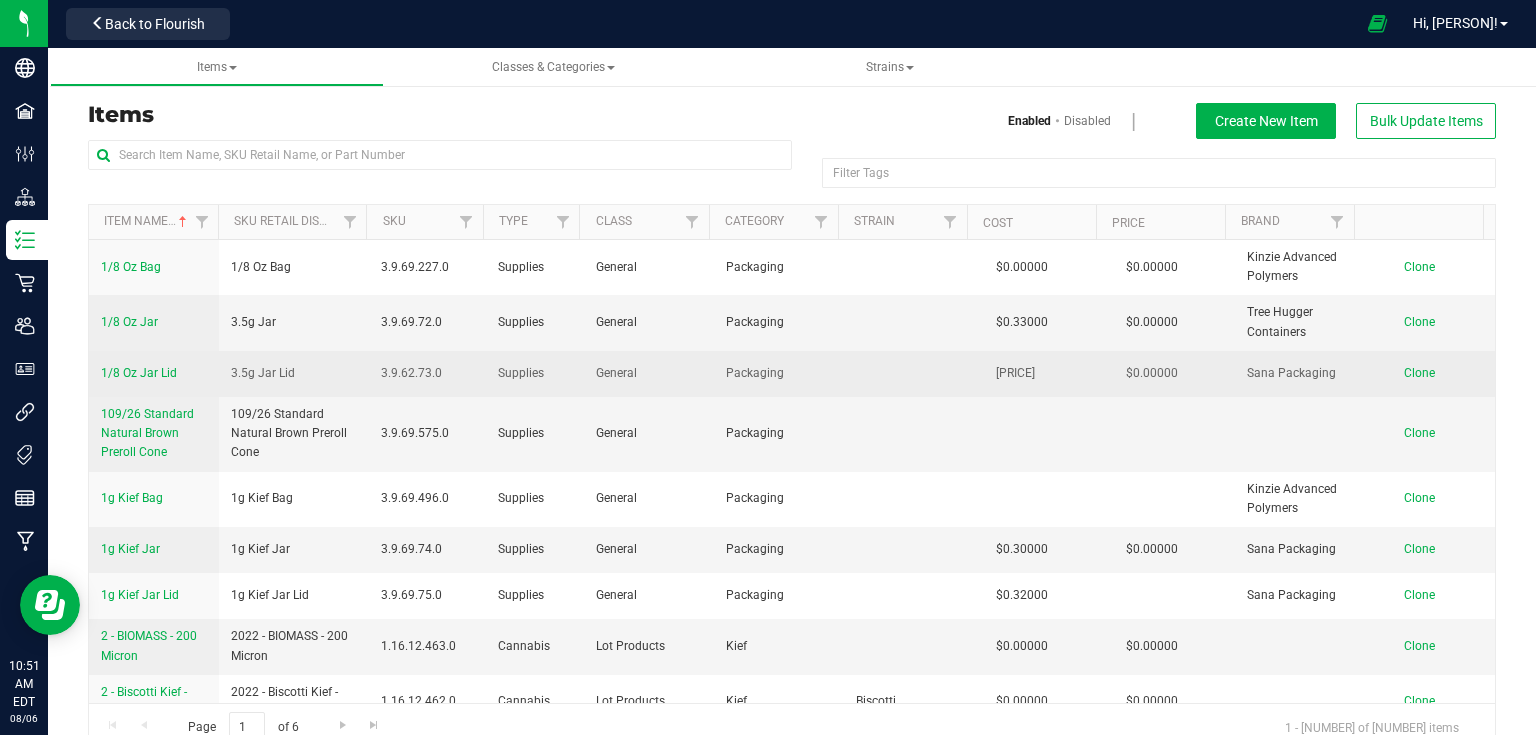 drag, startPoint x: 92, startPoint y: 373, endPoint x: 182, endPoint y: 382, distance: 90.44888 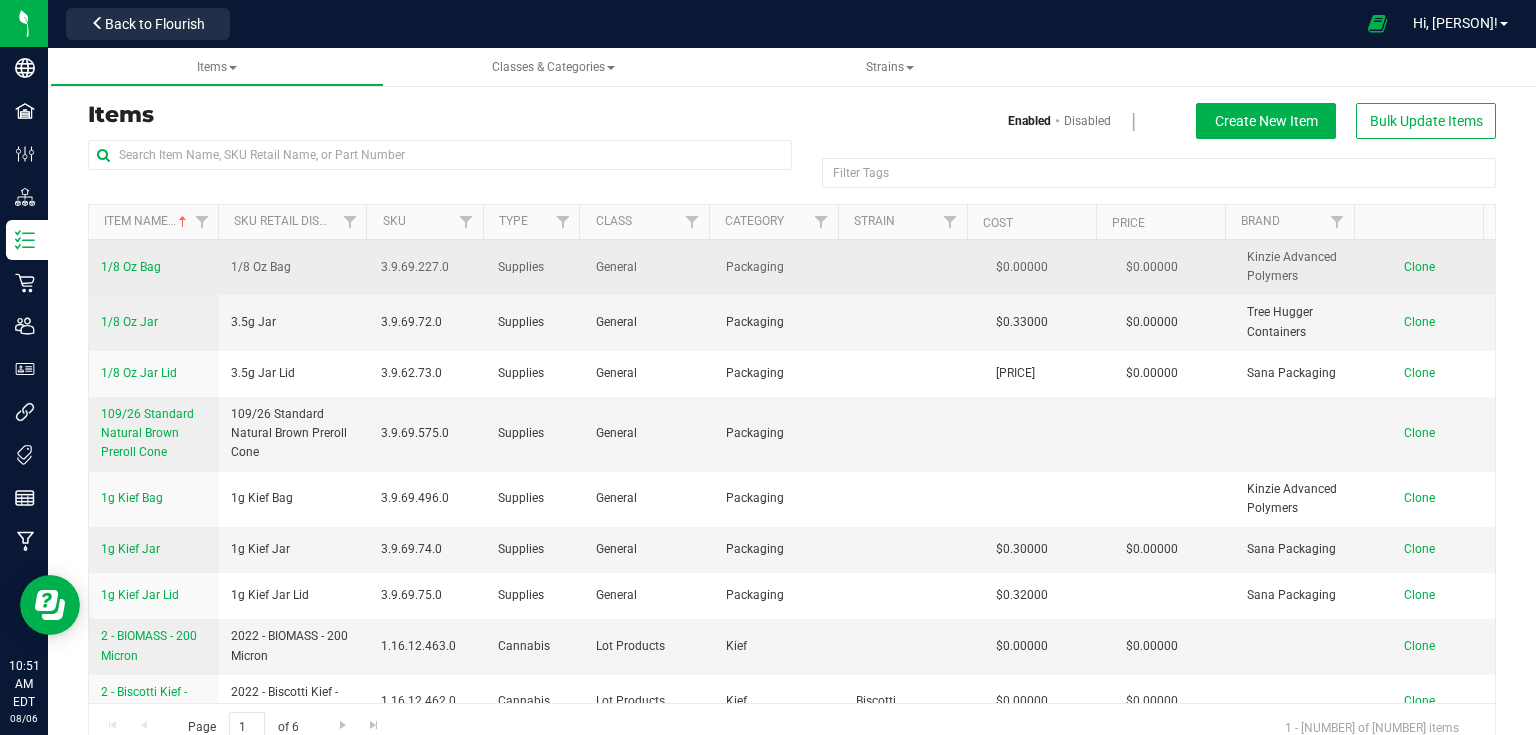 click on "1/8 Oz Bag" at bounding box center (154, 267) 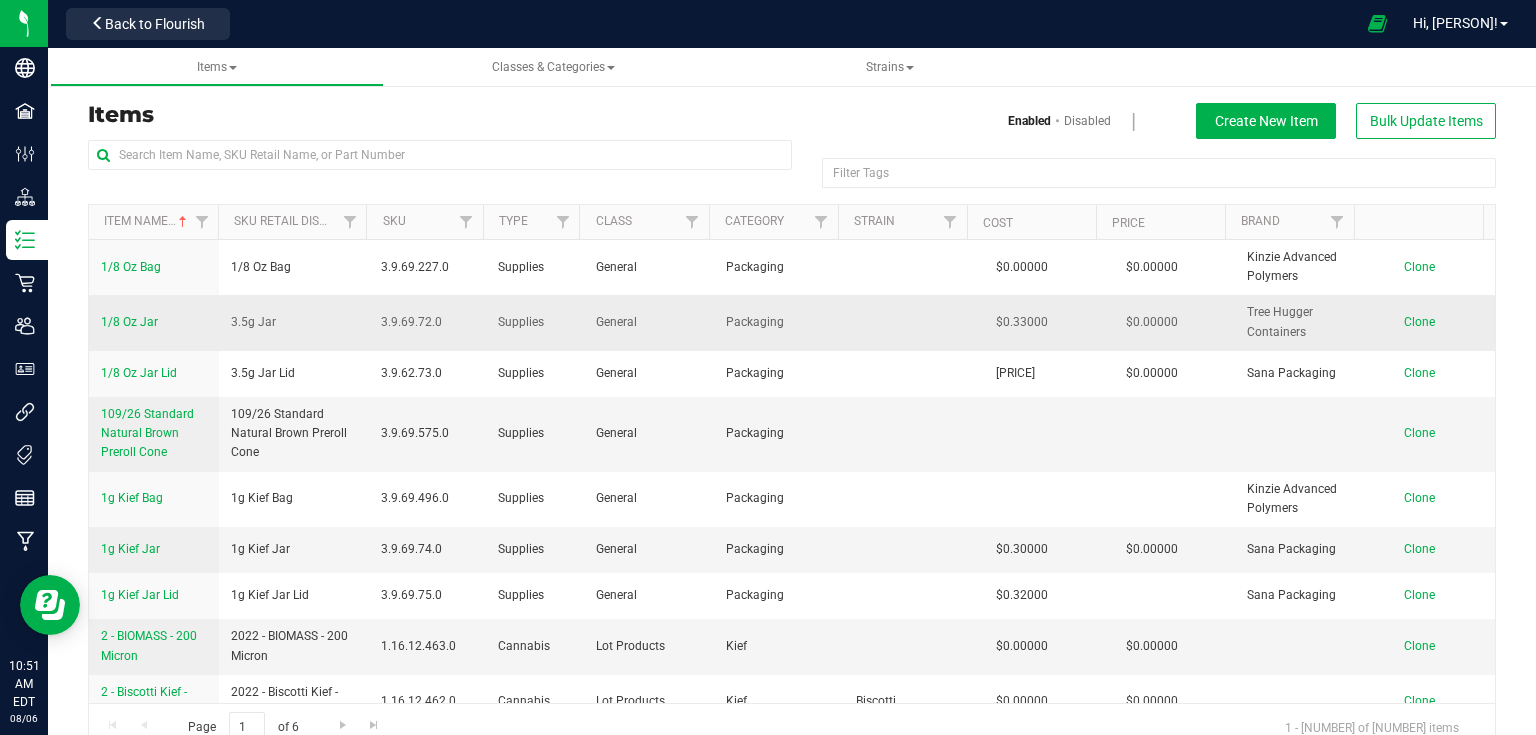 click on "1/8 Oz Jar" at bounding box center (129, 322) 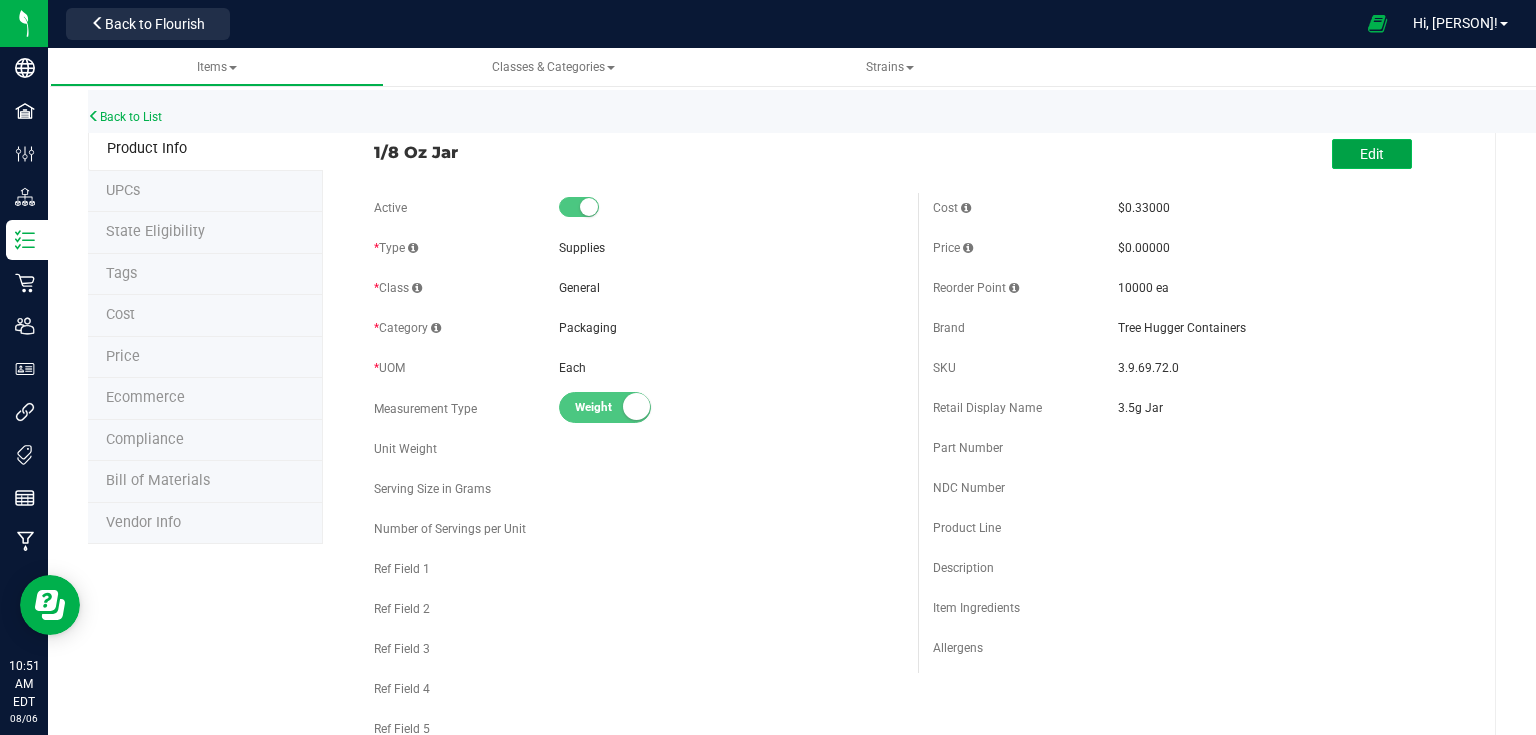 click on "Edit" at bounding box center (1372, 154) 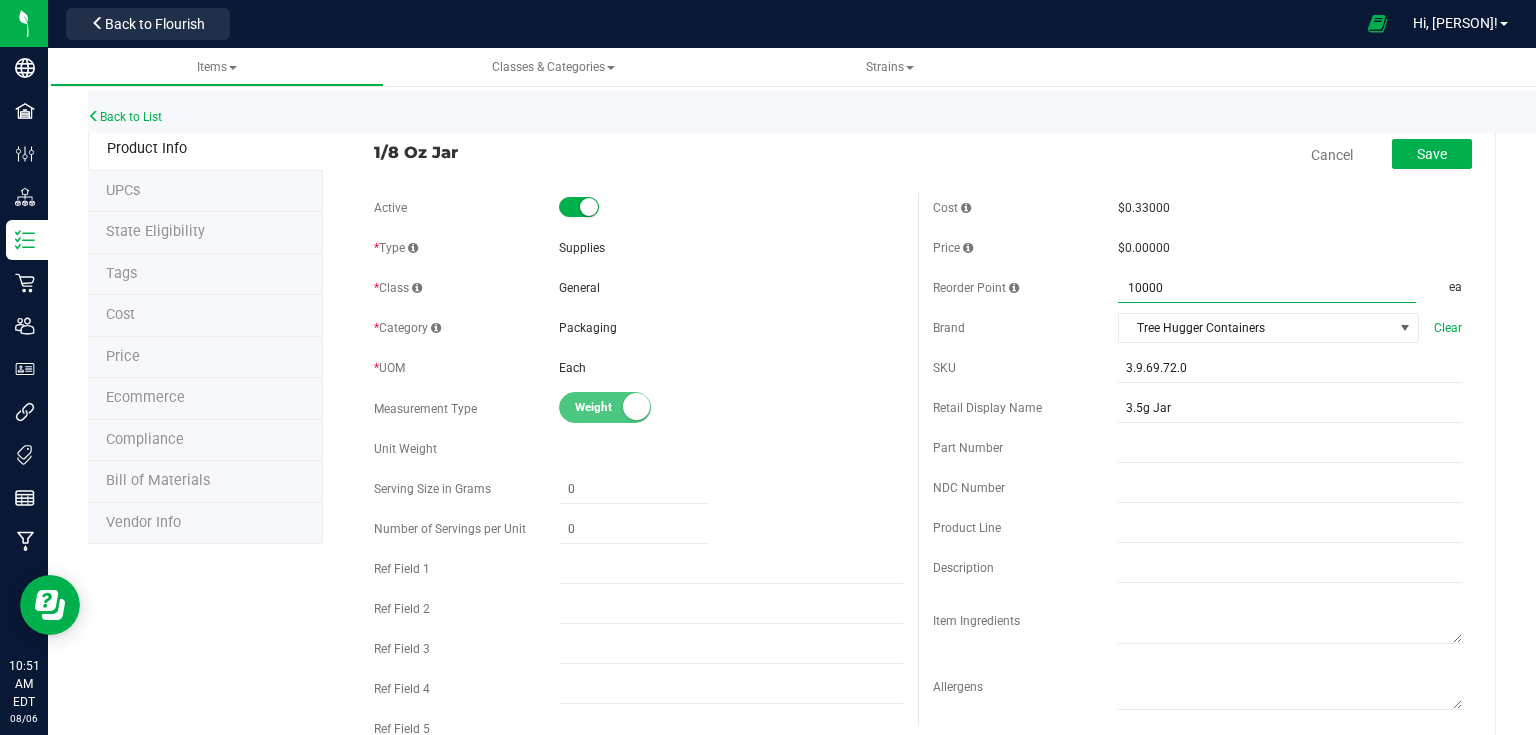 click on "10,000.0000 10000" at bounding box center (1267, 288) 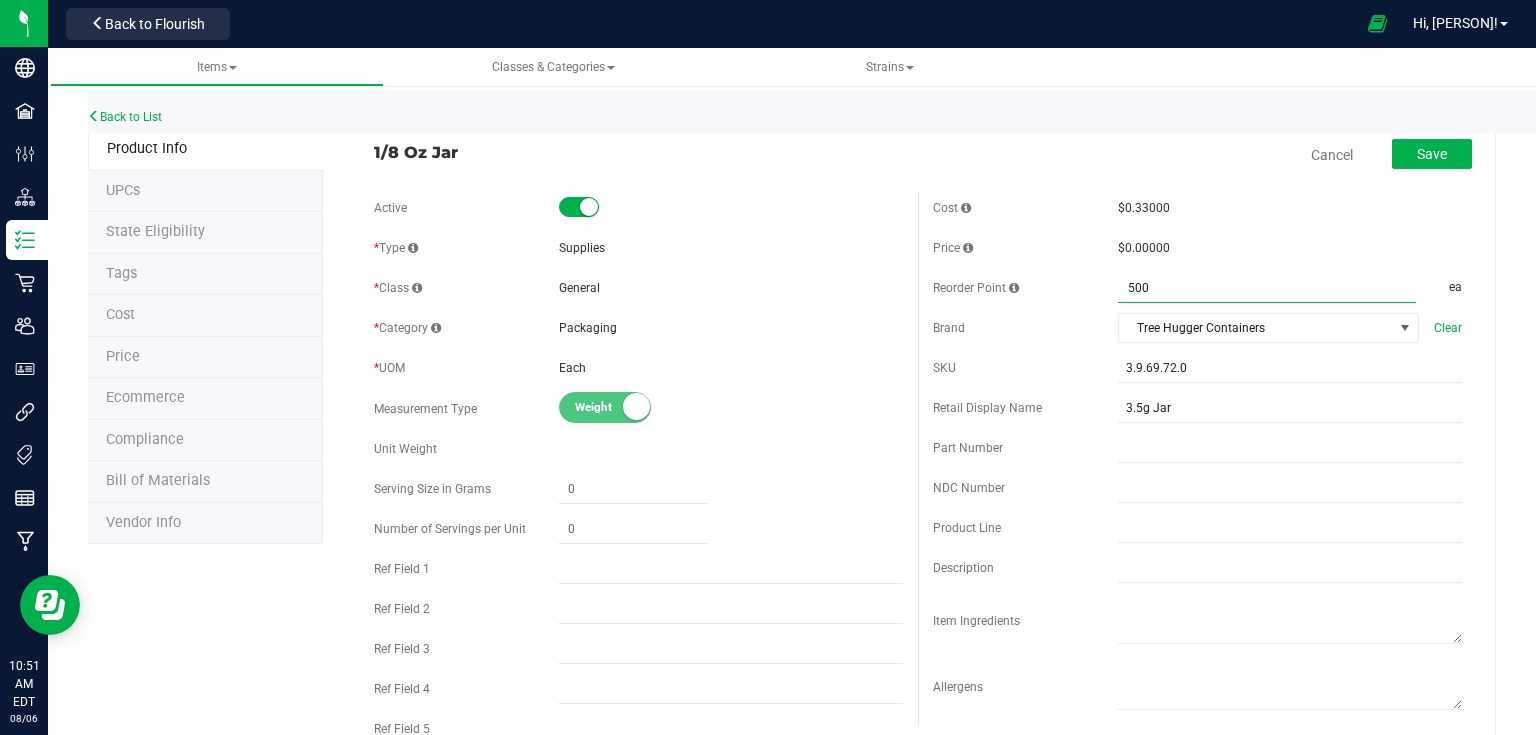 type on "5000" 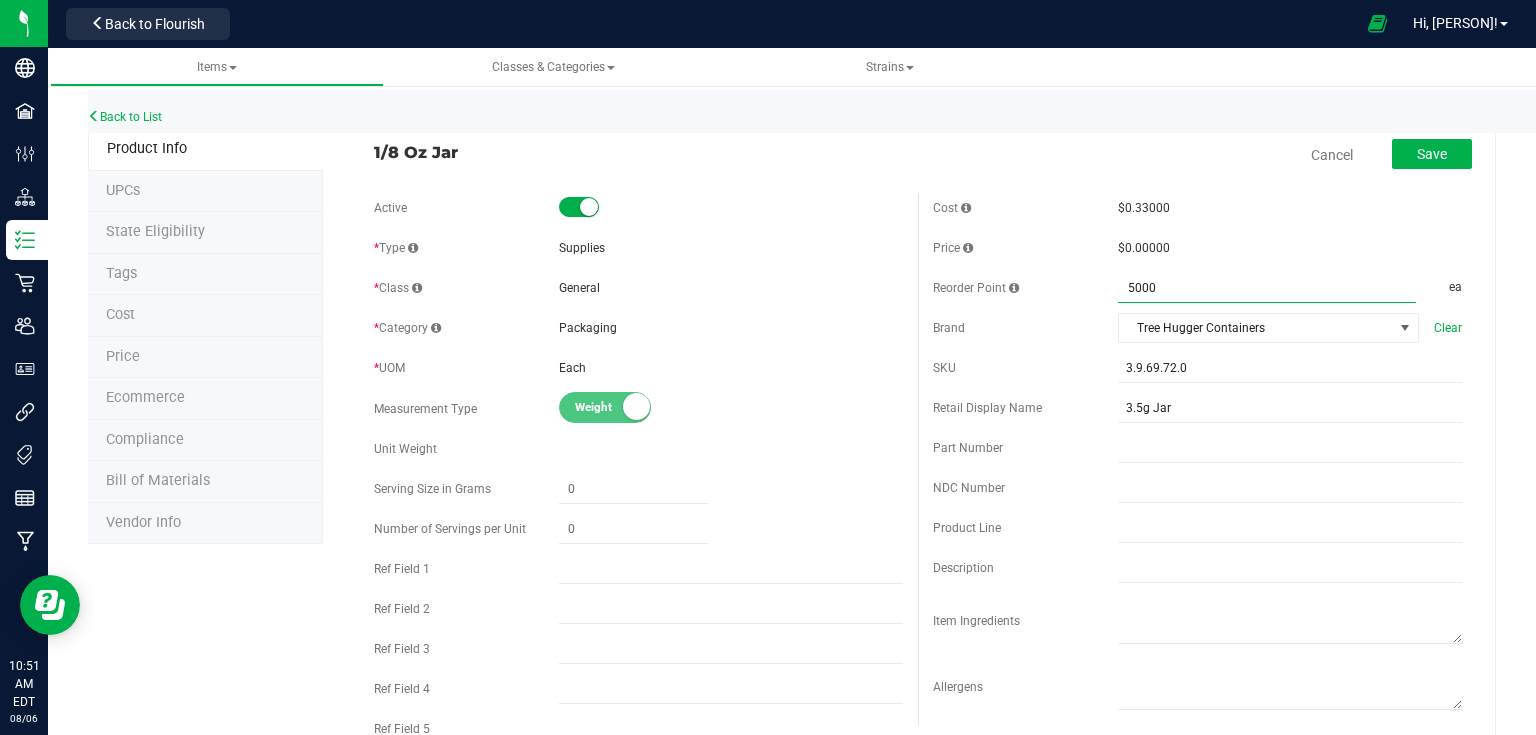 type on "[QUANTITY]" 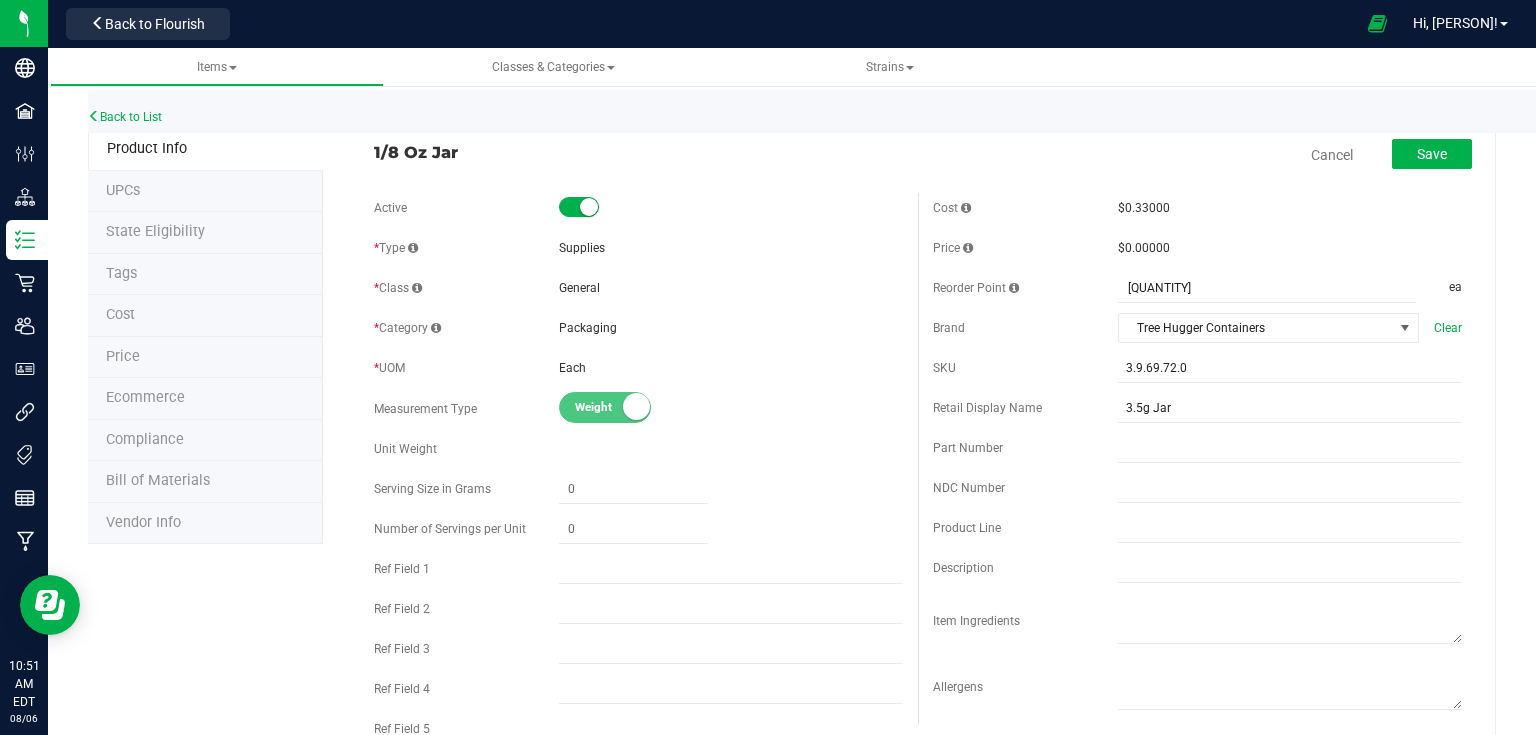 click on "Save" at bounding box center (1417, 155) 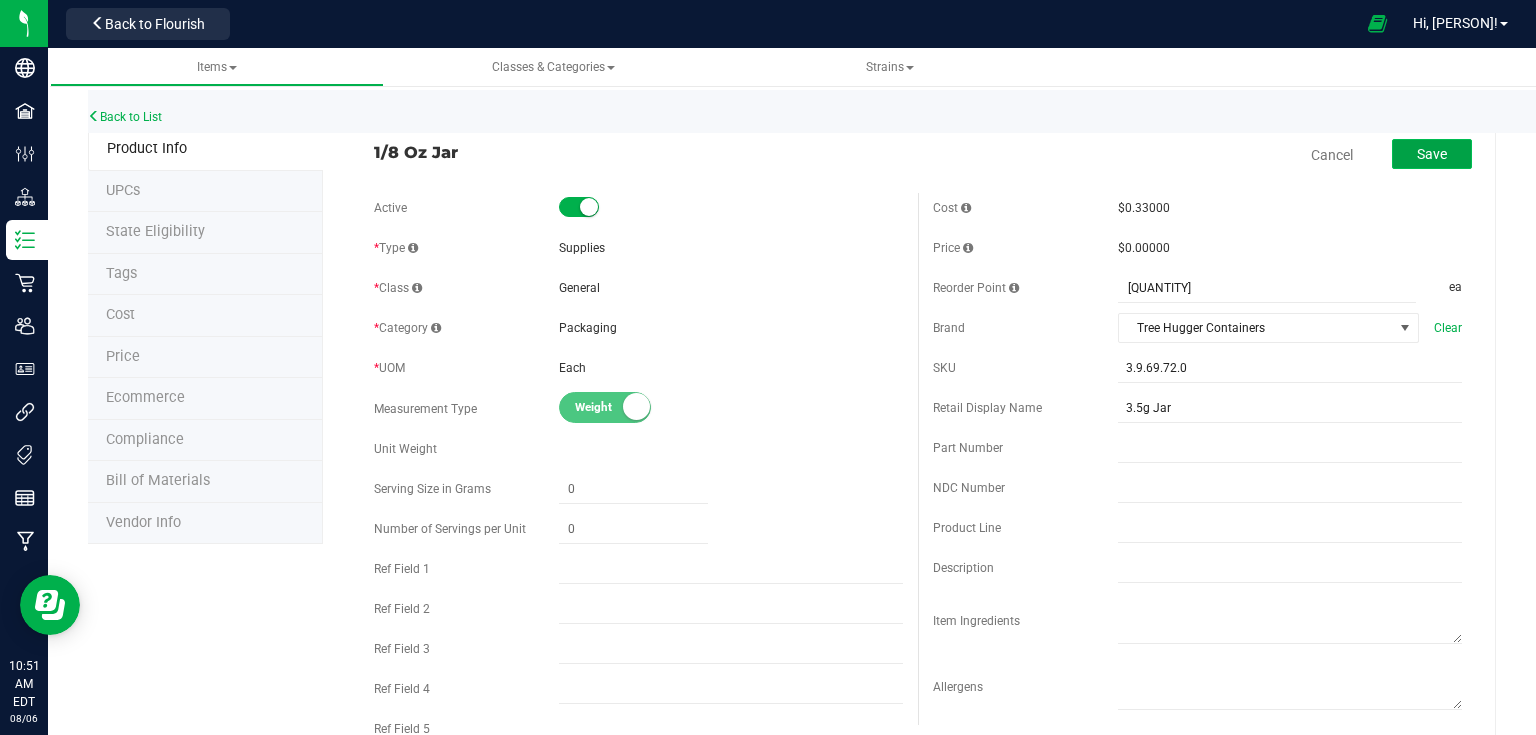 click on "Save" at bounding box center [1432, 154] 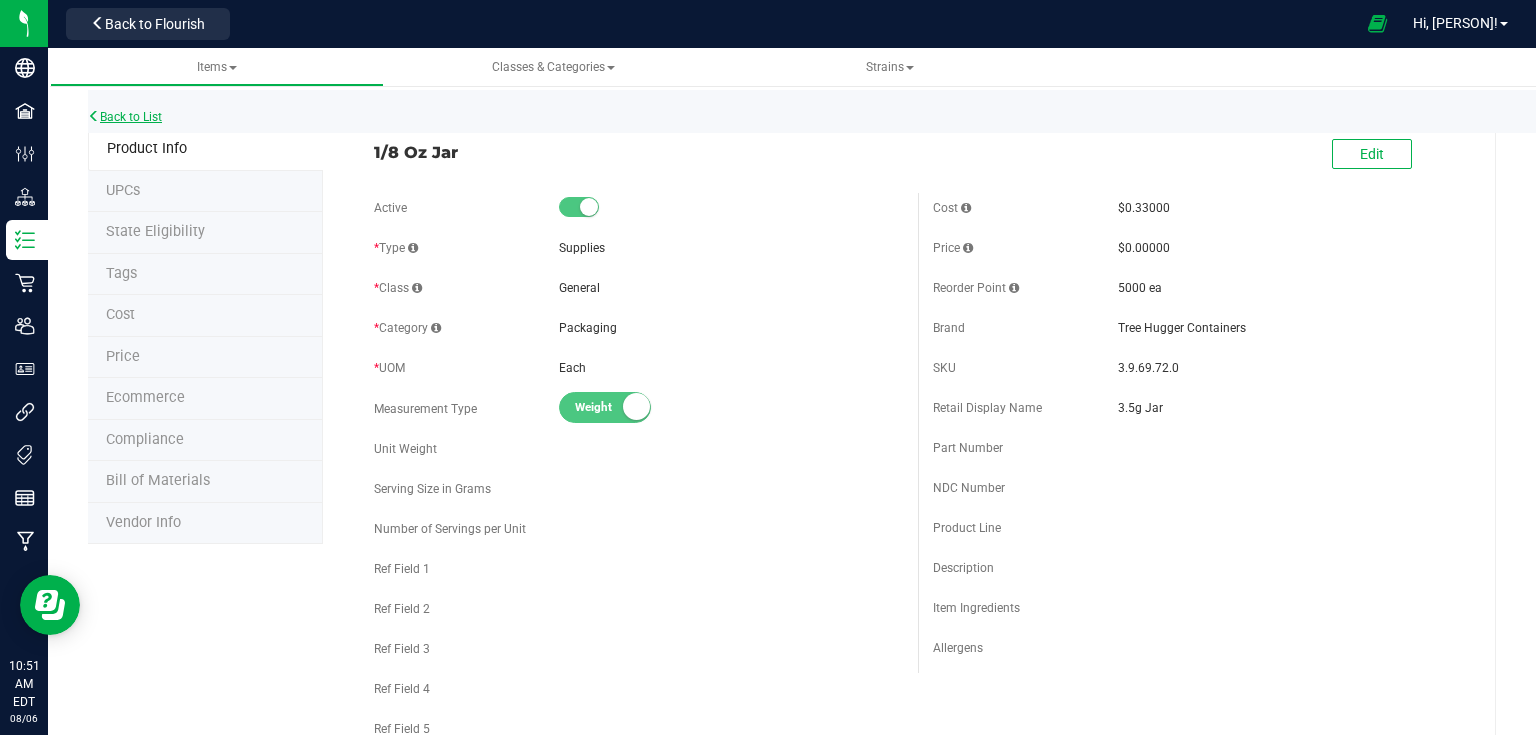 click on "Back to List" at bounding box center (125, 117) 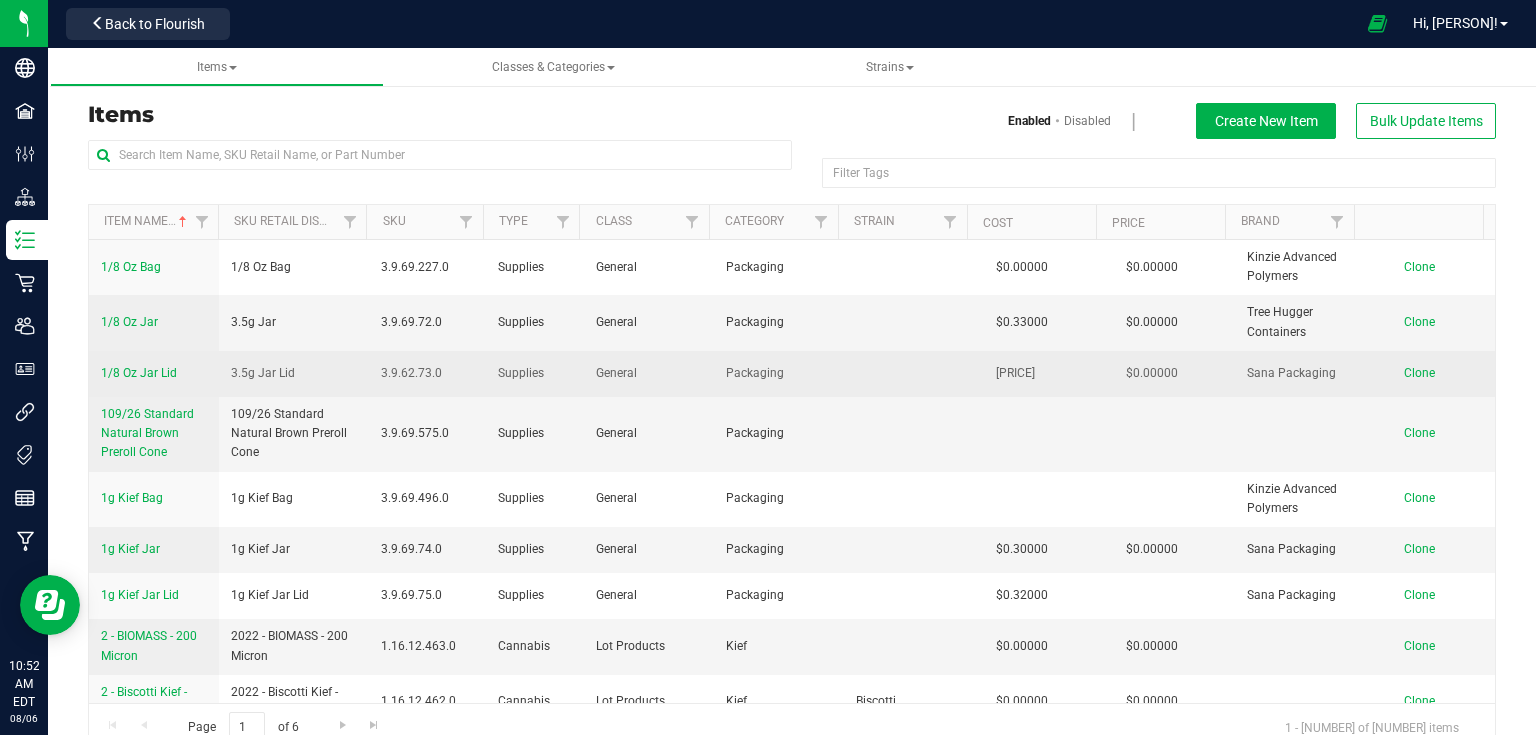 click on "1/8 Oz Jar Lid" at bounding box center (139, 373) 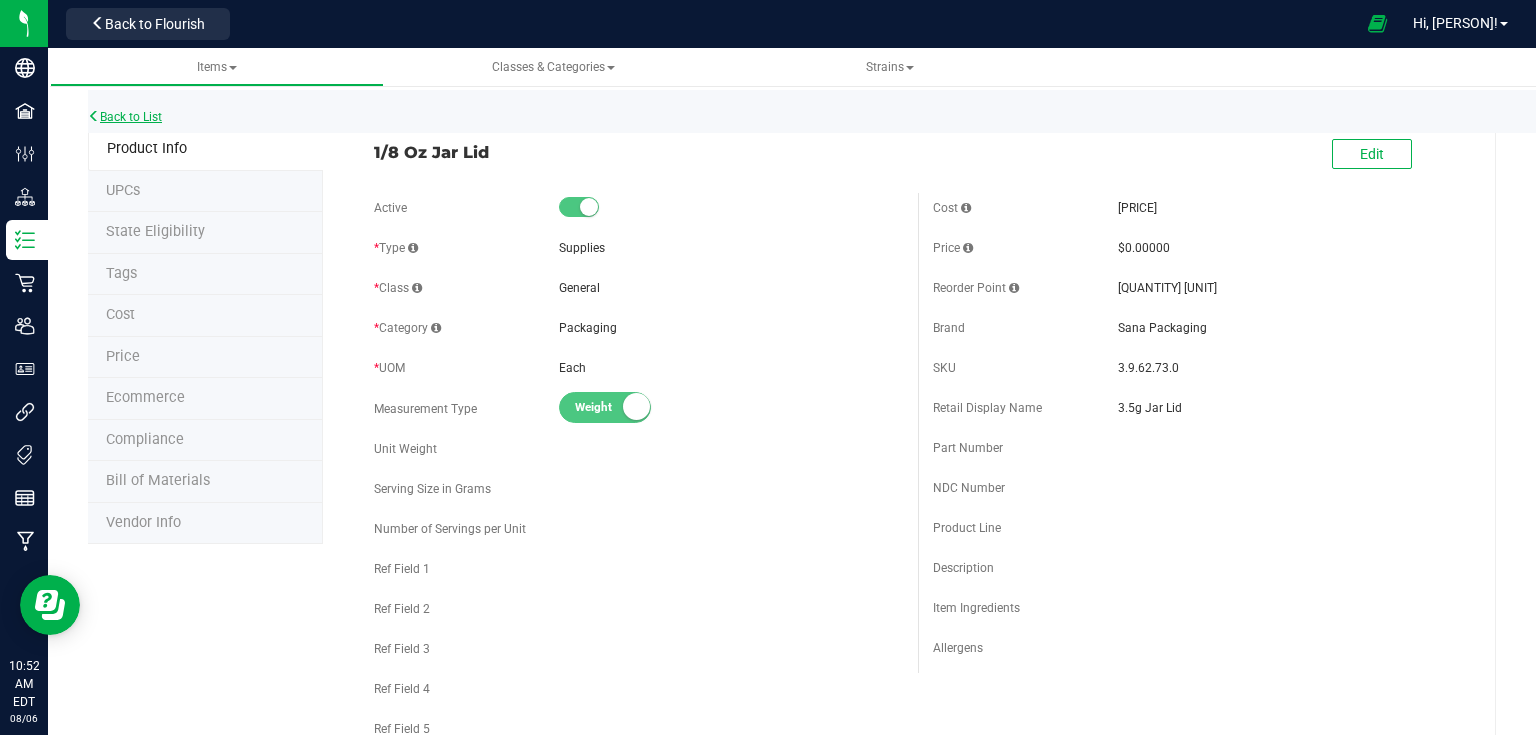 drag, startPoint x: 118, startPoint y: 127, endPoint x: 142, endPoint y: 117, distance: 26 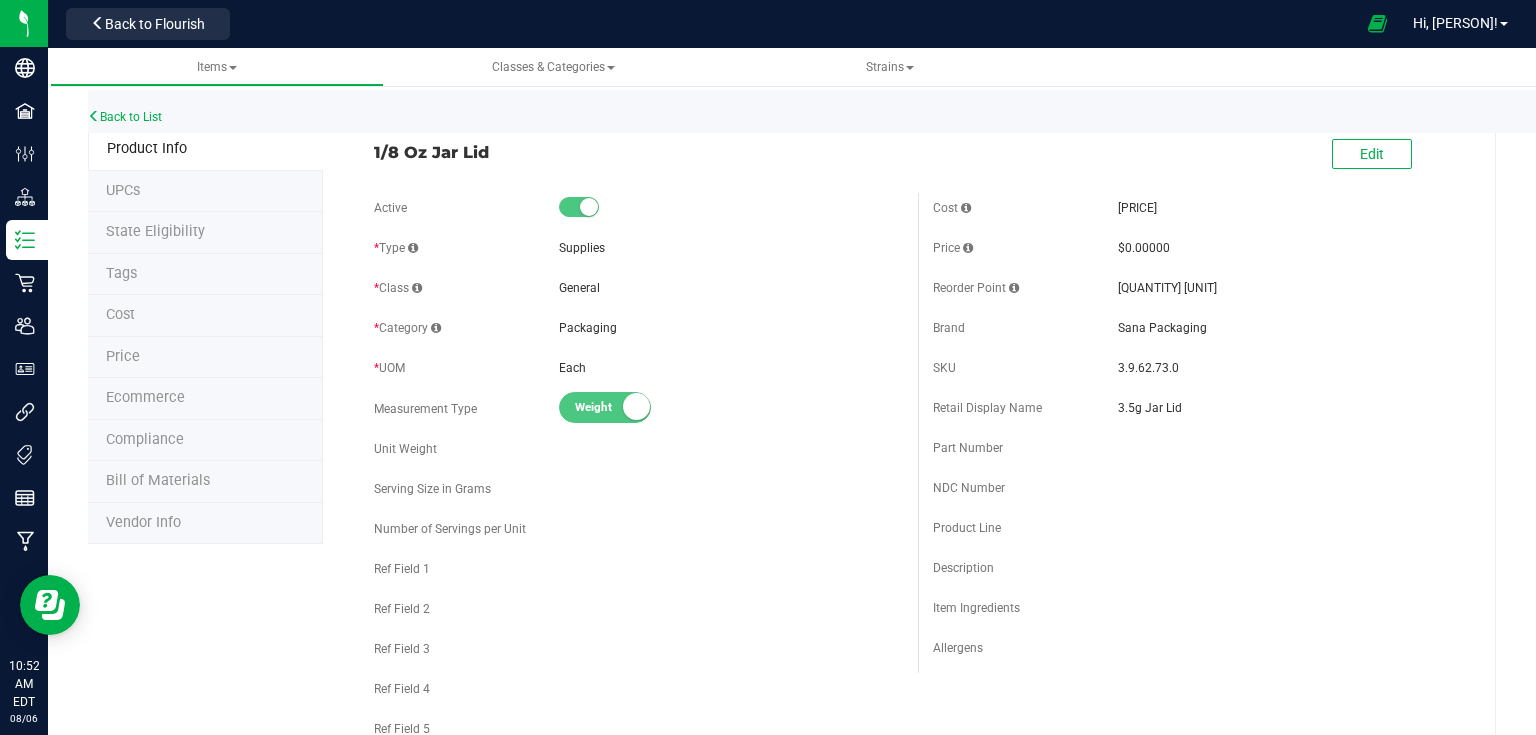 click on "Back to List" at bounding box center (856, 111) 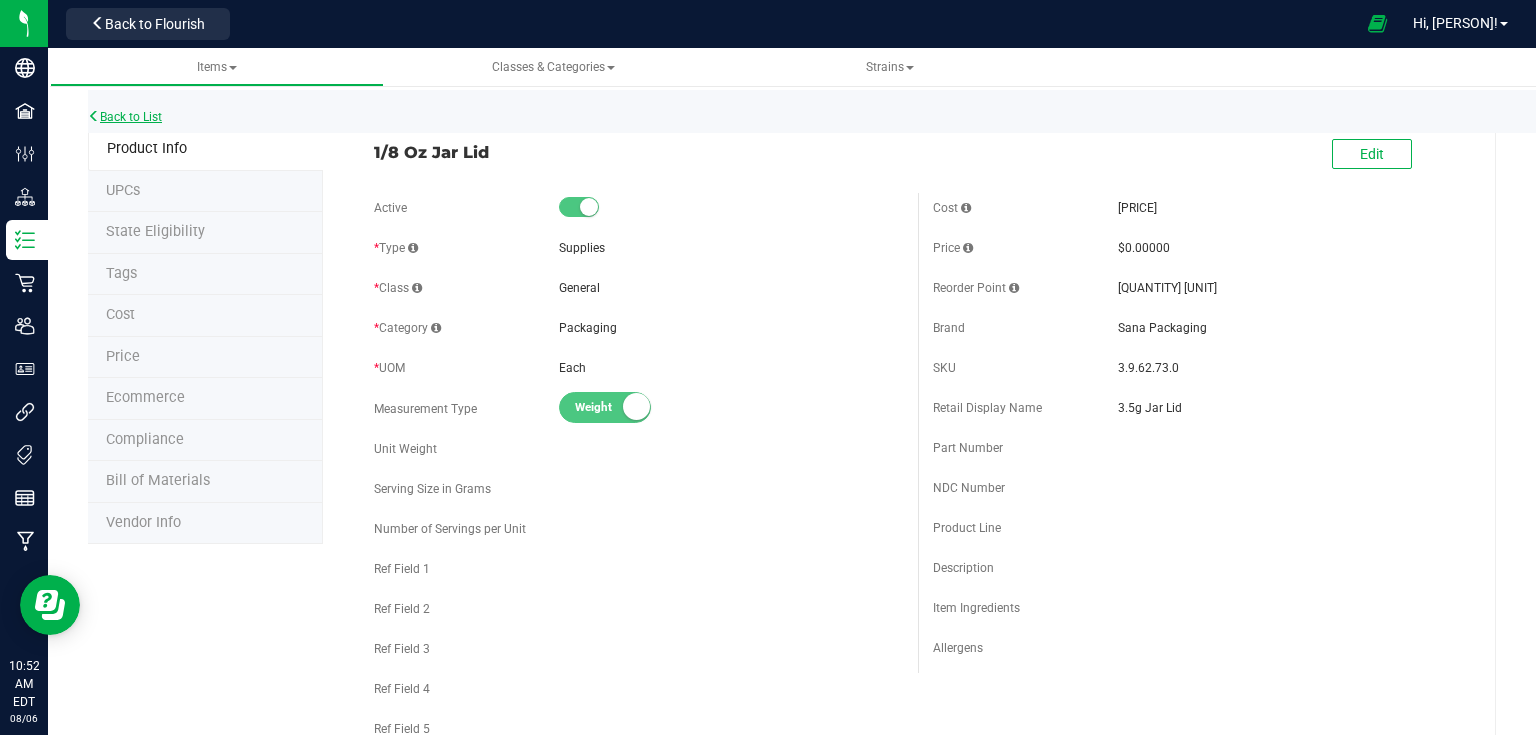 click on "Back to List" at bounding box center [125, 117] 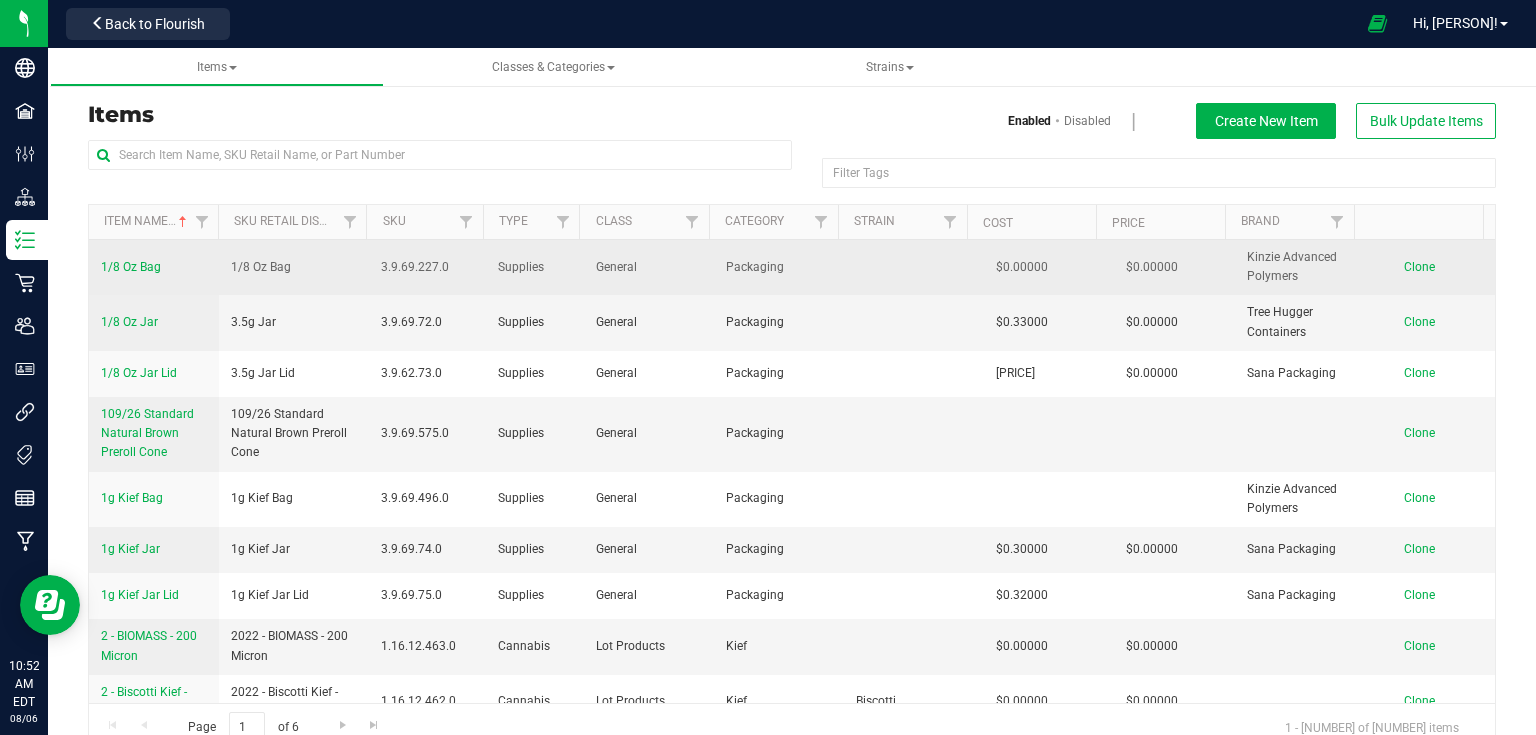 click on "1/8 Oz Bag" at bounding box center [131, 267] 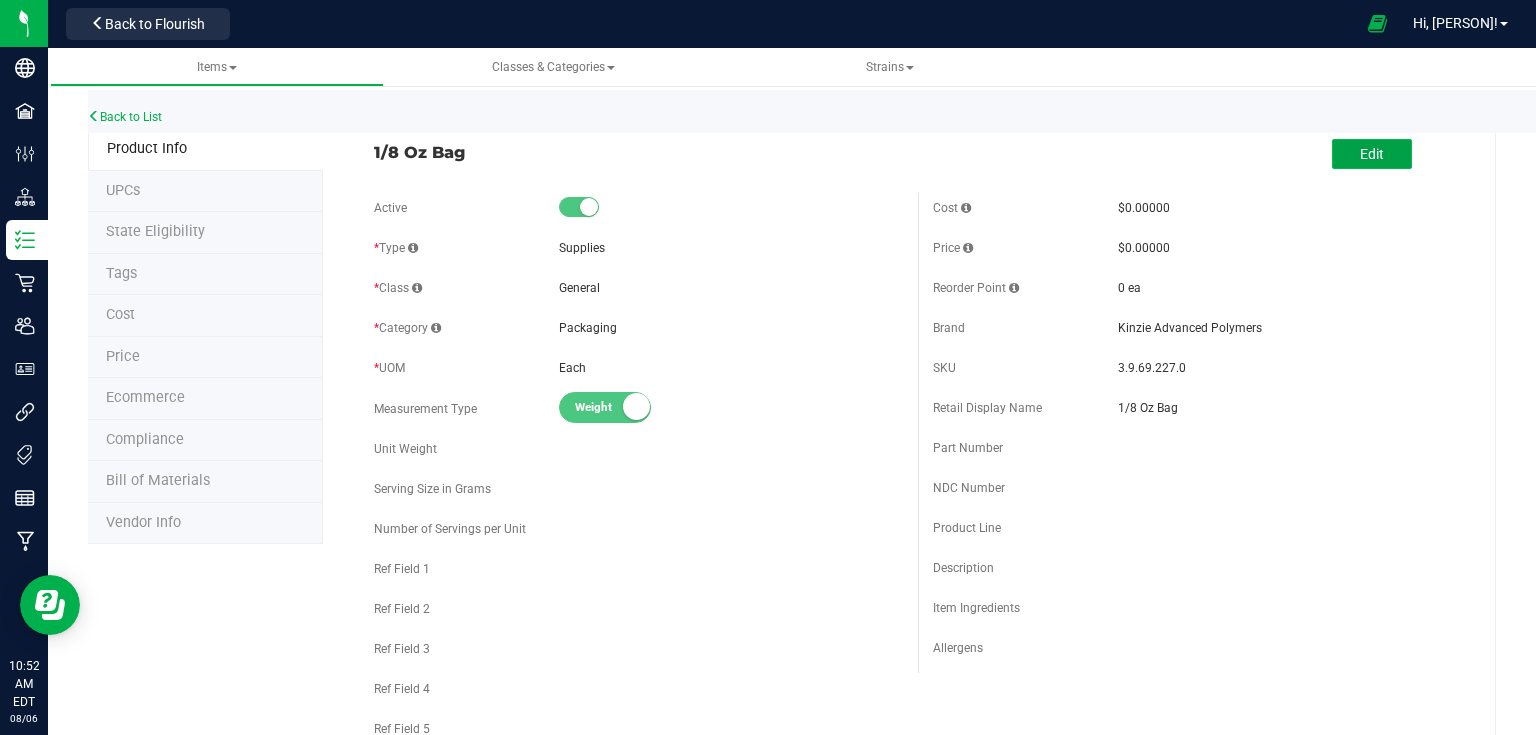 click on "Edit" at bounding box center (1372, 154) 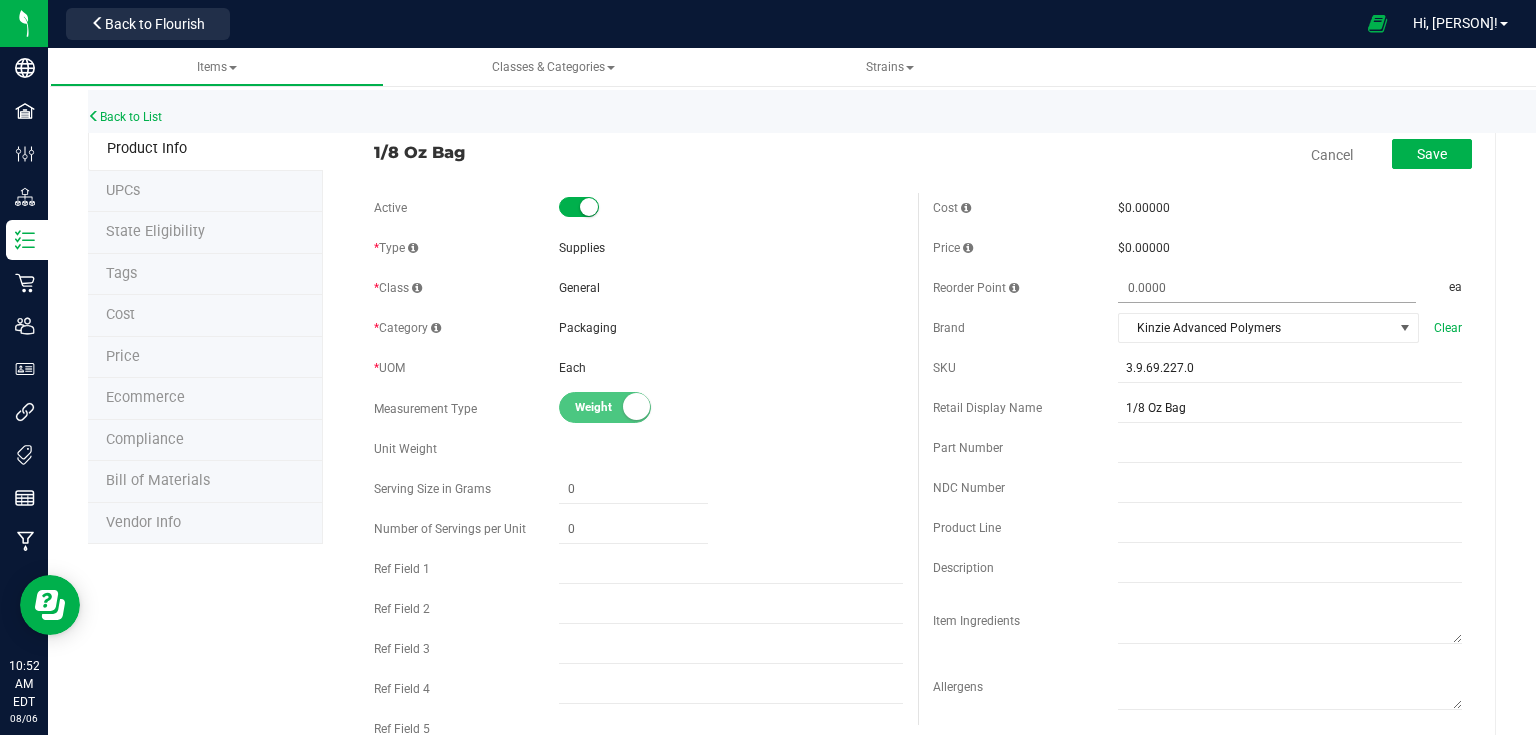 click at bounding box center (1267, 288) 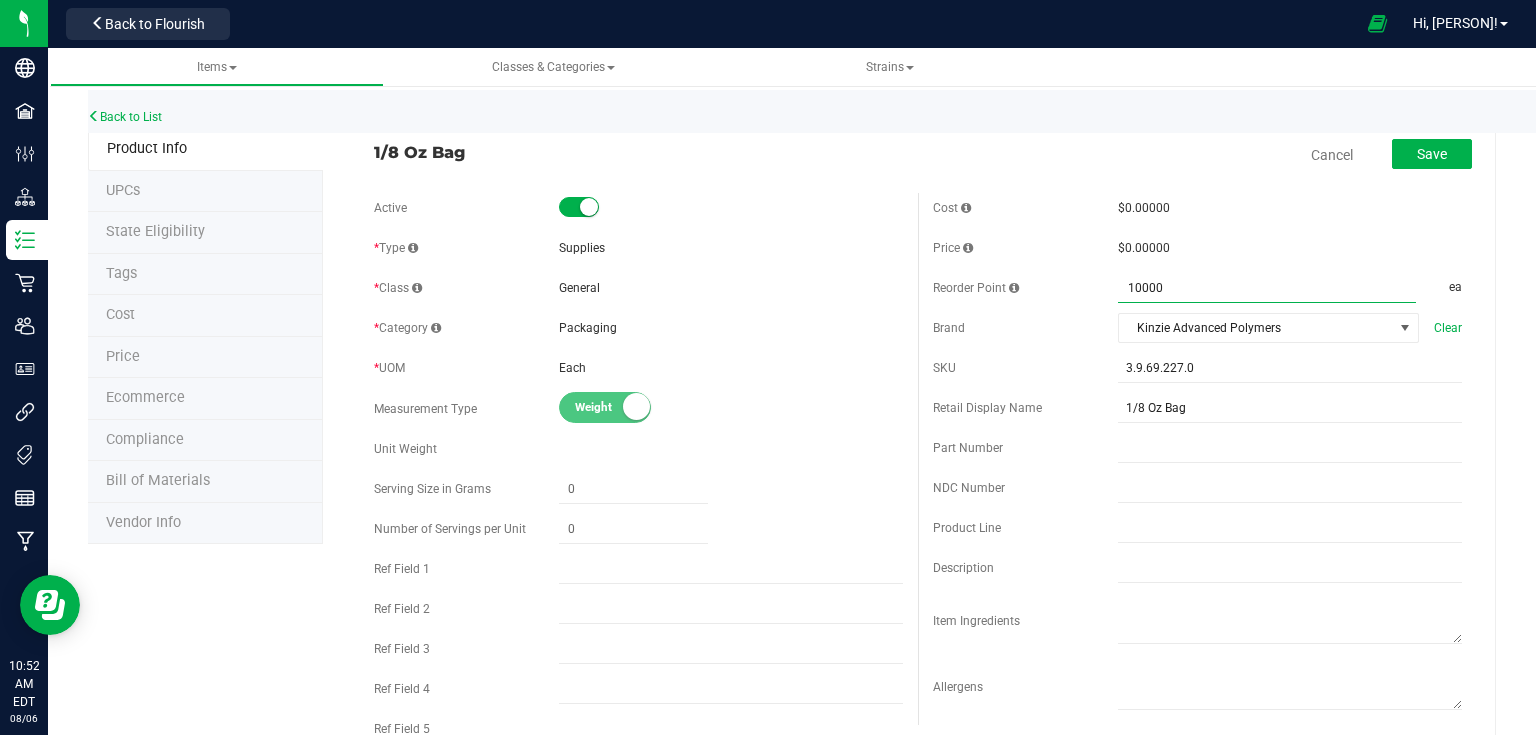 type on "10000" 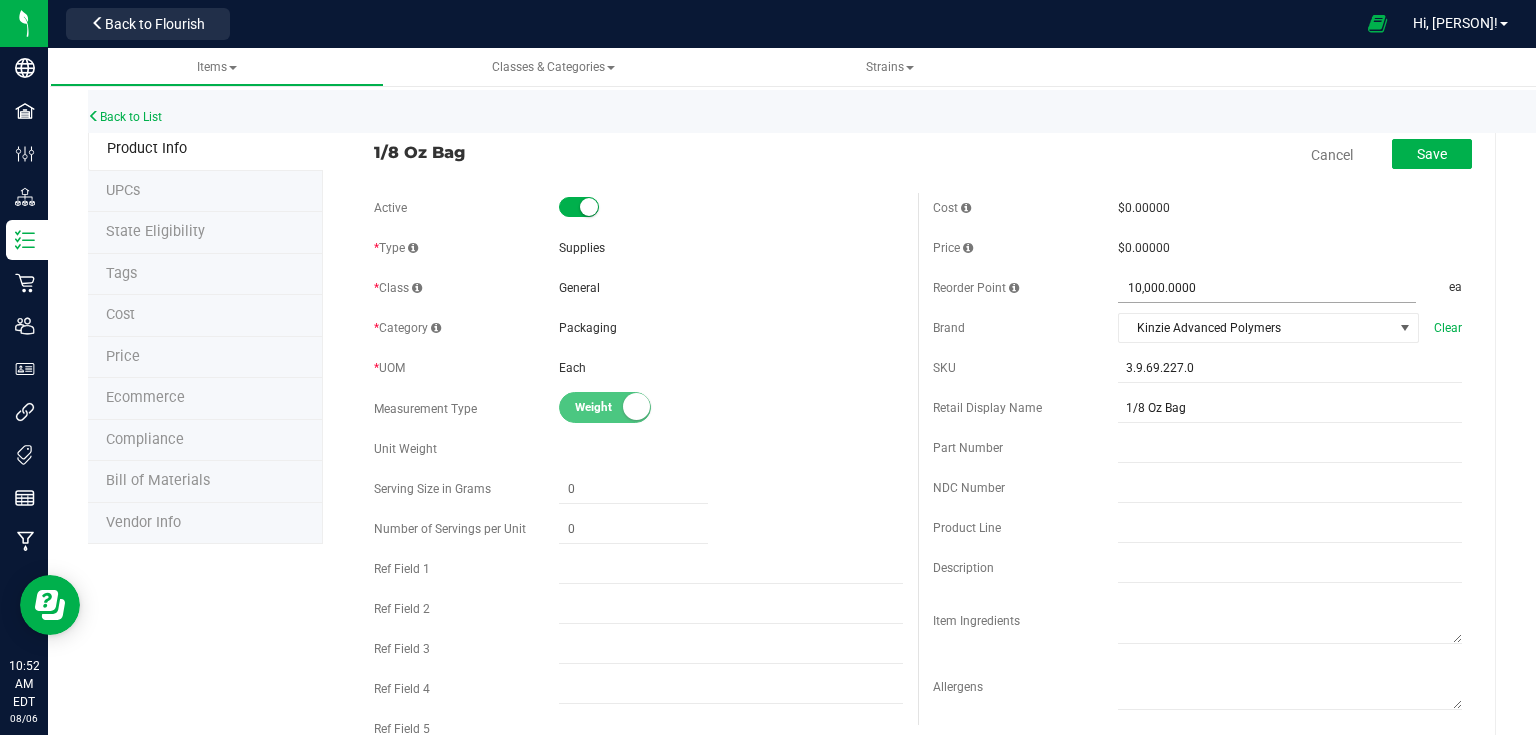 click on "10,000.0000 10000" at bounding box center [1267, 288] 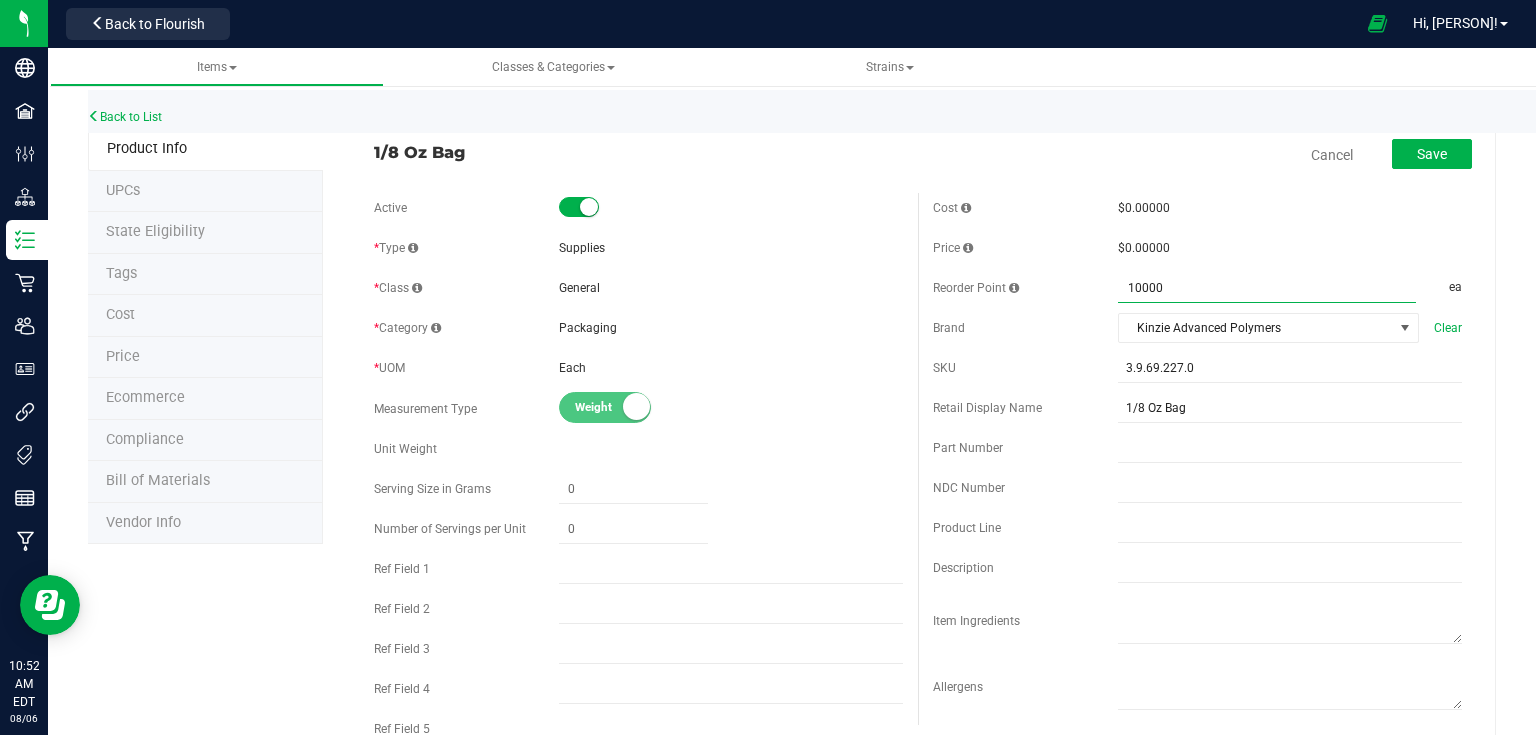 click on "10000" at bounding box center (1267, 288) 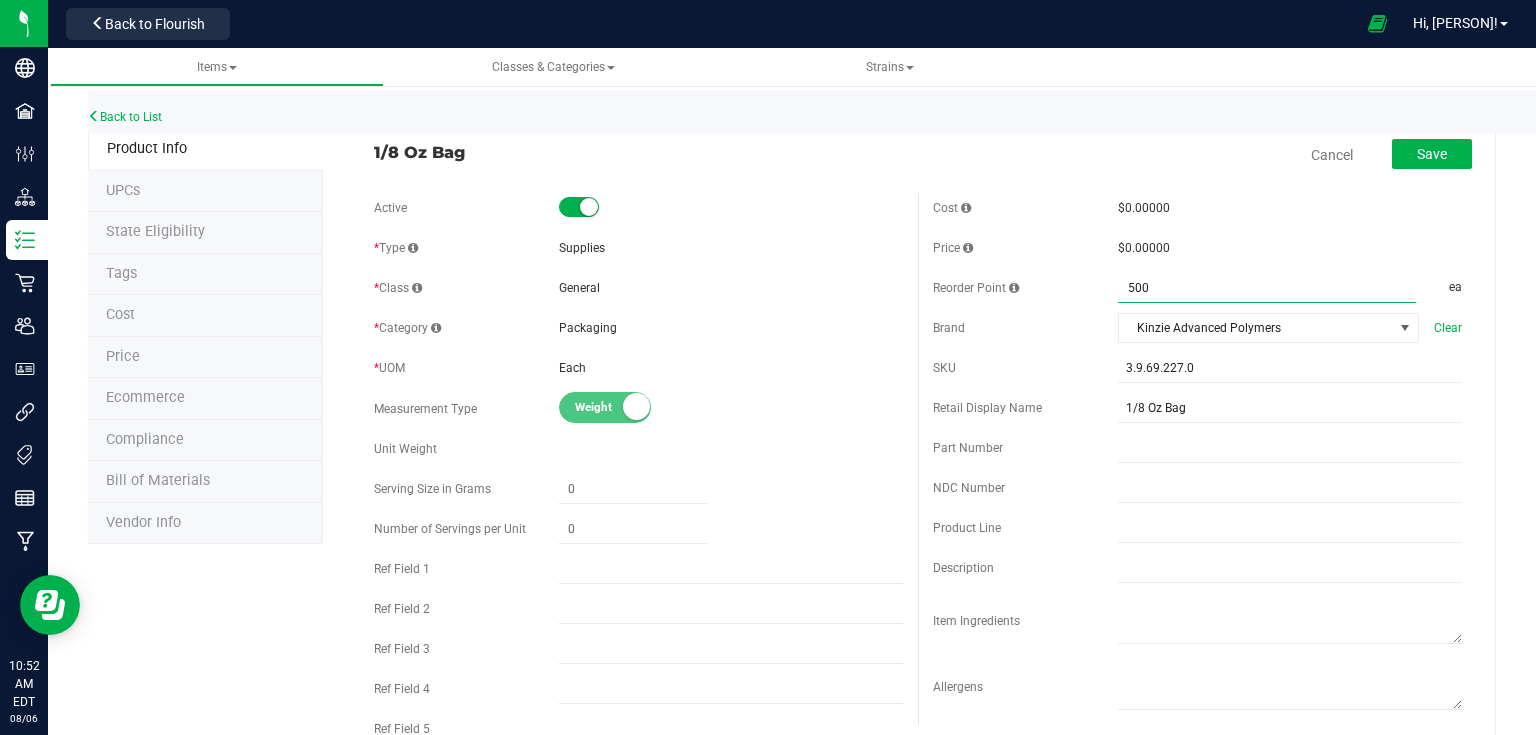 type on "5000" 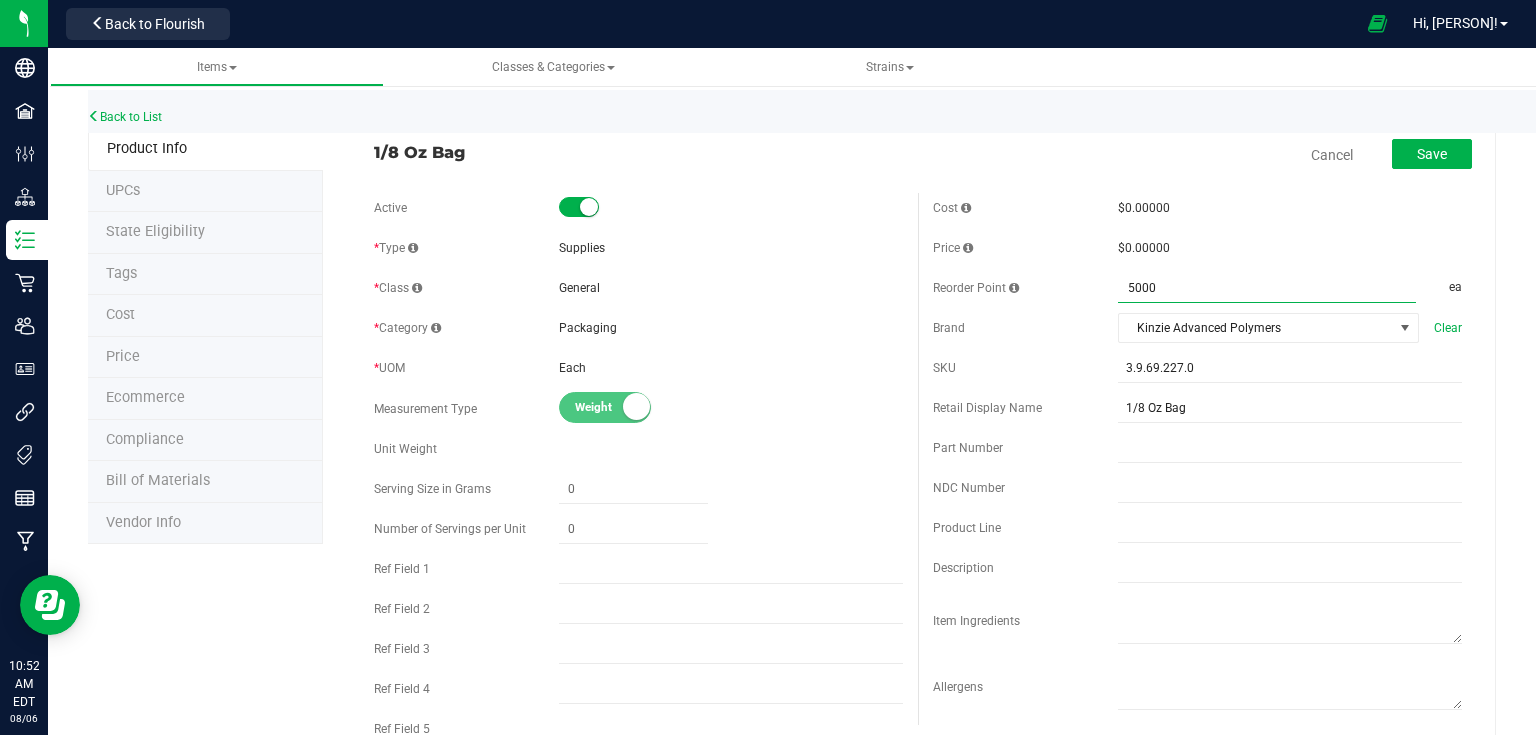 type on "[QUANTITY]" 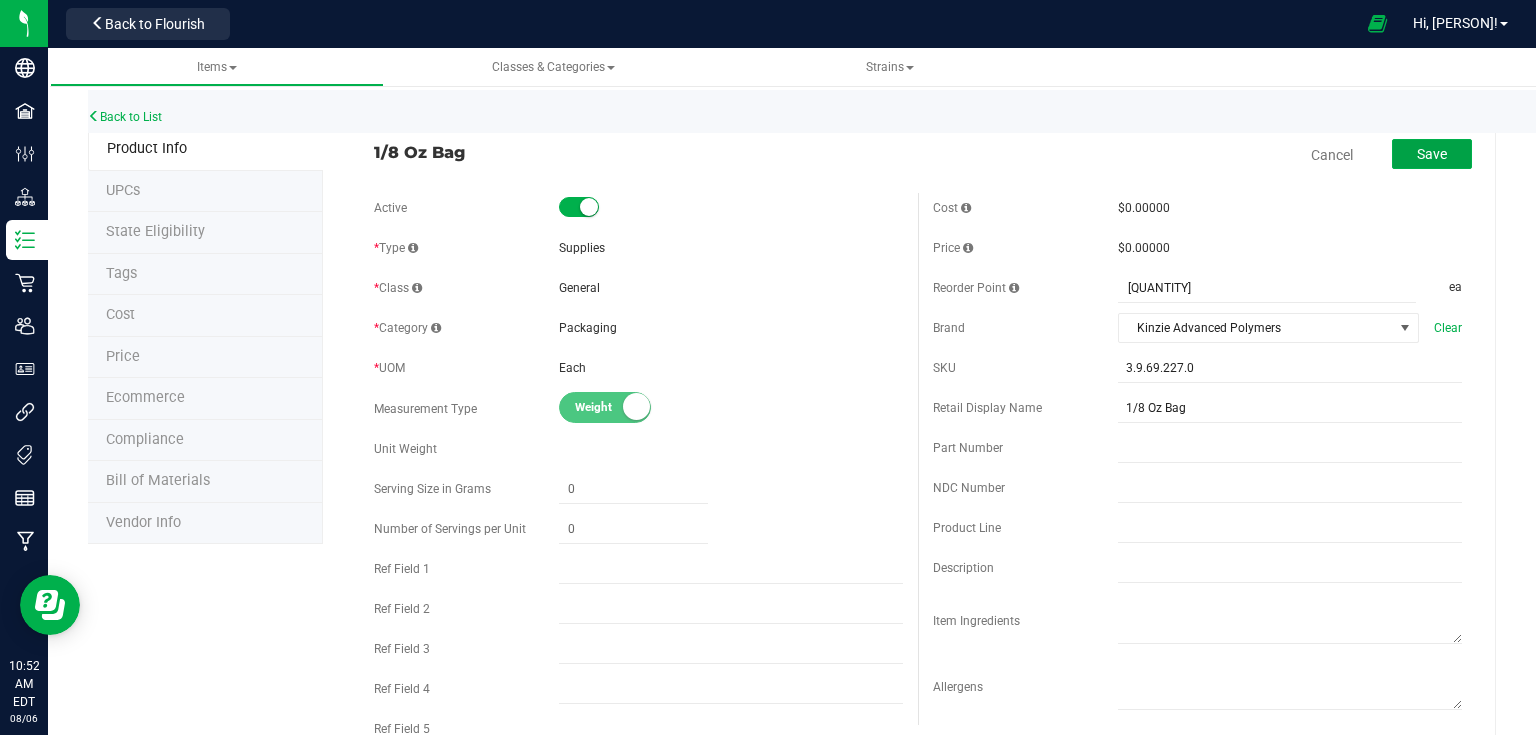 drag, startPoint x: 1398, startPoint y: 148, endPoint x: 1374, endPoint y: 195, distance: 52.773098 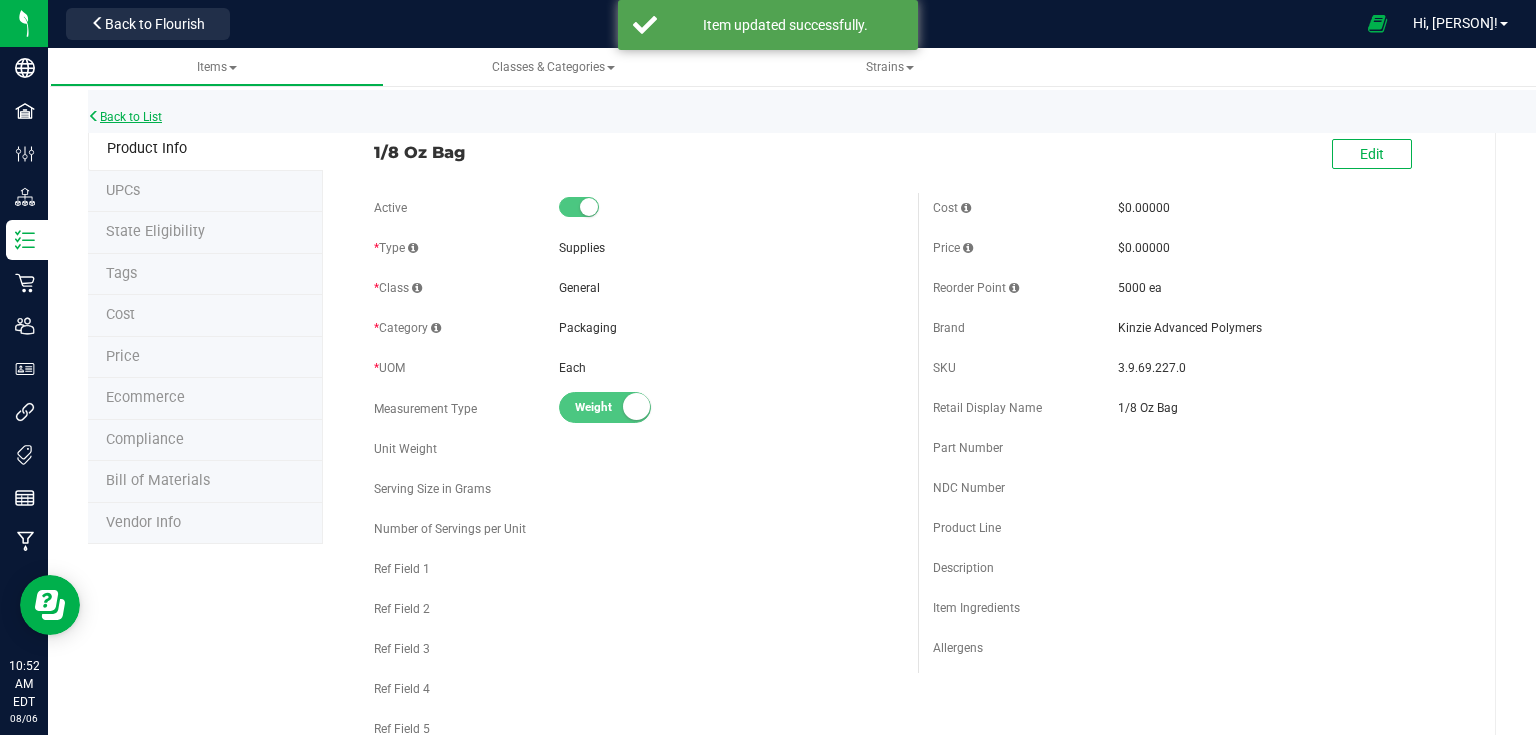 click on "Back to List" at bounding box center (125, 117) 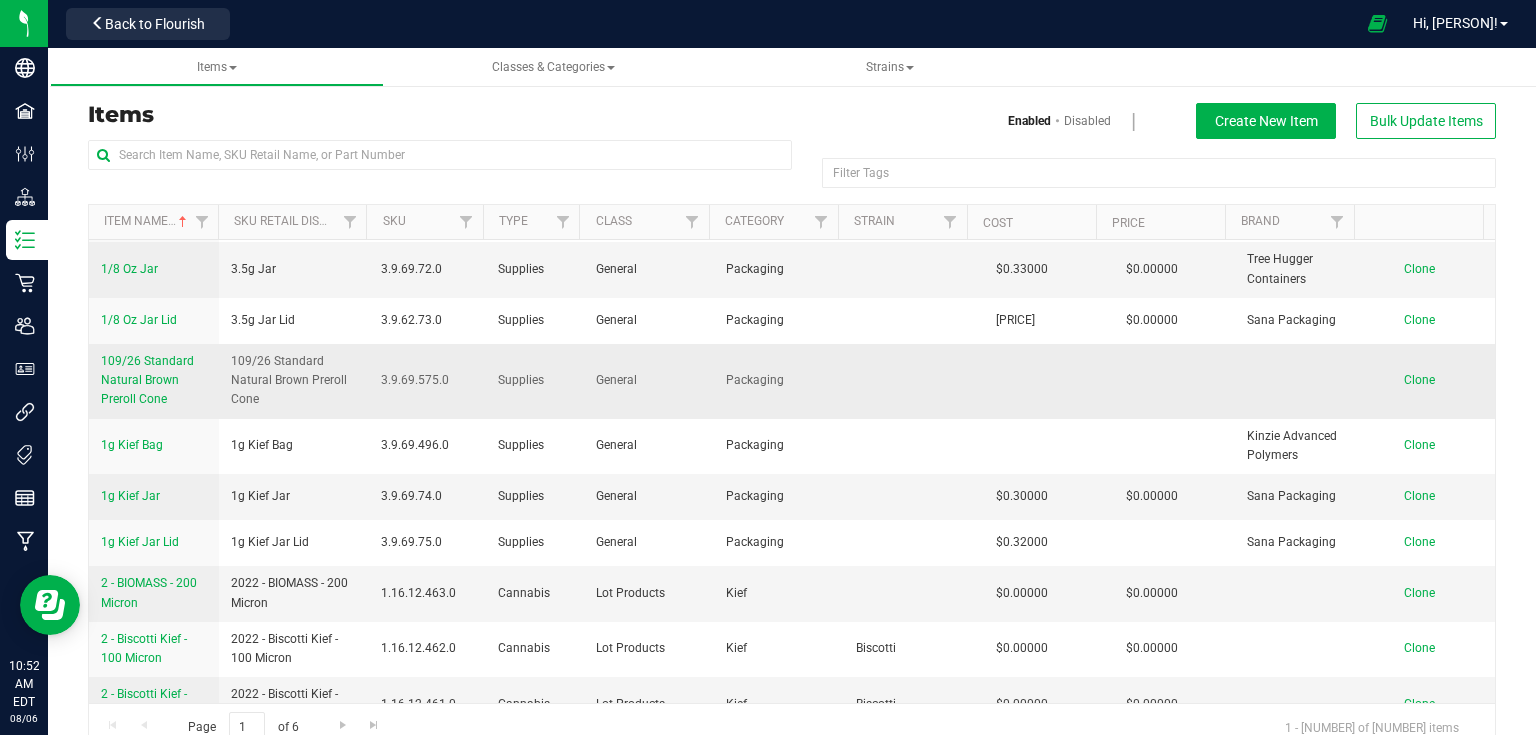 scroll, scrollTop: 80, scrollLeft: 0, axis: vertical 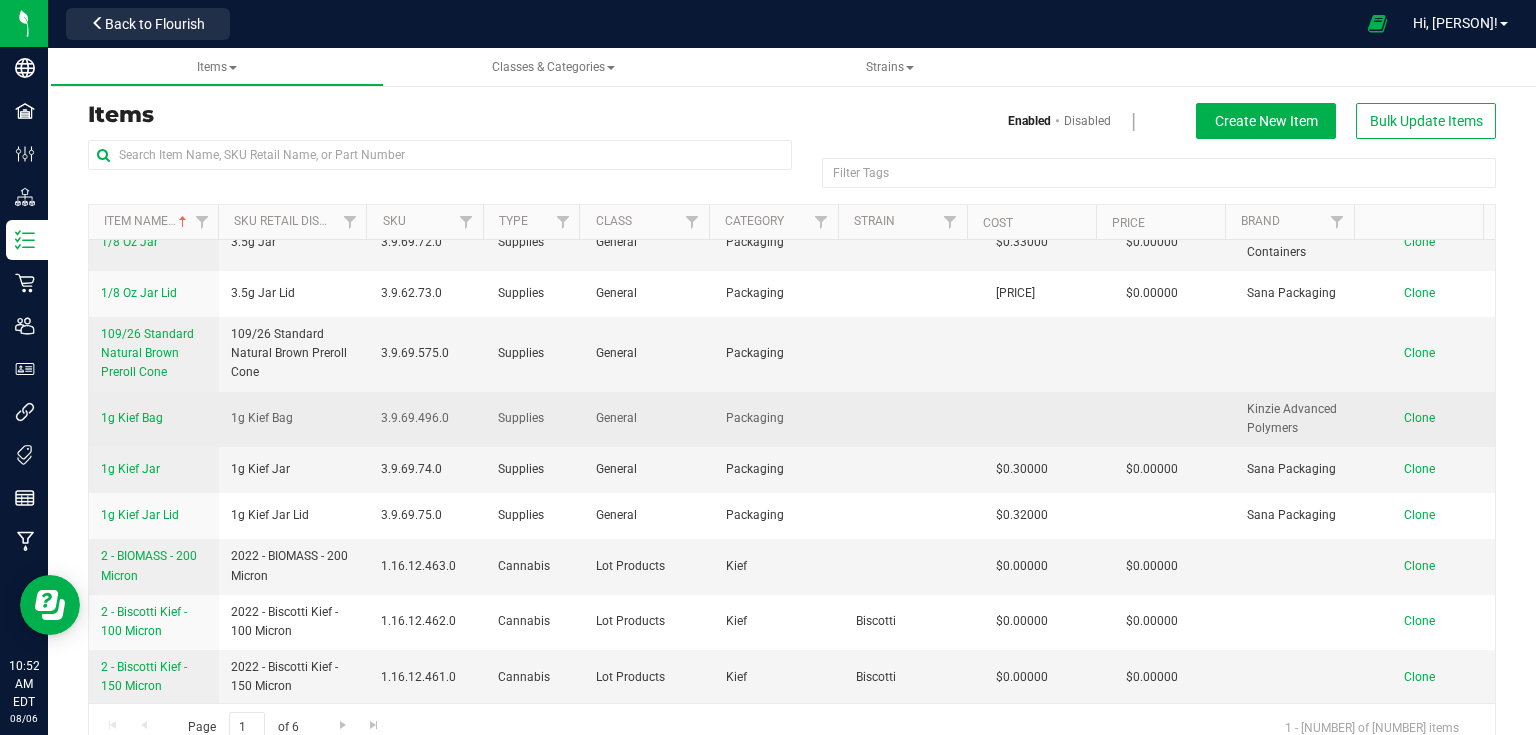 click on "1g Kief Bag" at bounding box center [132, 418] 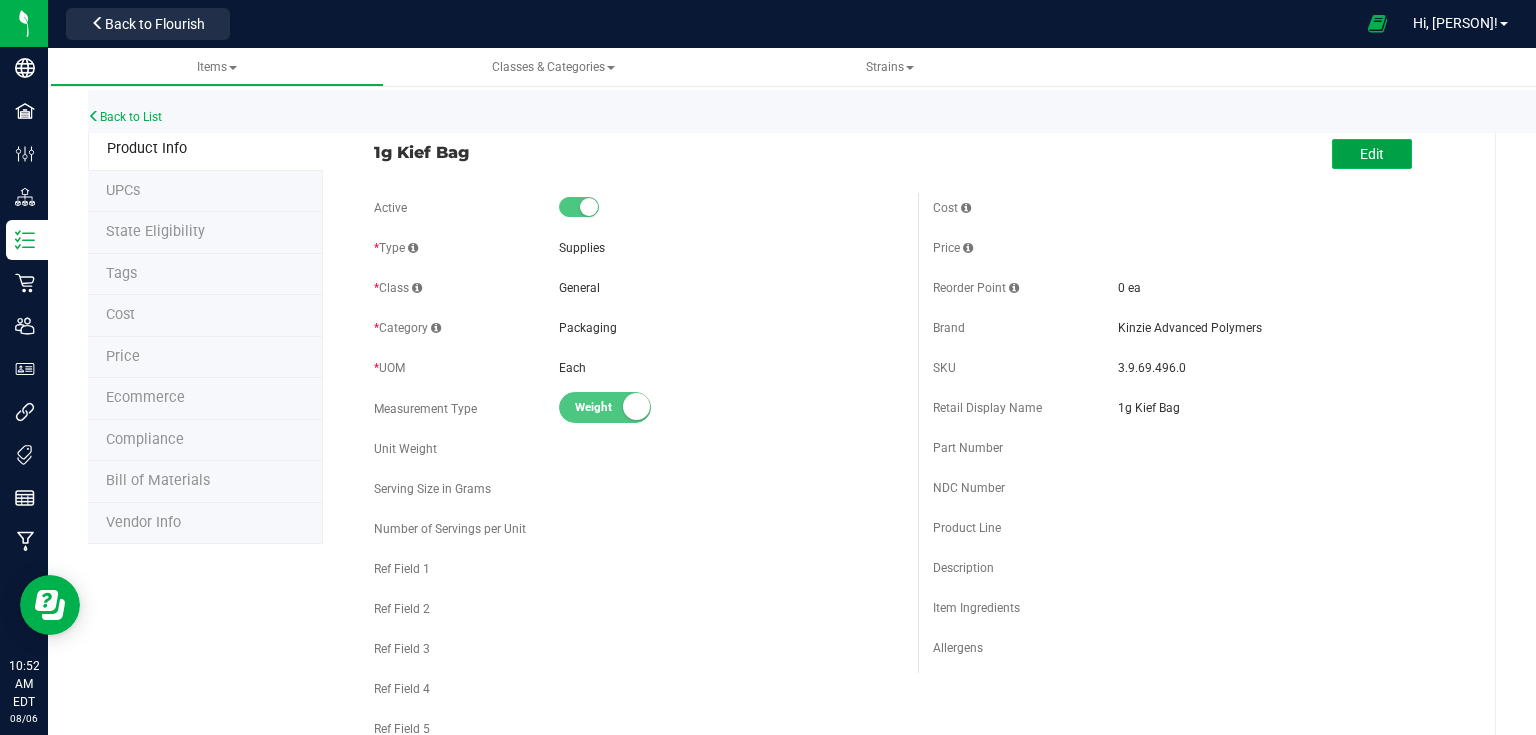 click on "Edit" at bounding box center (1372, 154) 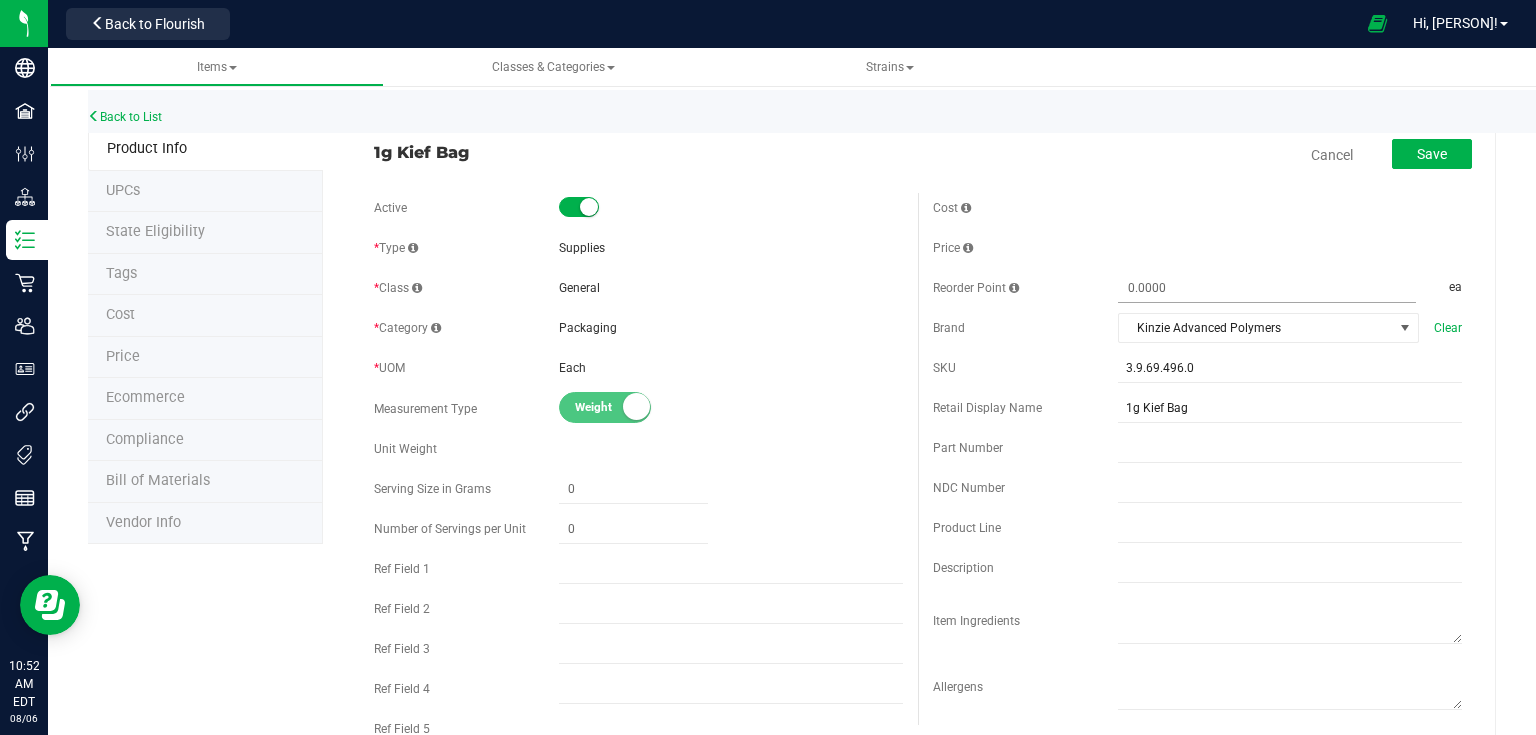 click at bounding box center [1267, 288] 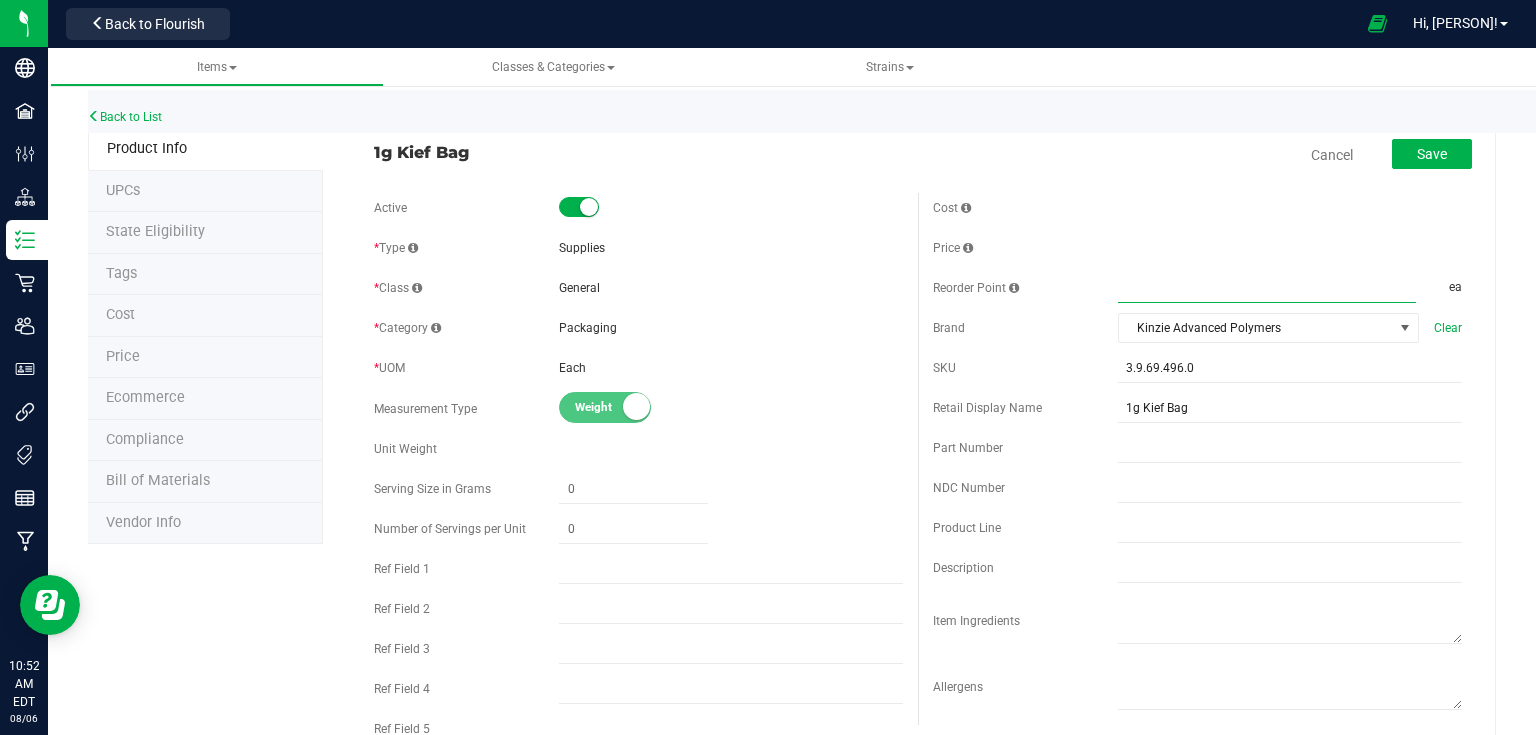 click at bounding box center [1267, 288] 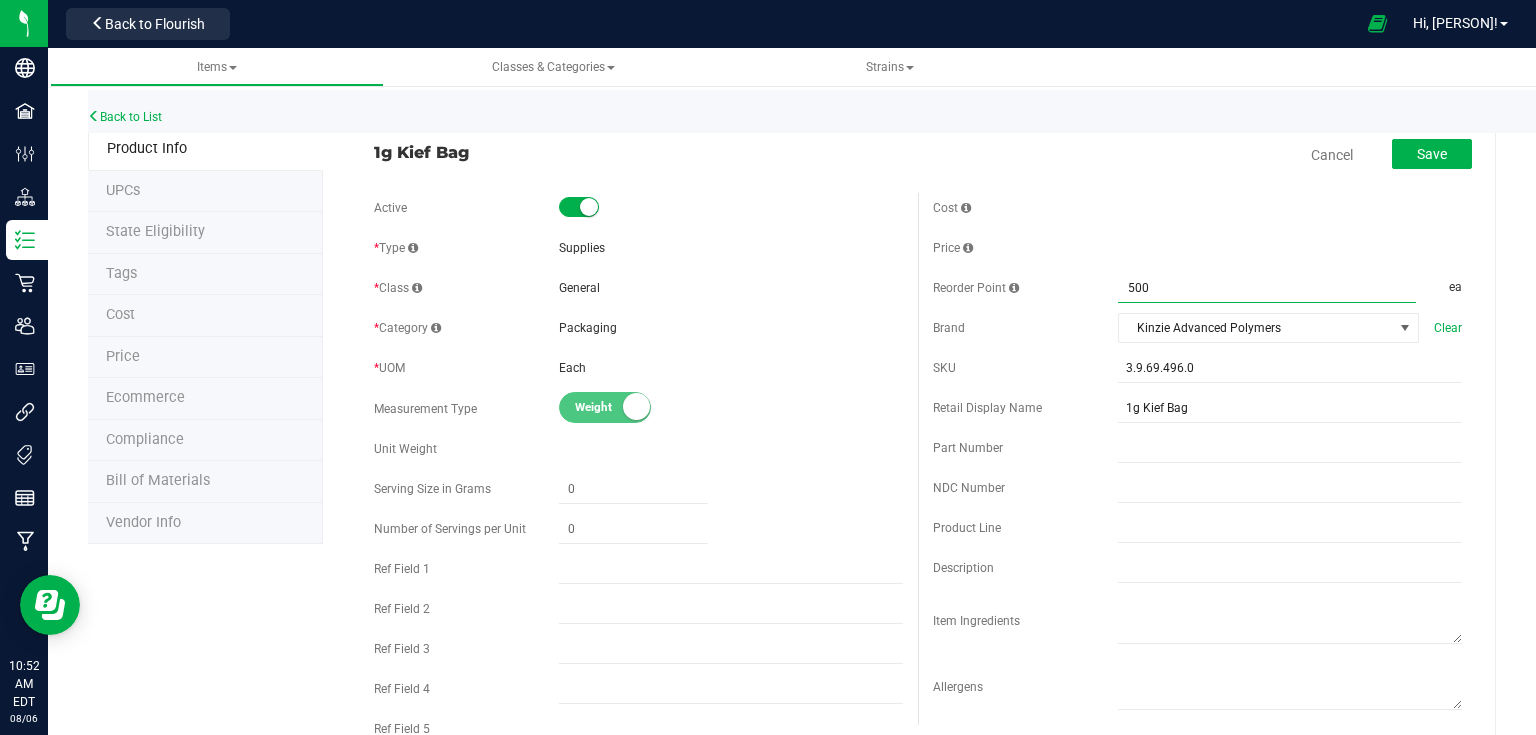 type on "5000" 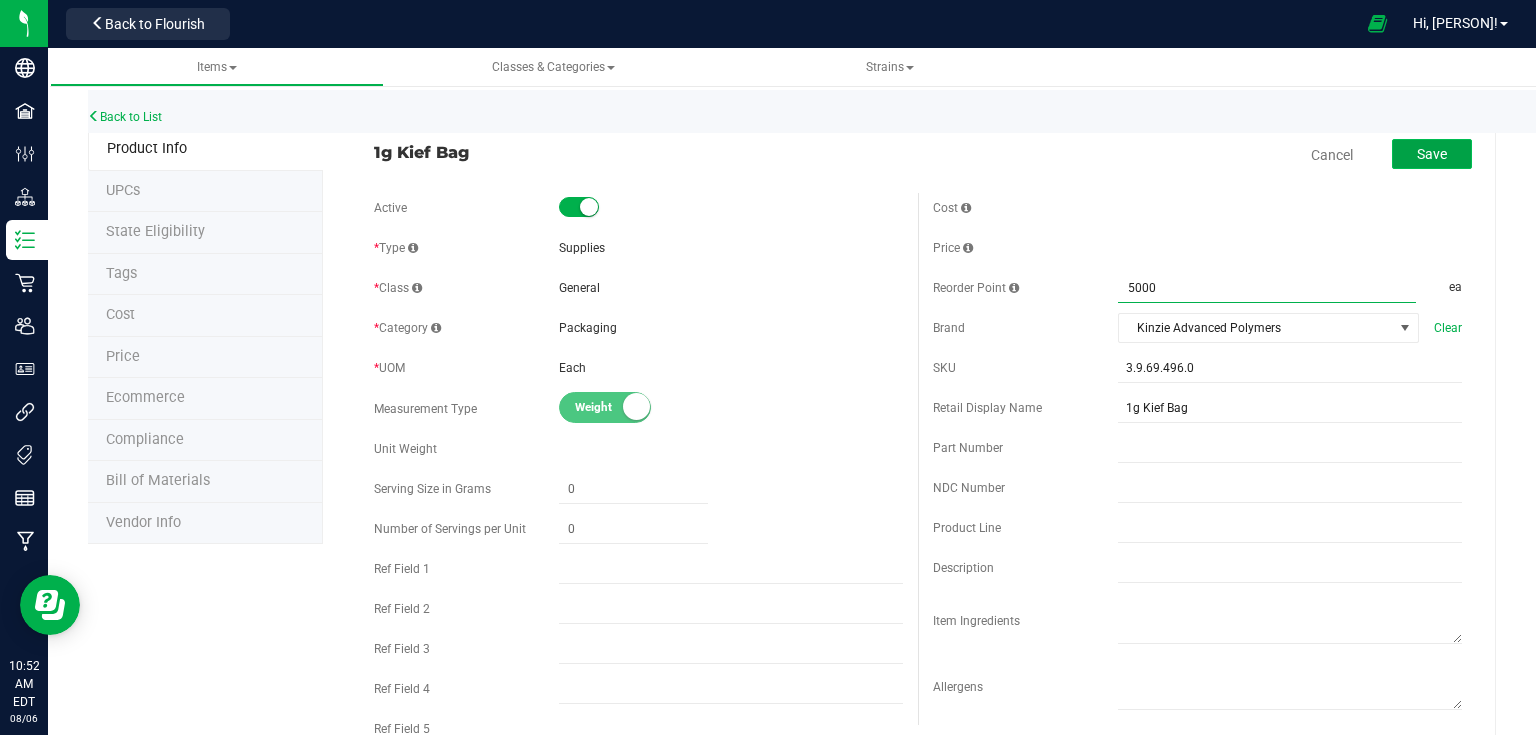 type on "[QUANTITY]" 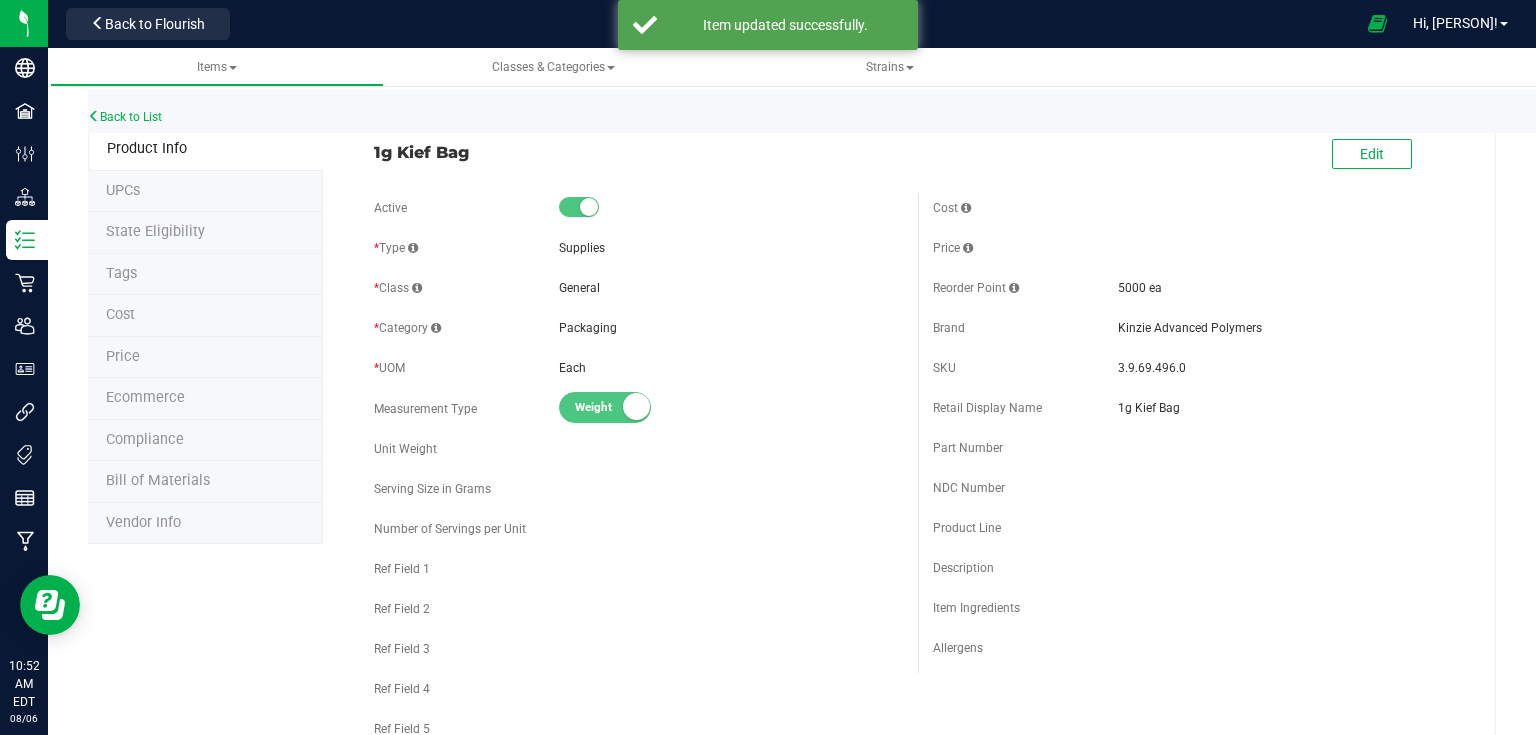 click on "1g Kief Bag" at bounding box center [638, 147] 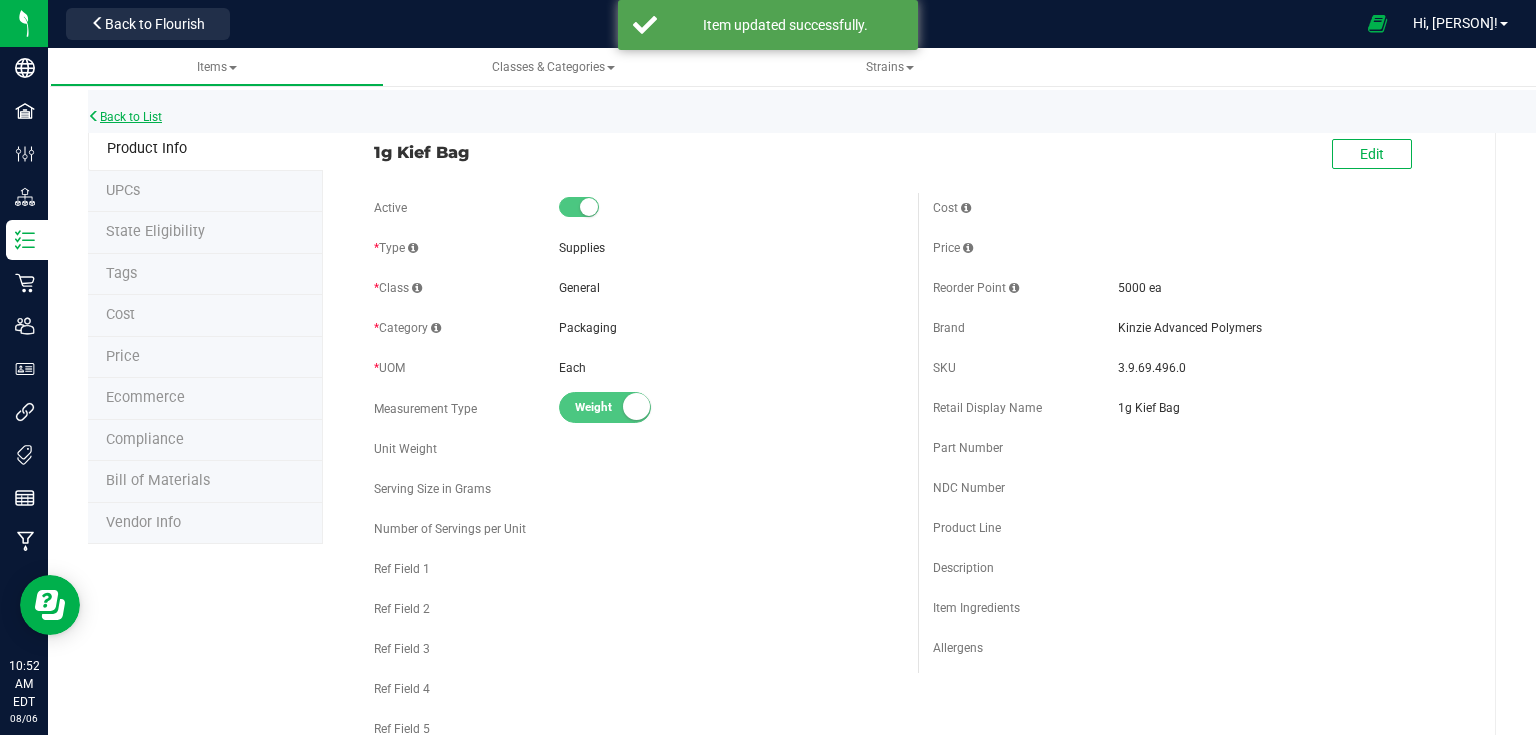 click on "Back to List" at bounding box center [125, 117] 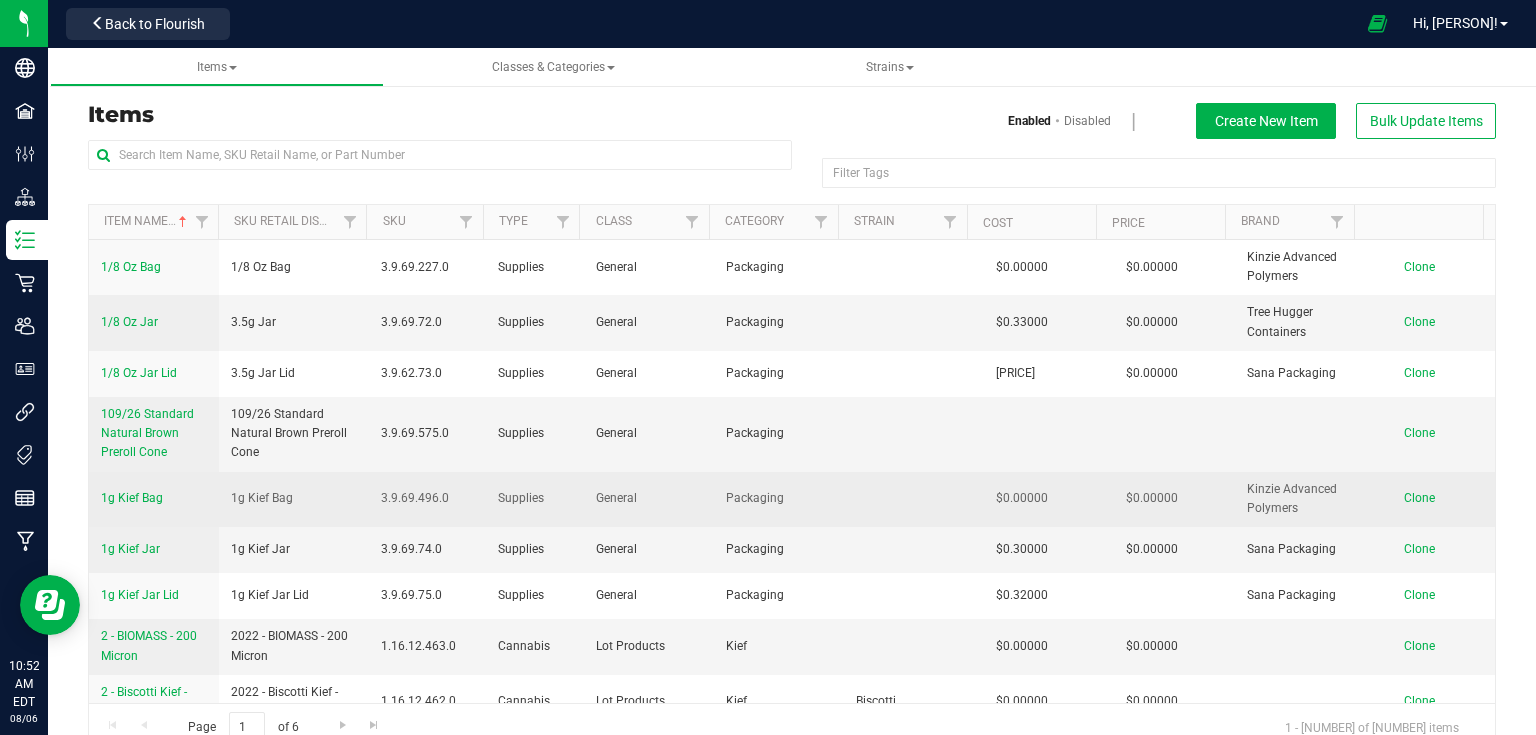 drag, startPoint x: 100, startPoint y: 496, endPoint x: 195, endPoint y: 501, distance: 95.131485 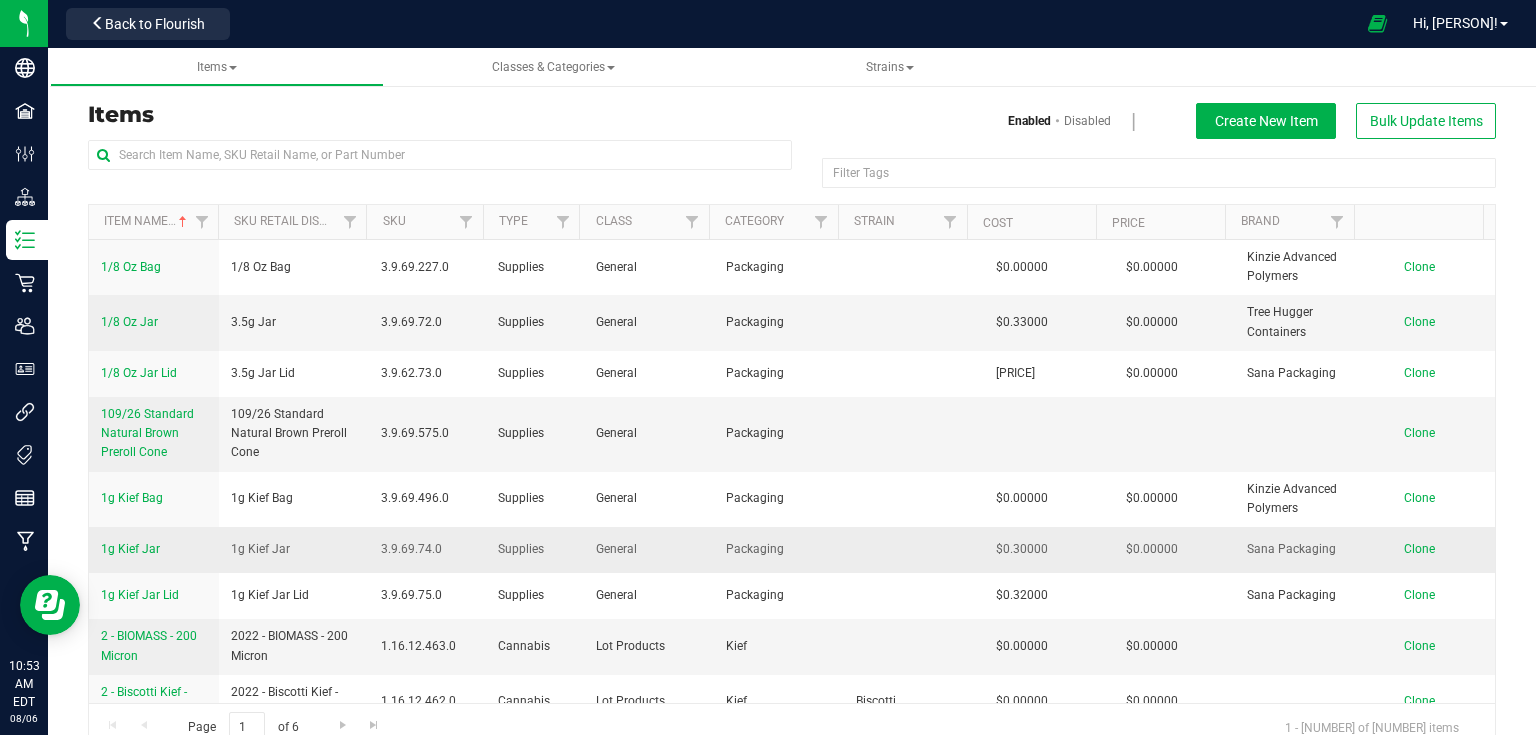 drag, startPoint x: 170, startPoint y: 547, endPoint x: 93, endPoint y: 552, distance: 77.16217 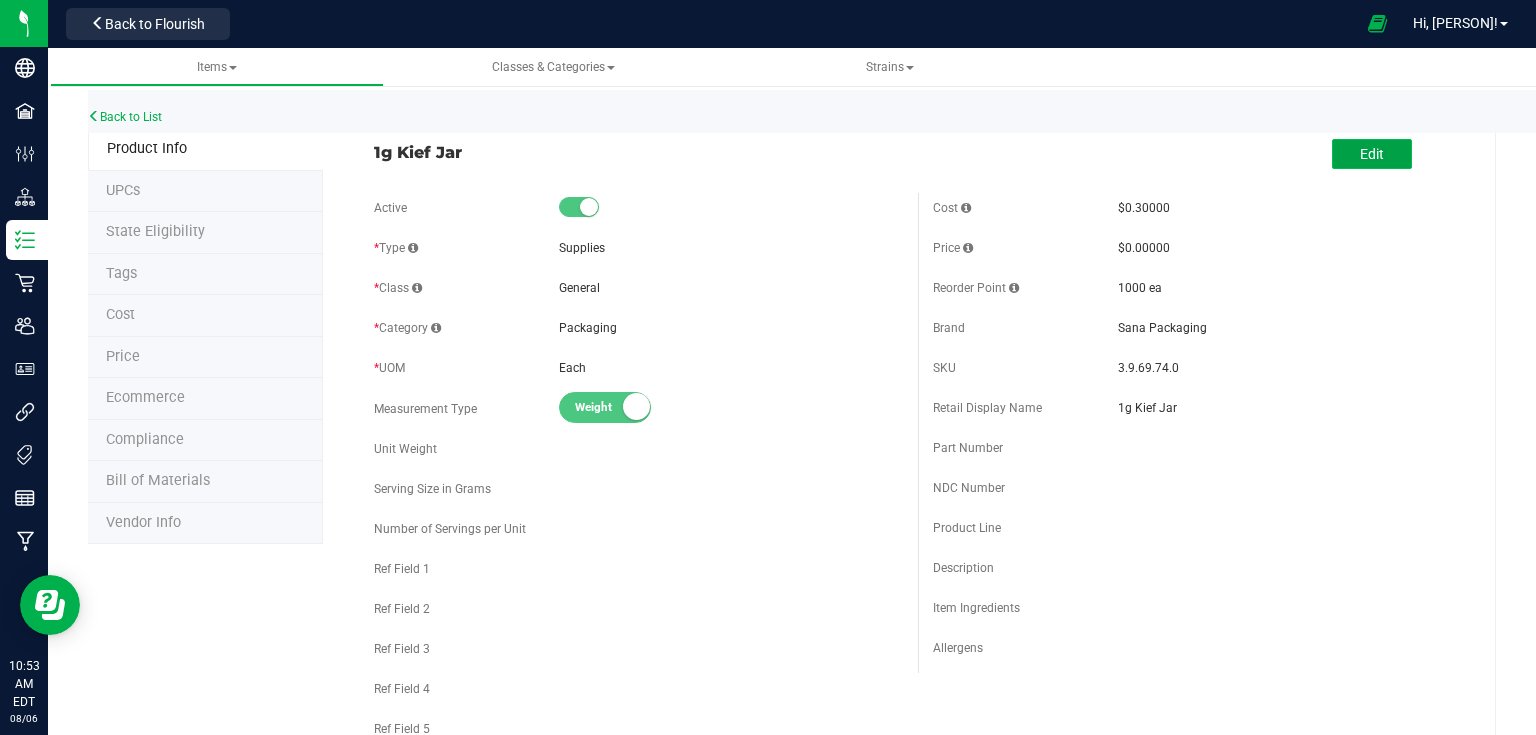 click on "Edit" at bounding box center (1372, 154) 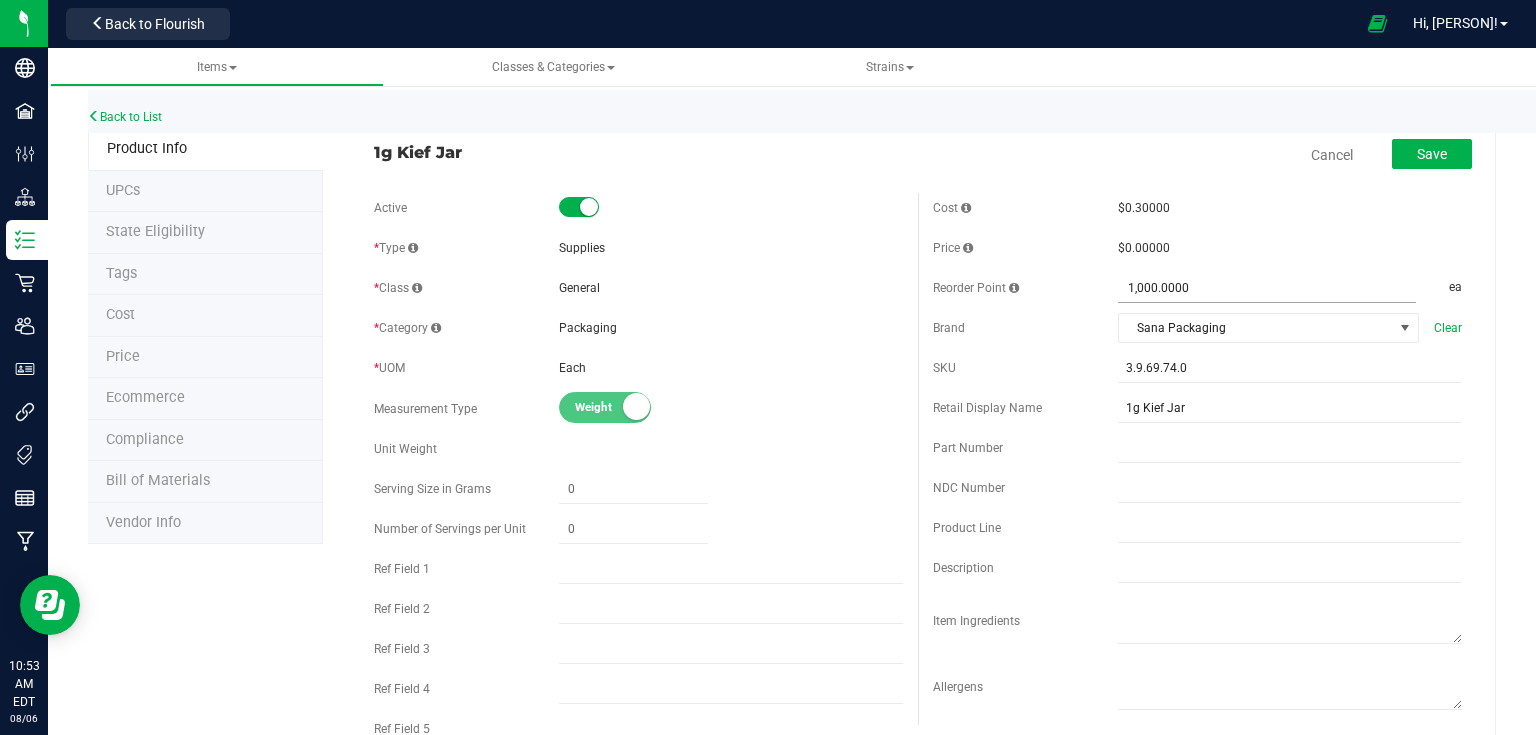 click on "1,000.0000 1000" at bounding box center [1267, 288] 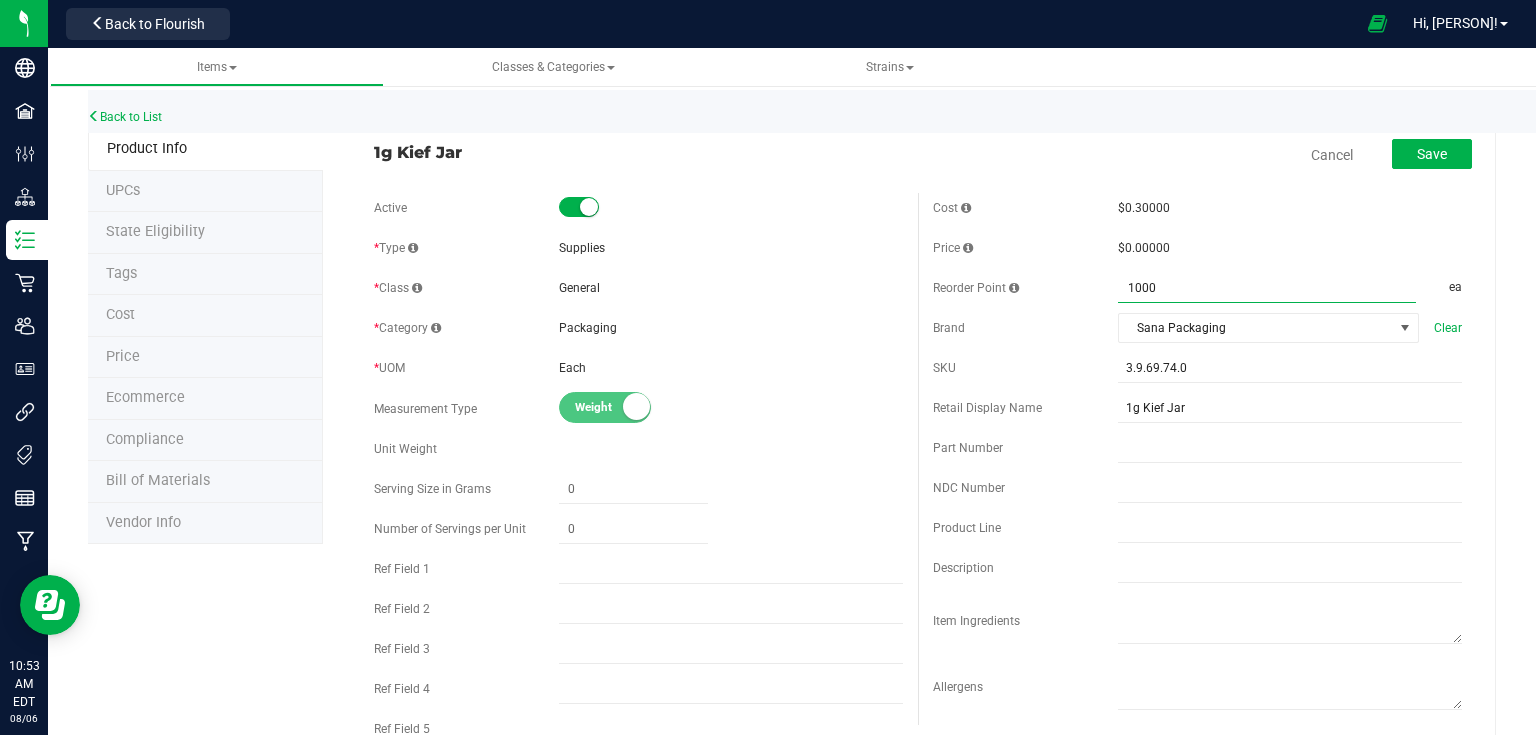 click on "1000" at bounding box center (1267, 288) 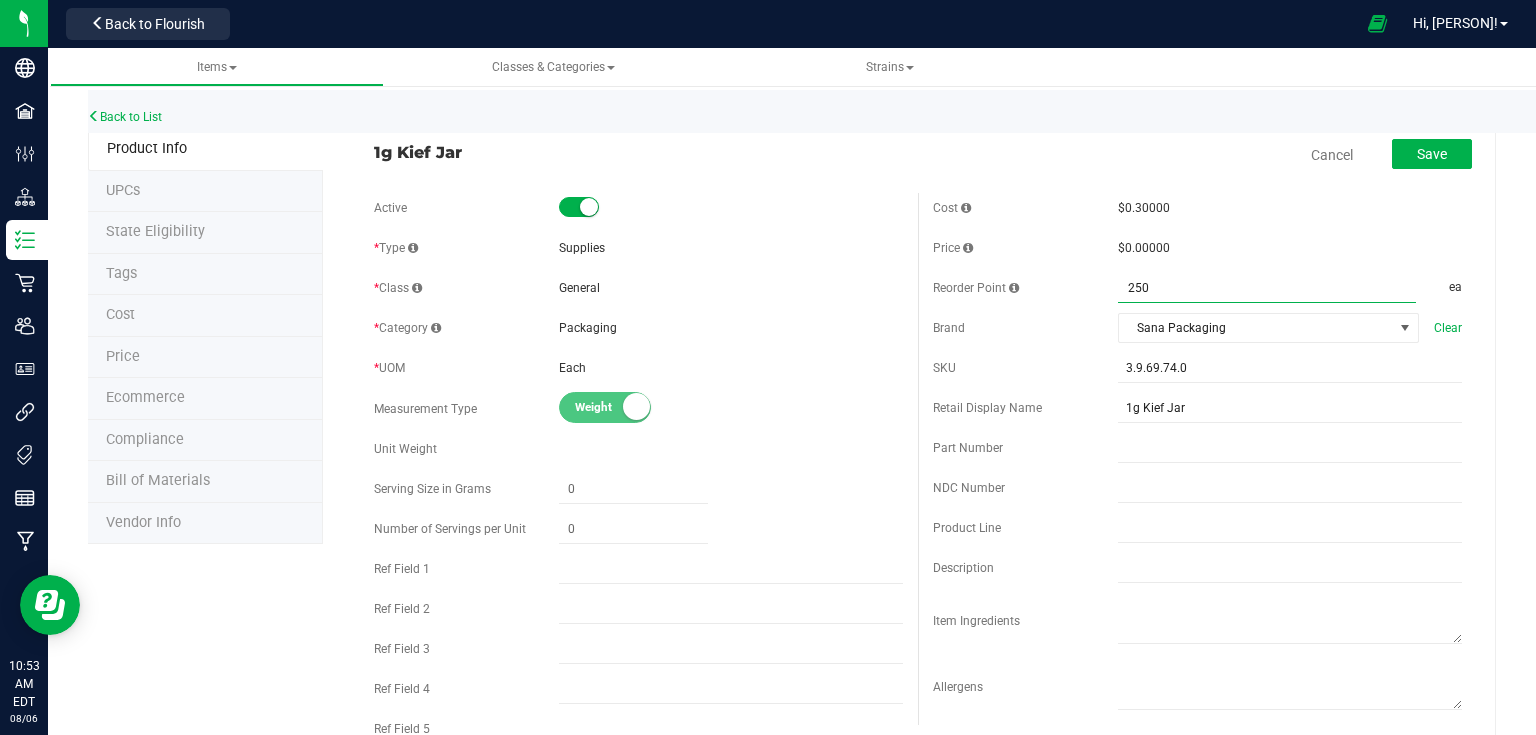 type on "2500" 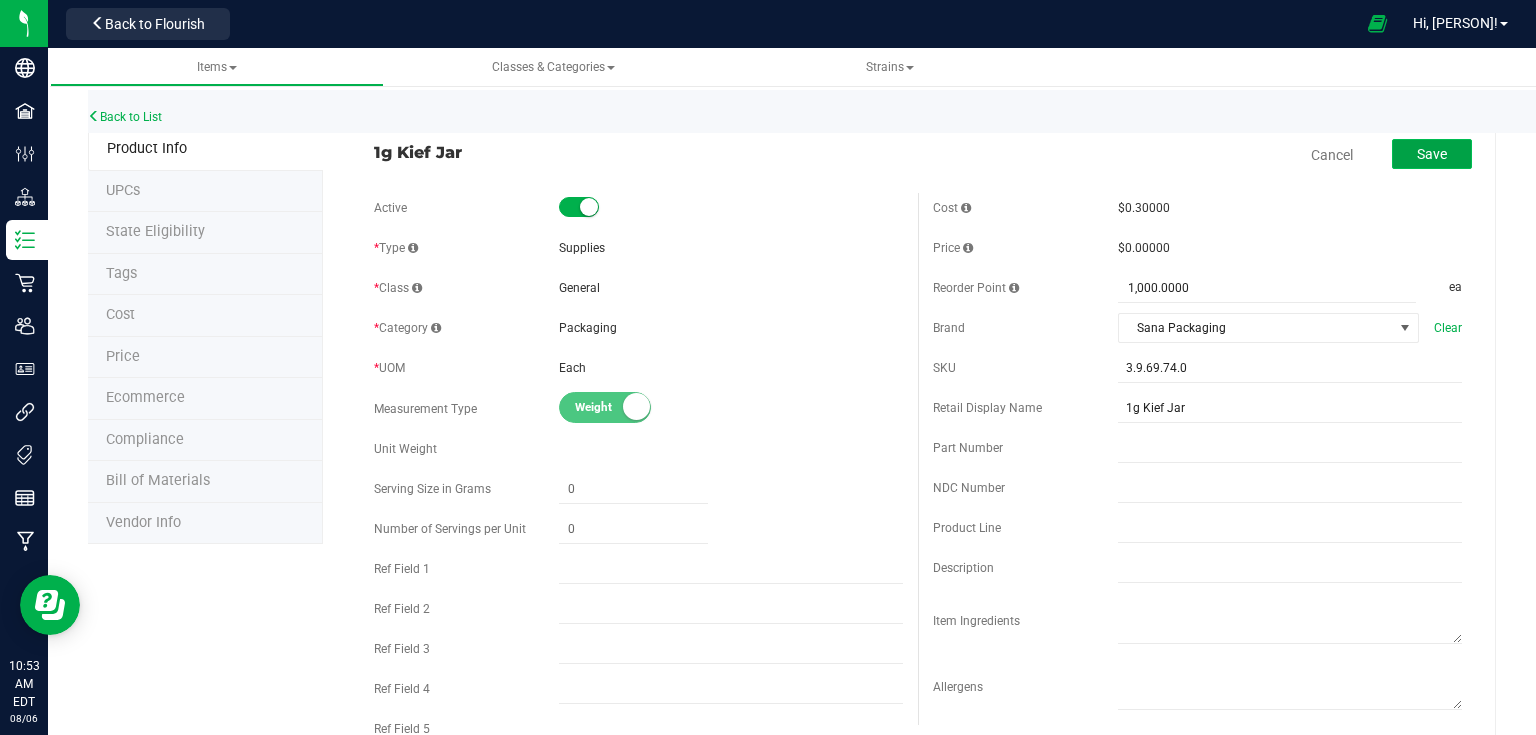 type on "2,500.0000" 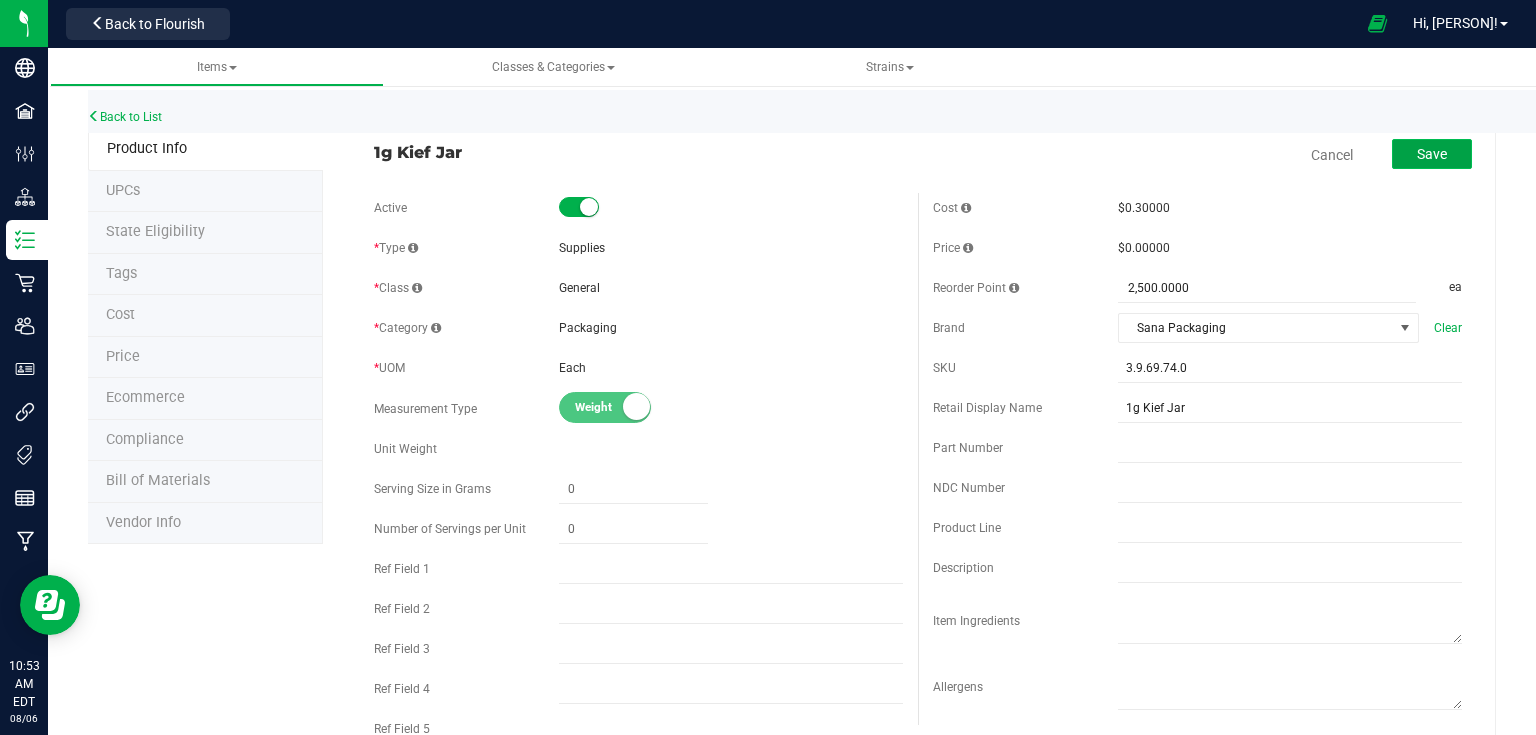 click on "Save" at bounding box center (1432, 154) 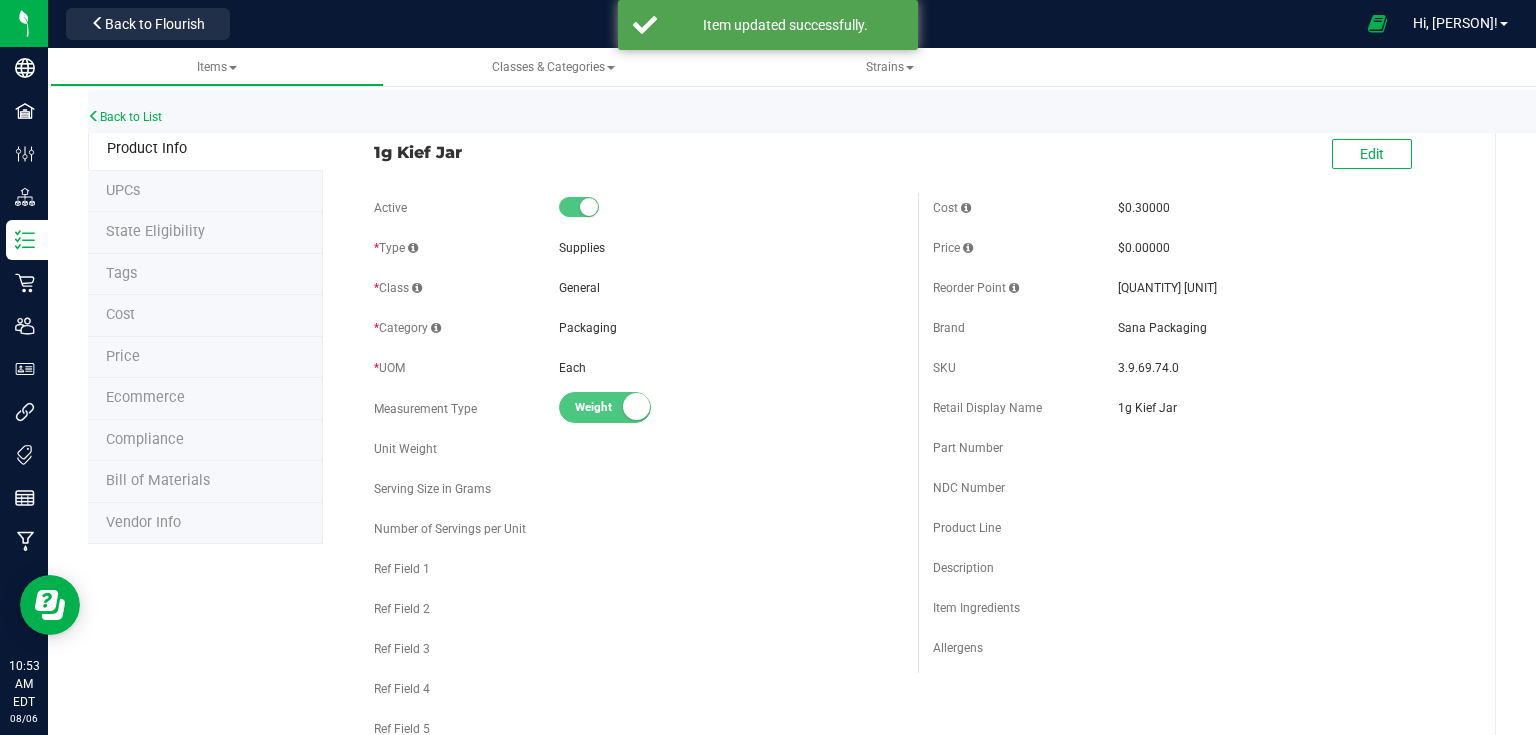 click on "[QUANTITY] [UNIT]" at bounding box center (1290, 288) 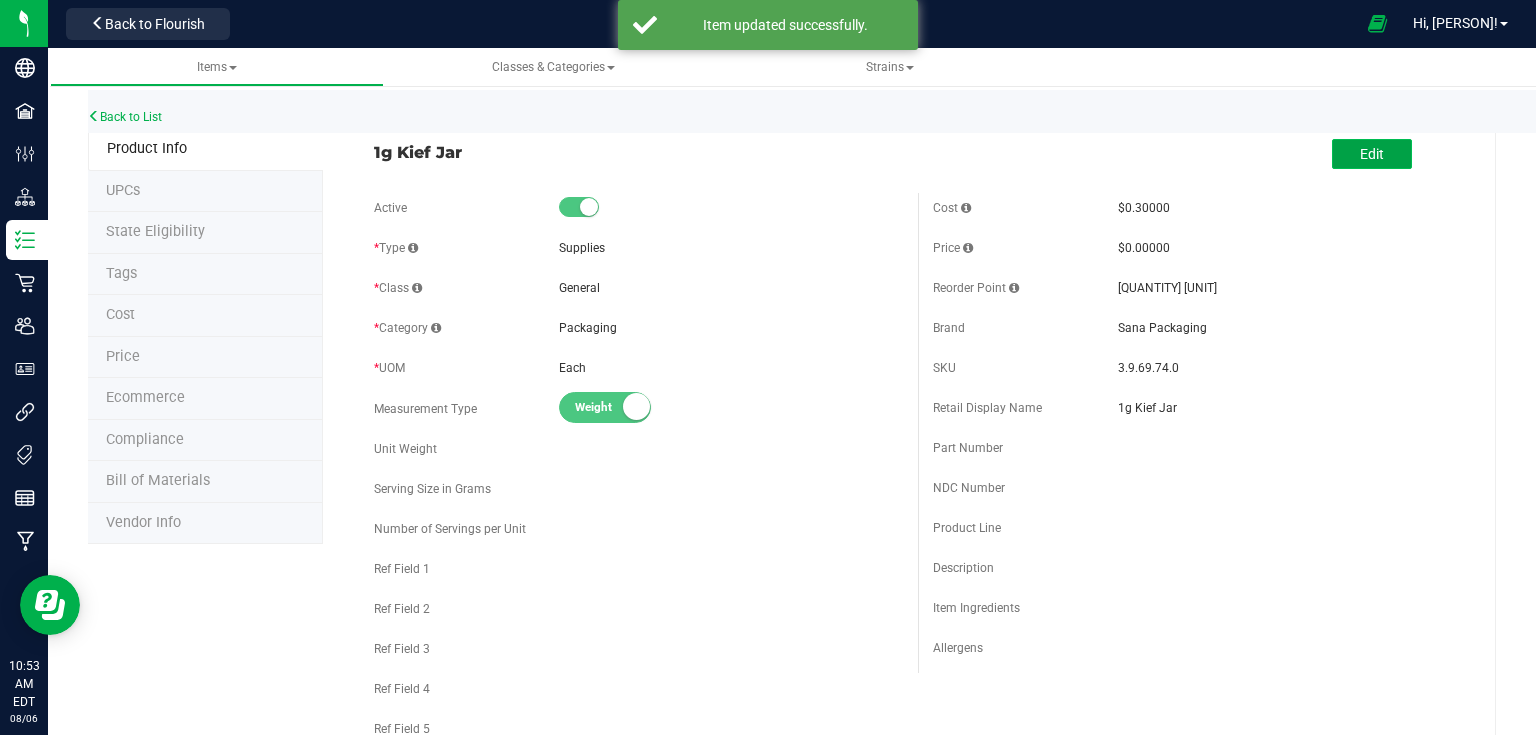 click on "Edit" at bounding box center [1372, 154] 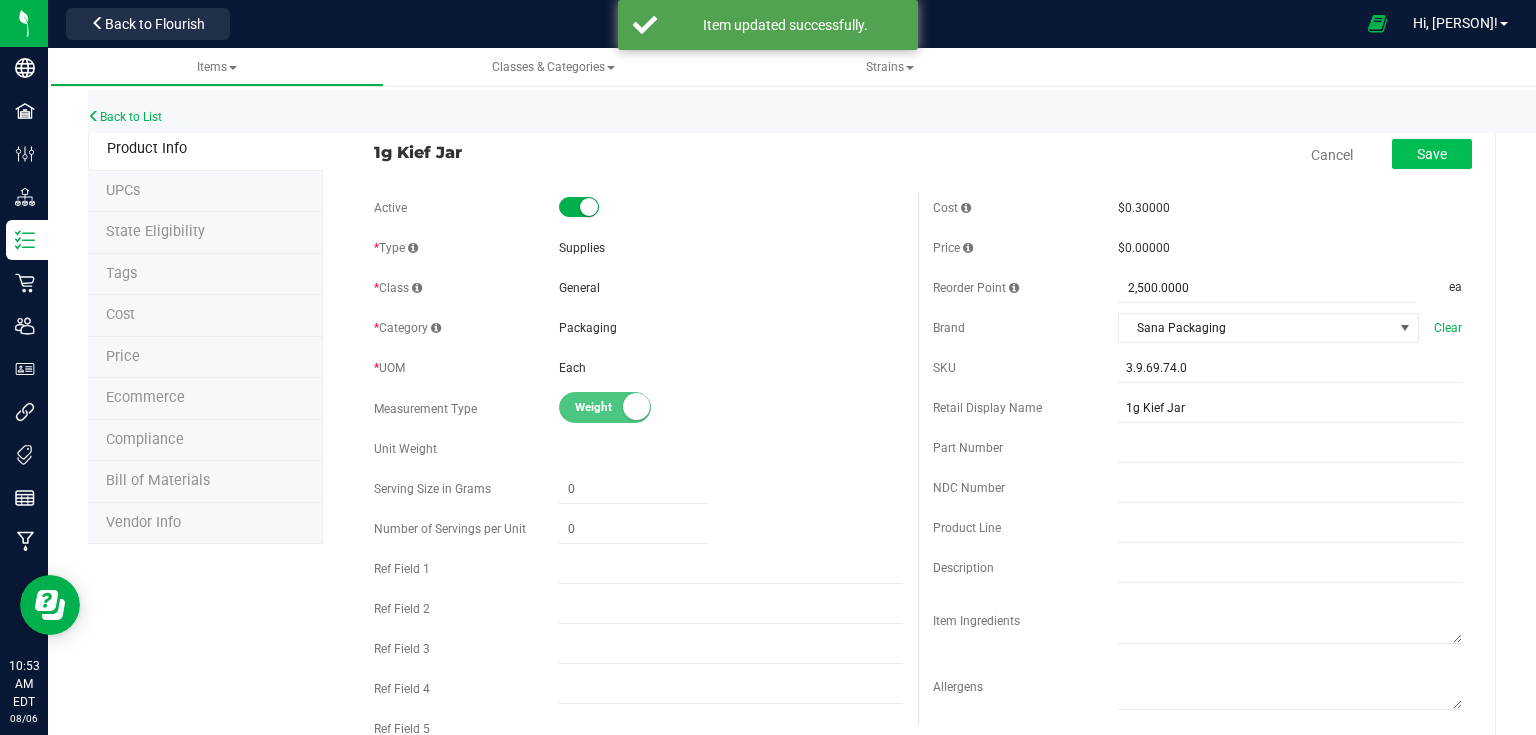 drag, startPoint x: 1464, startPoint y: 140, endPoint x: 1436, endPoint y: 163, distance: 36.23534 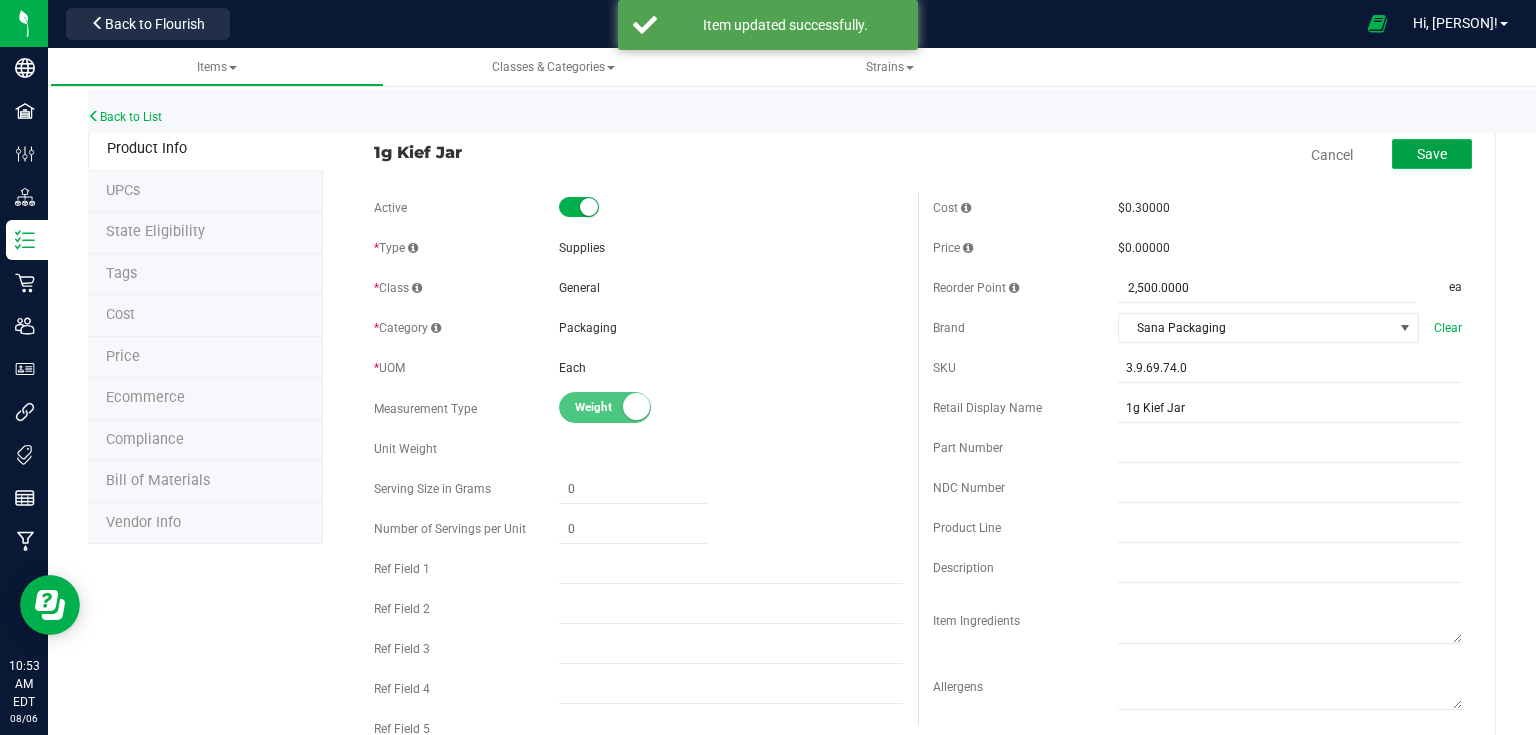 drag, startPoint x: 1436, startPoint y: 163, endPoint x: 1398, endPoint y: 165, distance: 38.052597 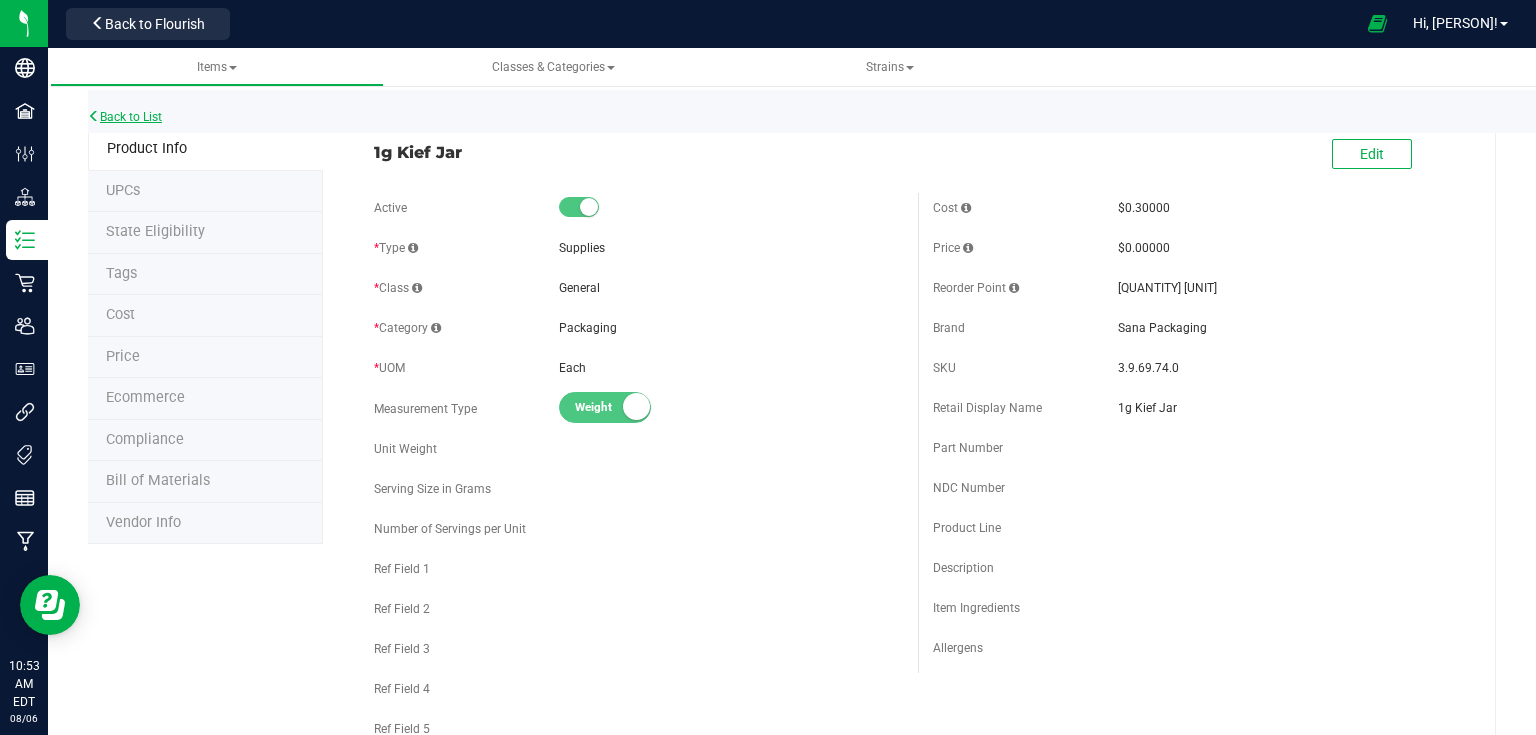 click on "Back to List" at bounding box center (125, 117) 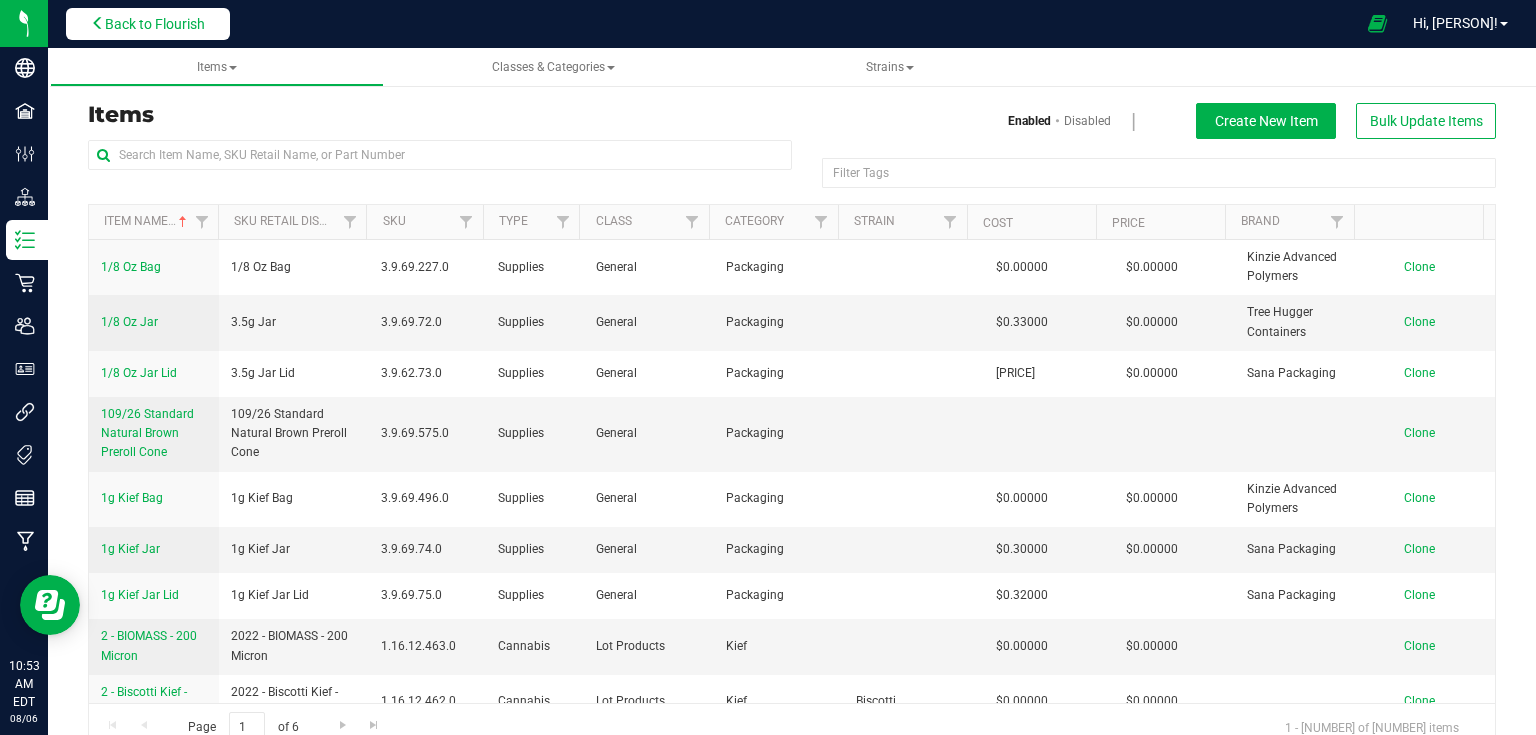 click on "Back to Flourish" at bounding box center [148, 24] 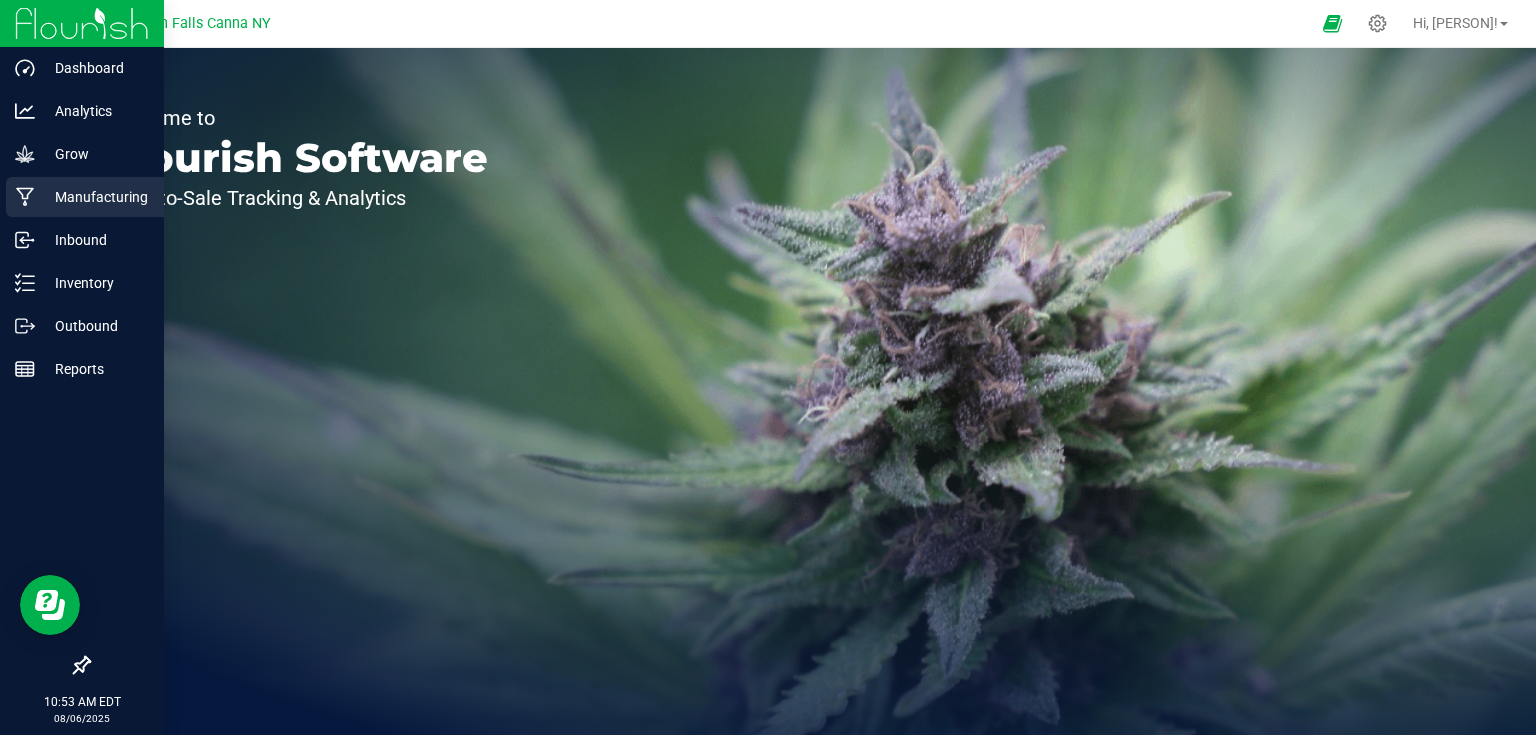 click on "Manufacturing" at bounding box center (95, 197) 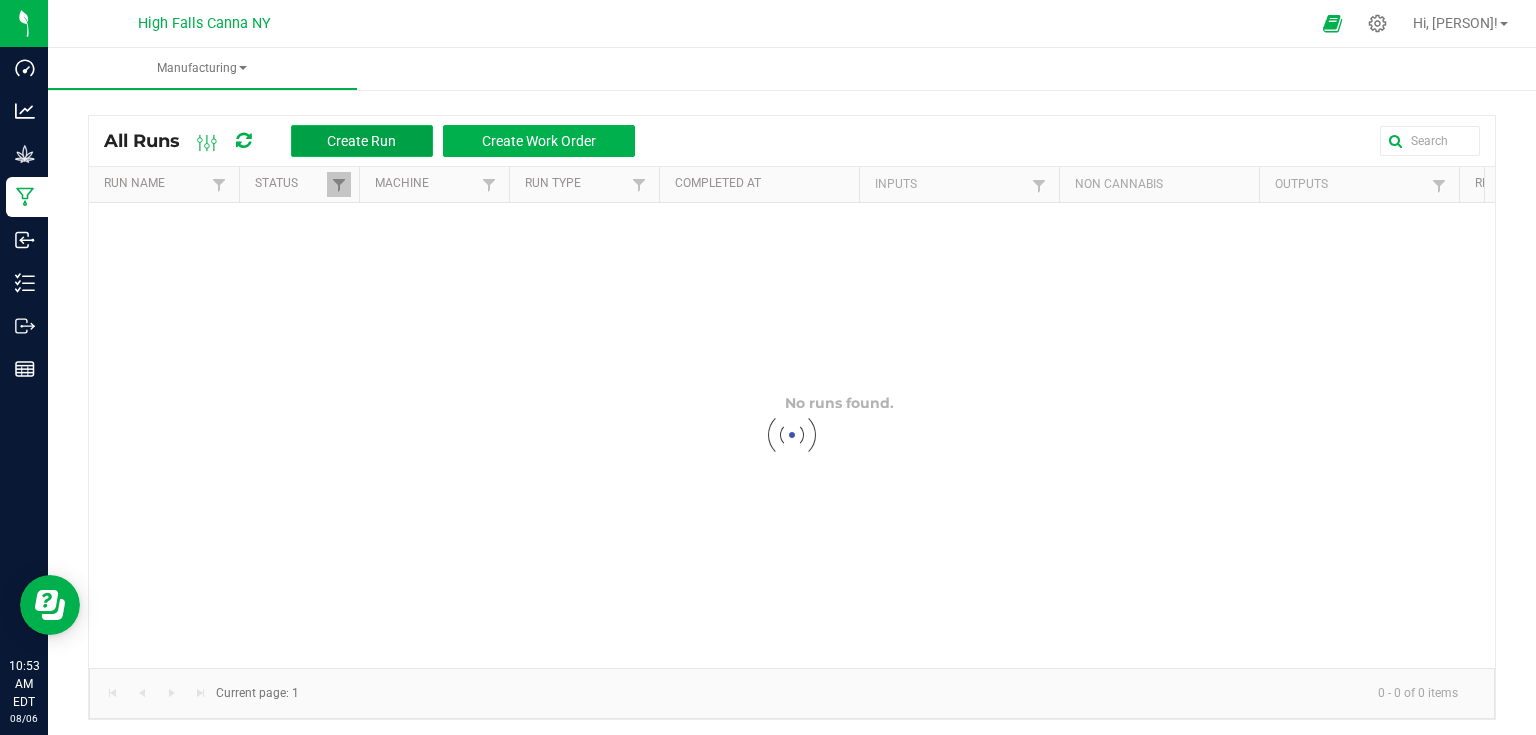 click on "Create Run" at bounding box center (361, 141) 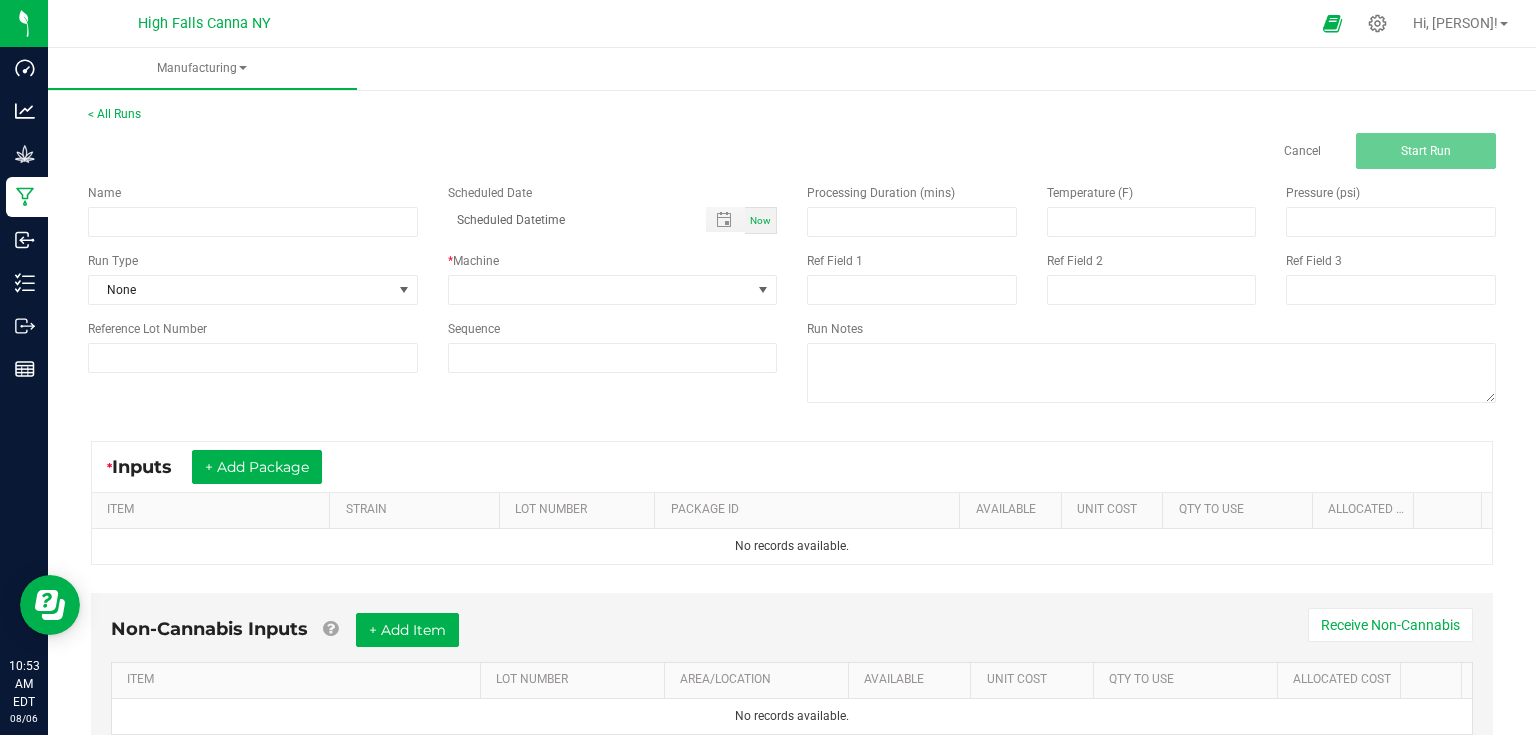 scroll, scrollTop: 75, scrollLeft: 0, axis: vertical 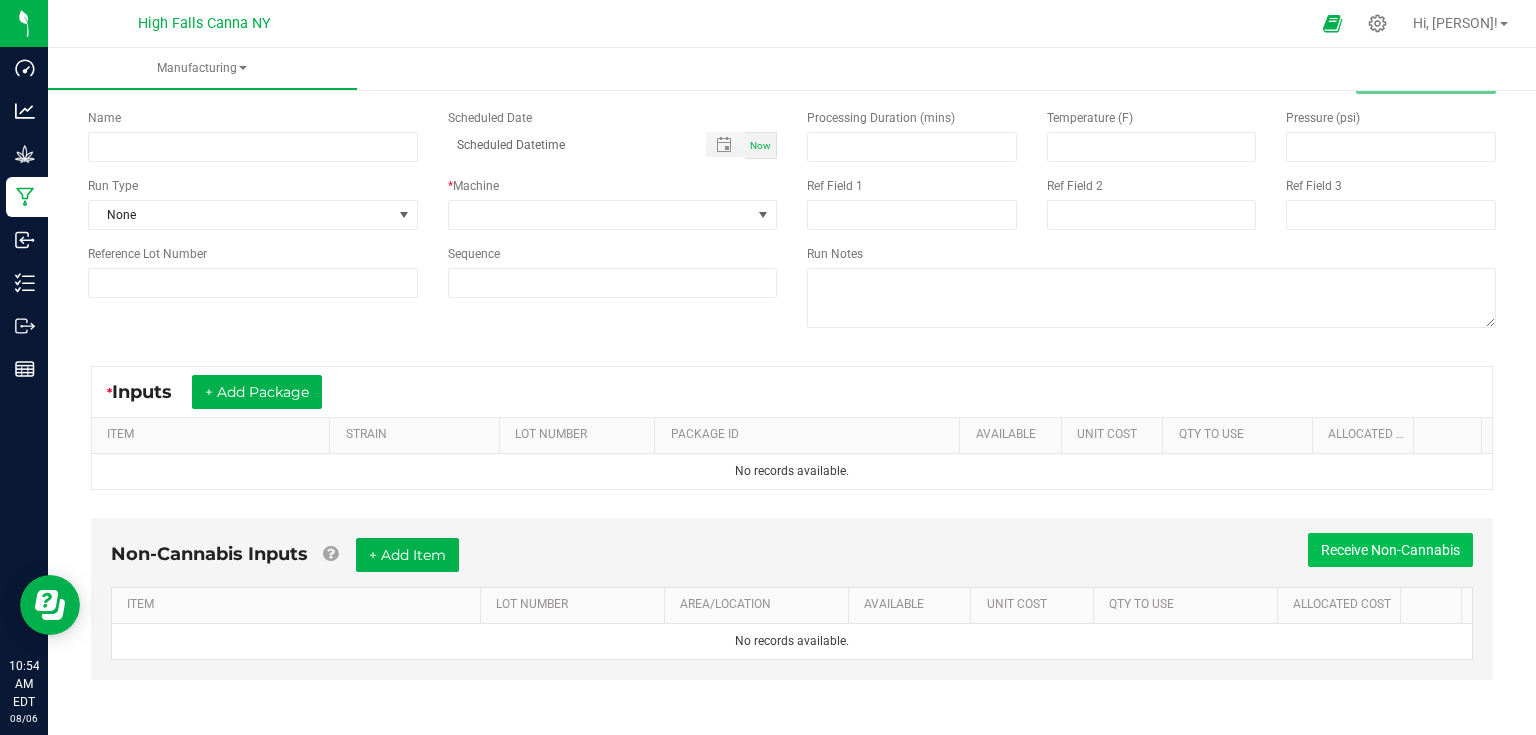 click on "Receive Non-Cannabis" at bounding box center (1390, 550) 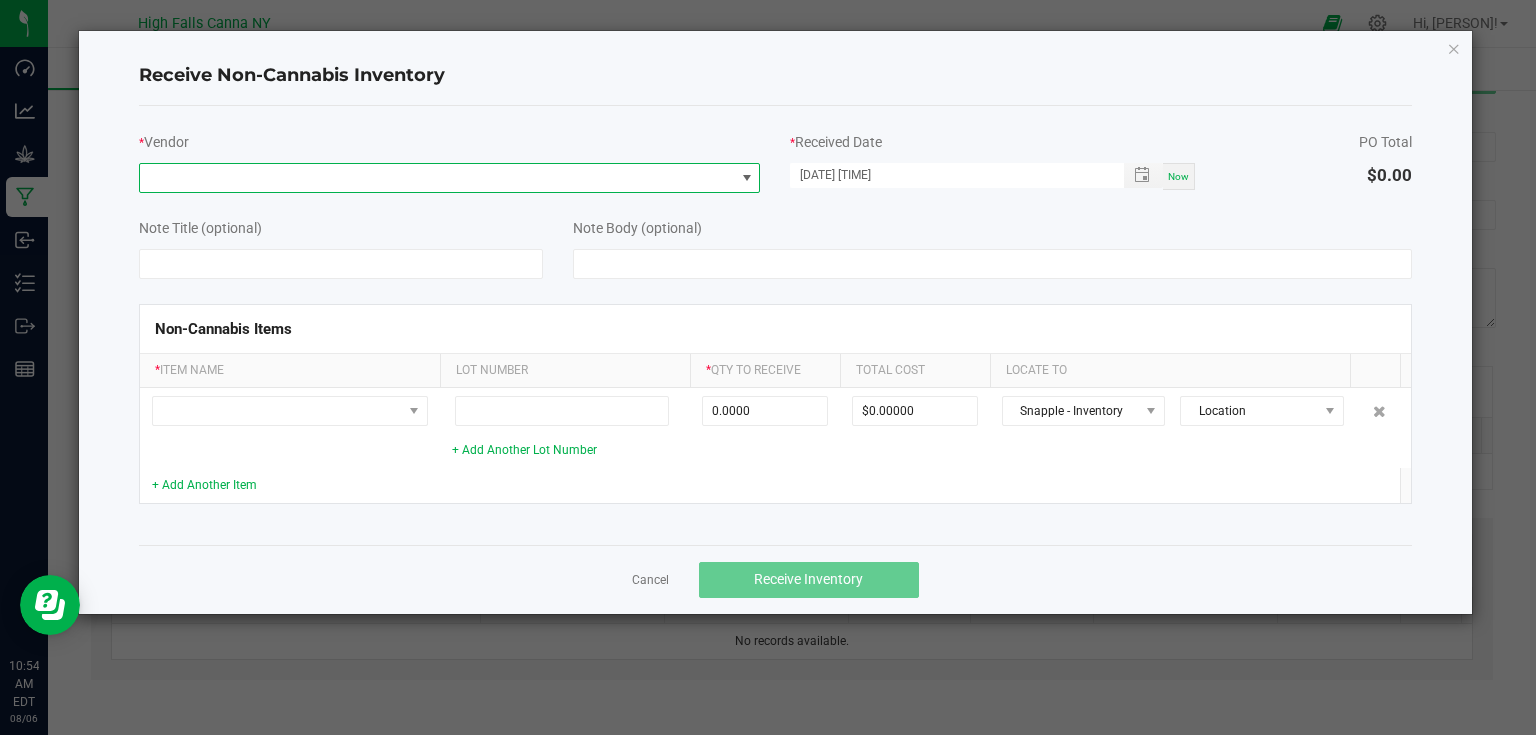 click at bounding box center (437, 178) 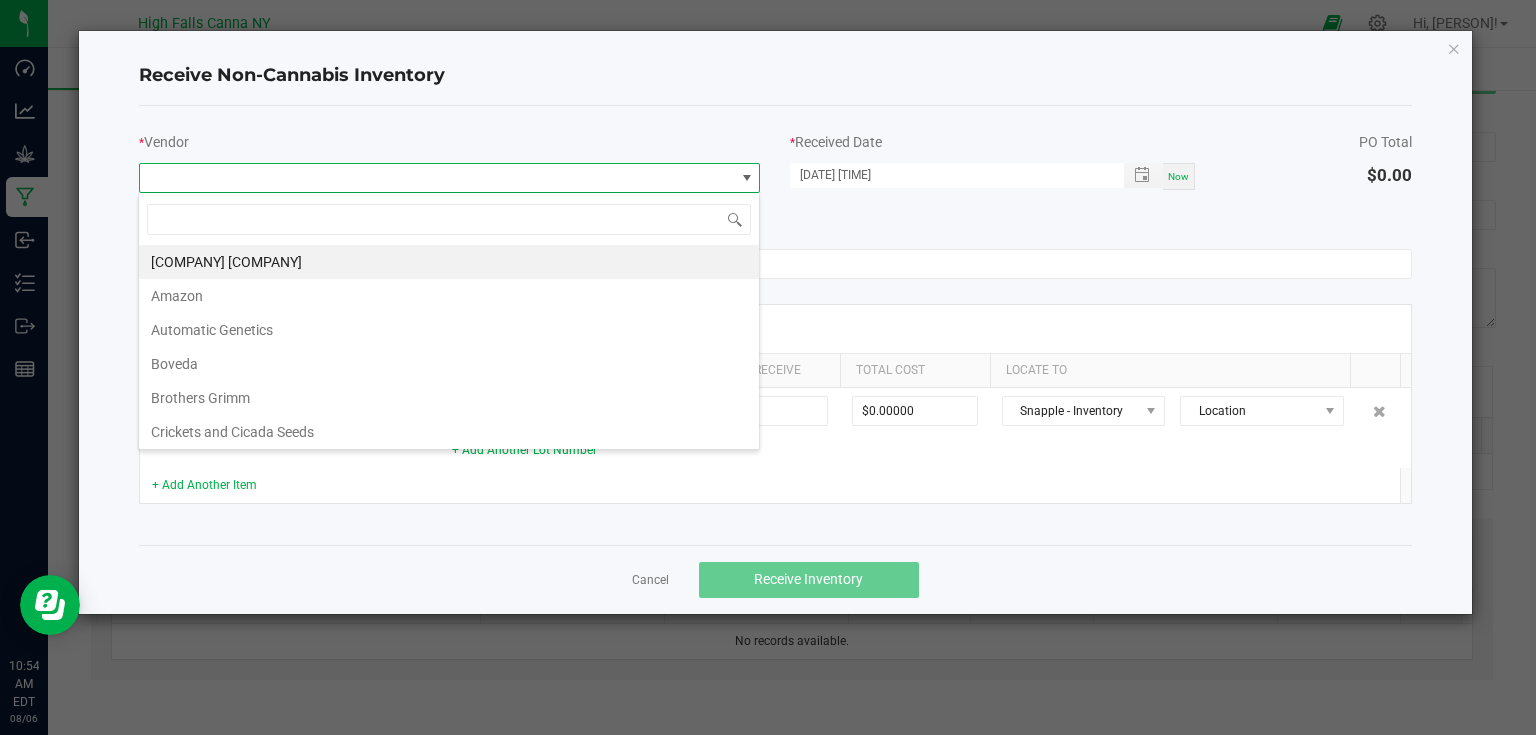 scroll, scrollTop: 99970, scrollLeft: 99377, axis: both 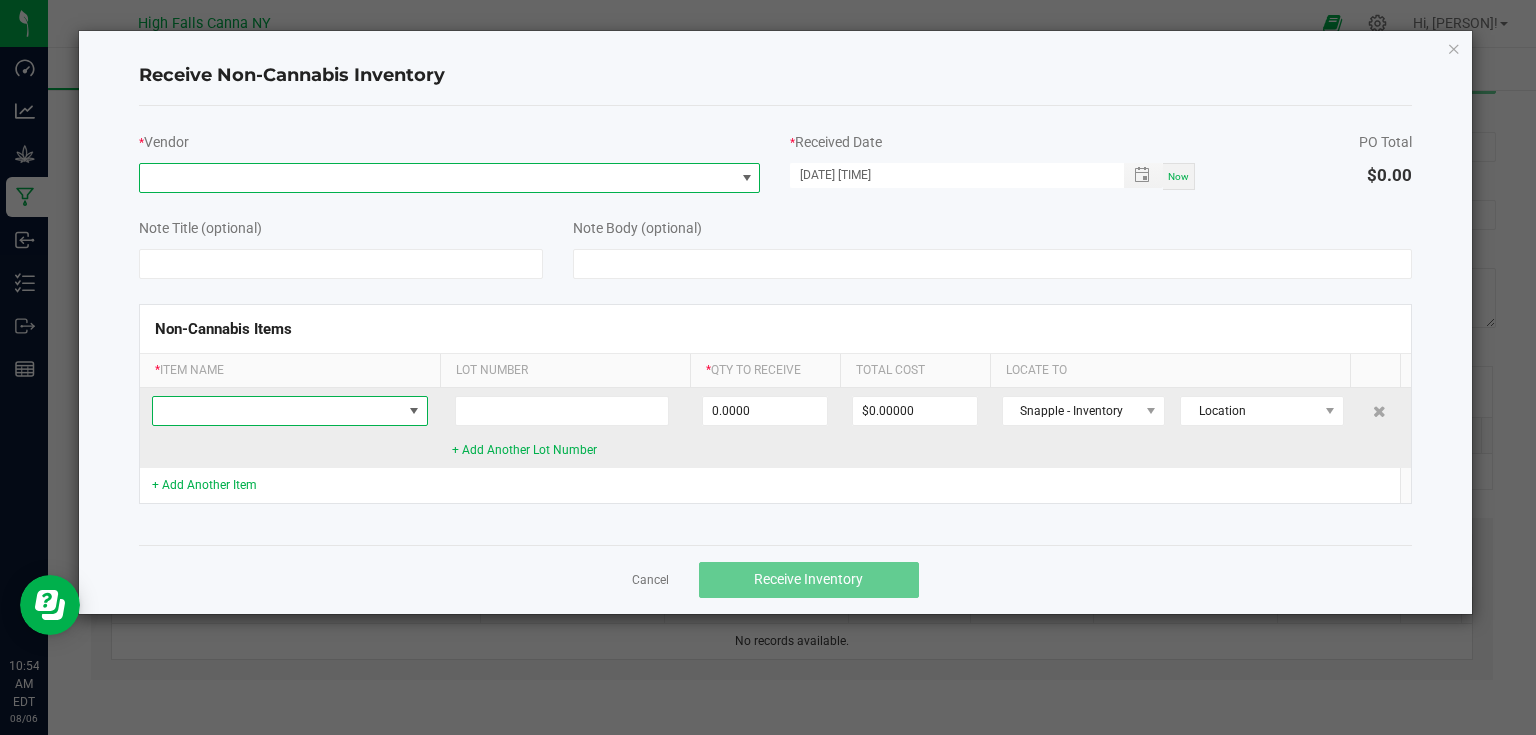 click at bounding box center (277, 411) 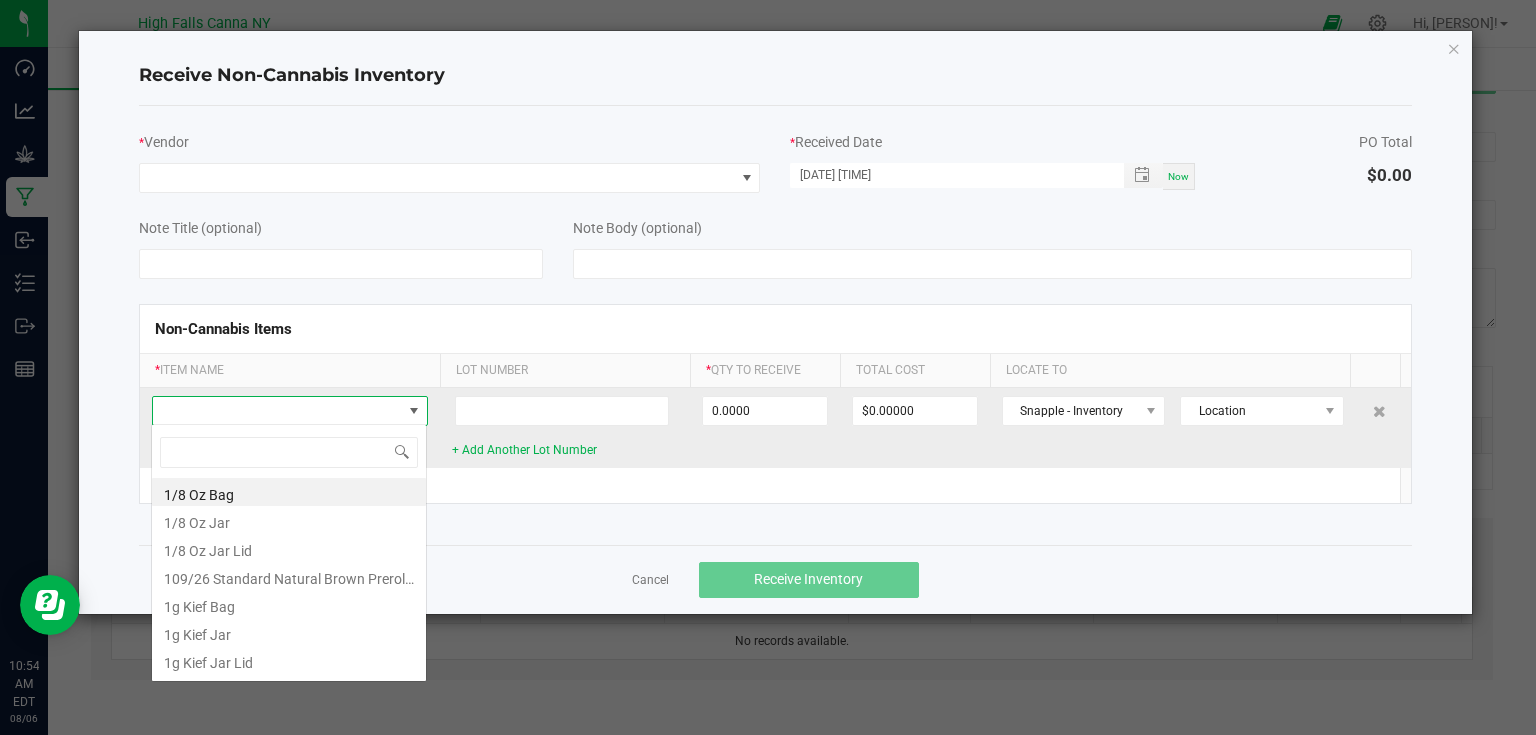 scroll, scrollTop: 99970, scrollLeft: 99724, axis: both 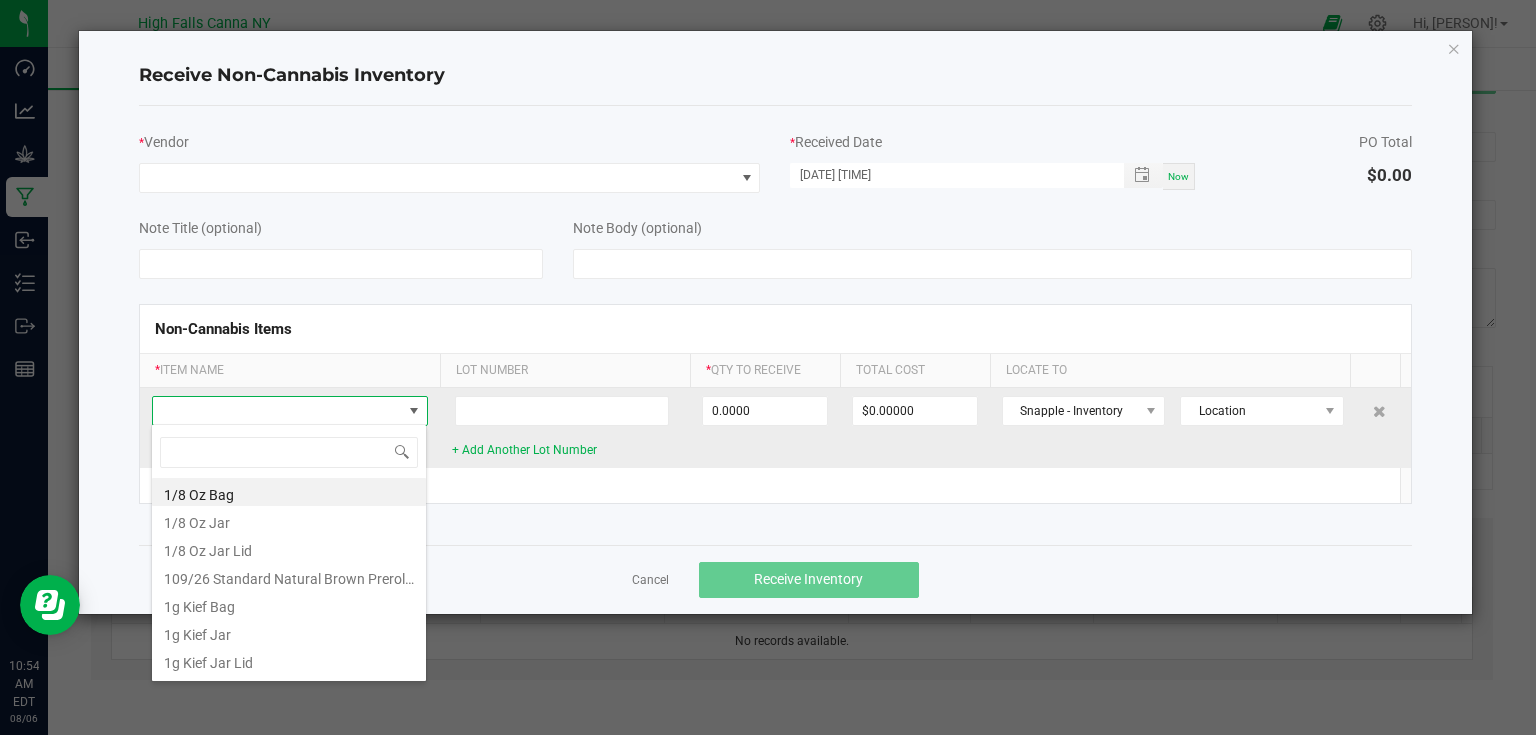 click at bounding box center [277, 411] 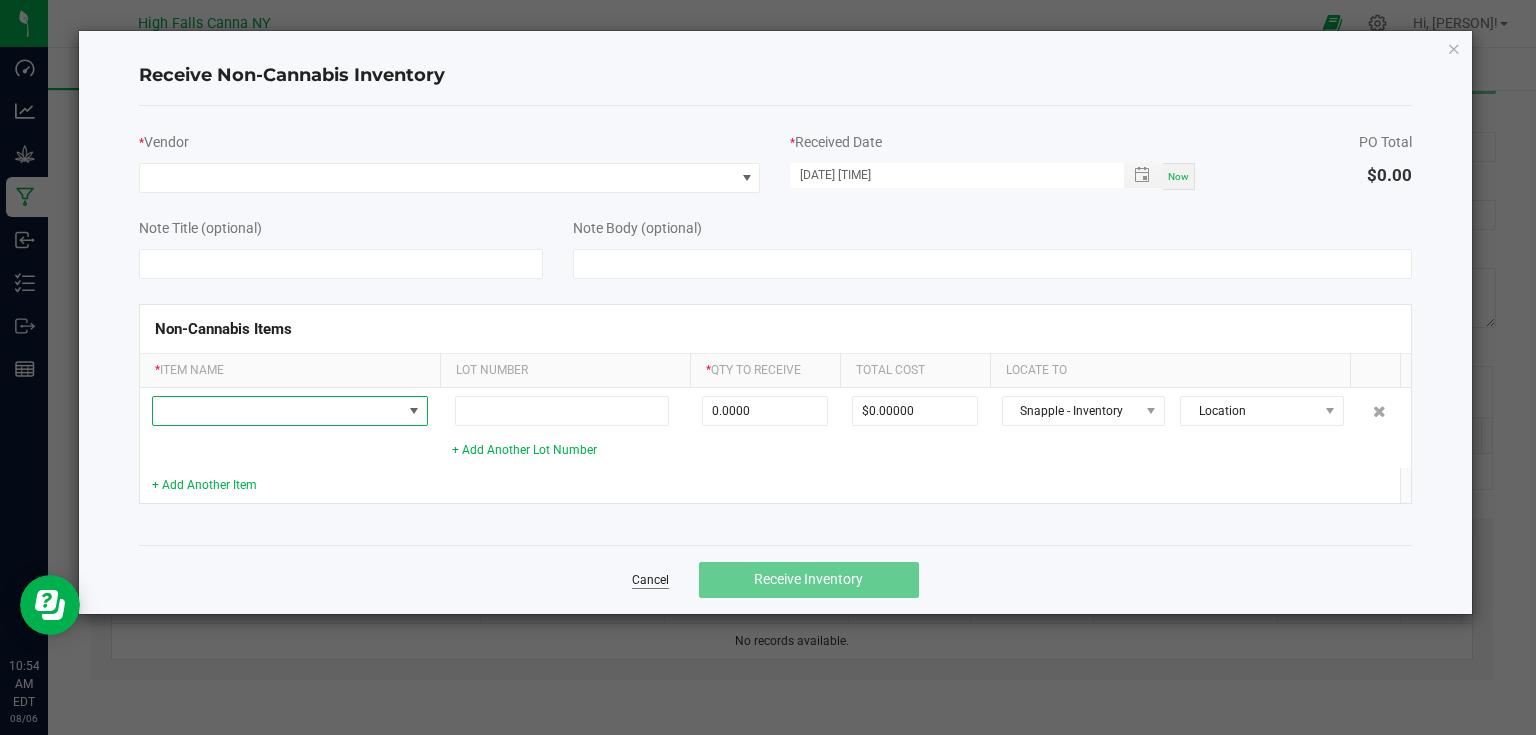 click on "Cancel" 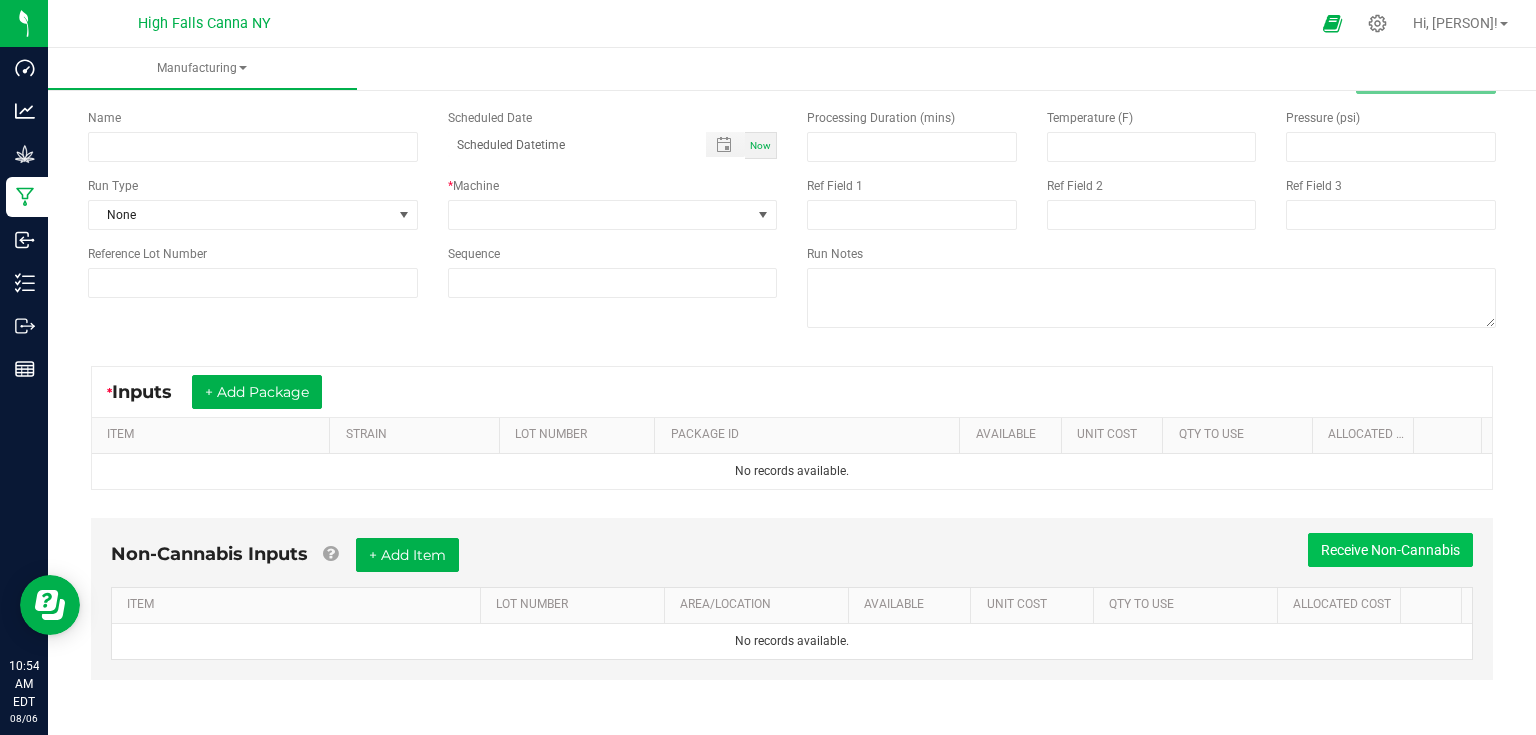 click on "Receive Non-Cannabis" at bounding box center (1390, 550) 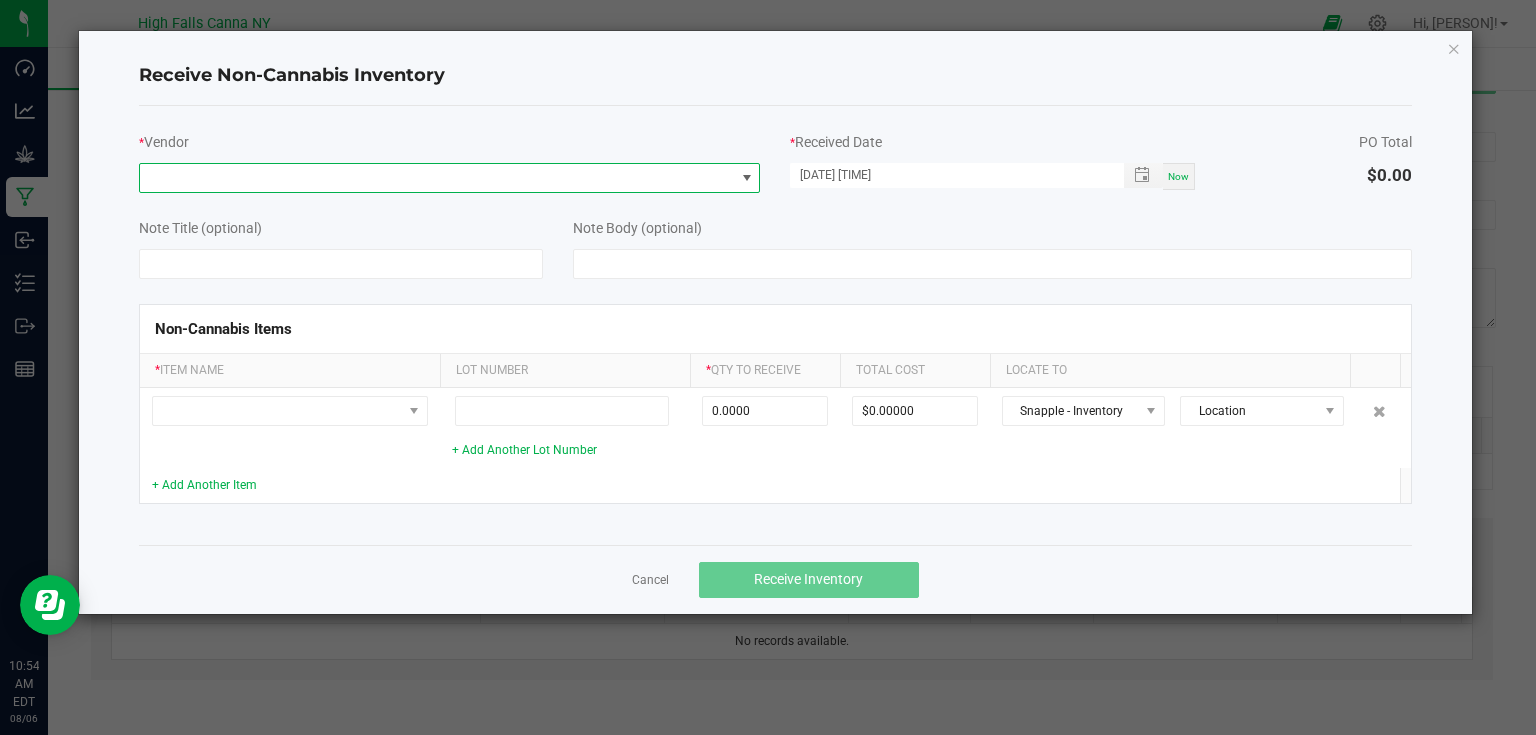 click at bounding box center [437, 178] 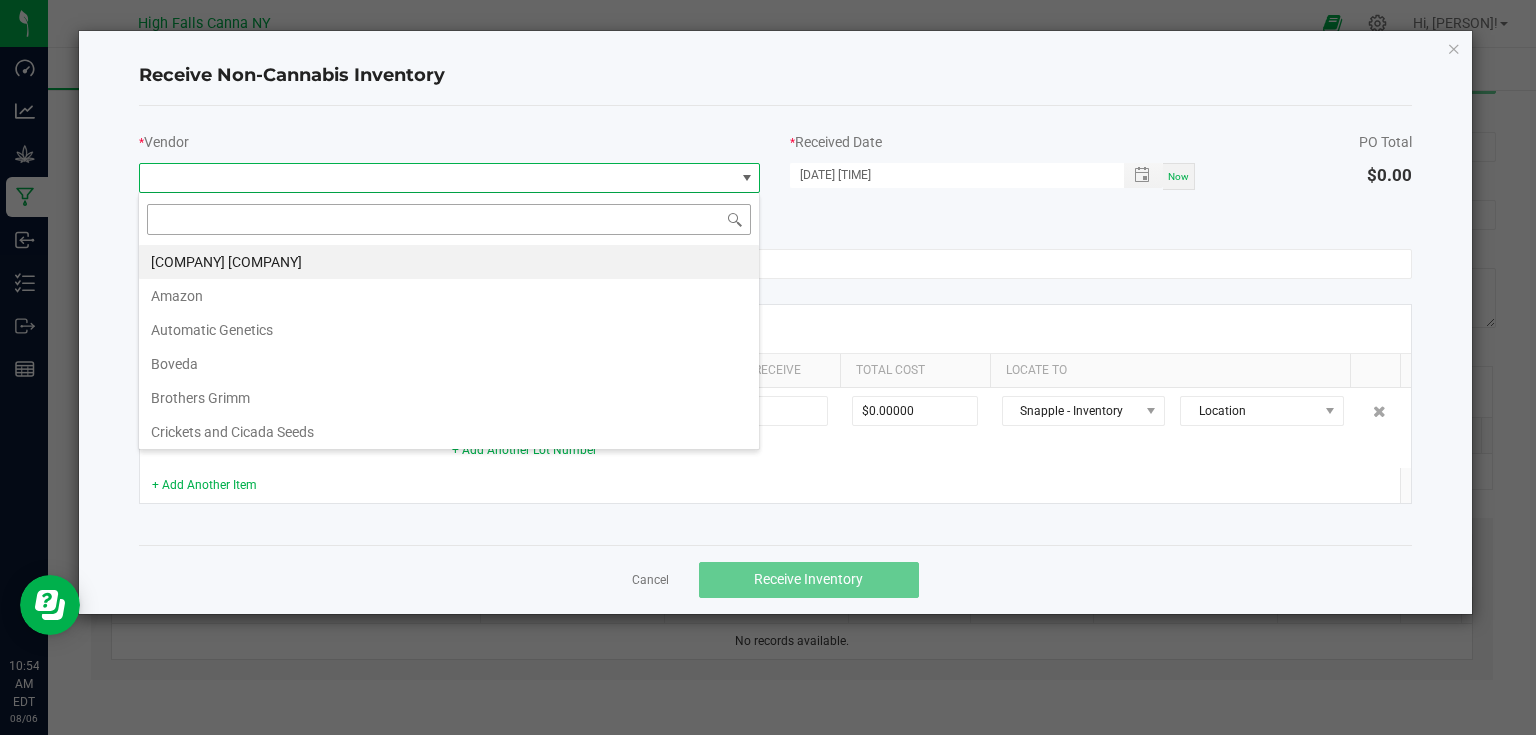 scroll, scrollTop: 99970, scrollLeft: 99377, axis: both 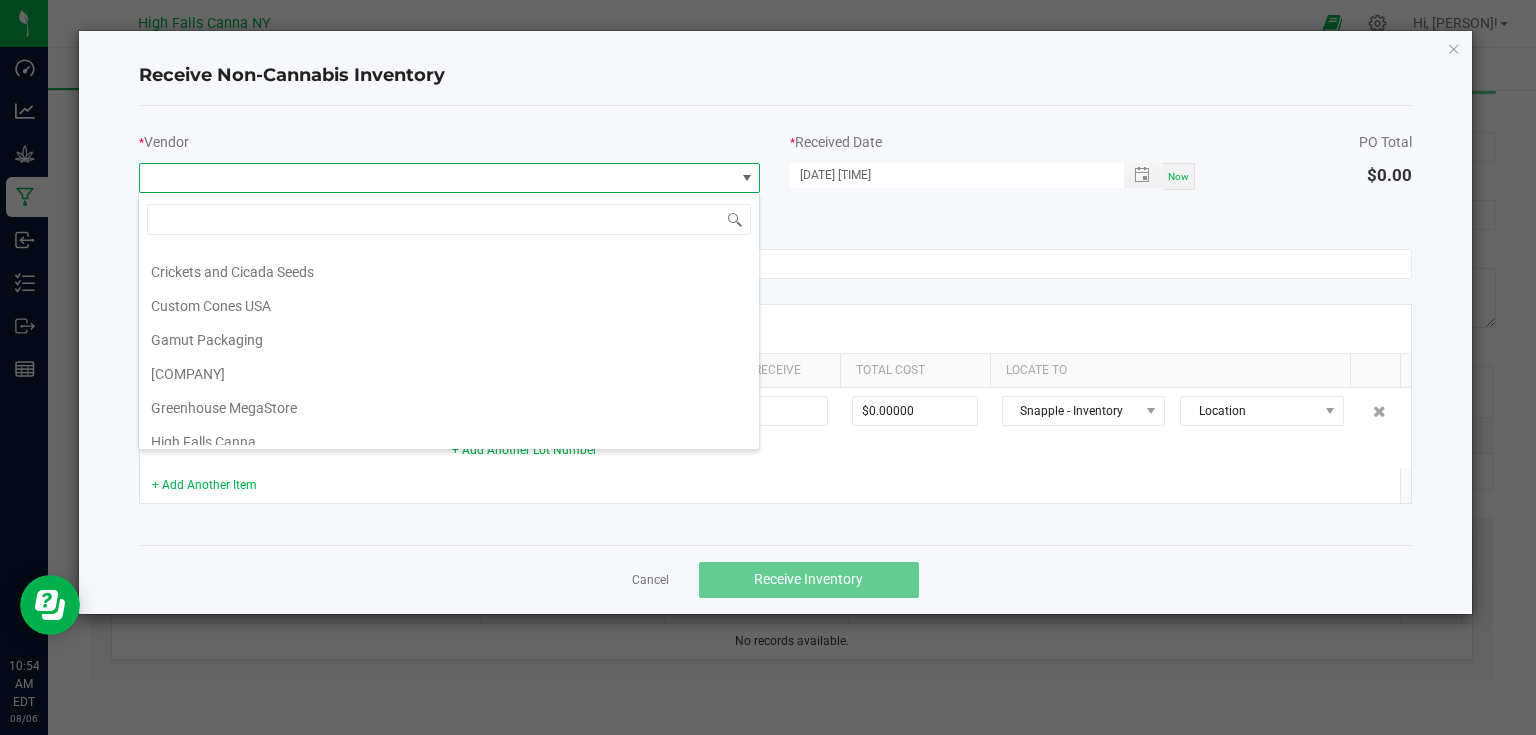 click on "Non-Cannabis Items  *  Item Name  Lot Number *  Qty to Receive  Total Cost Locate To     + Add Another Lot Number  0.0000 $0.00000 Snapple - Inventory Location  + Add Another Item" 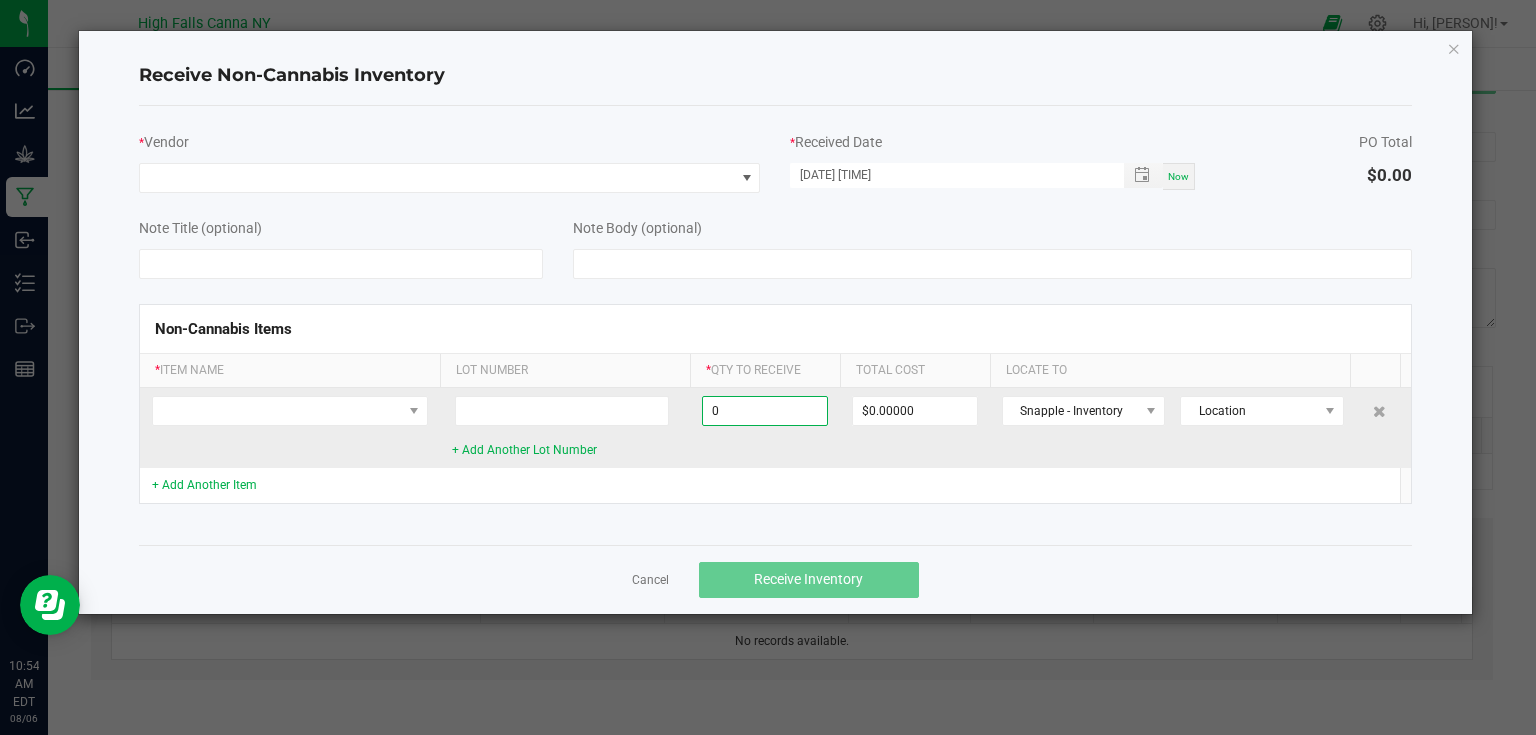 click on "0" at bounding box center (765, 411) 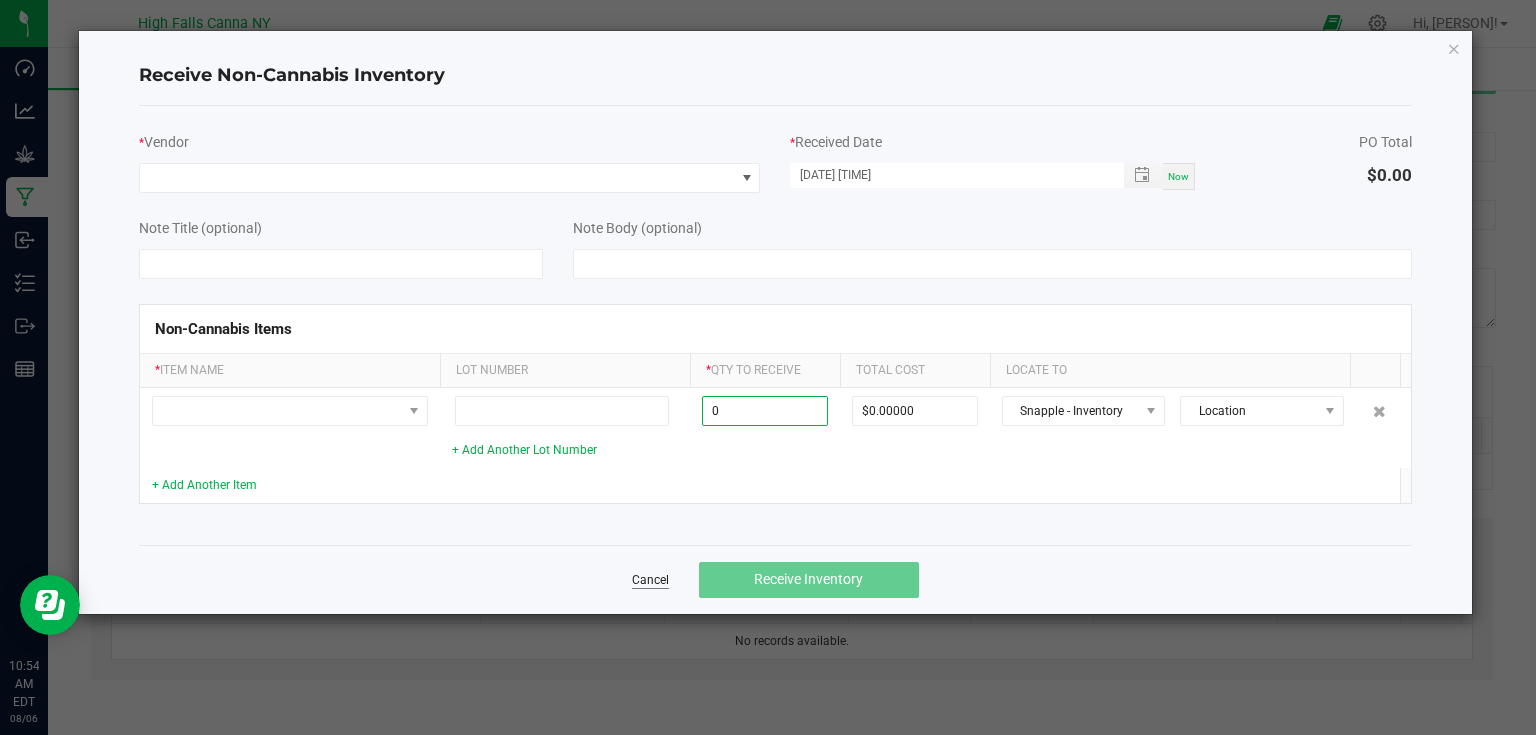 type on "0.0000" 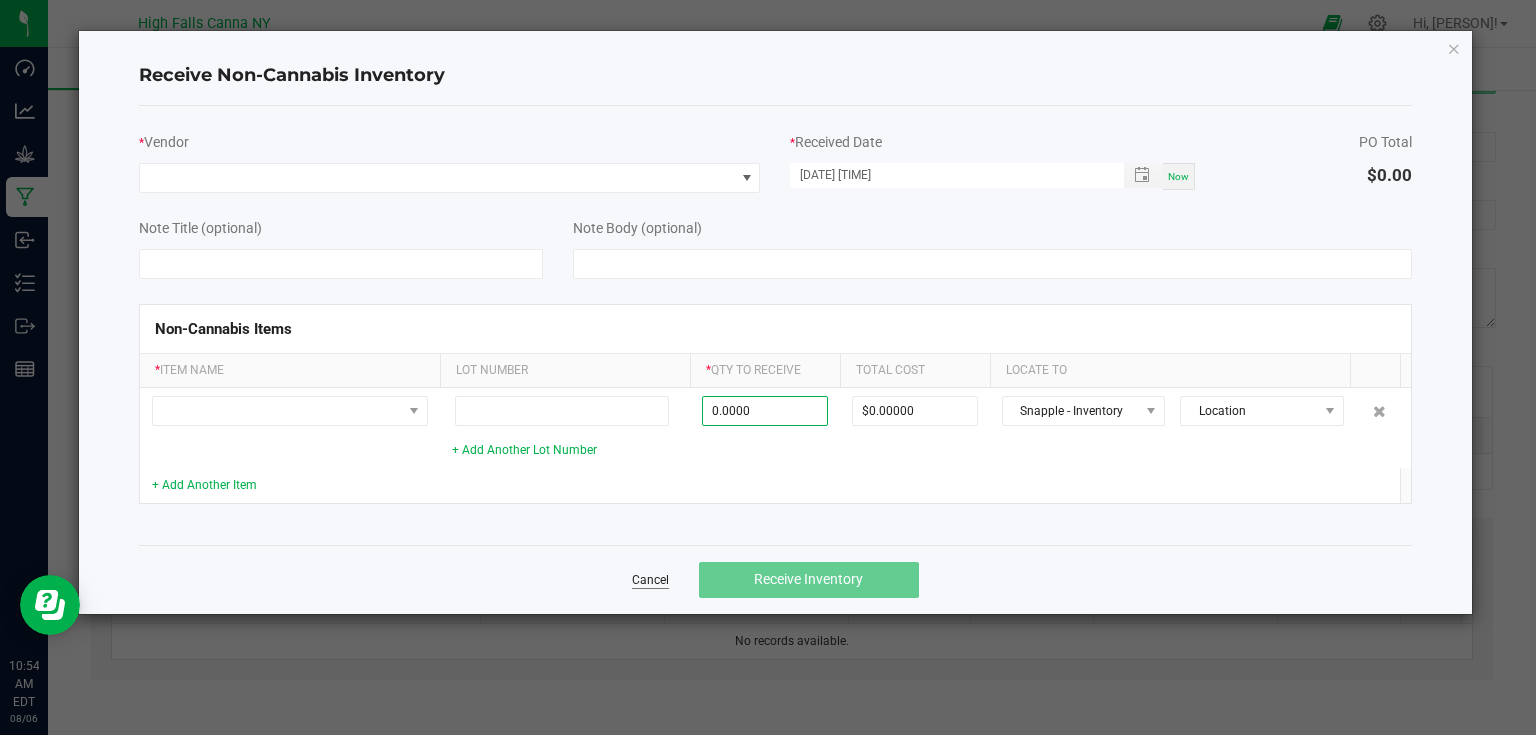 click on "Cancel" 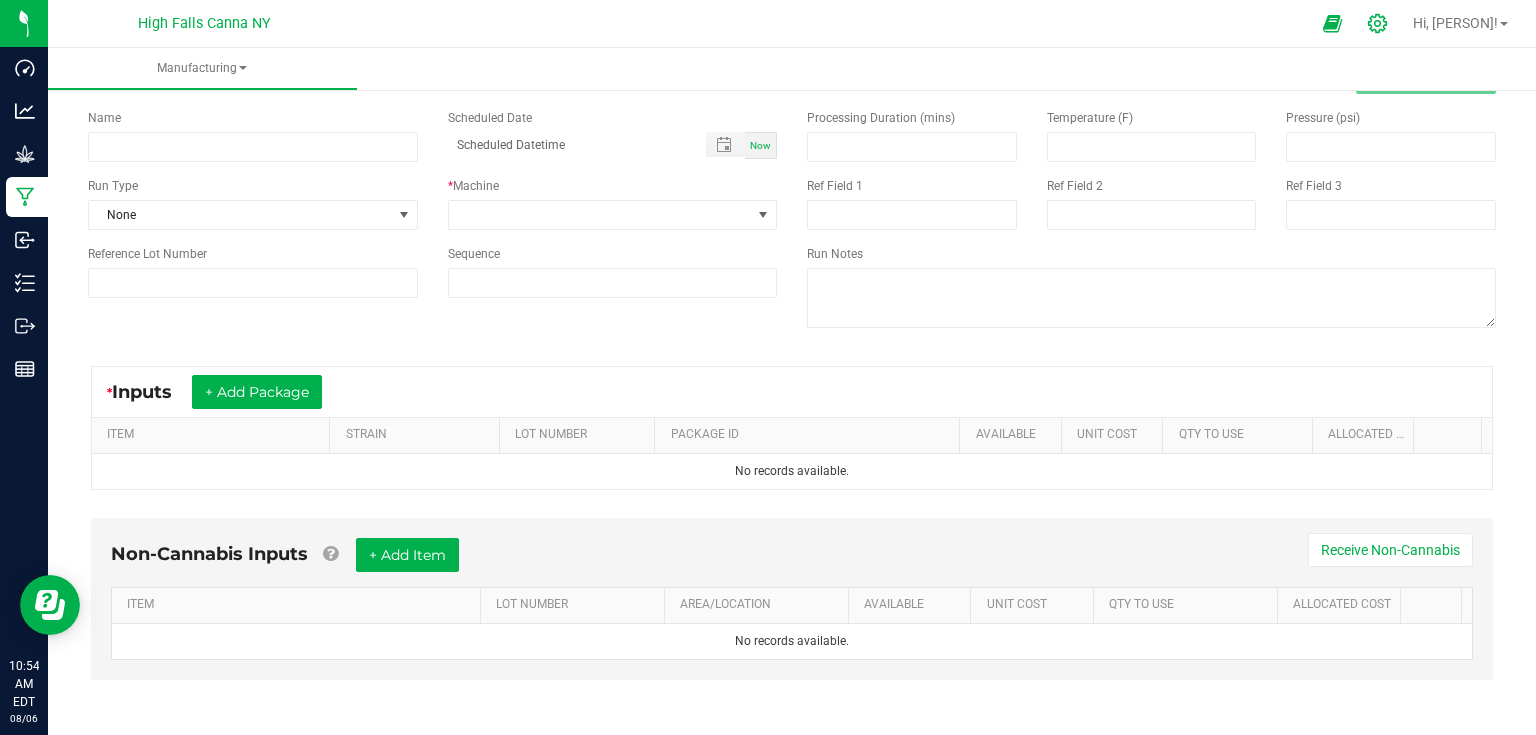 click at bounding box center [1378, 23] 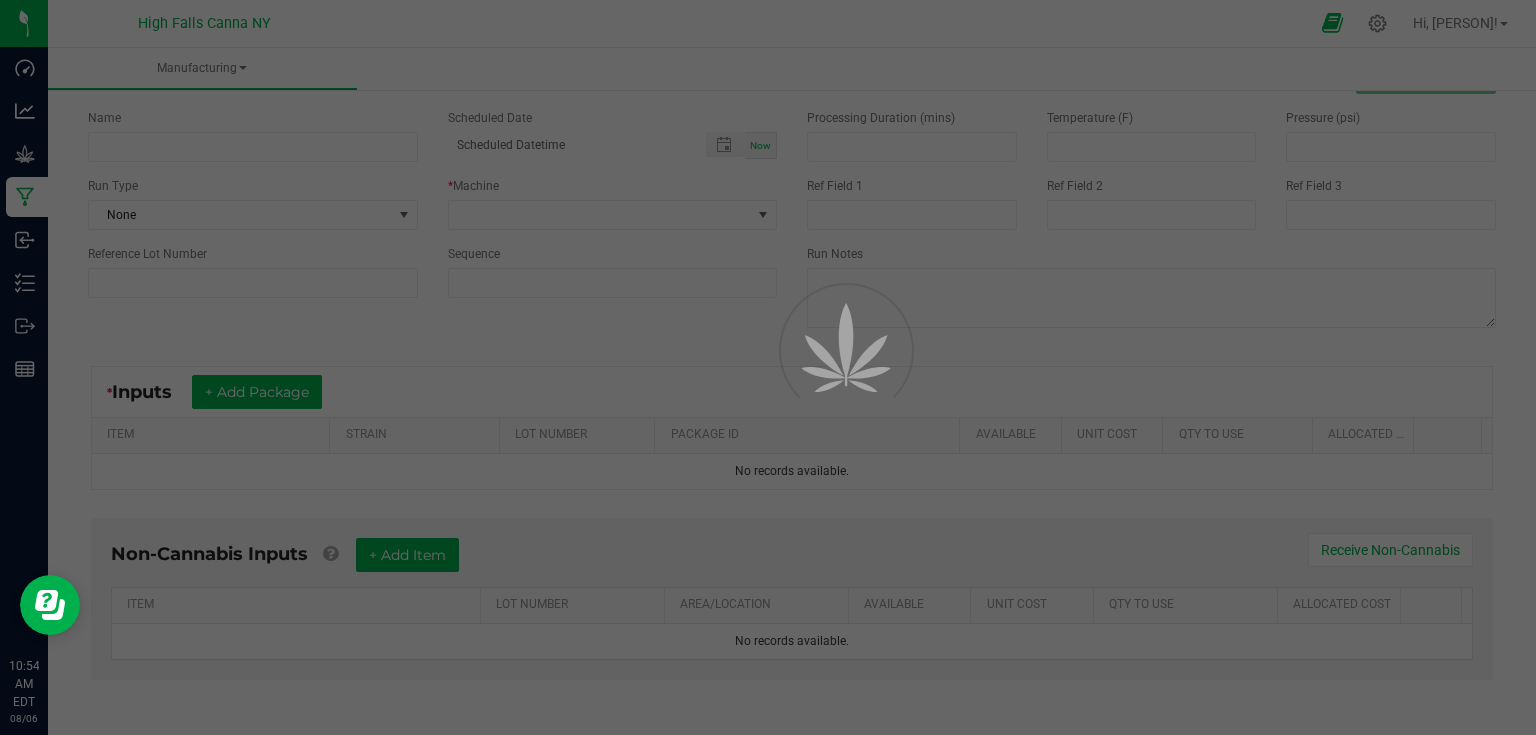 scroll, scrollTop: 0, scrollLeft: 0, axis: both 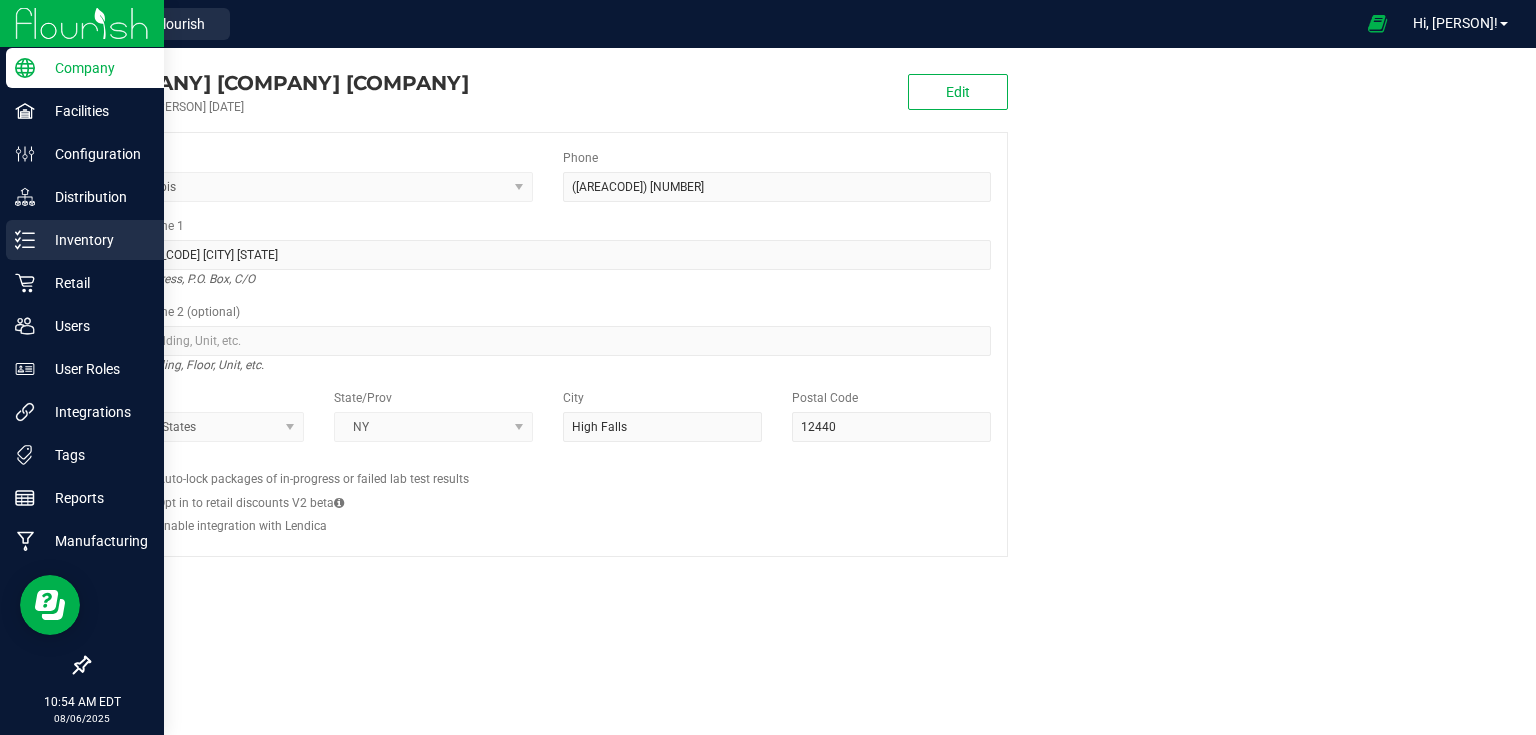 click on "Inventory" at bounding box center [95, 240] 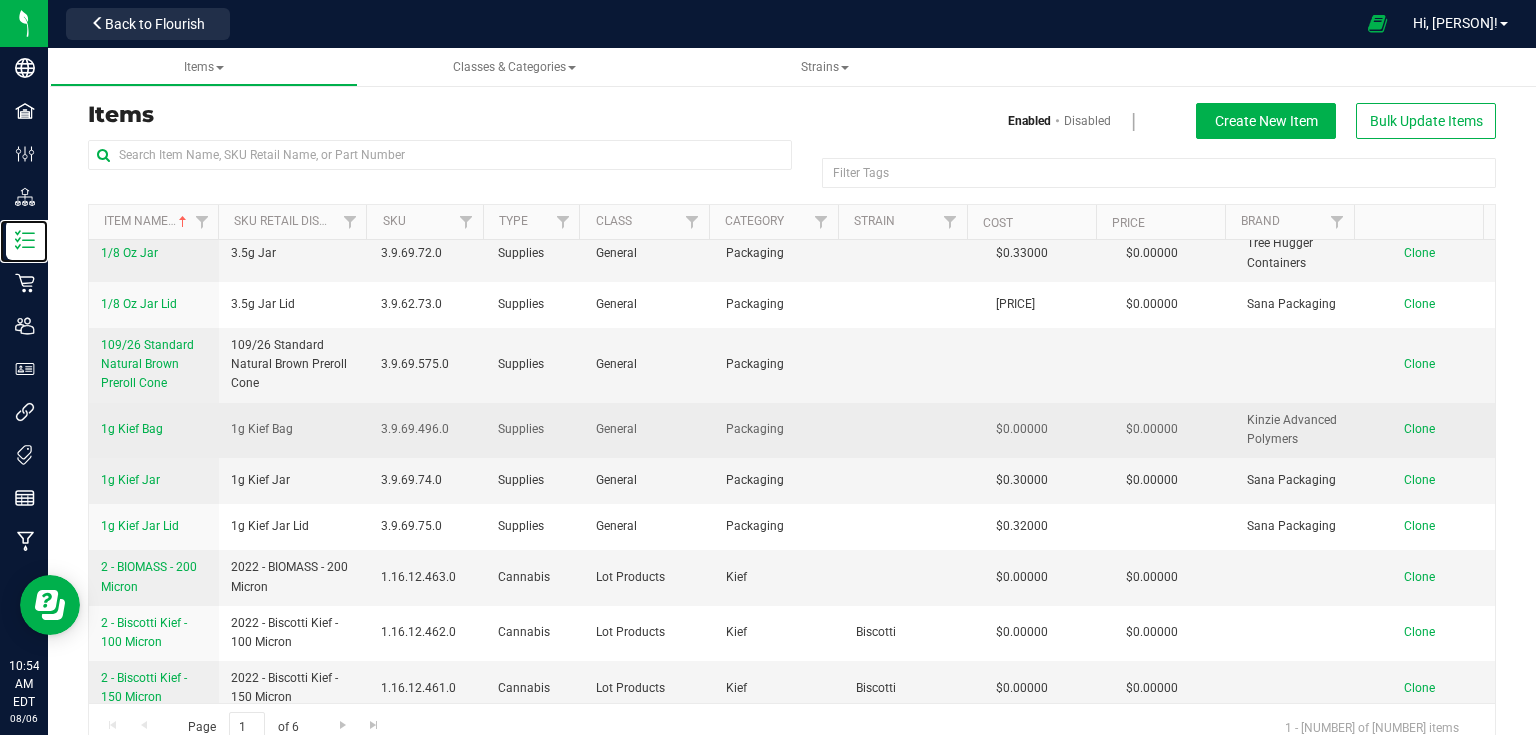 scroll, scrollTop: 160, scrollLeft: 0, axis: vertical 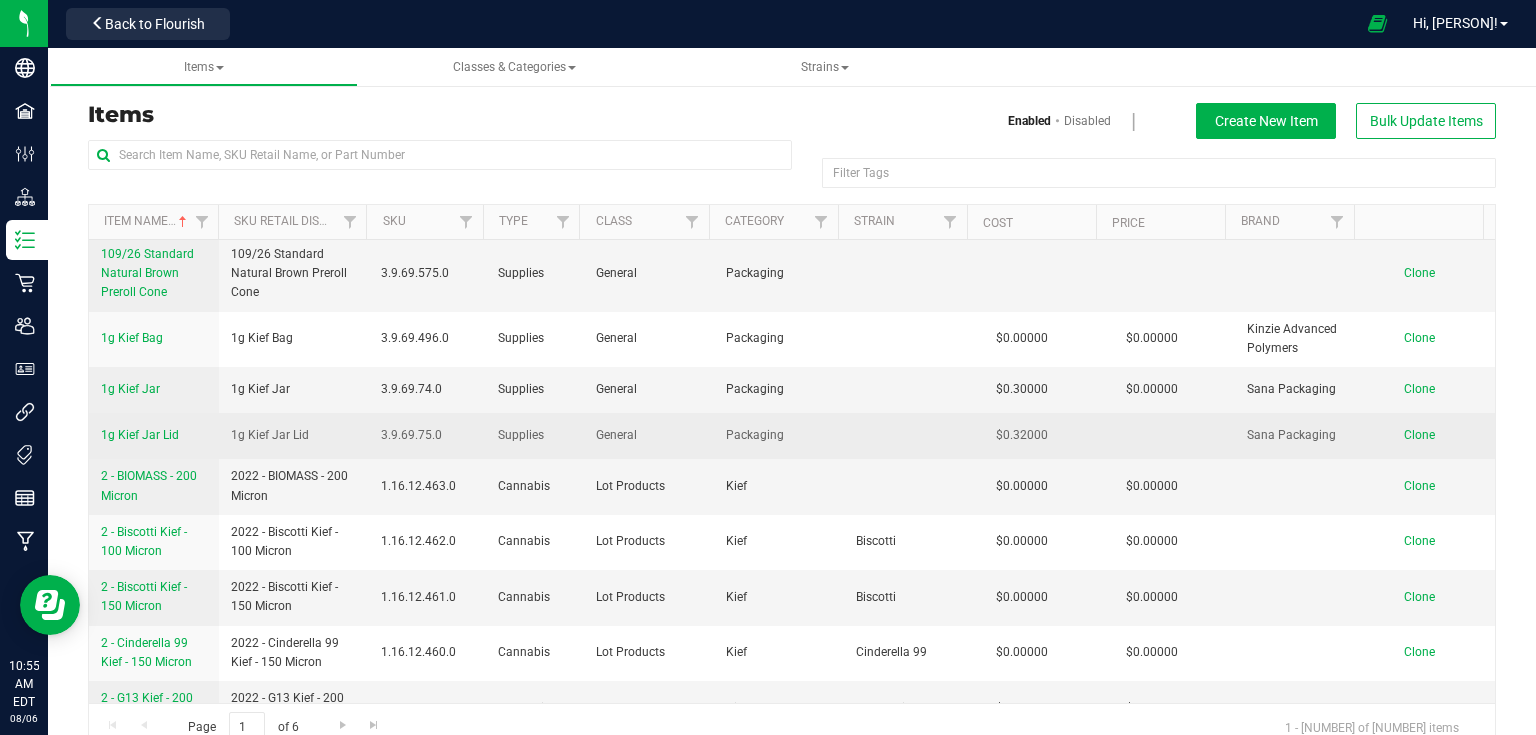 drag, startPoint x: 97, startPoint y: 439, endPoint x: 186, endPoint y: 435, distance: 89.08984 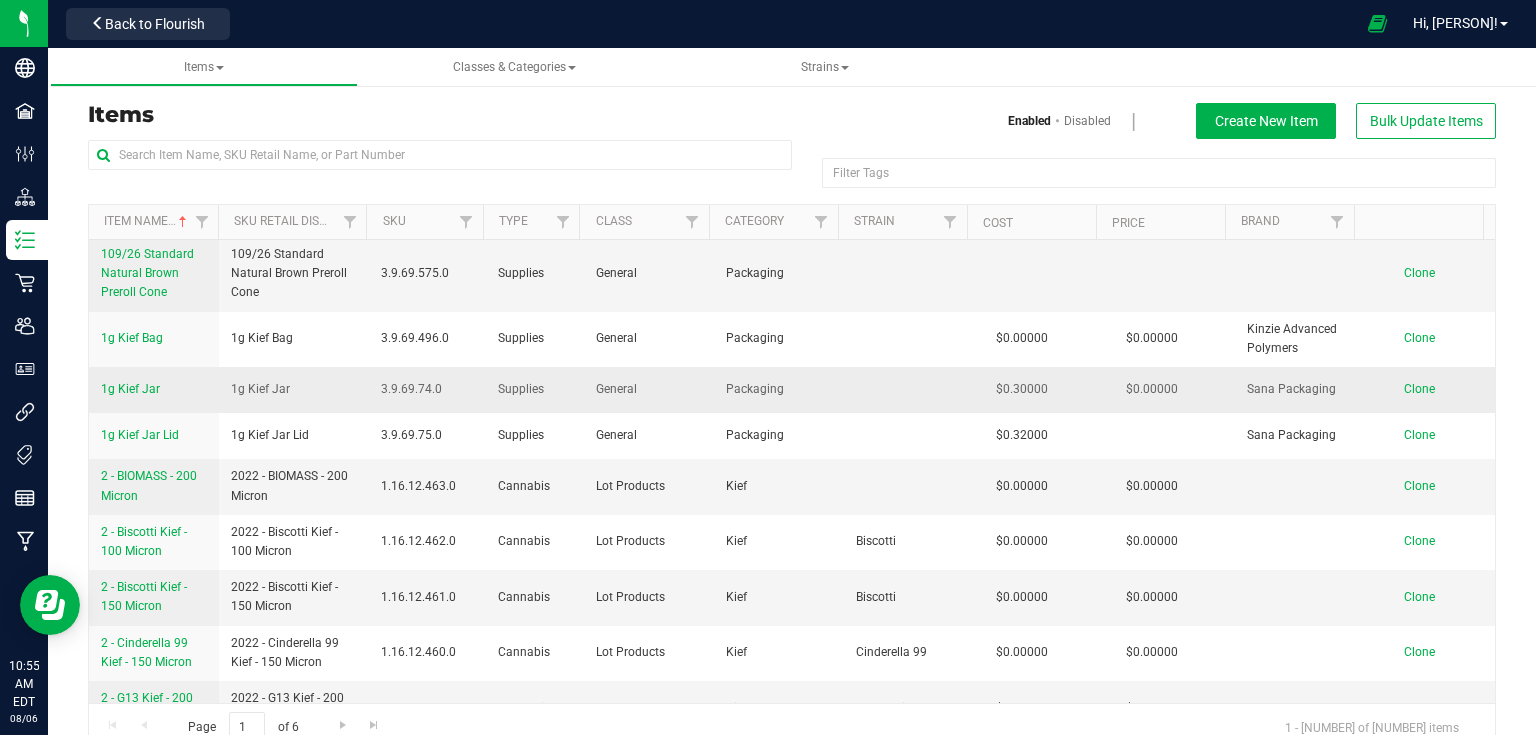 click on "1g Kief Jar" at bounding box center (130, 389) 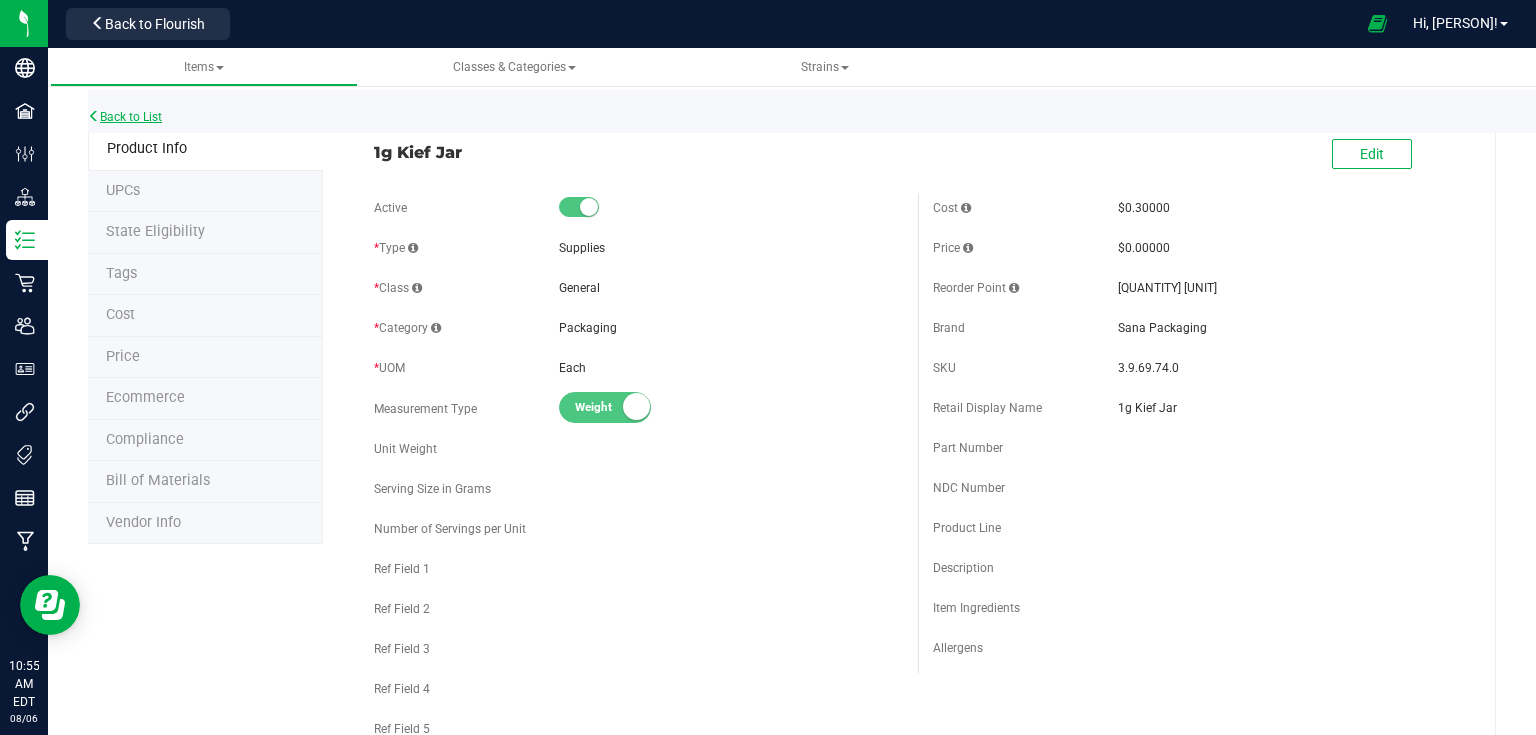 click on "Back to List" at bounding box center [125, 117] 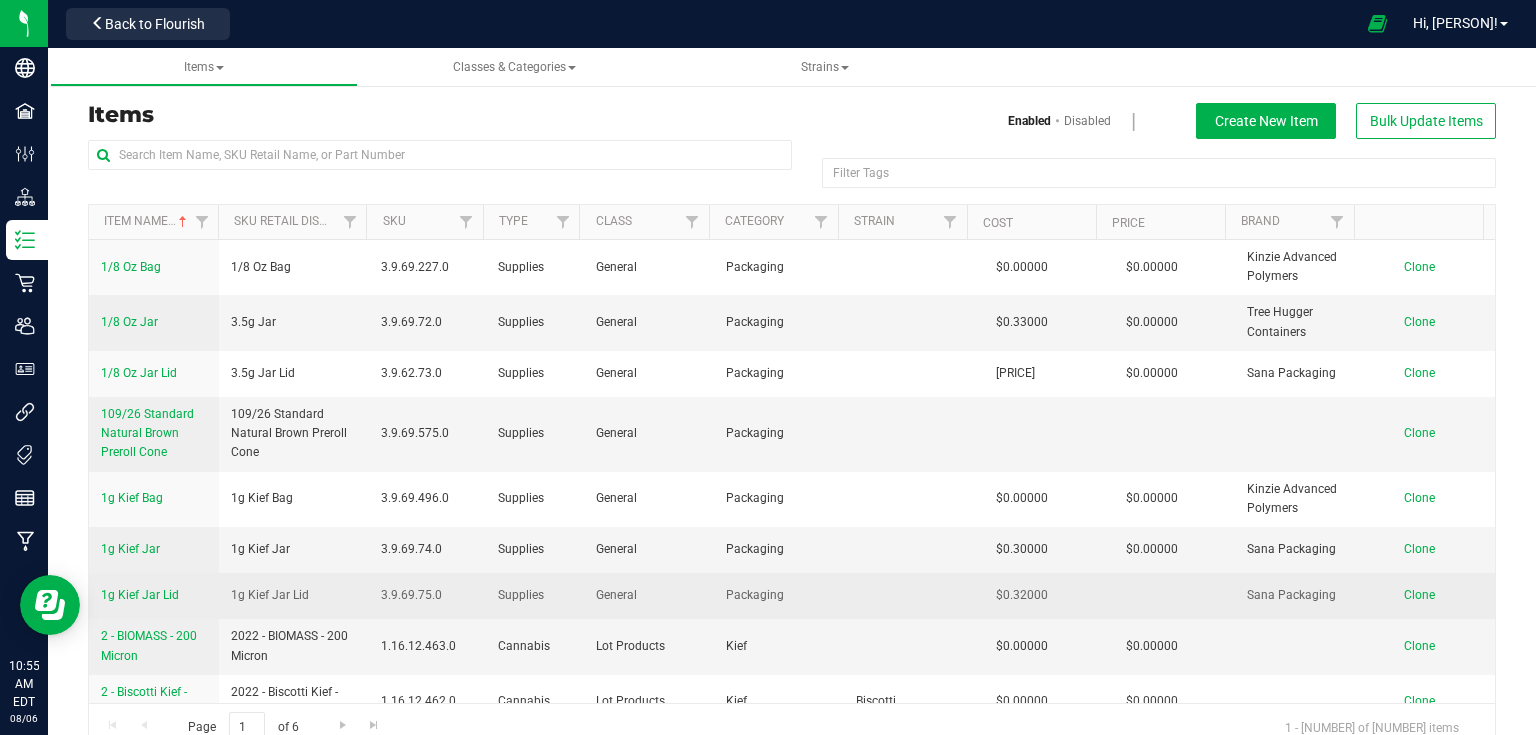 click on "1g Kief Jar Lid" at bounding box center (140, 595) 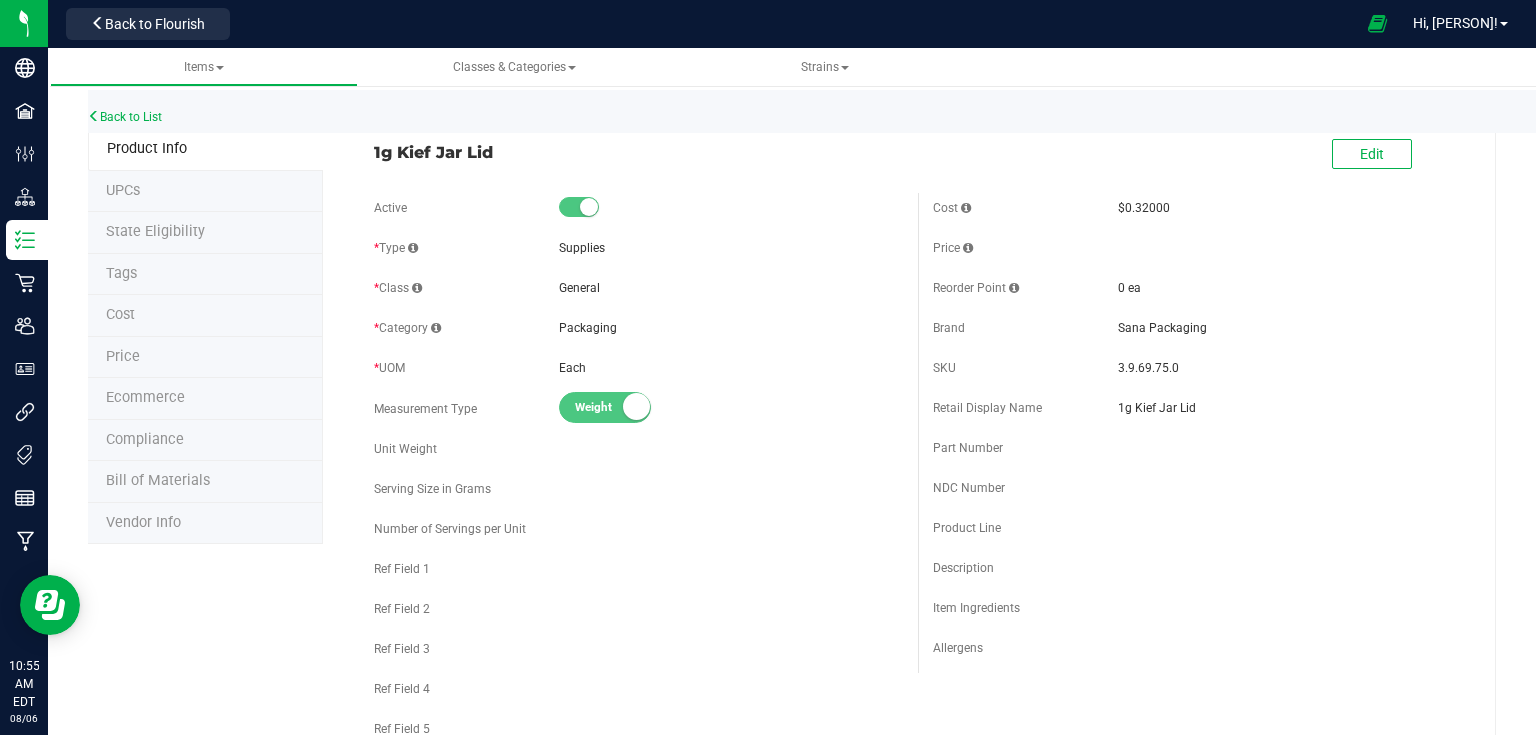 click on "Edit" at bounding box center (1372, 155) 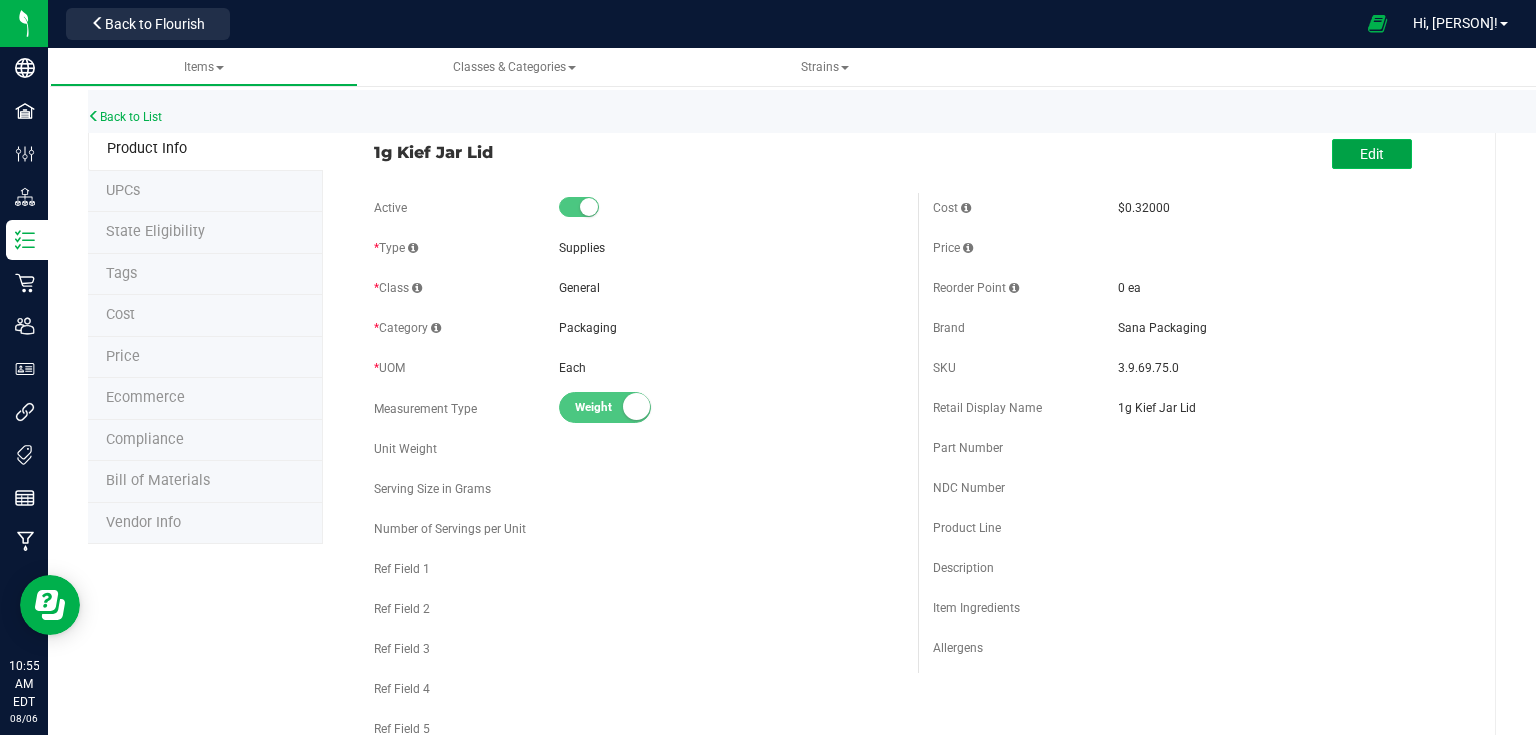 click on "Edit" at bounding box center [1372, 154] 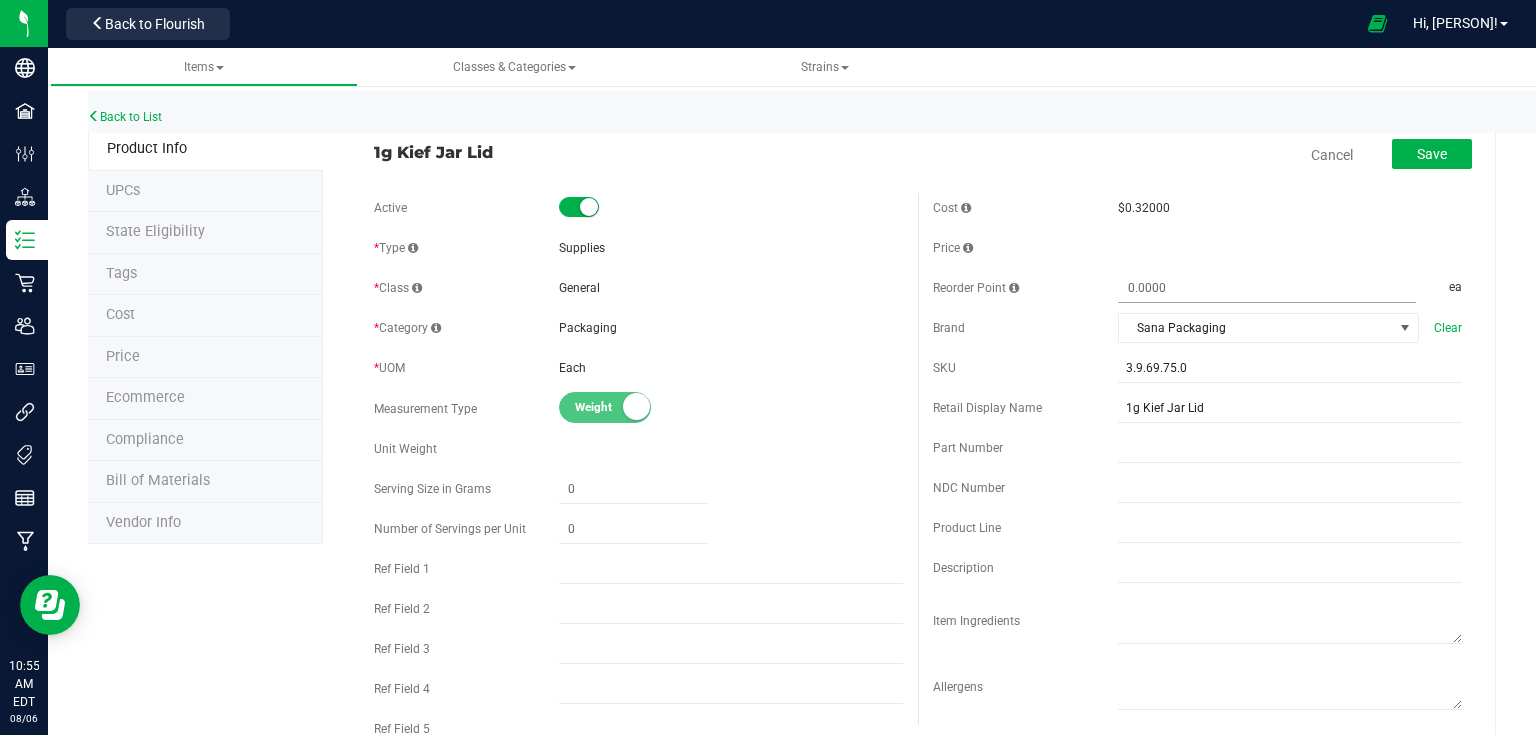 click at bounding box center (1267, 288) 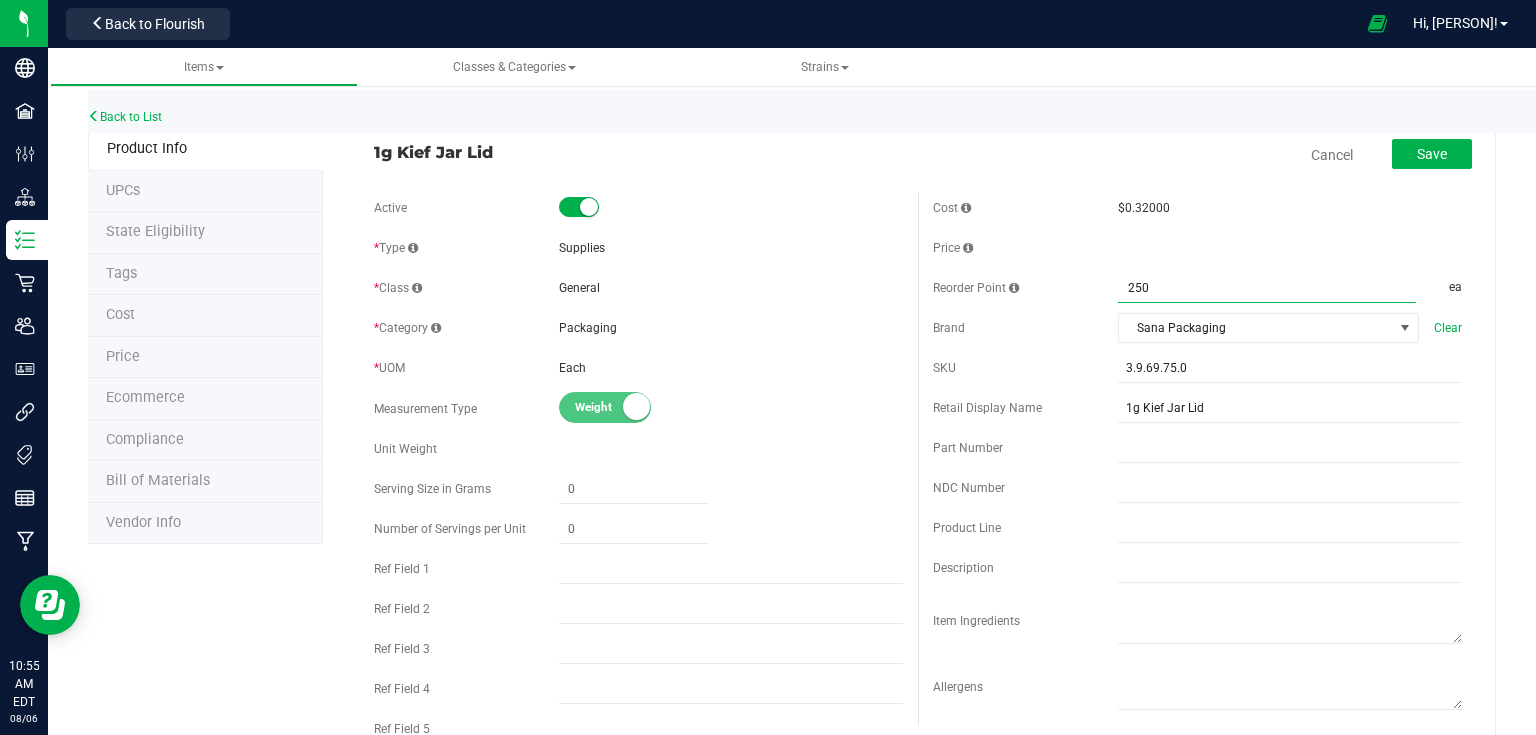 type on "2500" 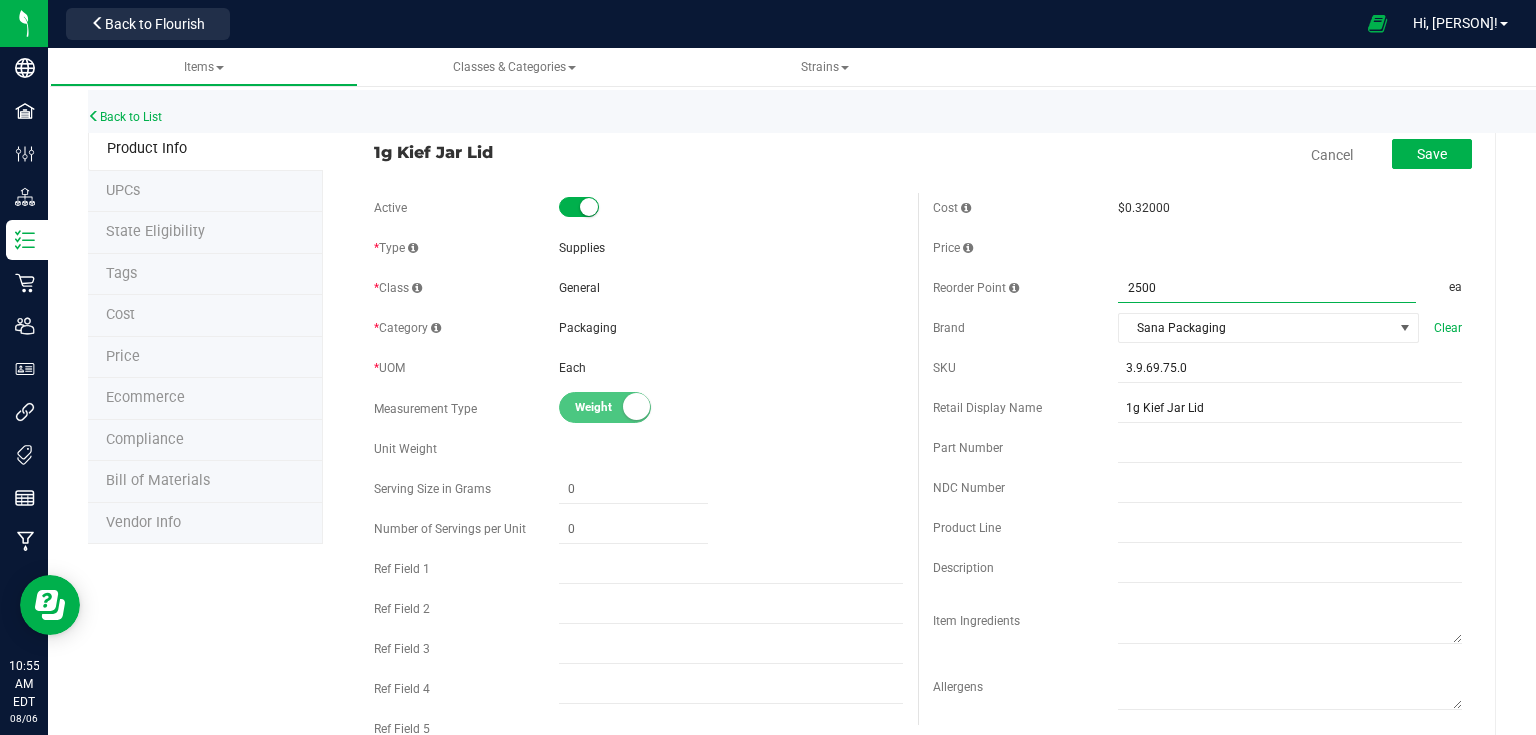type on "2,500.0000" 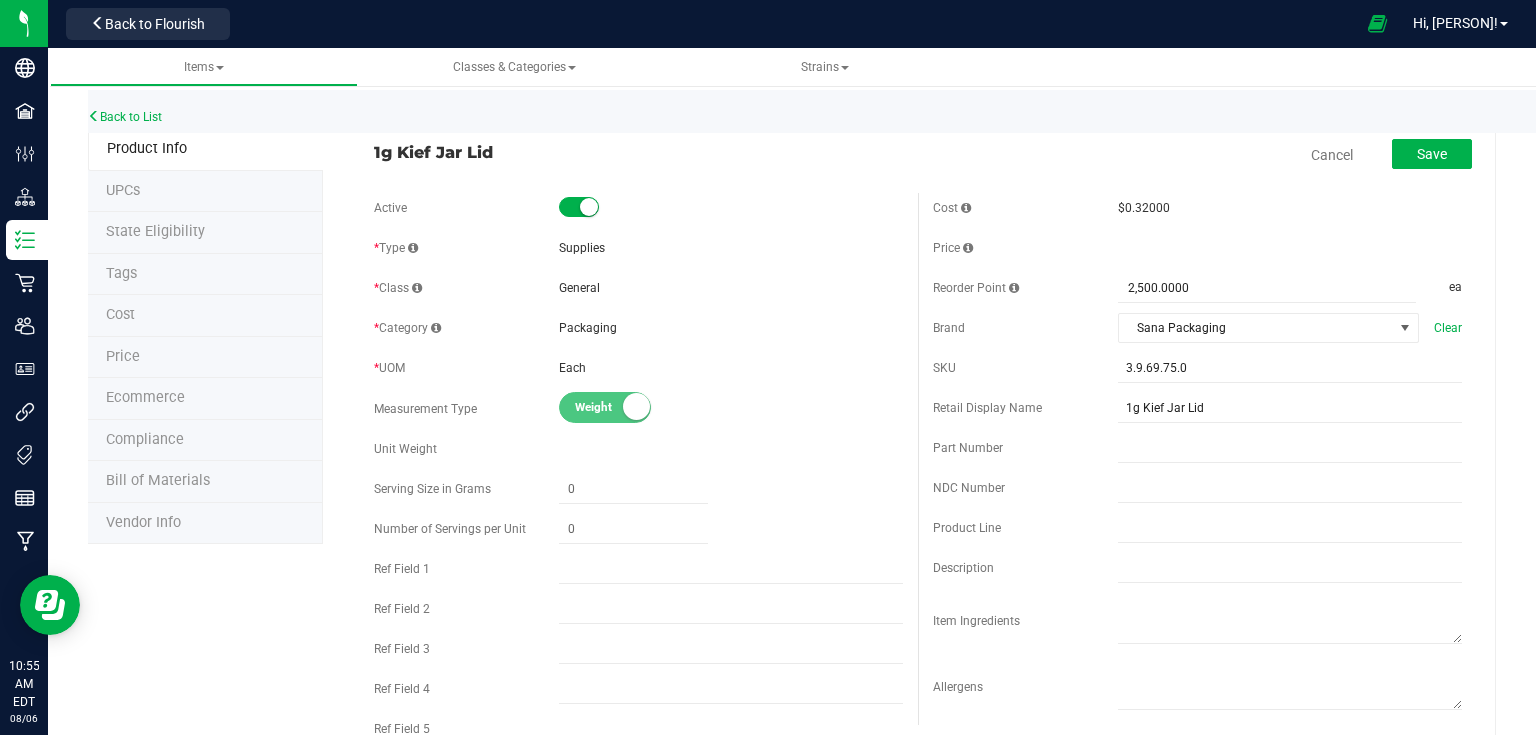 click on "Cancel
Save" at bounding box center (1197, 155) 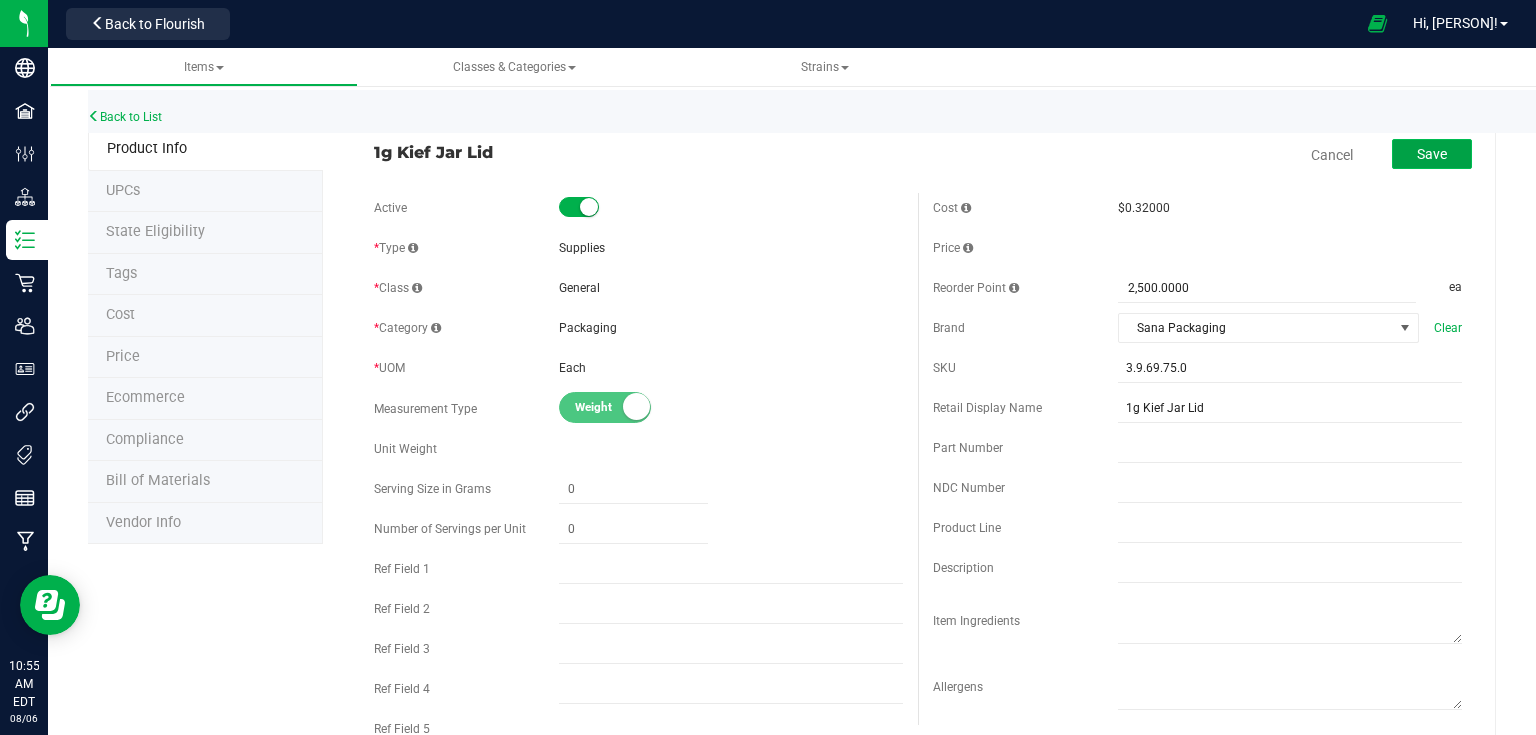 click on "Save" at bounding box center [1432, 154] 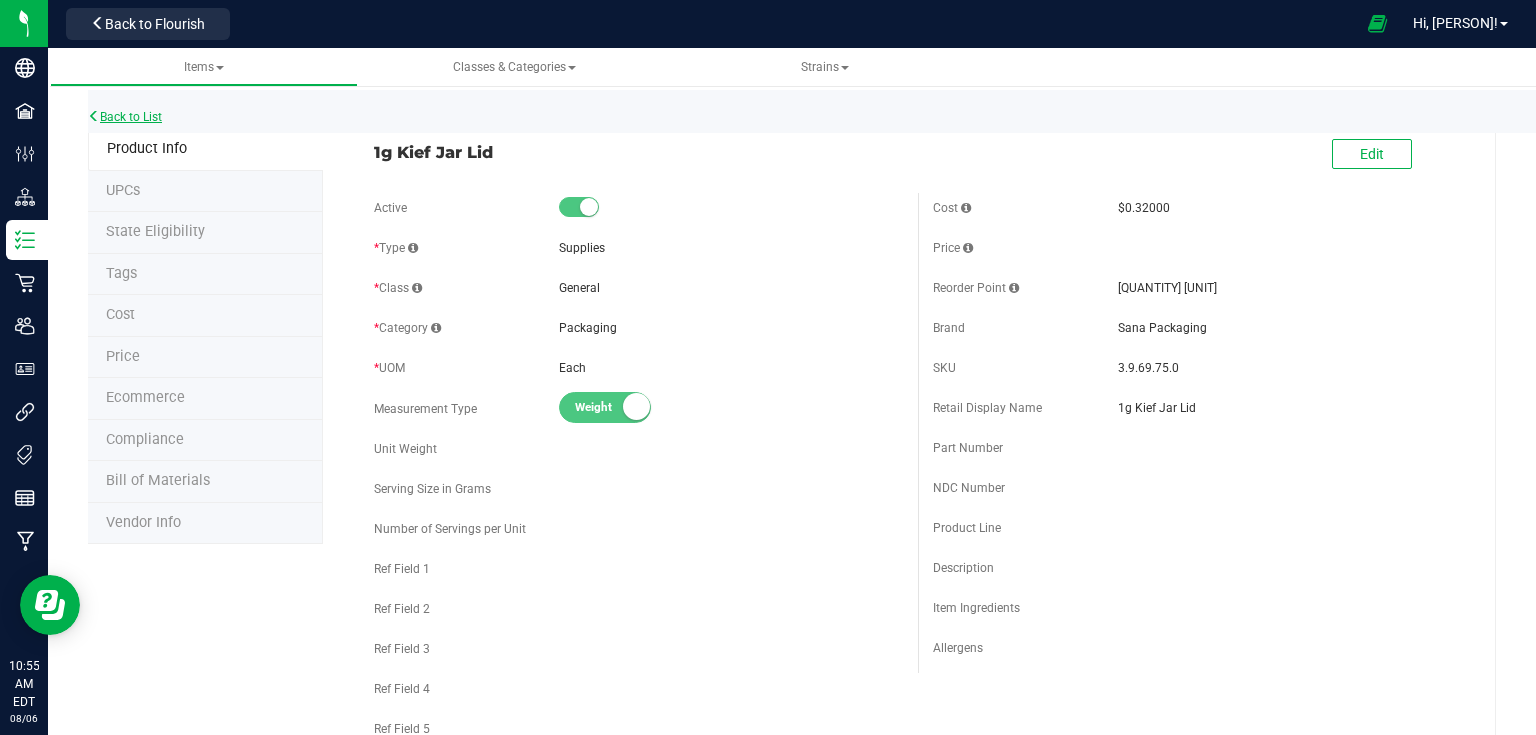 click on "Back to List" at bounding box center [125, 117] 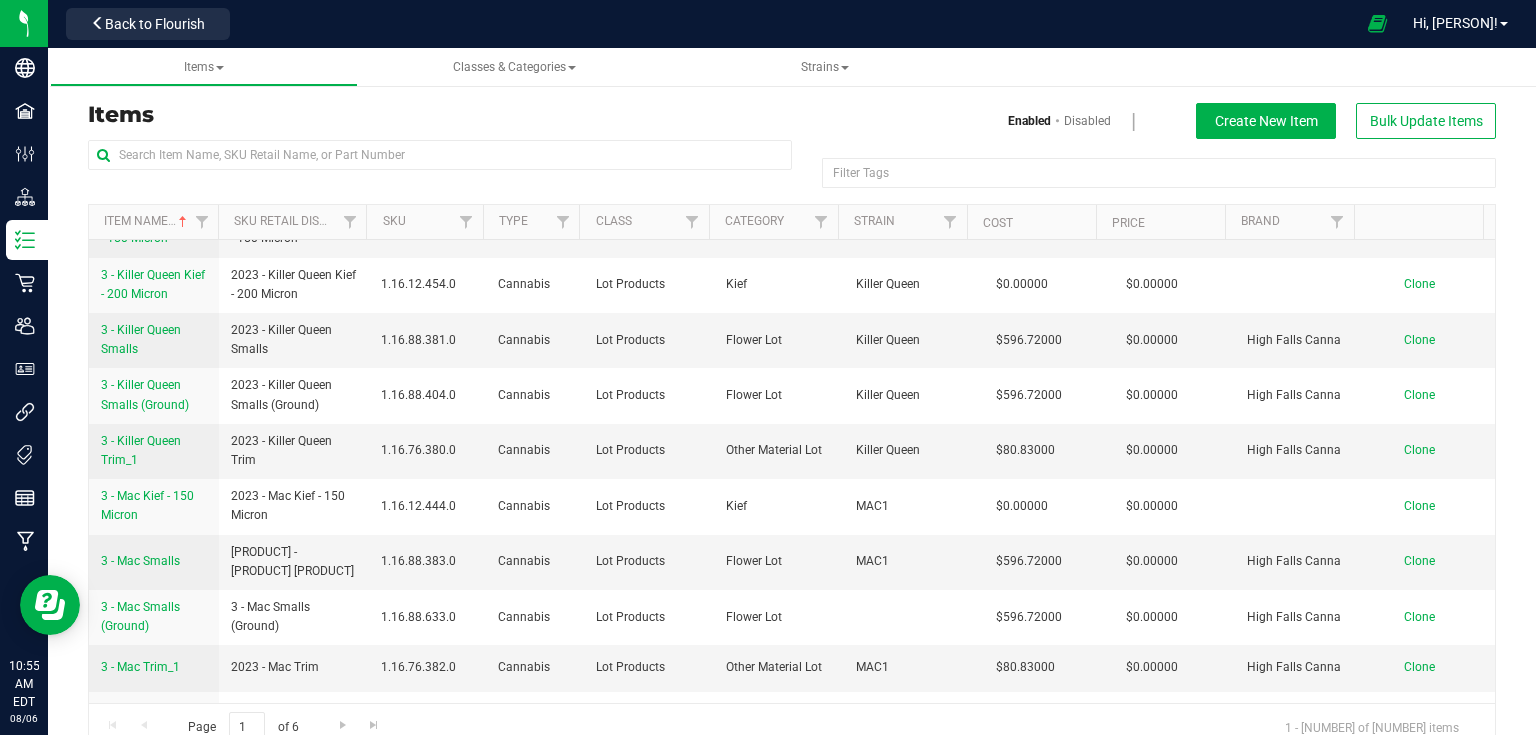 scroll, scrollTop: 1840, scrollLeft: 0, axis: vertical 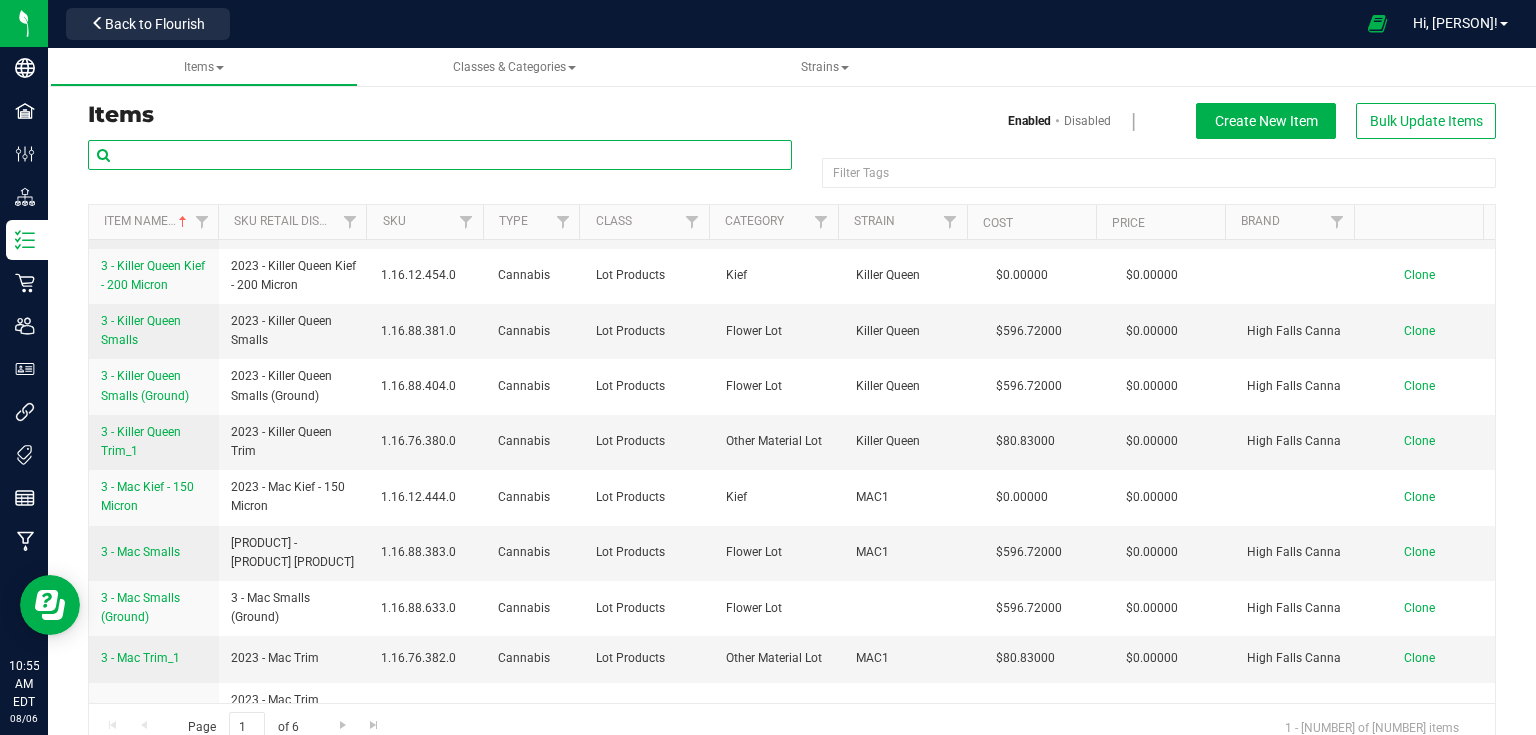 click at bounding box center [440, 155] 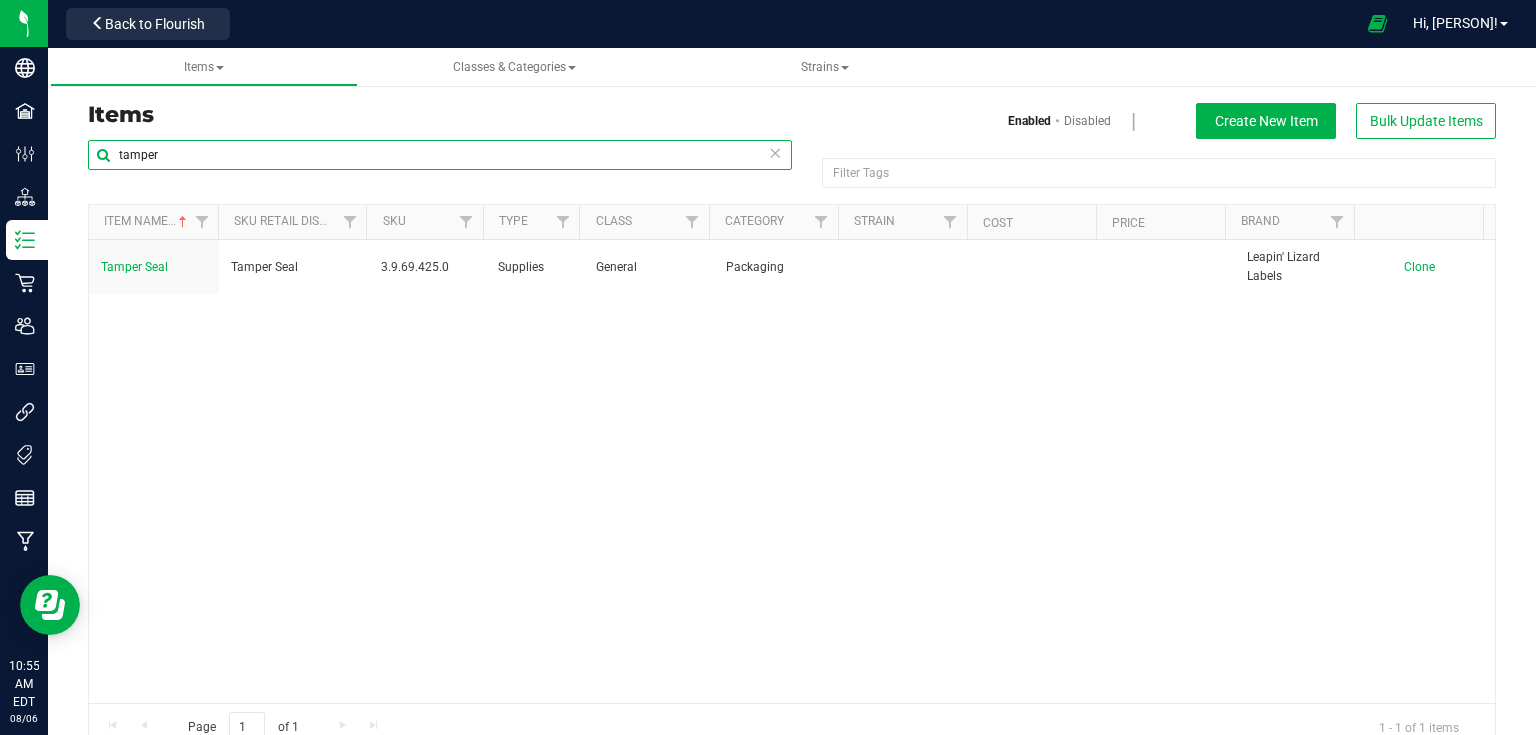 scroll, scrollTop: 0, scrollLeft: 0, axis: both 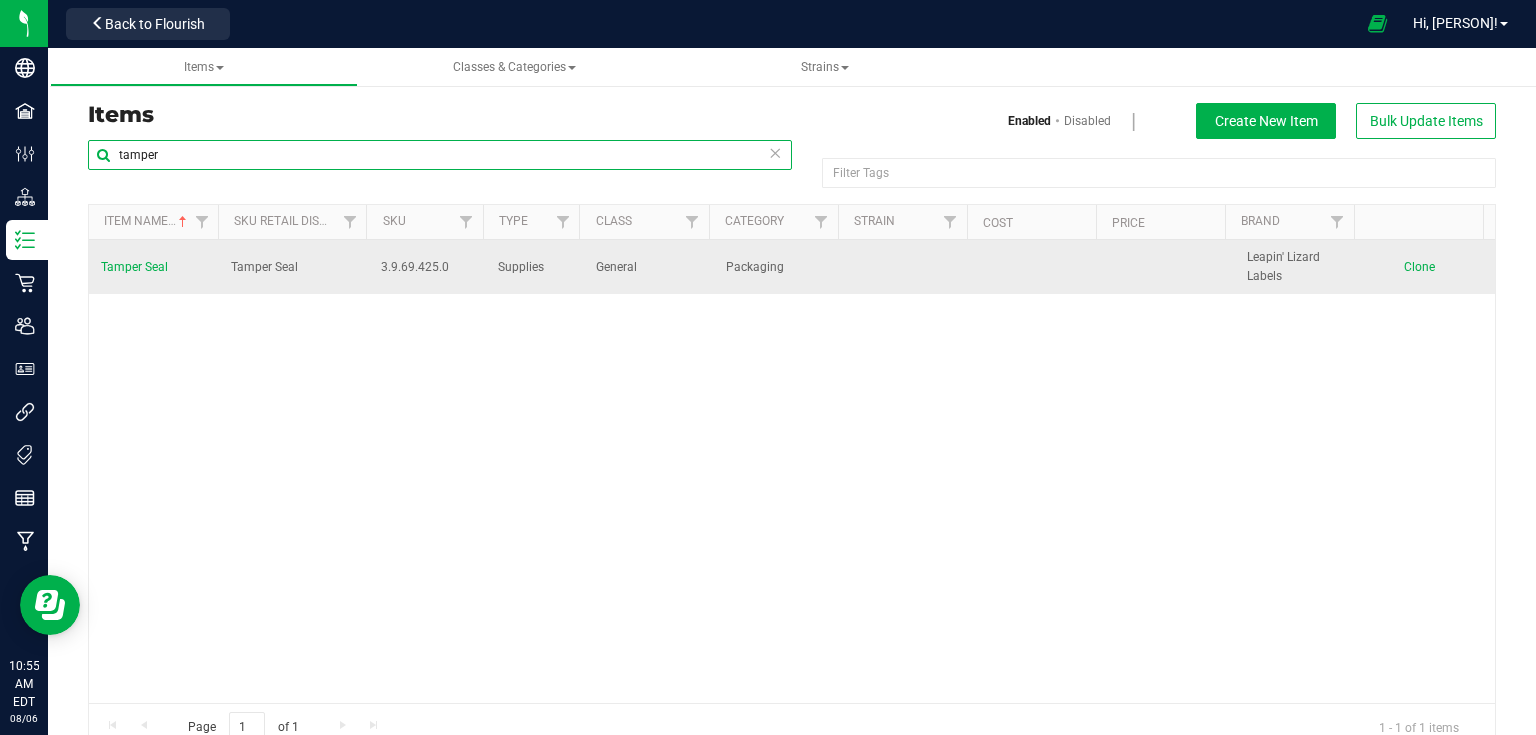 type on "tamper" 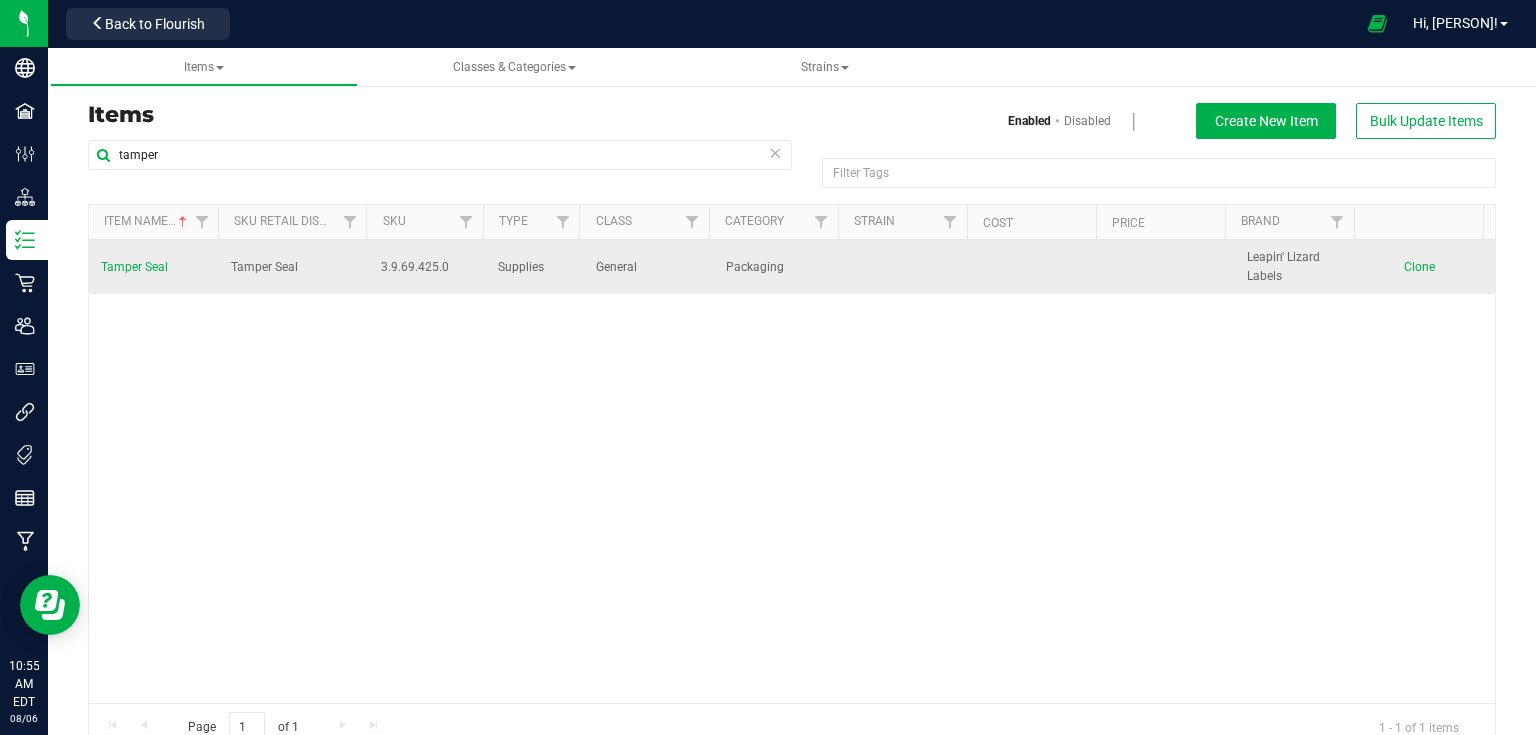 drag, startPoint x: 97, startPoint y: 266, endPoint x: 207, endPoint y: 291, distance: 112.805145 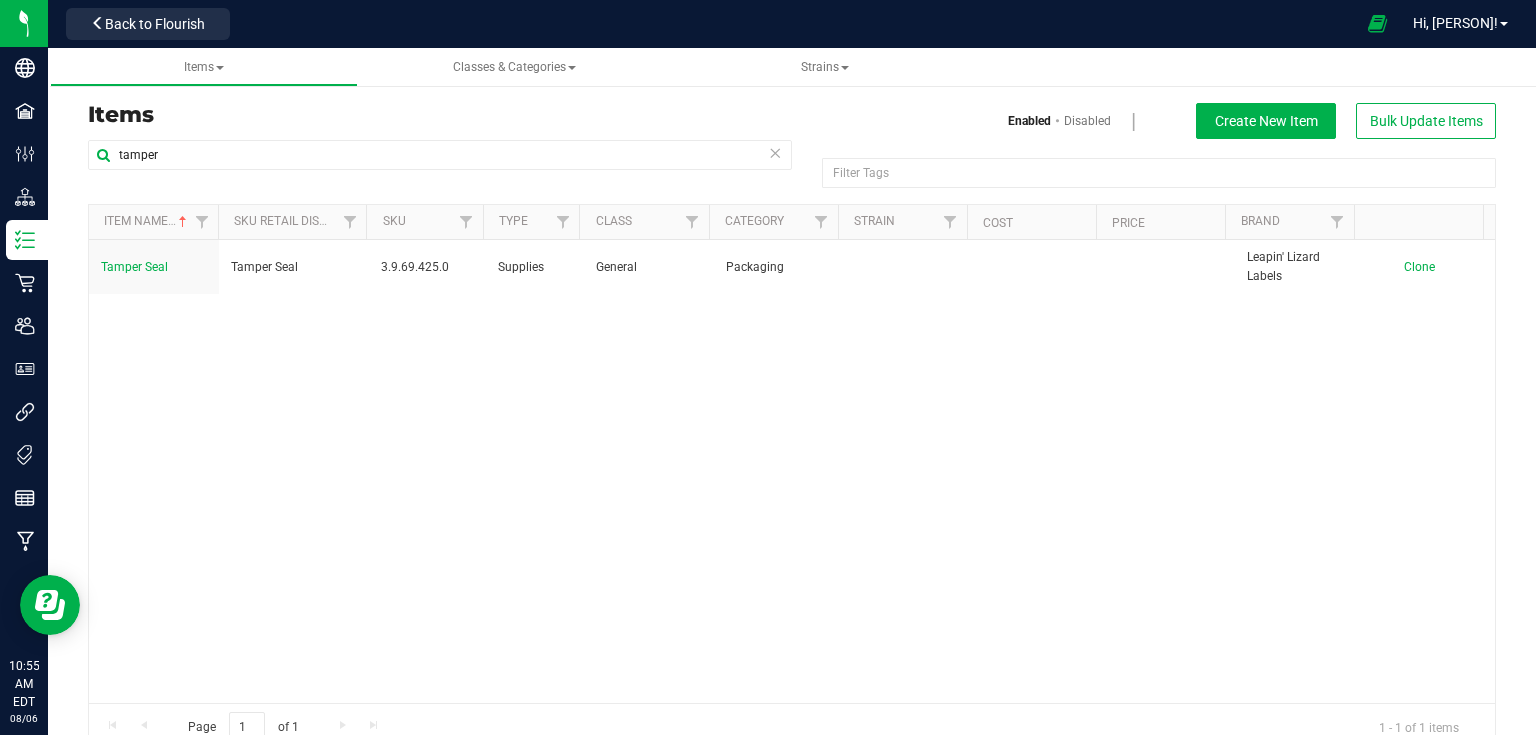 copy on "Tamper Seal" 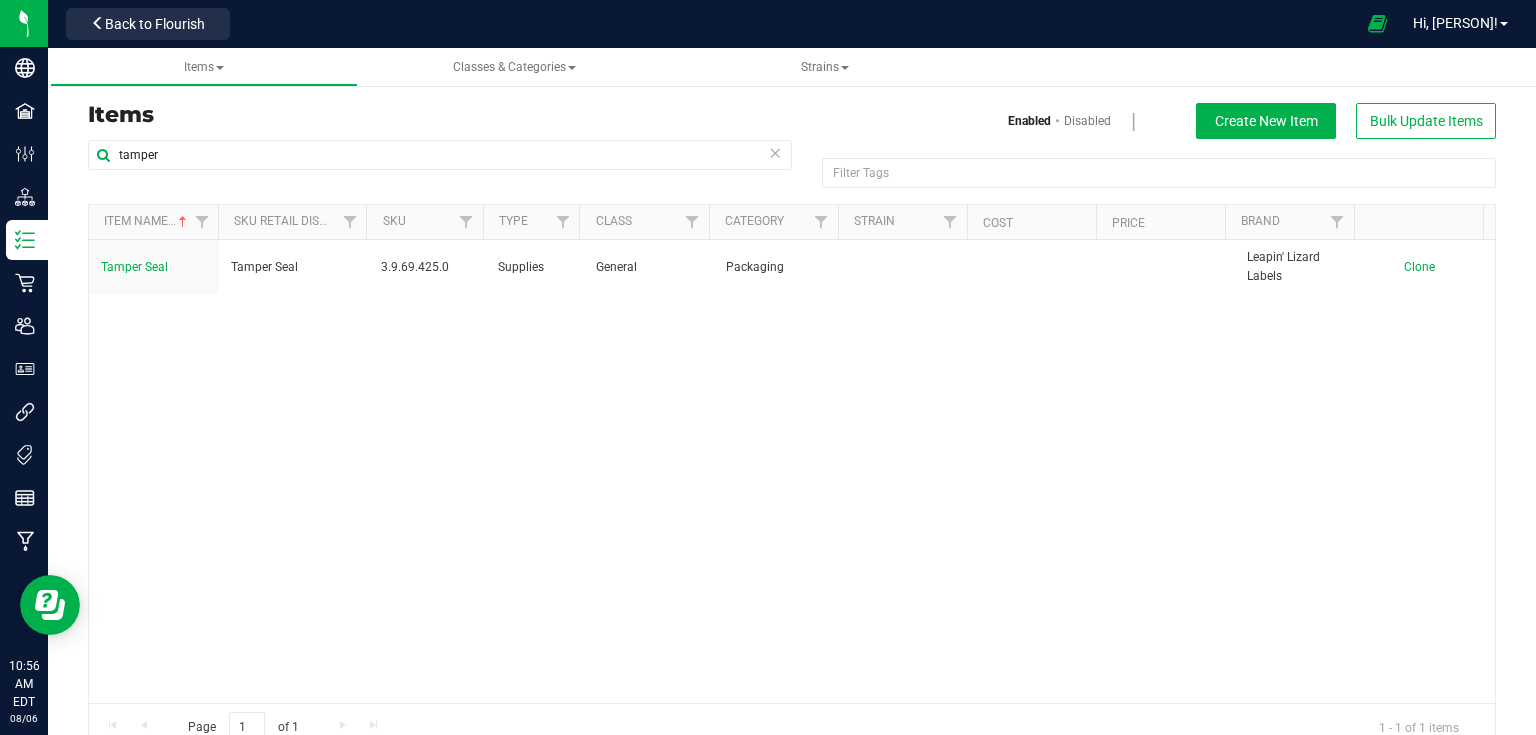 click on "Tamper Seal
Tamper Seal
[VERSION]
Supplies
General
Packaging
Leapin' Lizard Labels
[NUMBER] Each [EMAIL] [DATE]T[TIME]Z[EMAIL] [DATE]T[TIME]Z Clone" at bounding box center (792, 471) 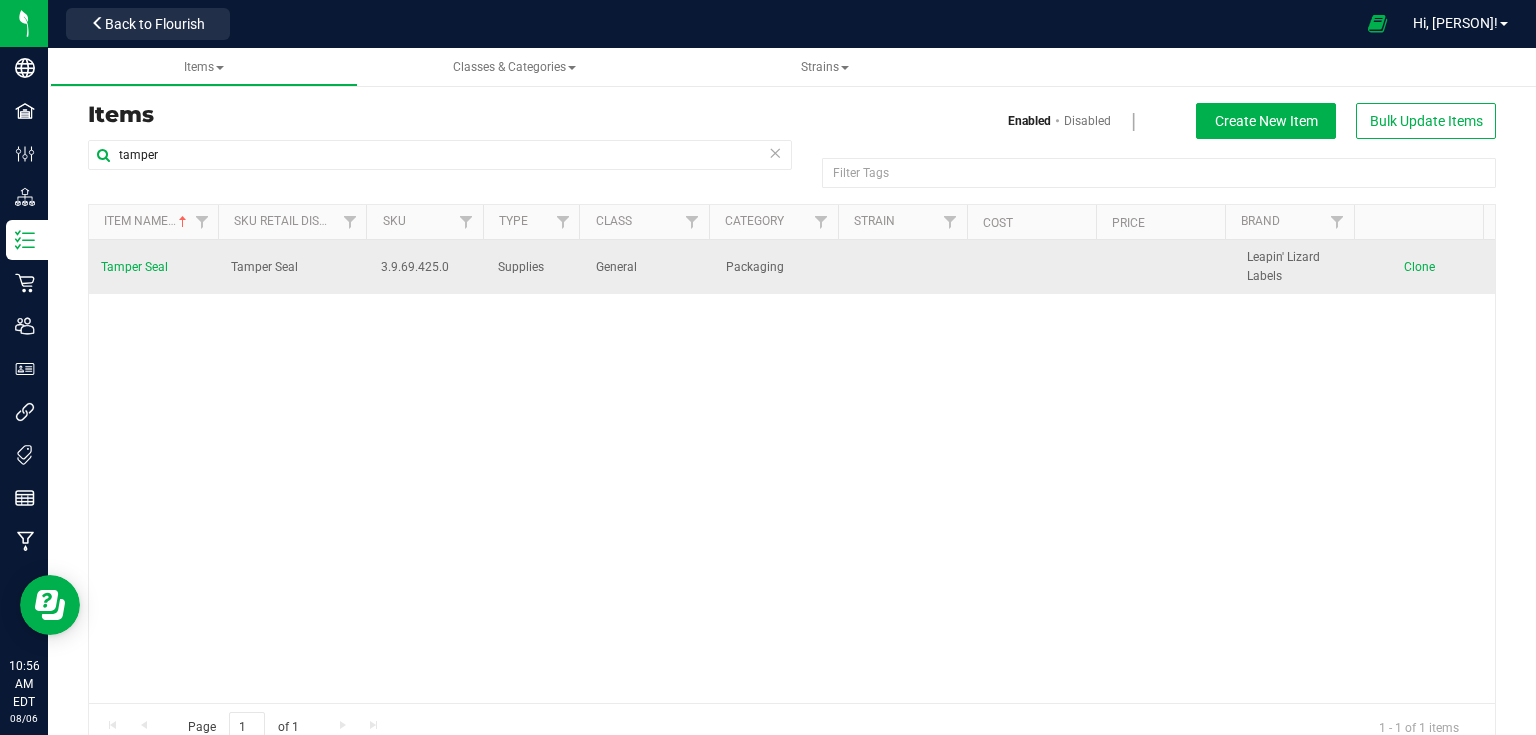 click on "Tamper Seal" at bounding box center (134, 267) 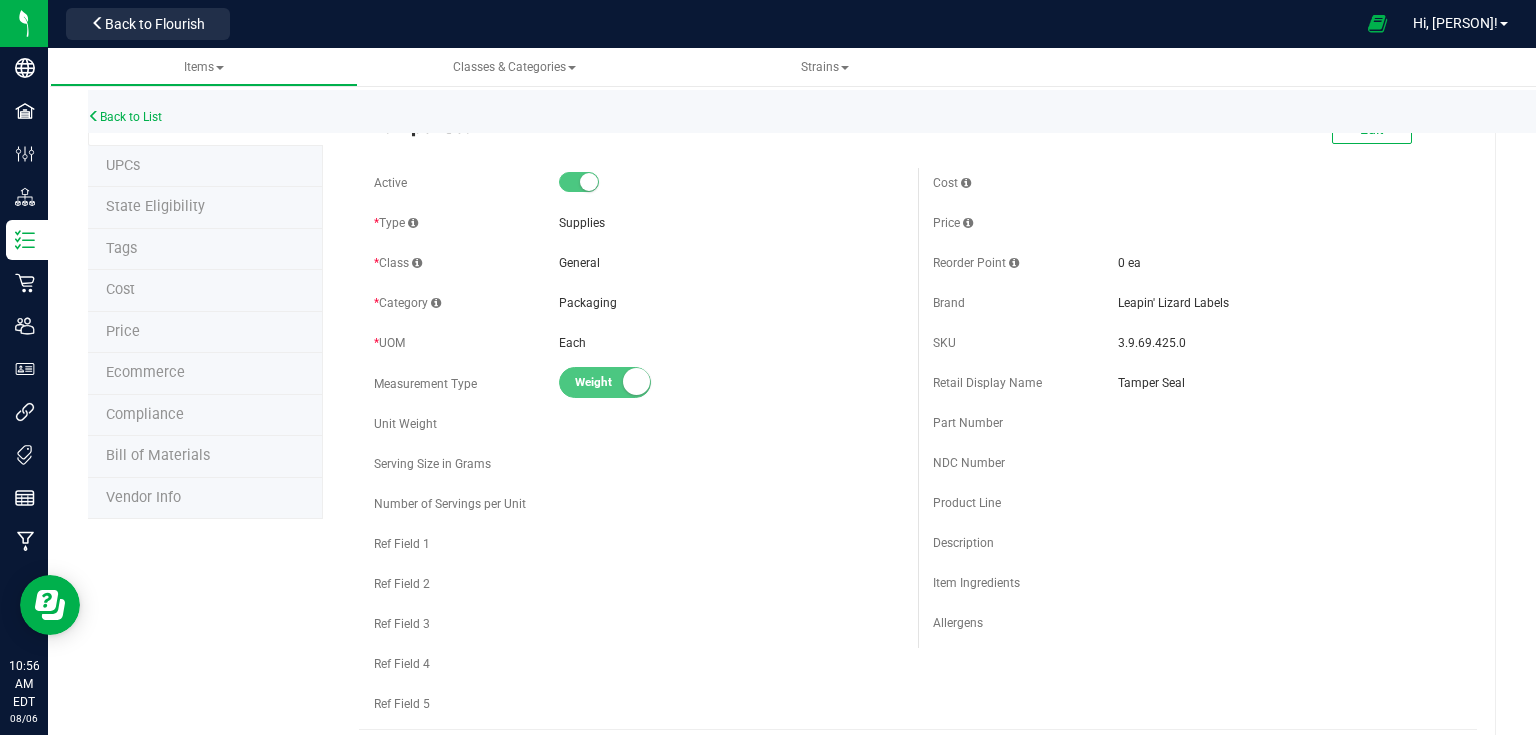 scroll, scrollTop: 0, scrollLeft: 0, axis: both 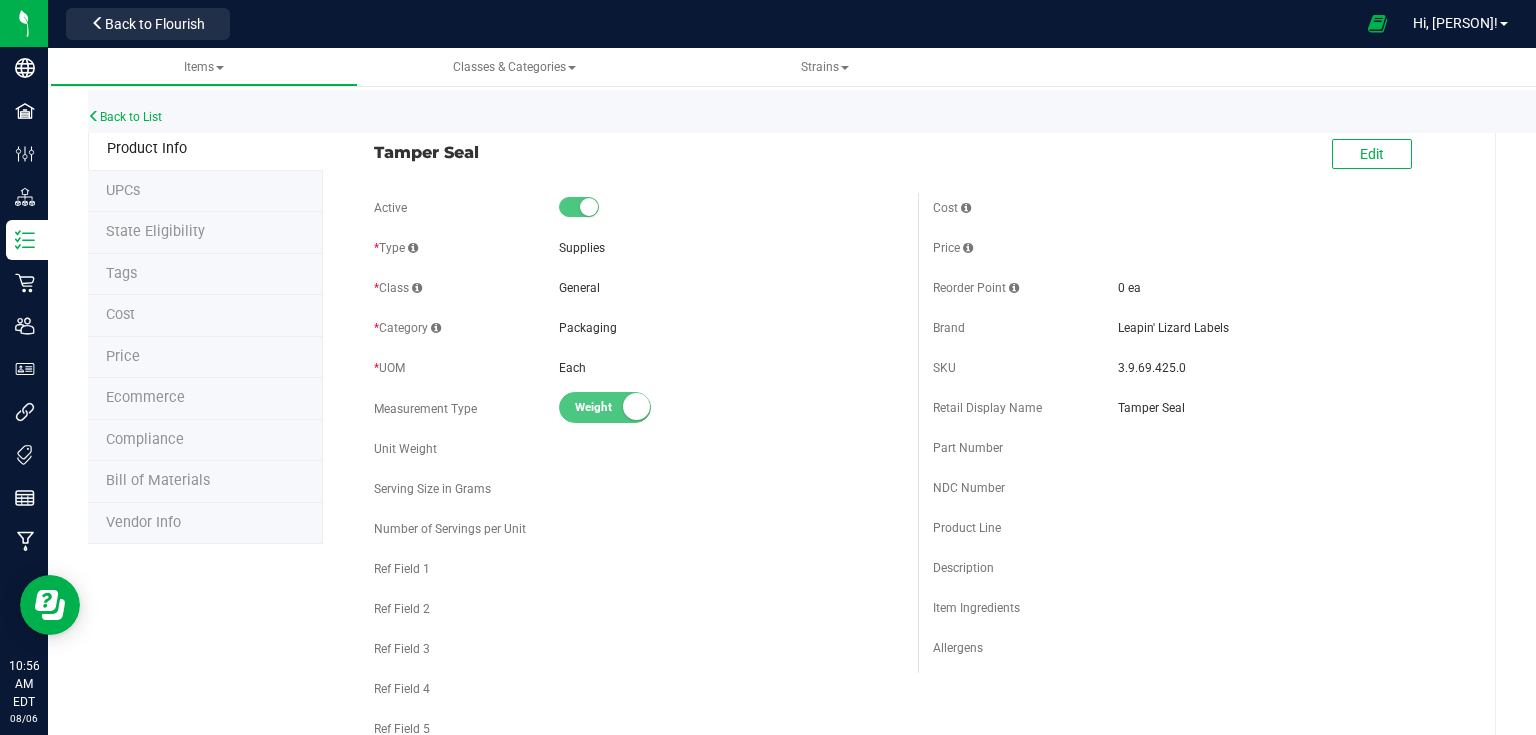 click on "Edit" at bounding box center (1372, 155) 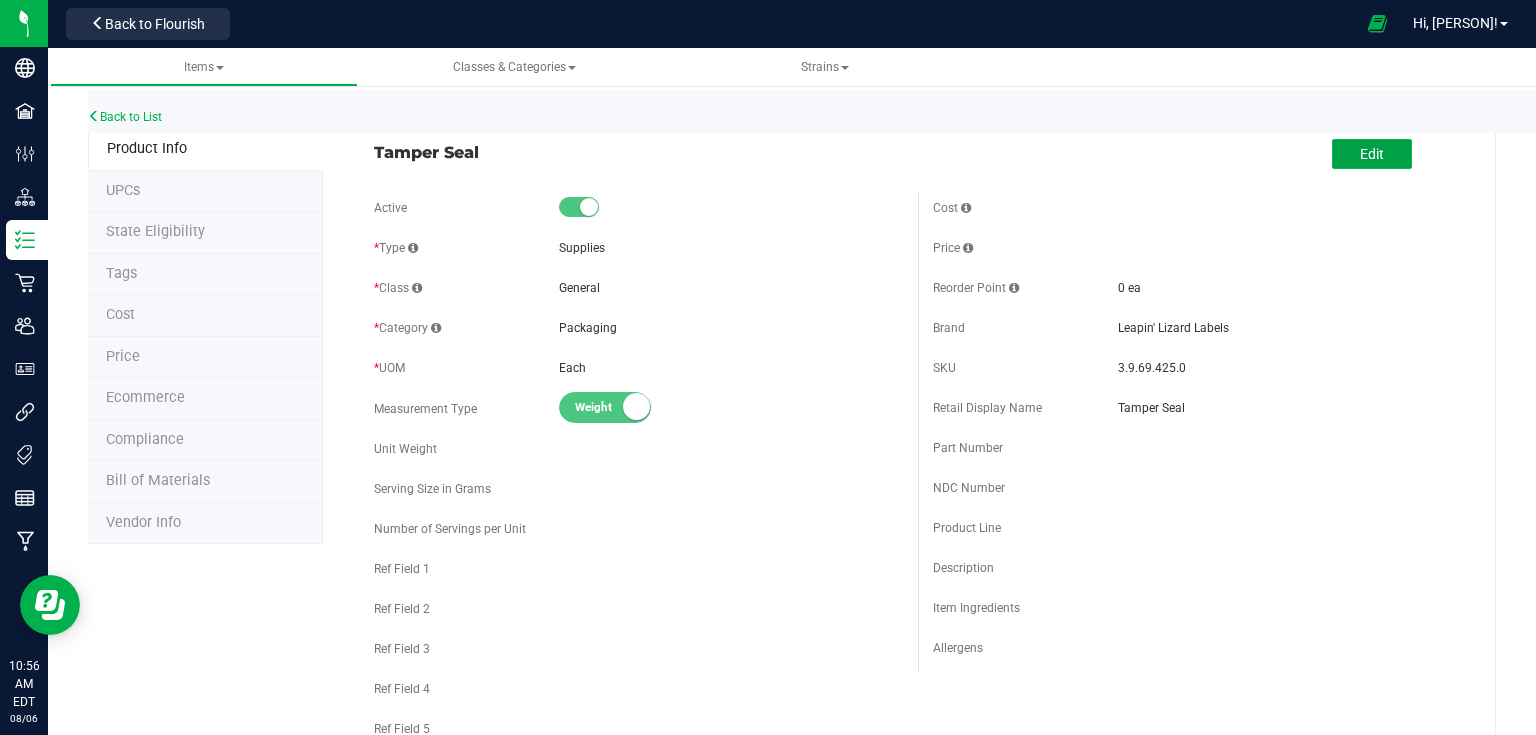 click on "Edit" at bounding box center [1372, 154] 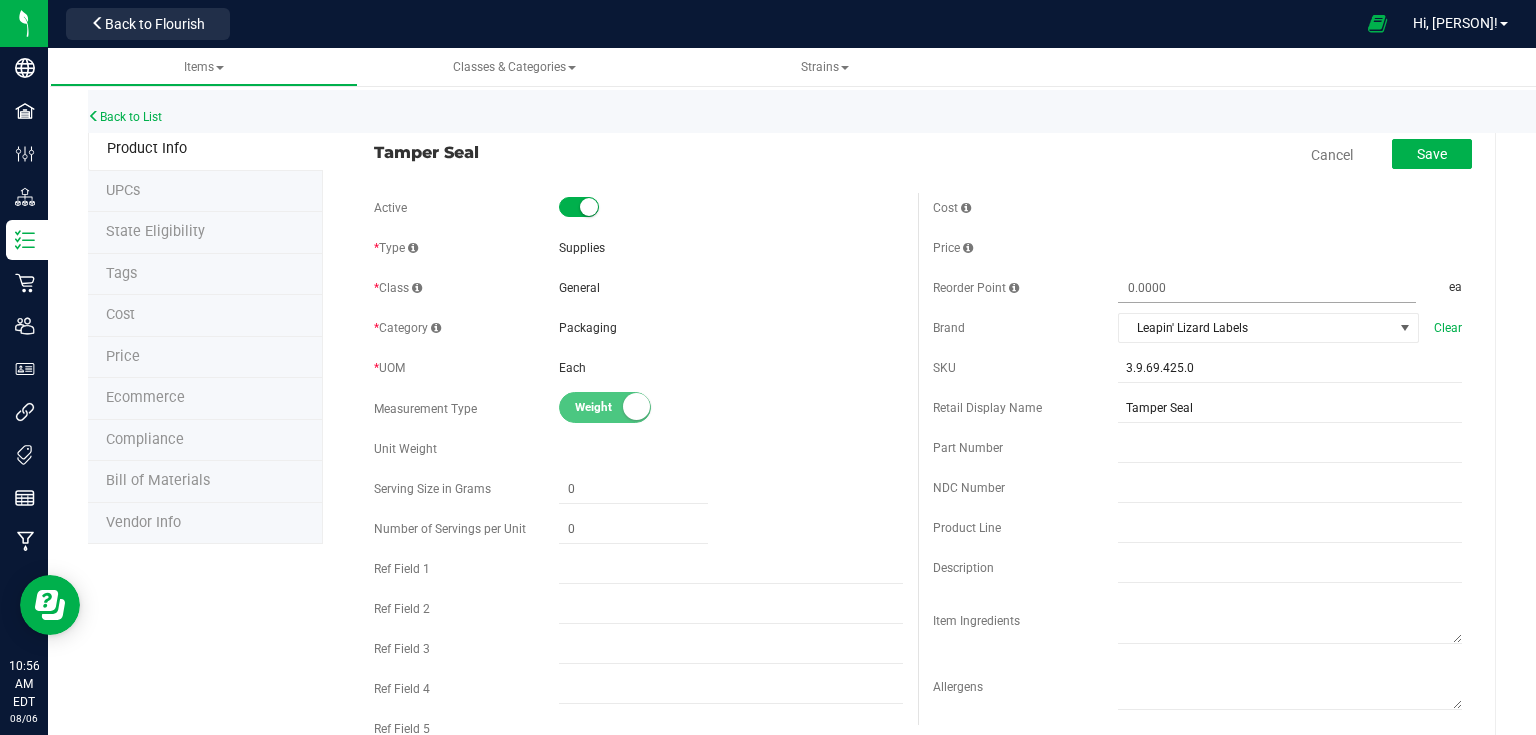 click at bounding box center (1267, 288) 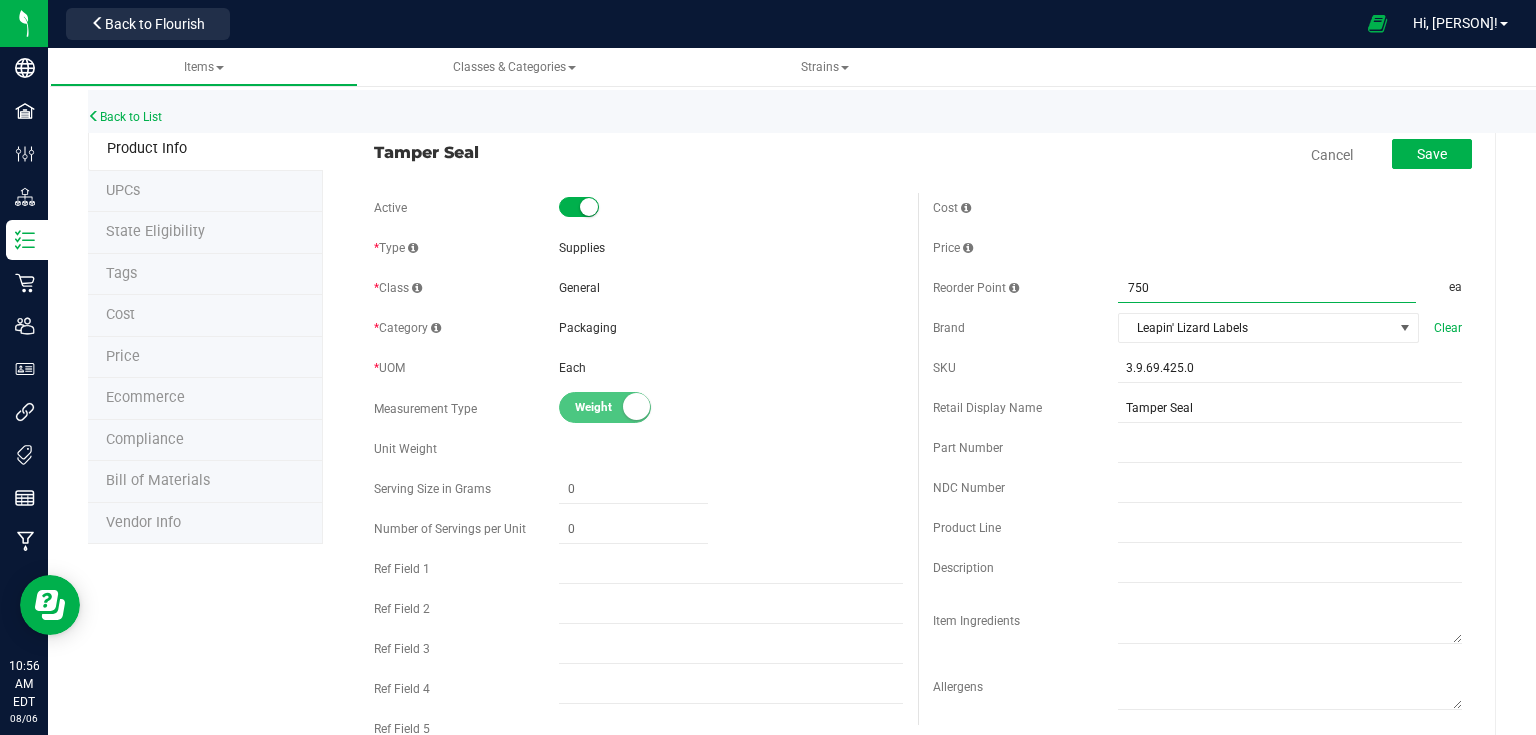 type on "7500" 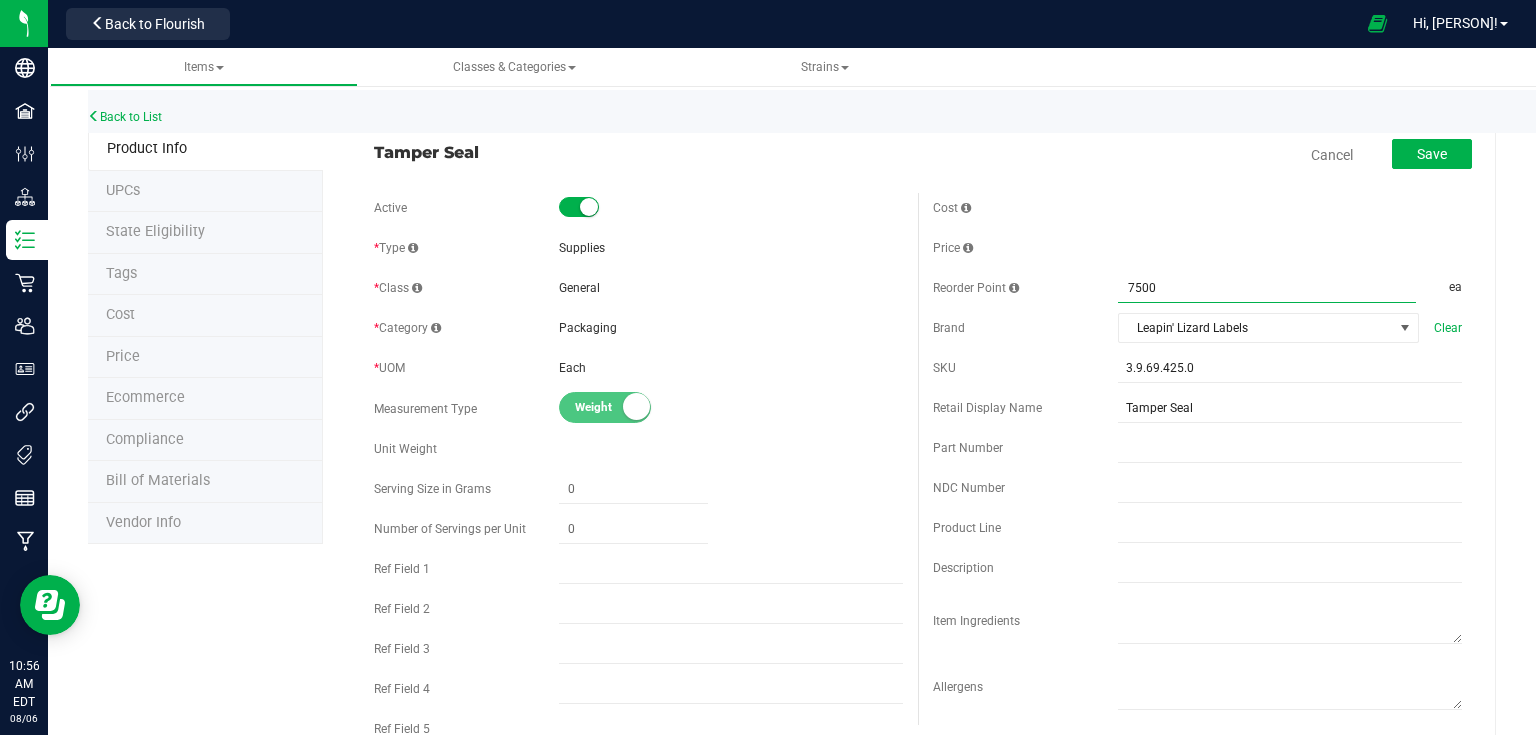 type on "7,500.0000" 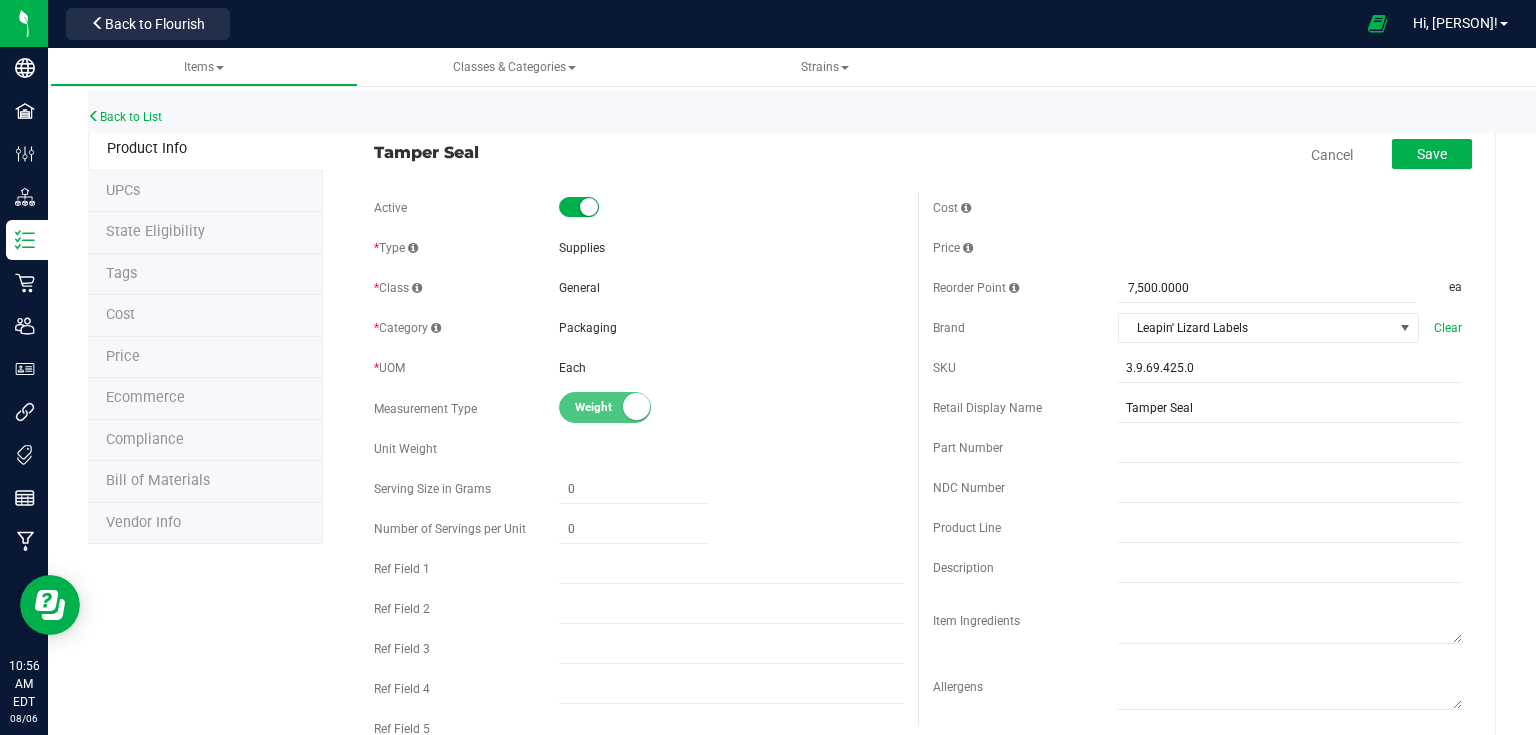 click on "Cancel
Save" at bounding box center [1197, 155] 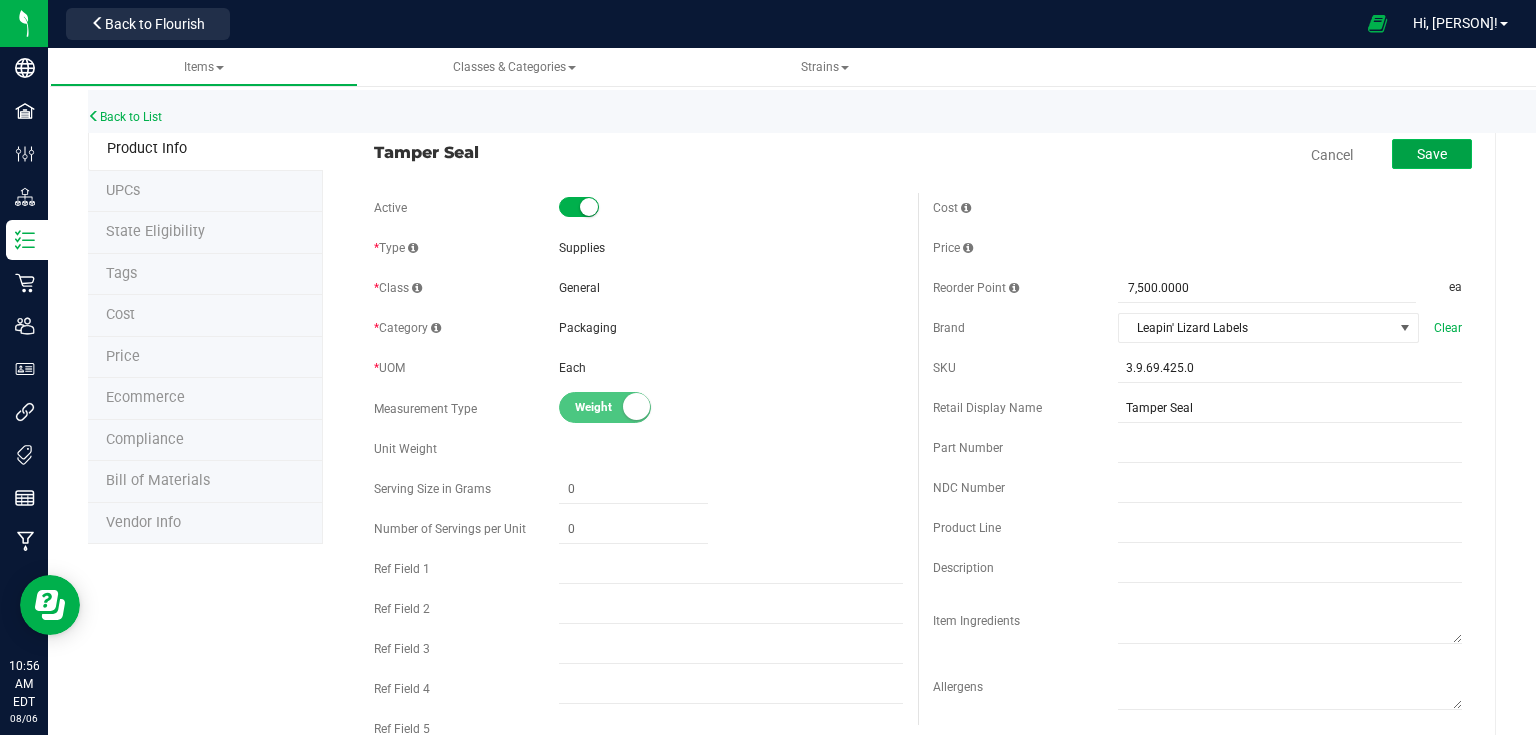 click on "Save" at bounding box center (1432, 154) 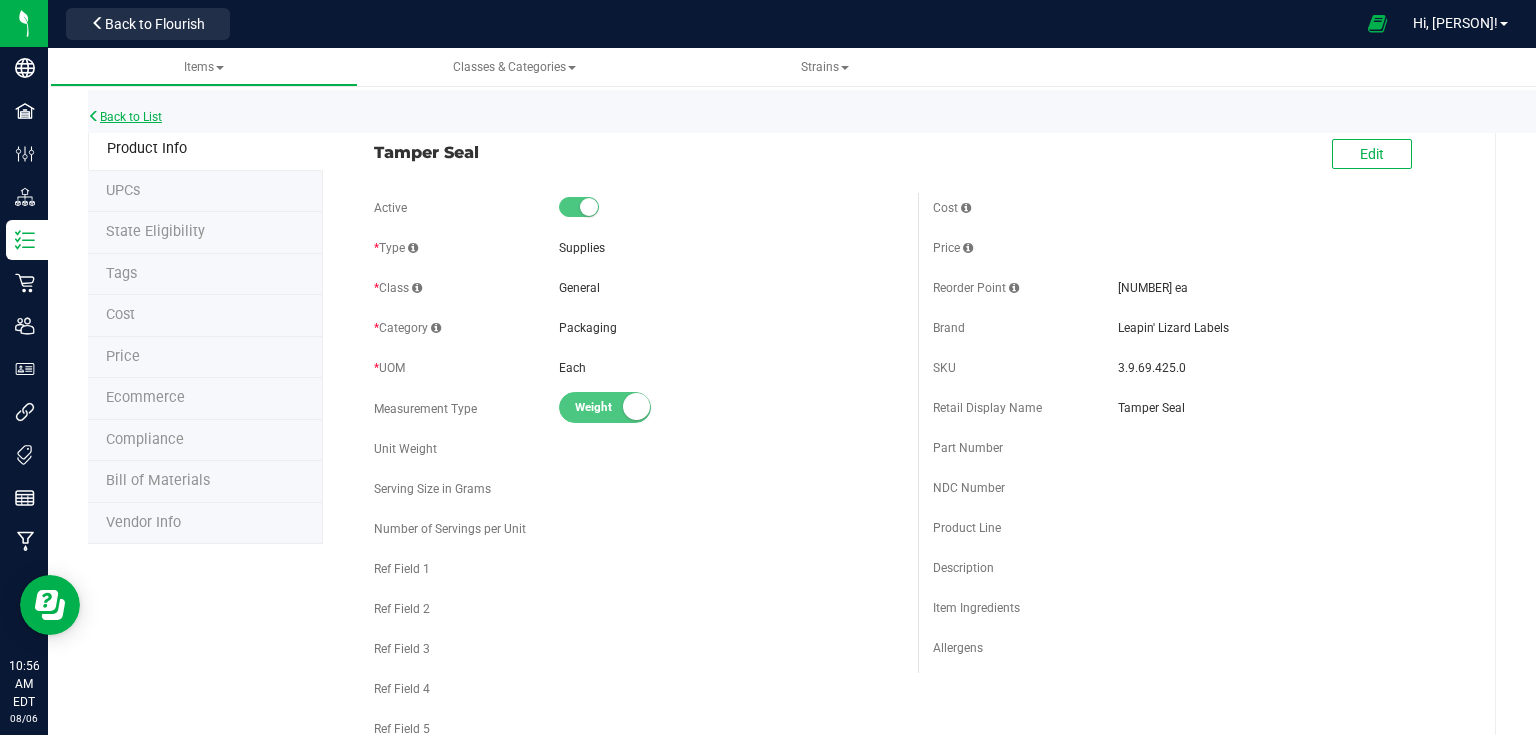 click on "Back to List" at bounding box center [125, 117] 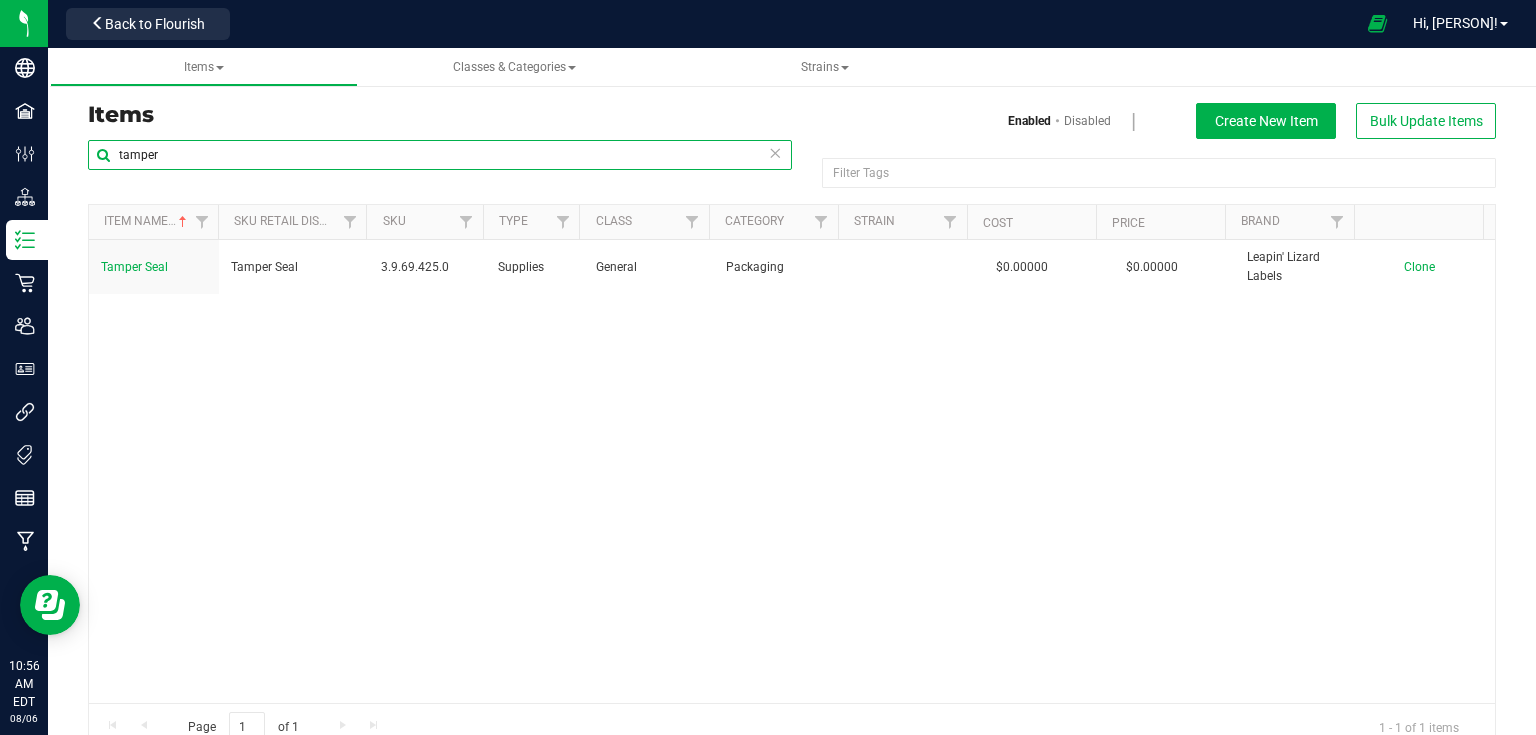 click on "tamper" at bounding box center (440, 155) 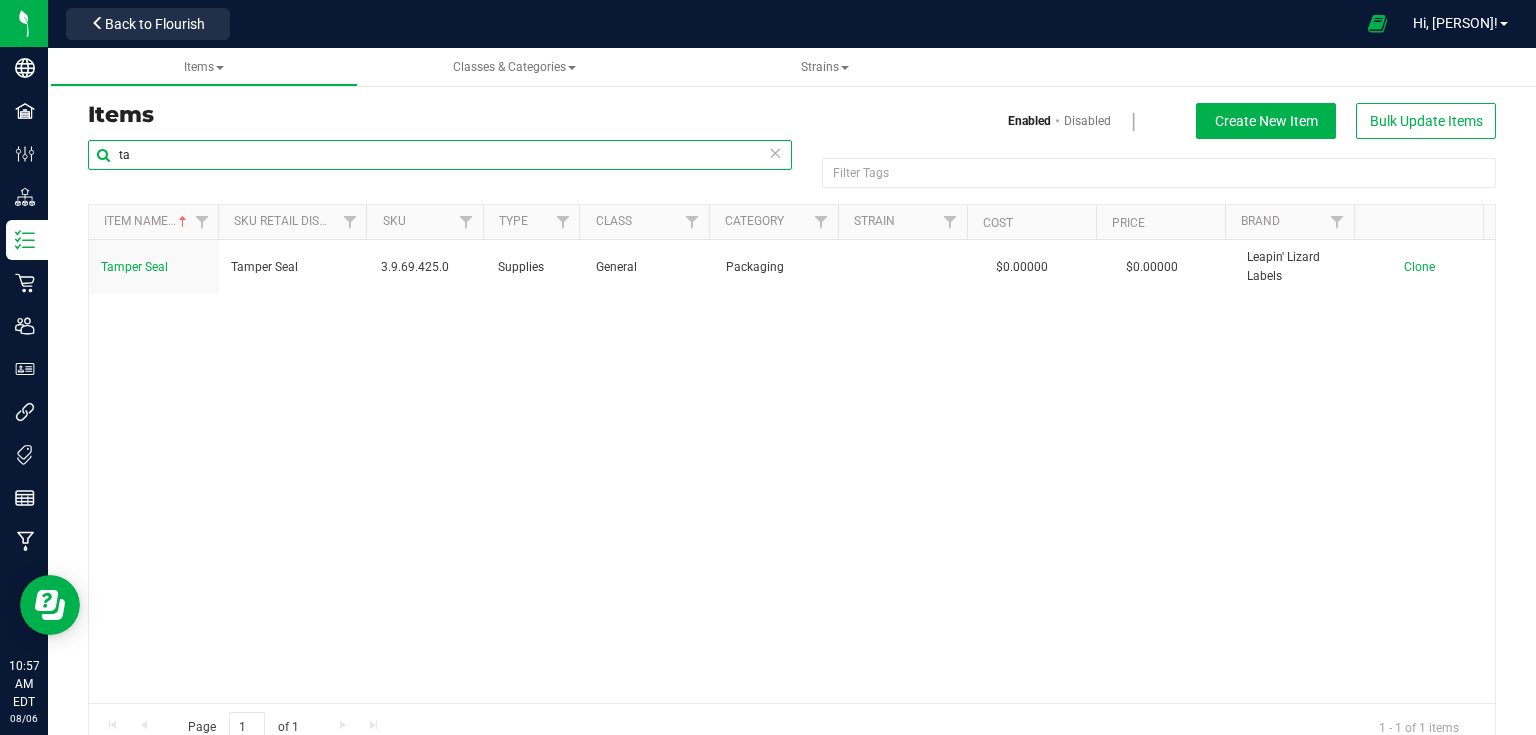 type on "t" 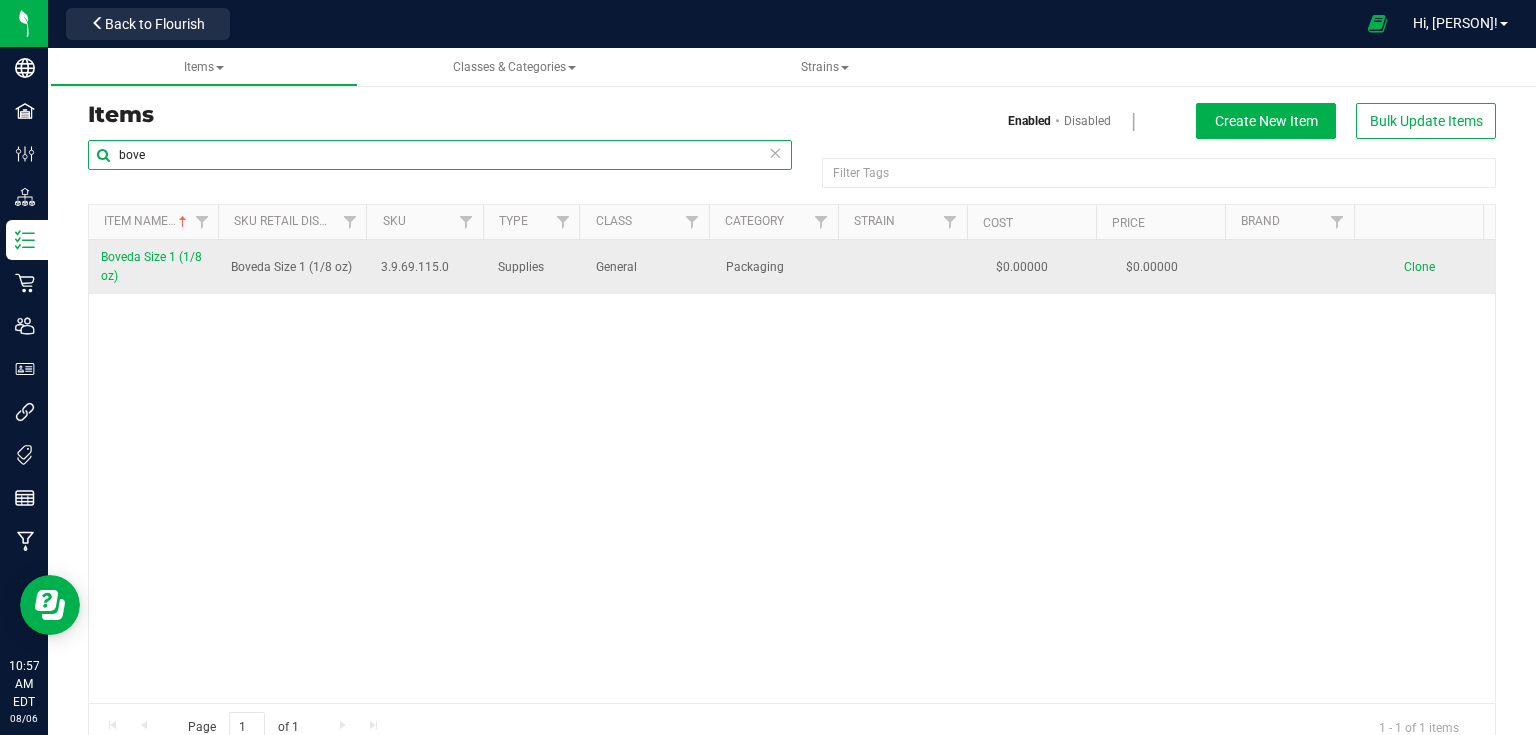type on "bove" 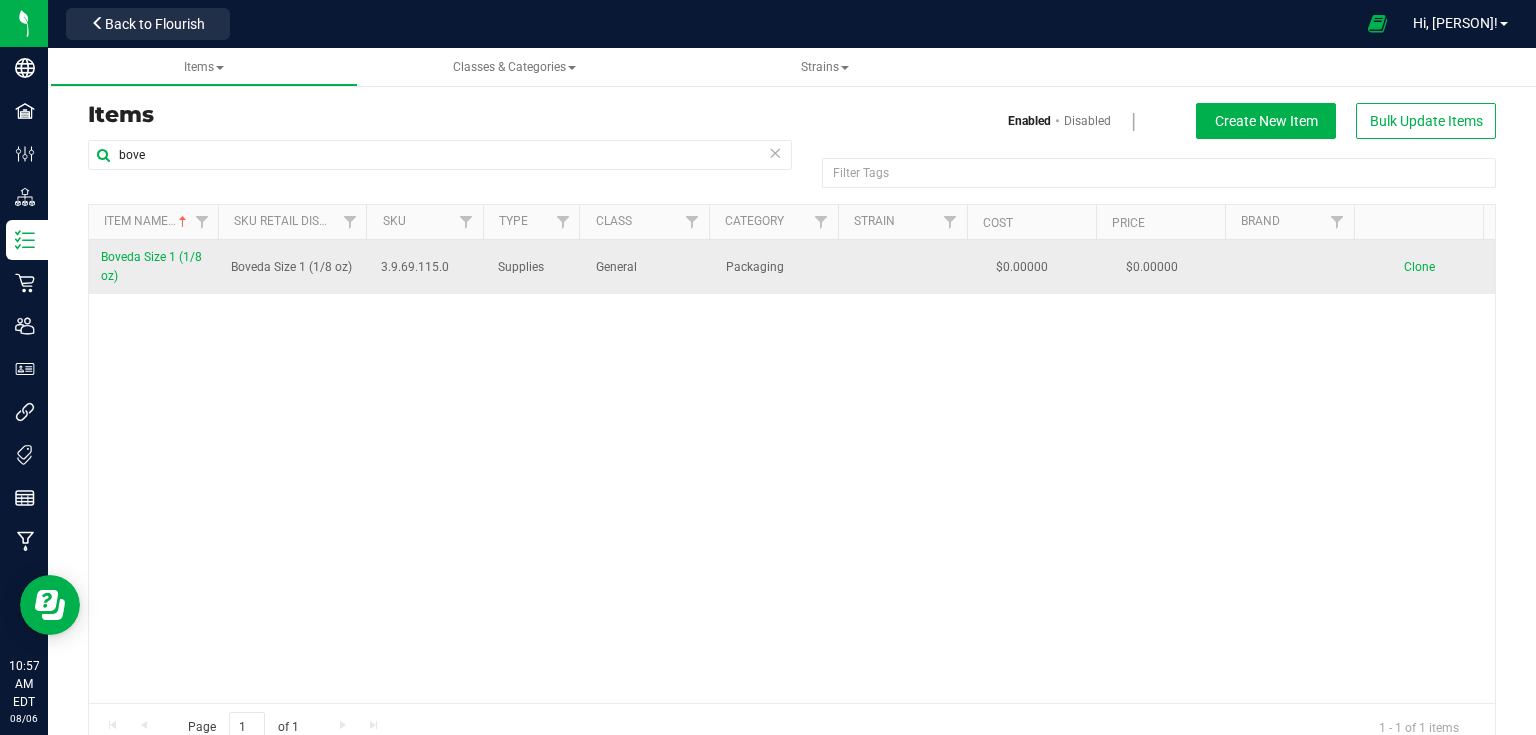 drag, startPoint x: 92, startPoint y: 253, endPoint x: 192, endPoint y: 285, distance: 104.99524 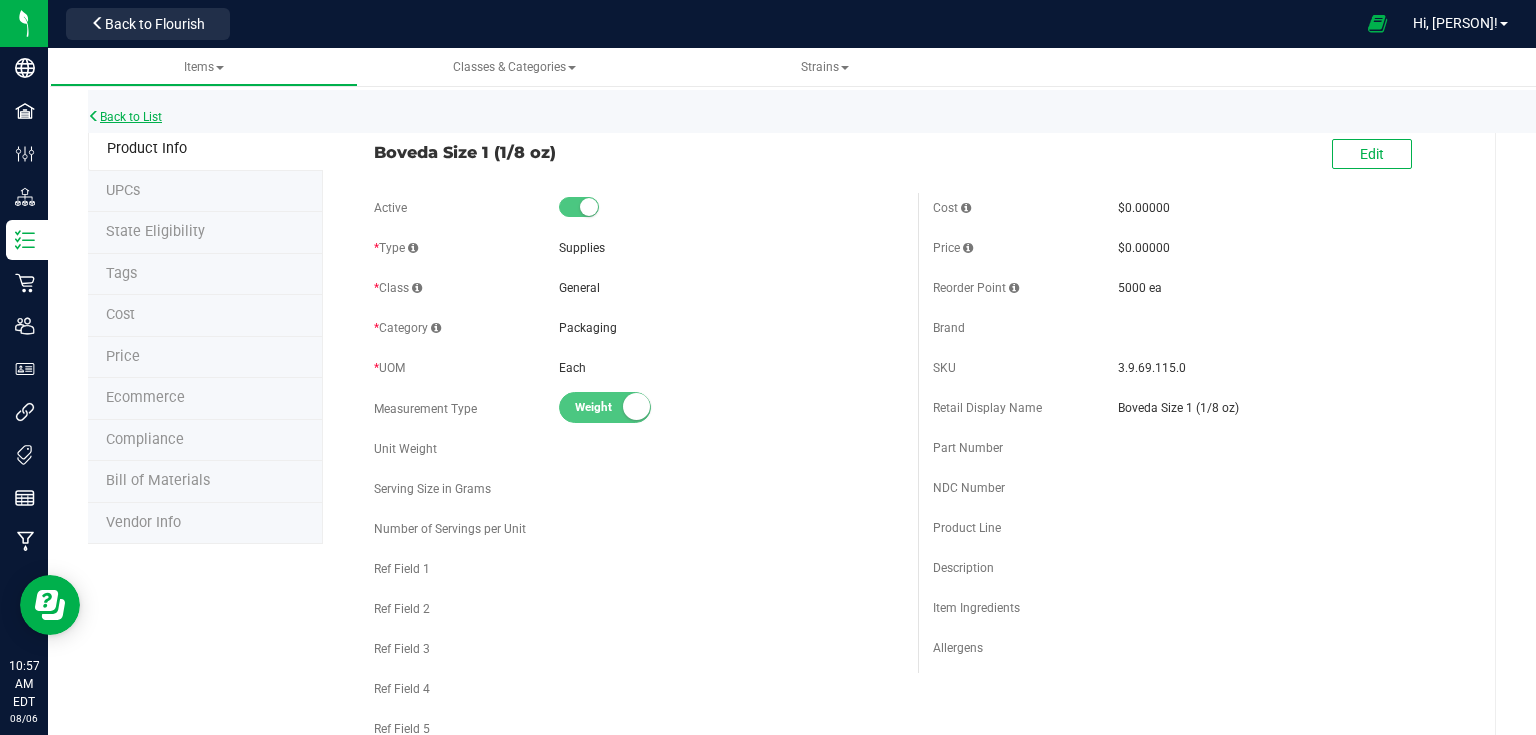 click on "Back to List" at bounding box center [125, 117] 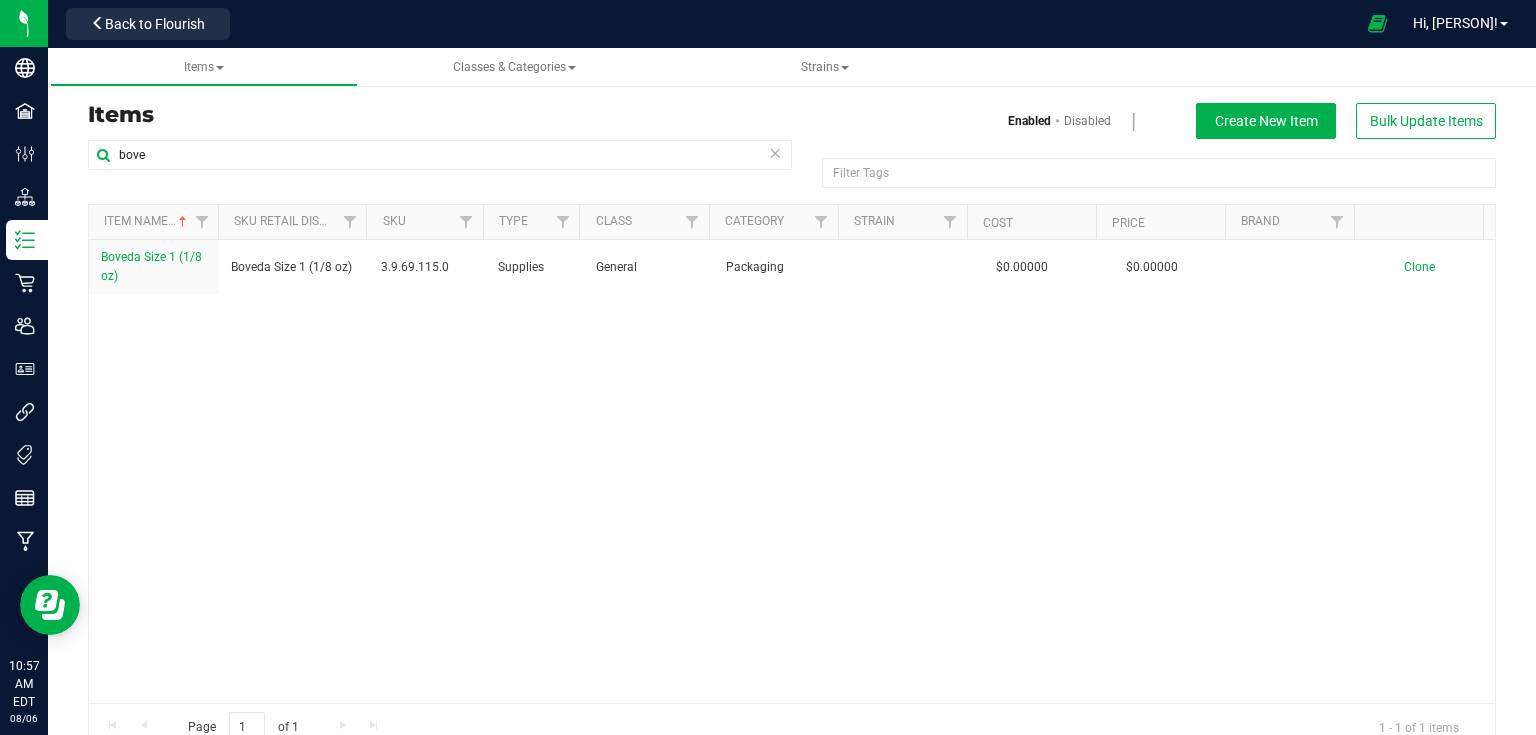 click at bounding box center (775, 152) 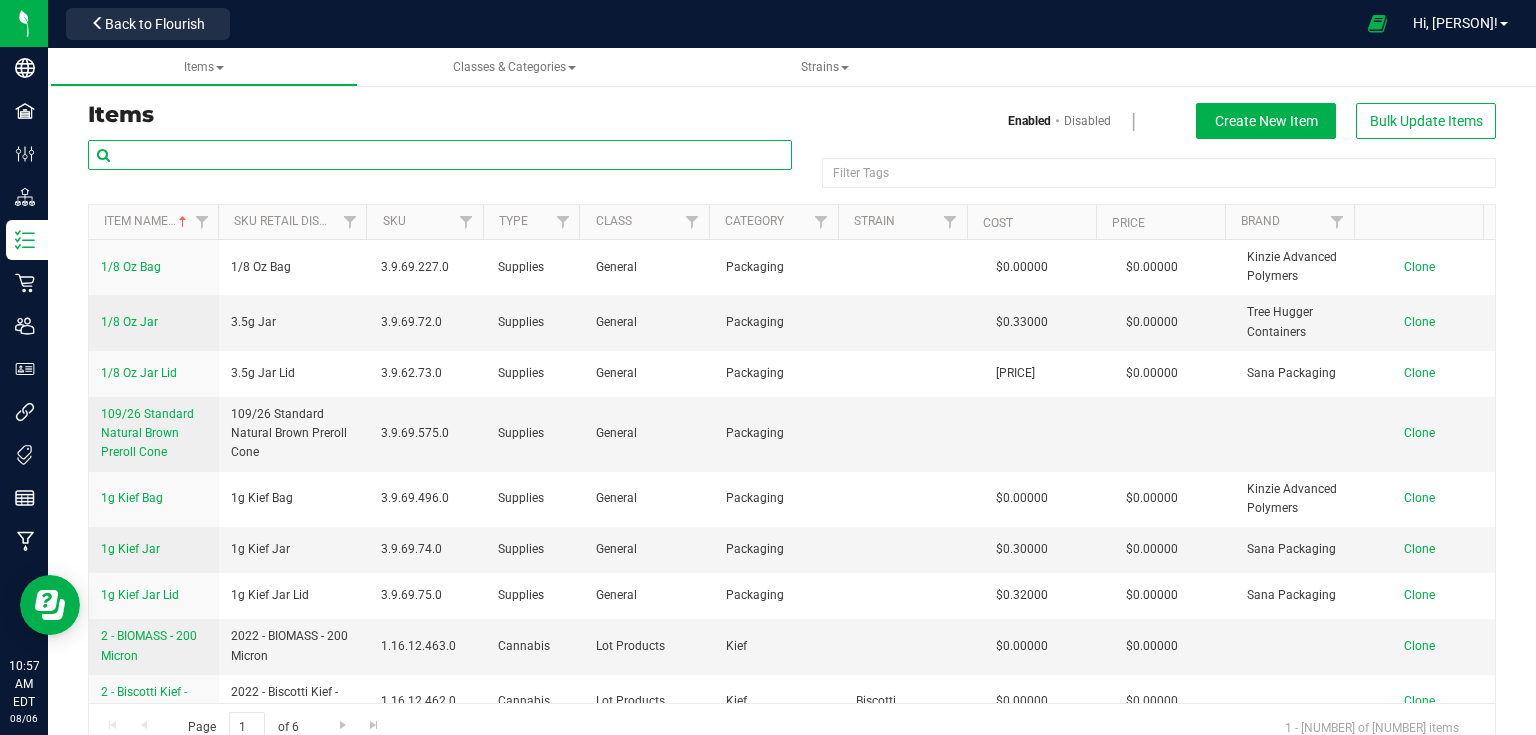 click at bounding box center [440, 155] 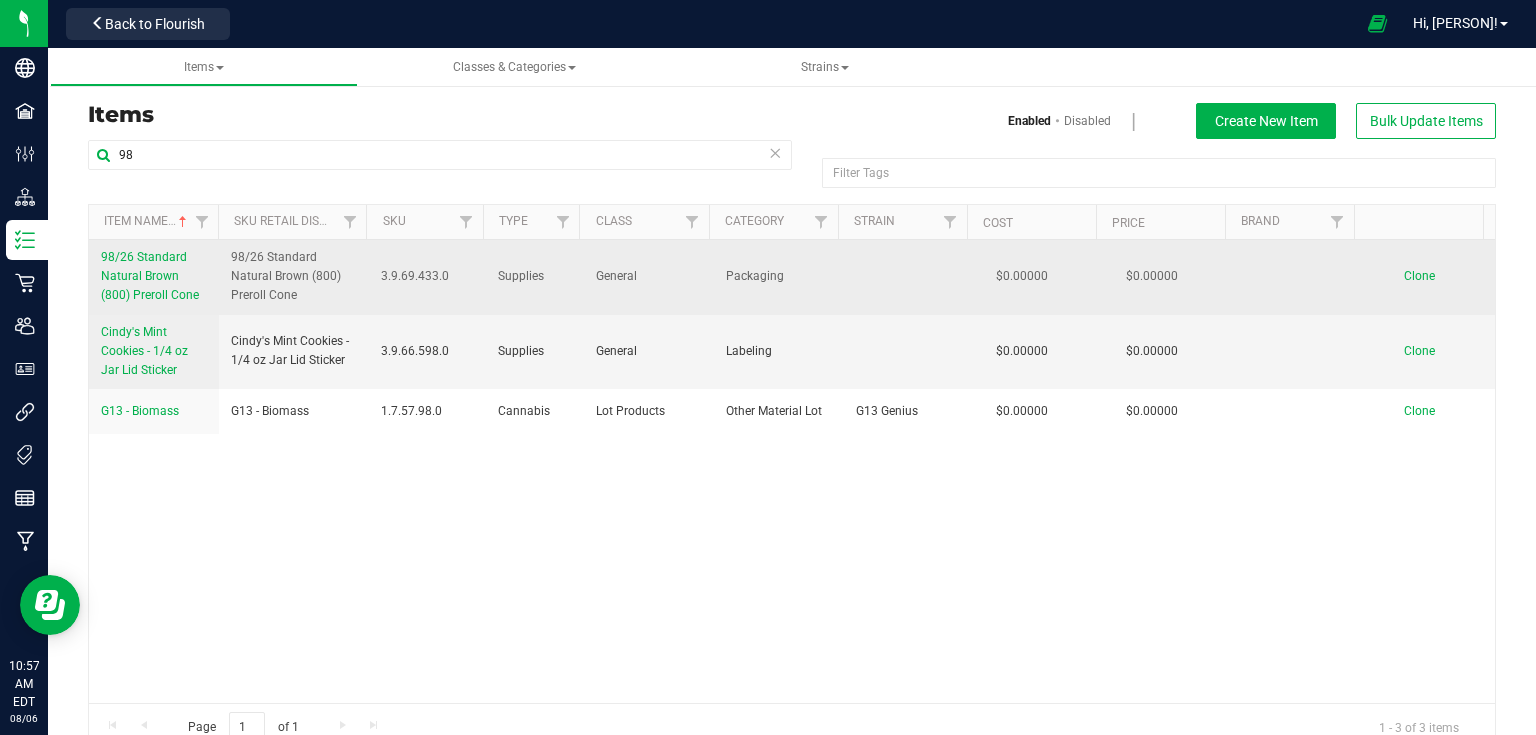 drag, startPoint x: 93, startPoint y: 253, endPoint x: 207, endPoint y: 307, distance: 126.14278 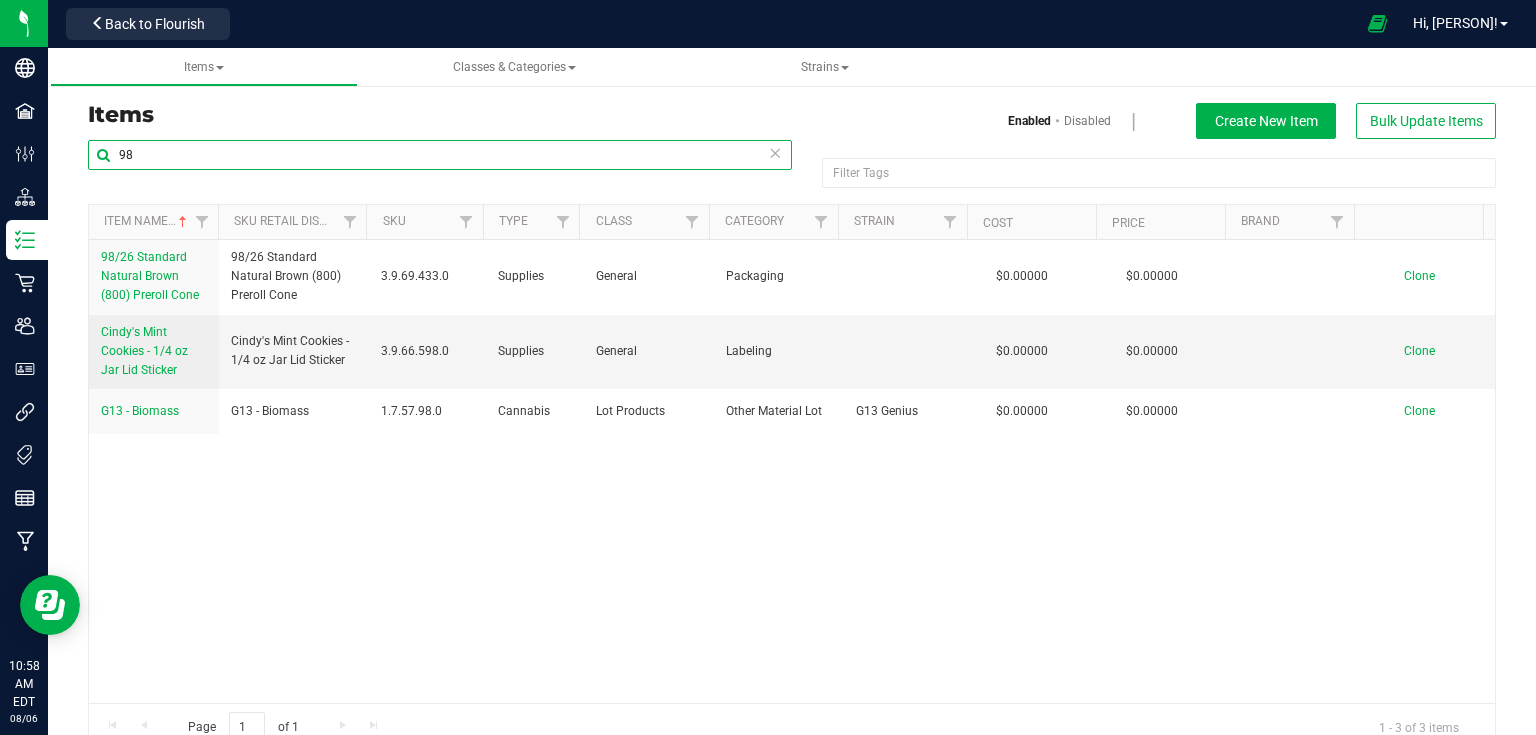 click on "98" at bounding box center [440, 155] 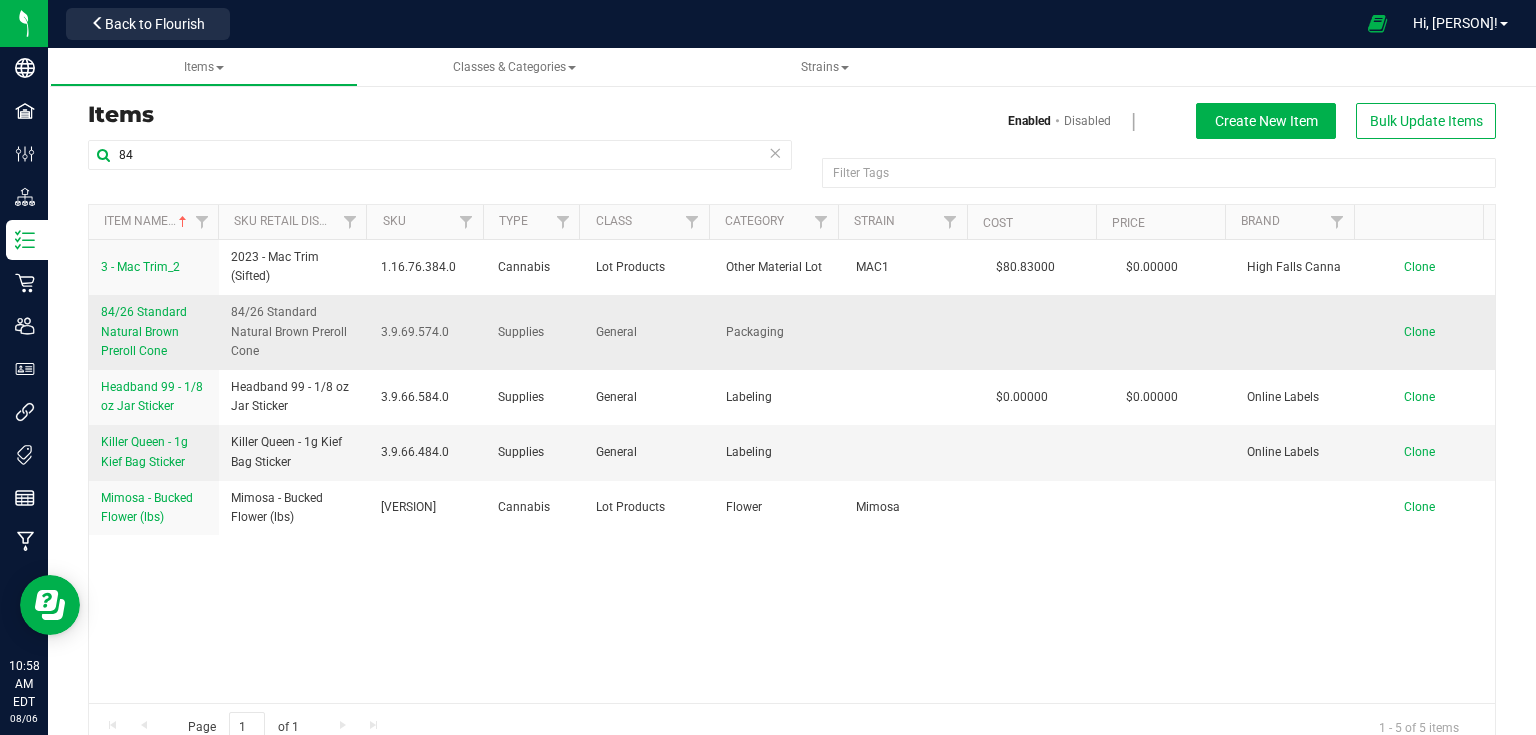 drag, startPoint x: 96, startPoint y: 305, endPoint x: 159, endPoint y: 354, distance: 79.81228 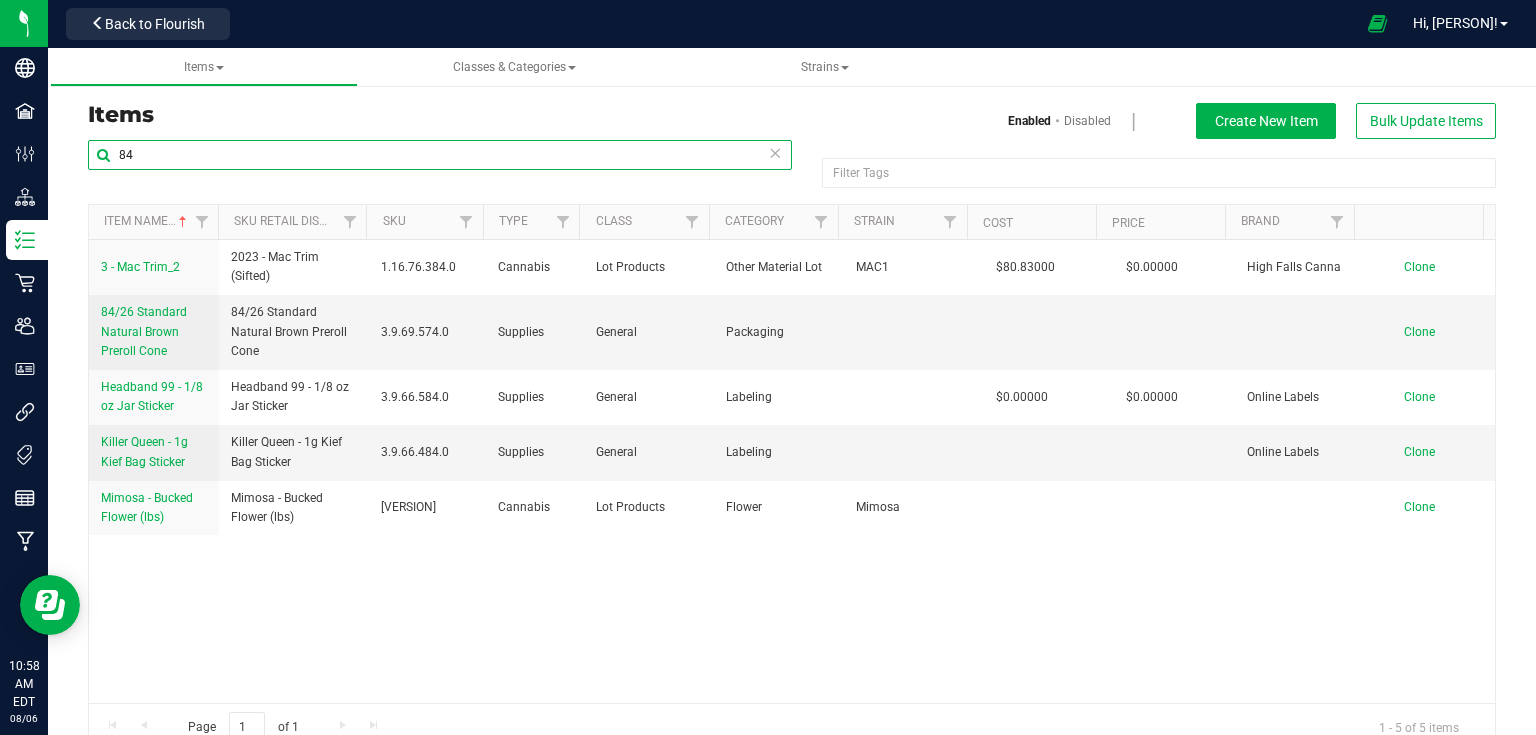 click on "84" at bounding box center [440, 155] 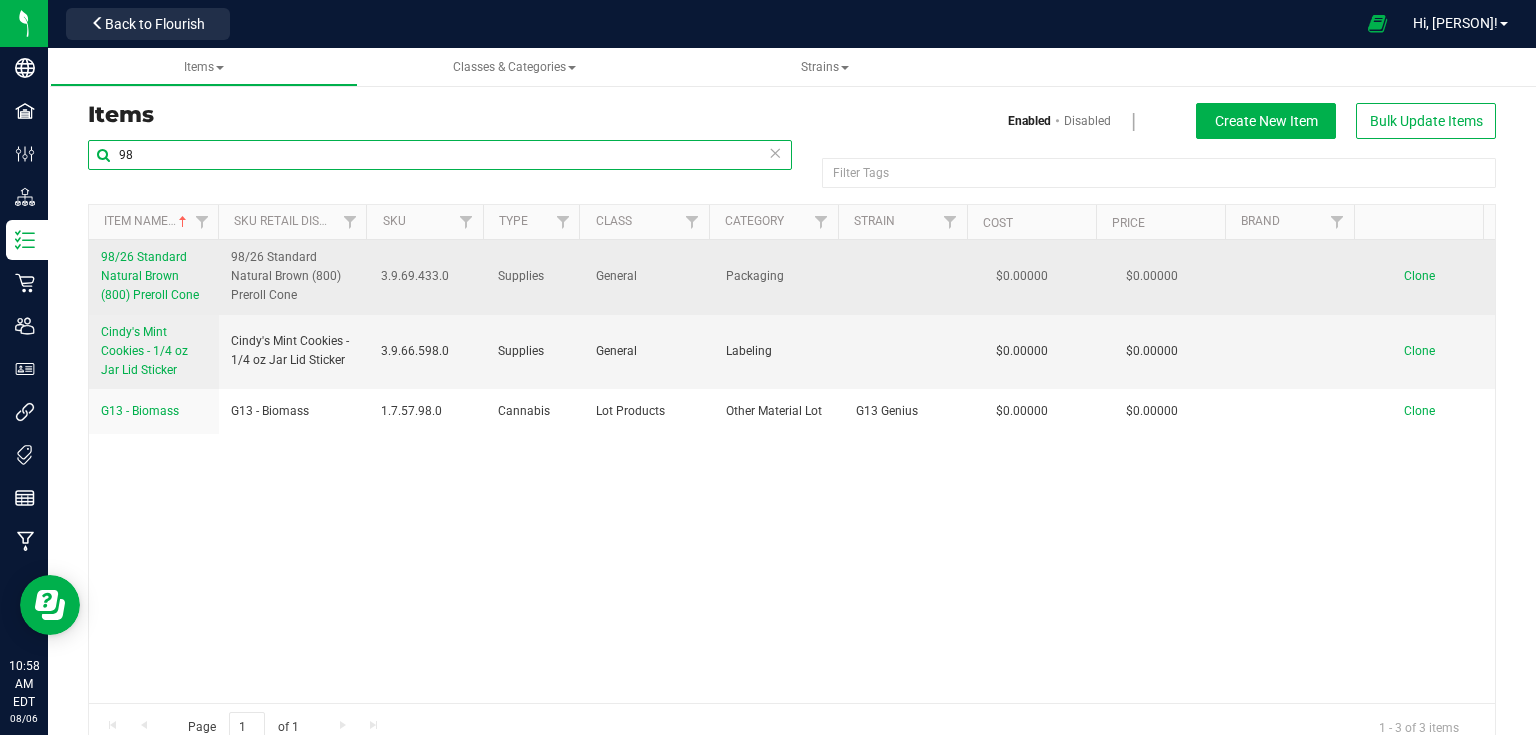 type on "98" 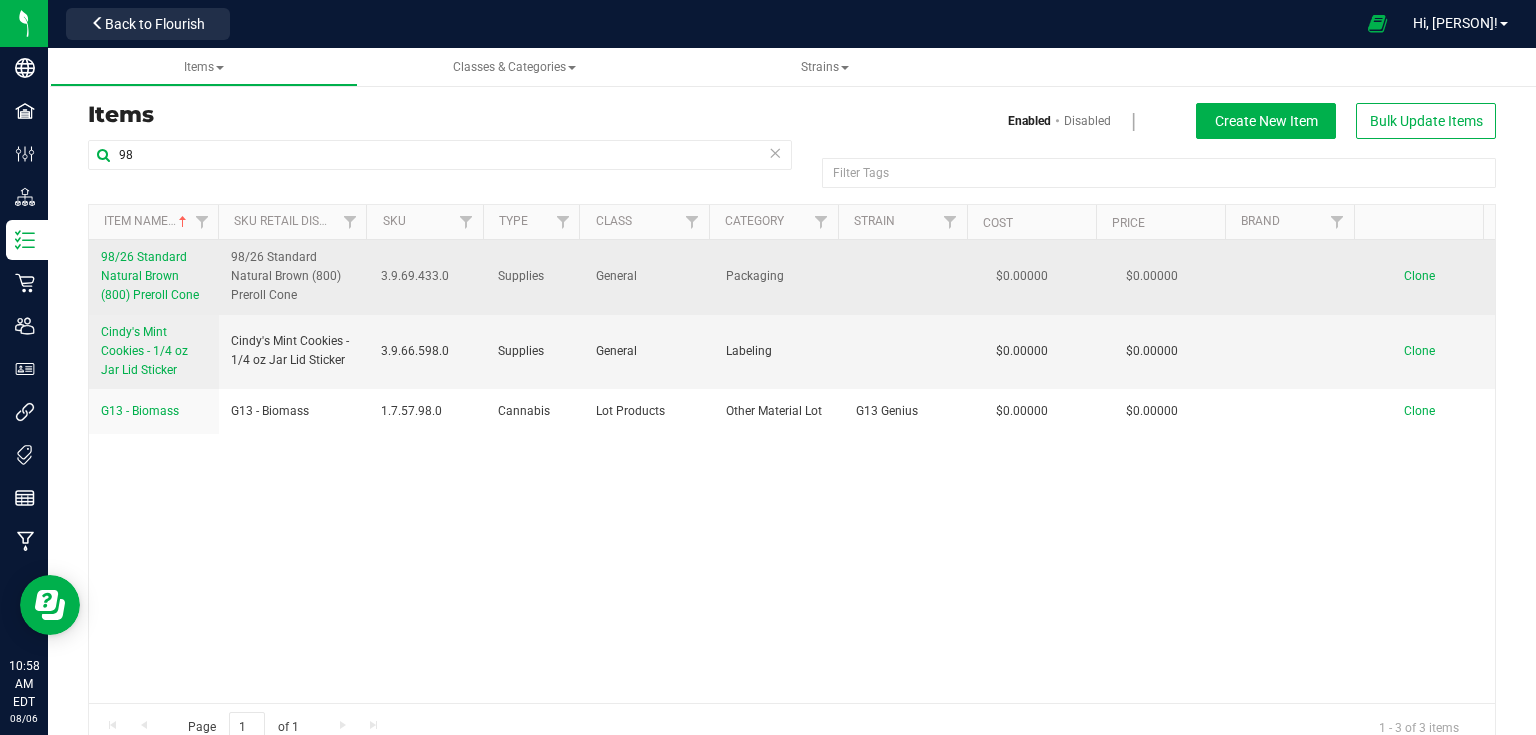 click on "98/26 Standard Natural Brown (800) Preroll Cone" at bounding box center [150, 276] 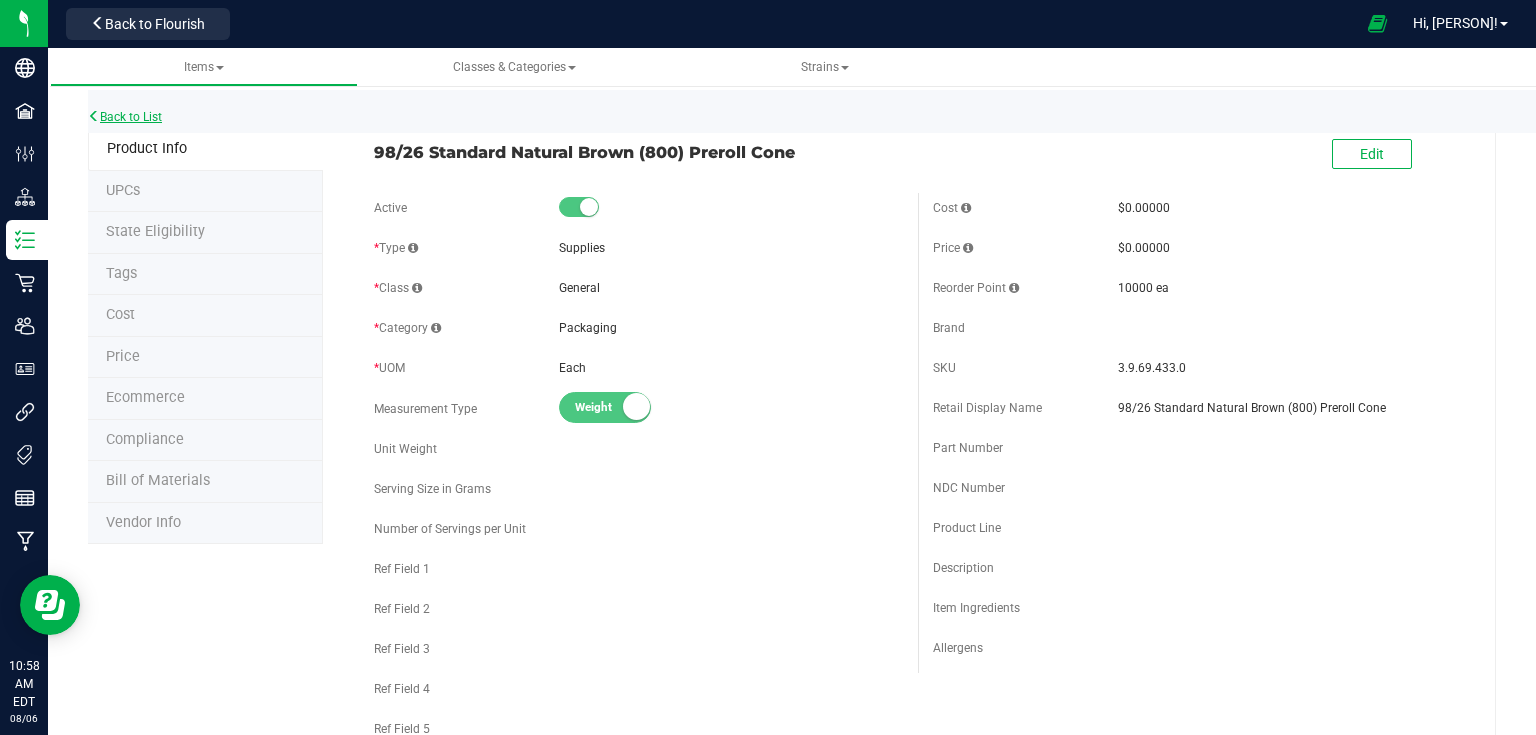 click on "Back to List" at bounding box center [125, 117] 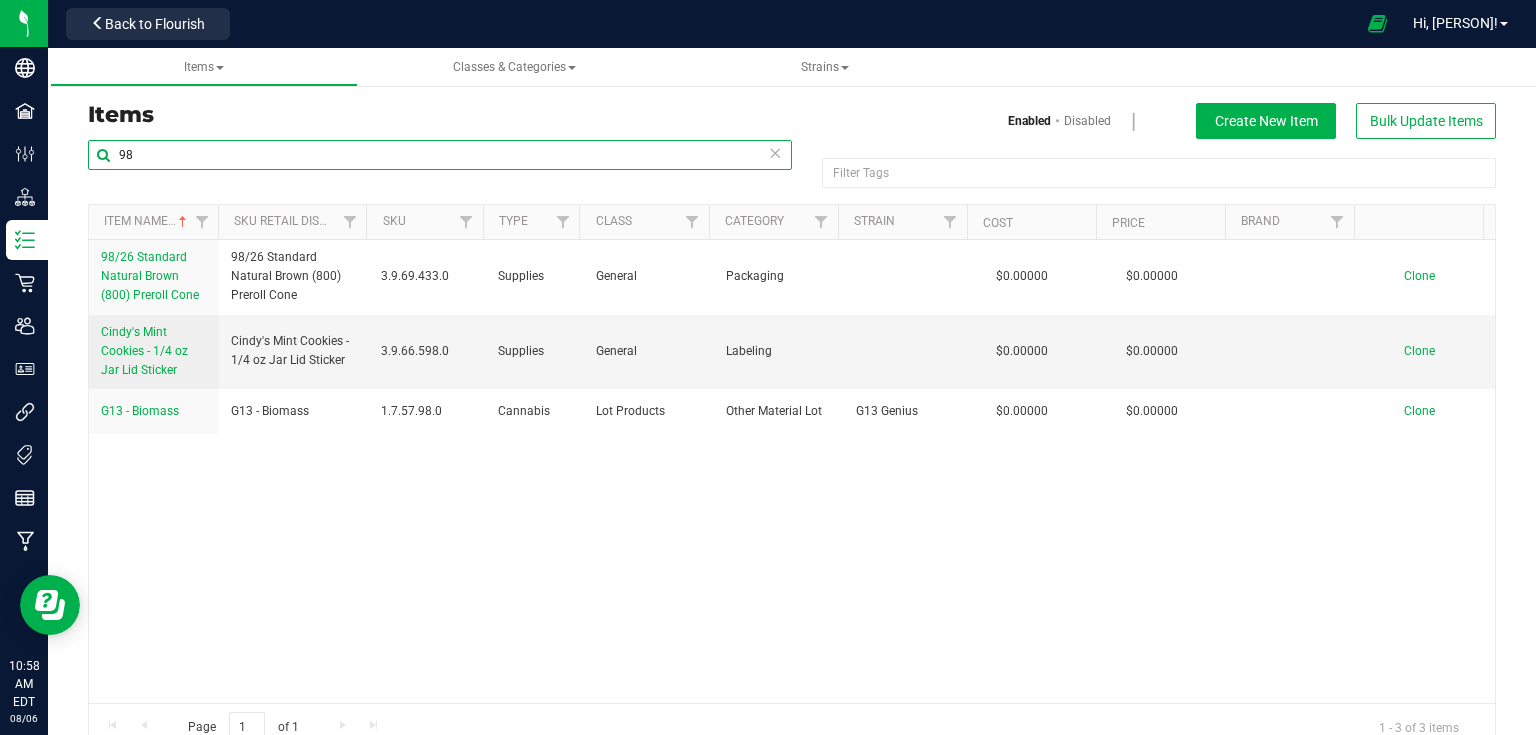 click on "98" at bounding box center [440, 155] 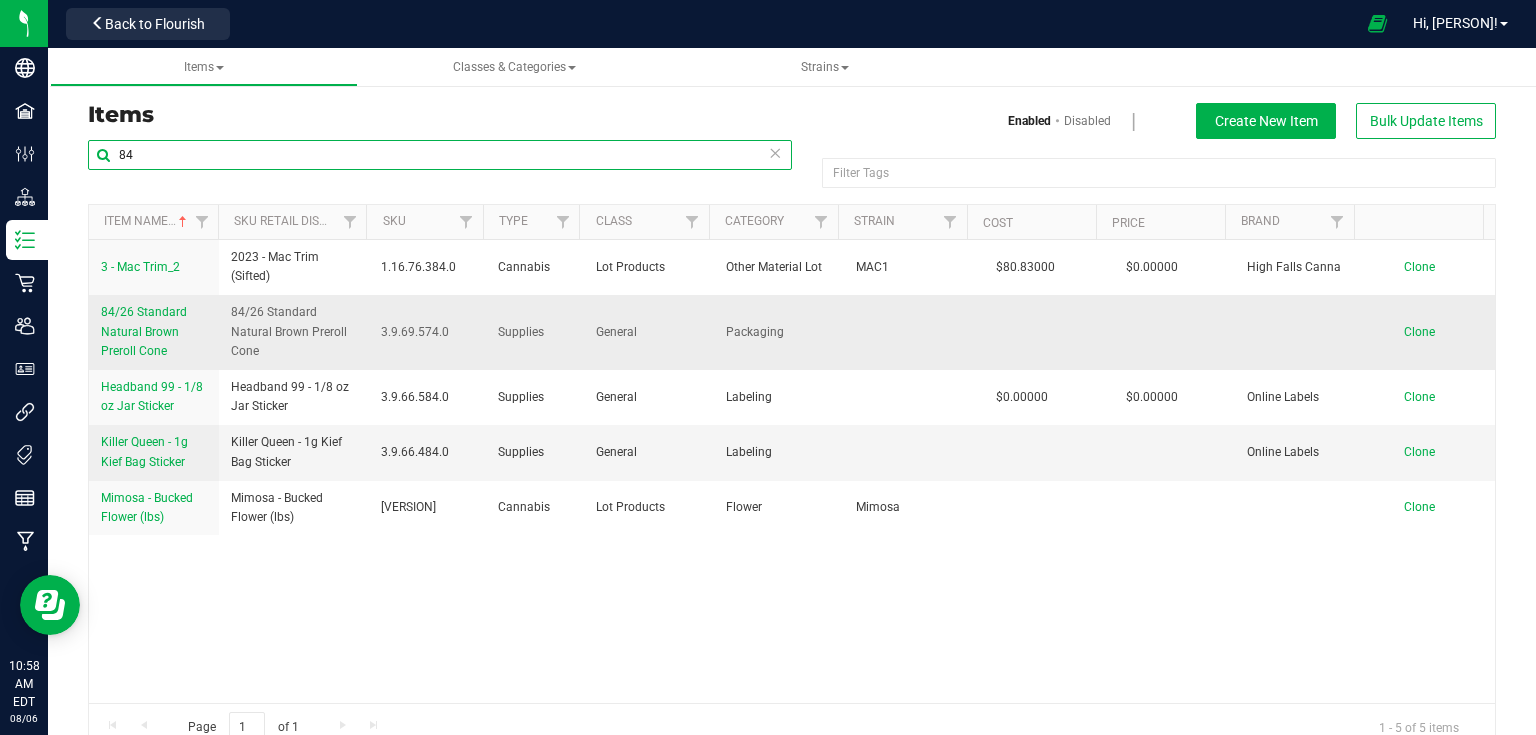 type on "8" 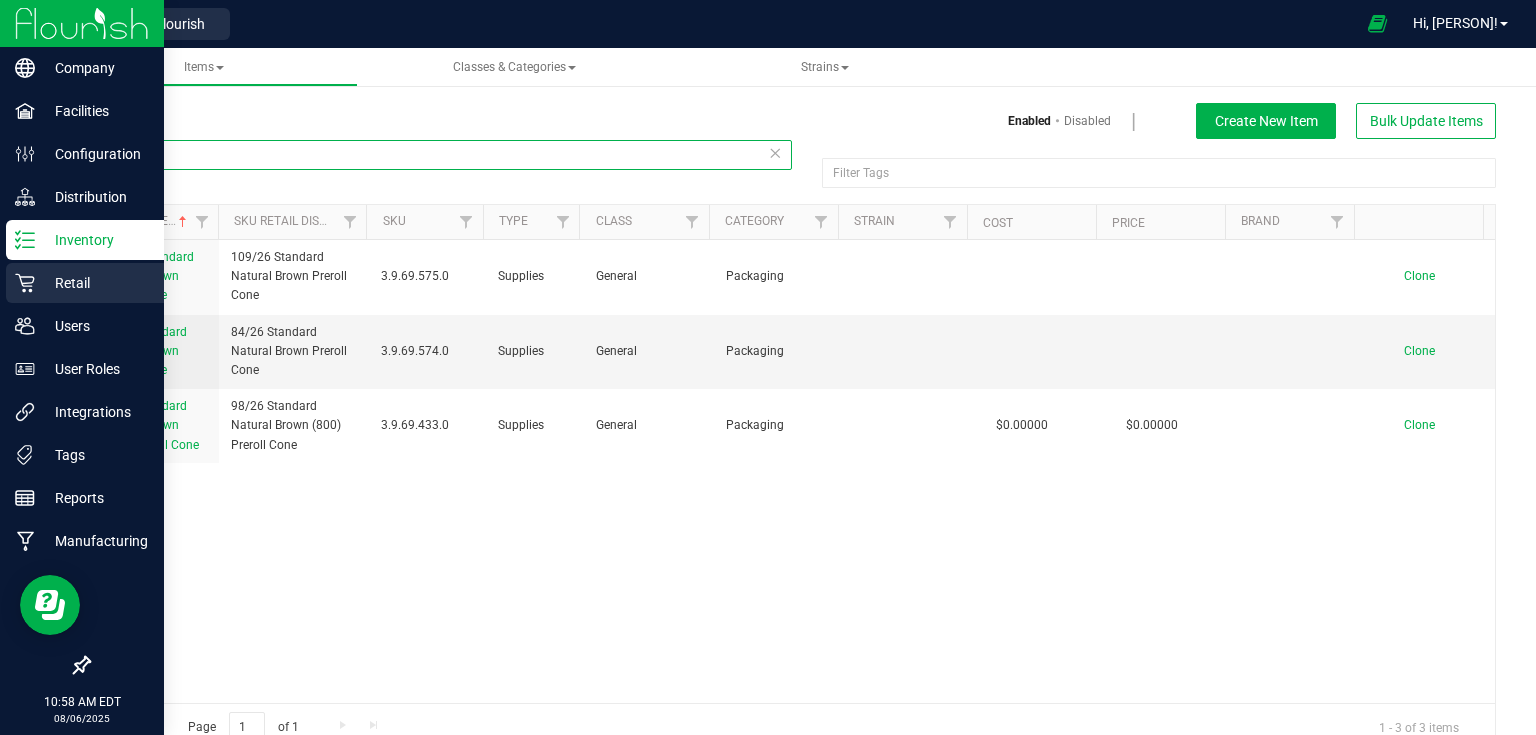 type on "Natural" 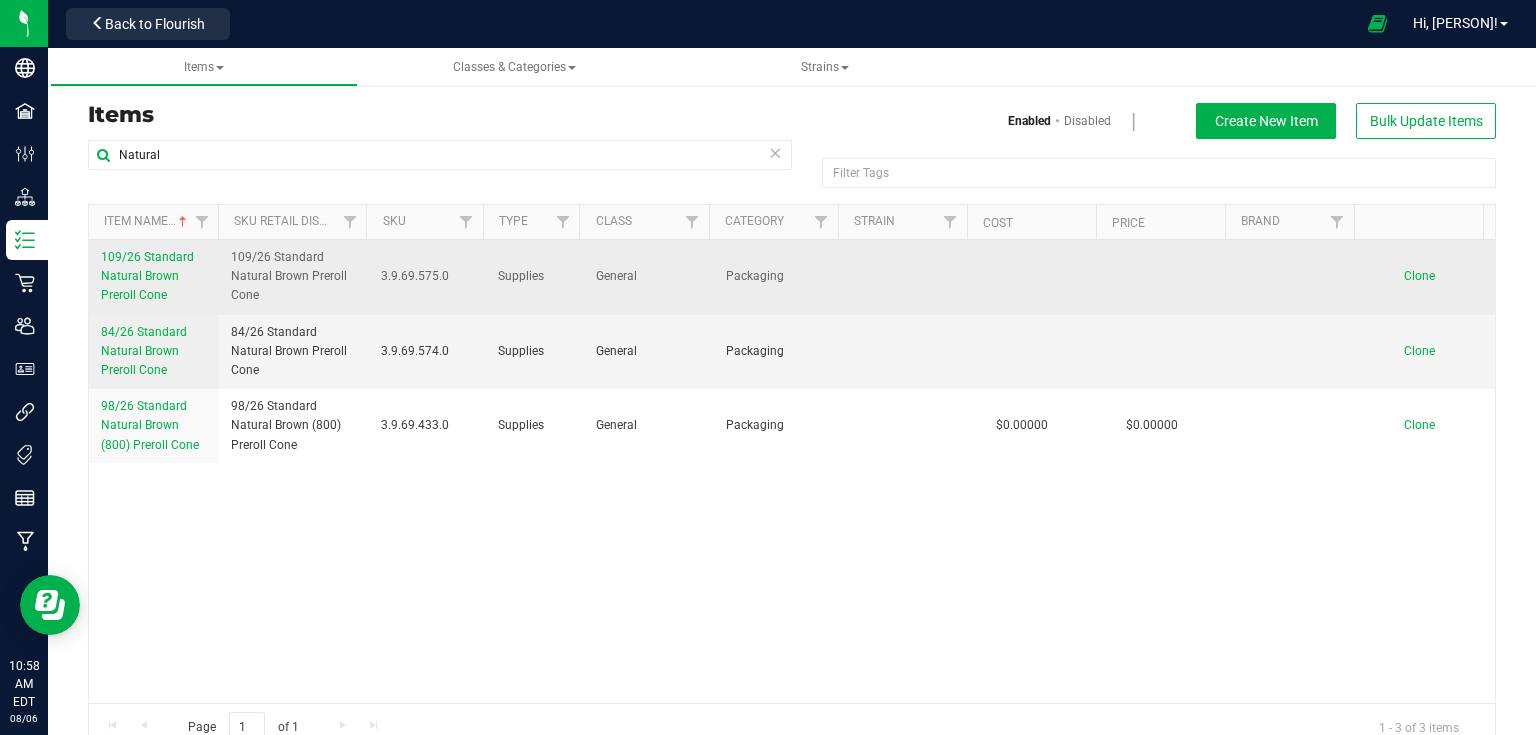 drag, startPoint x: 96, startPoint y: 249, endPoint x: 174, endPoint y: 297, distance: 91.58602 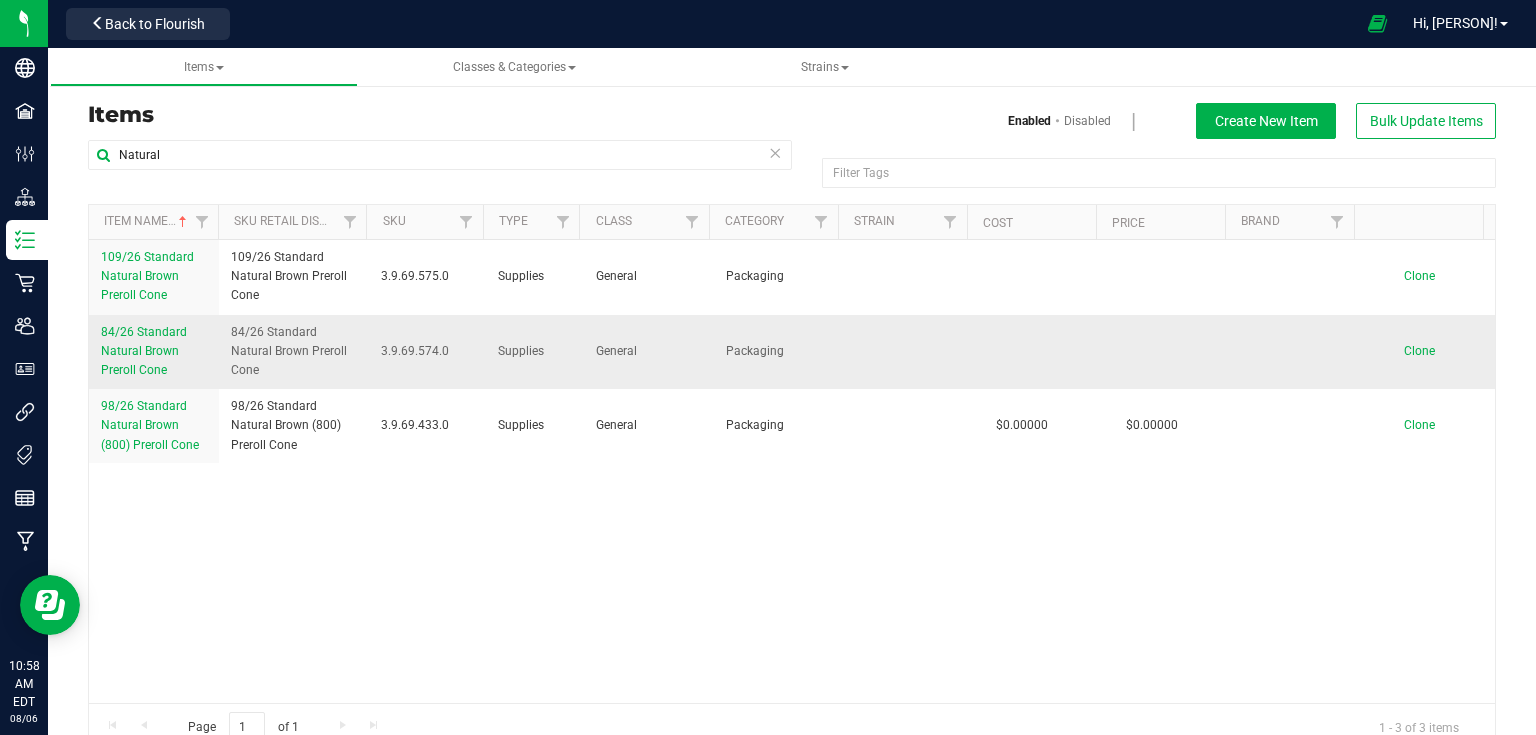 drag, startPoint x: 98, startPoint y: 326, endPoint x: 169, endPoint y: 373, distance: 85.146935 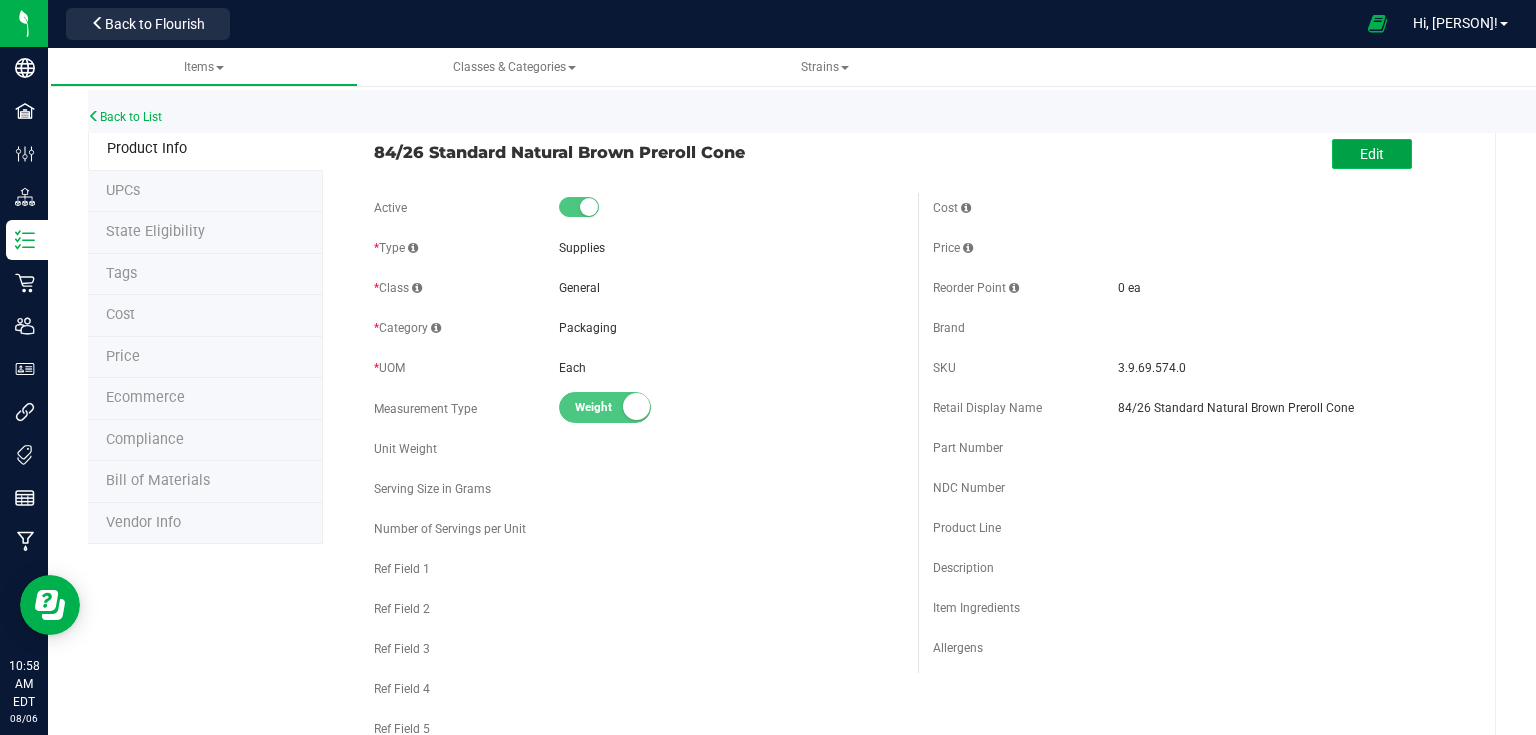 click on "Edit" at bounding box center [1372, 154] 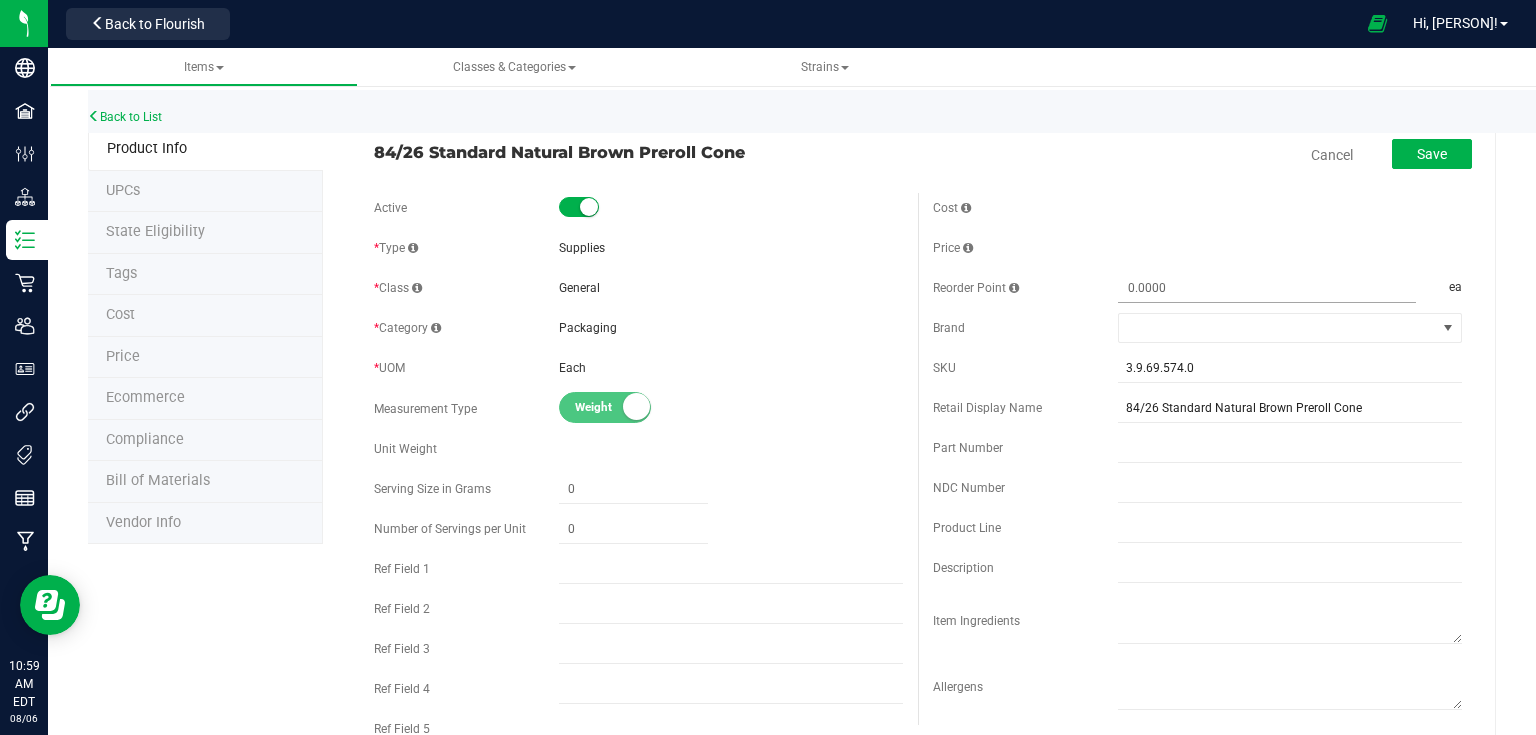 click at bounding box center [1267, 288] 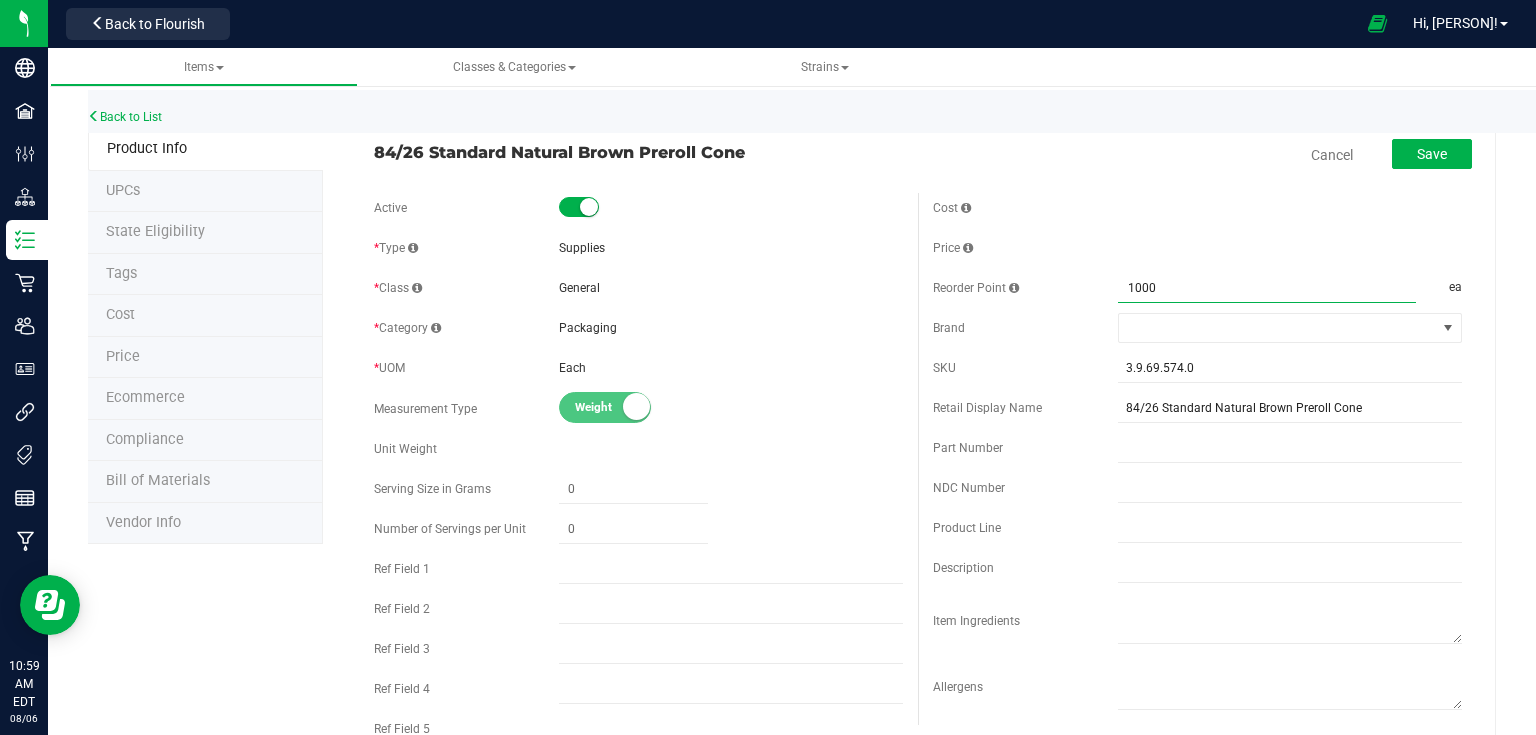 type on "10000" 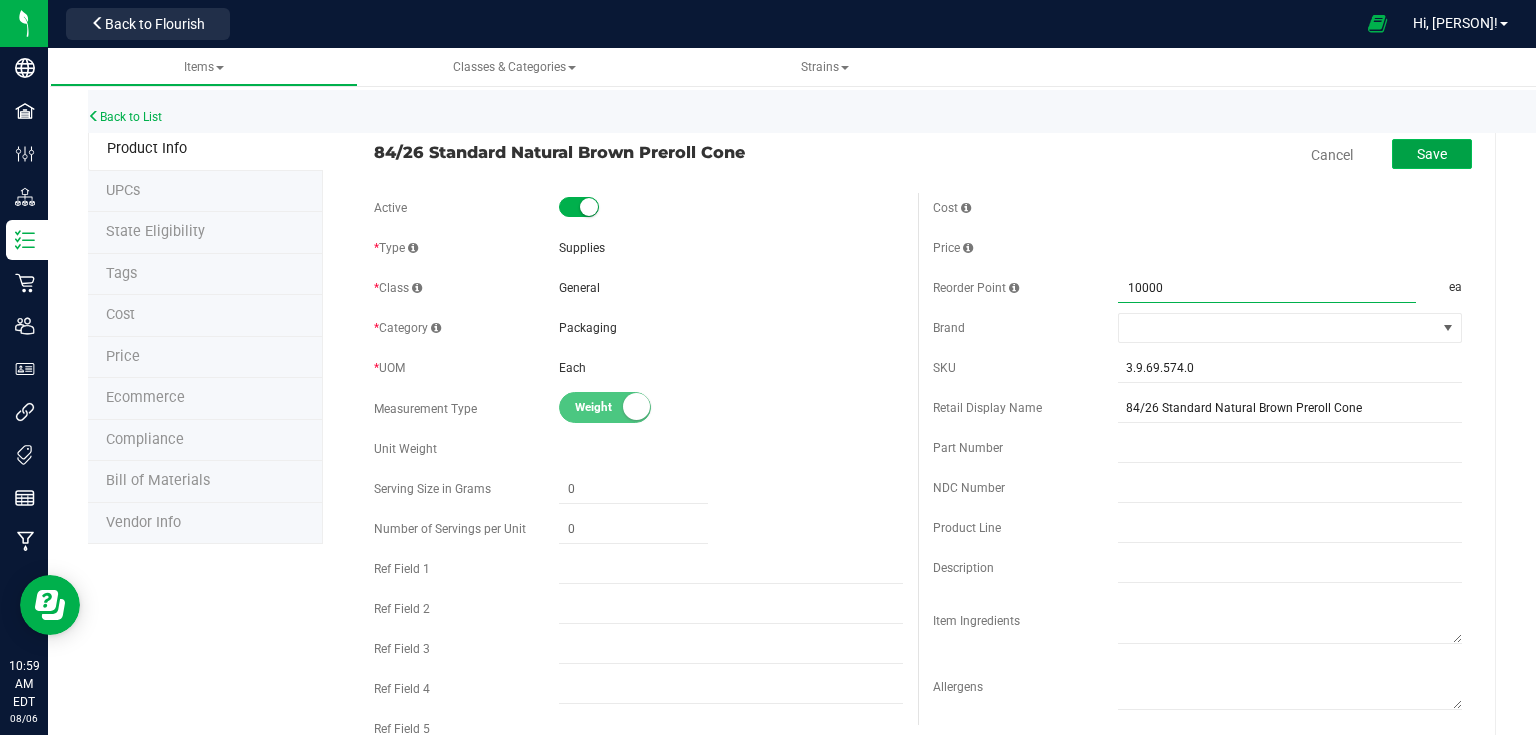 type on "10,000.0000" 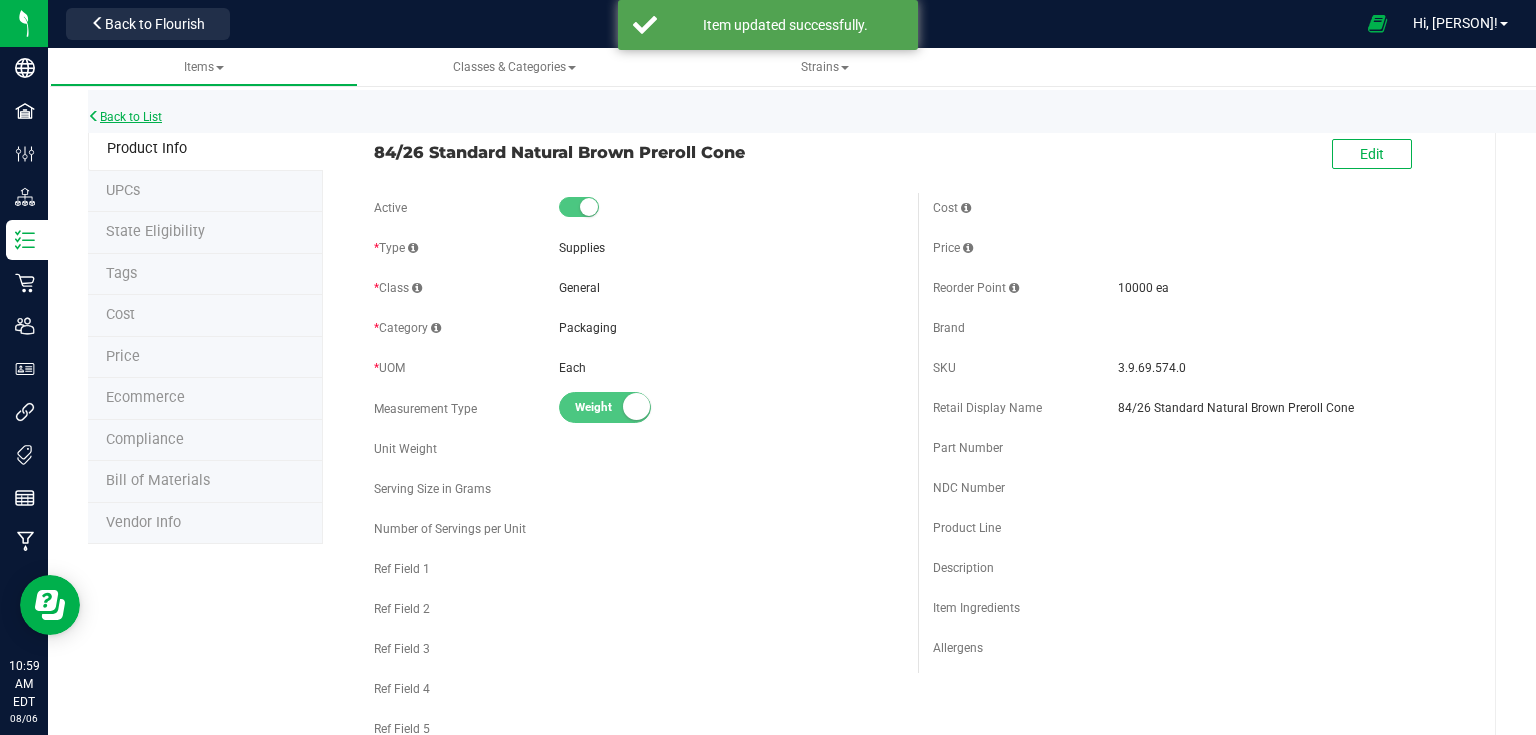 click on "Back to List" at bounding box center (125, 117) 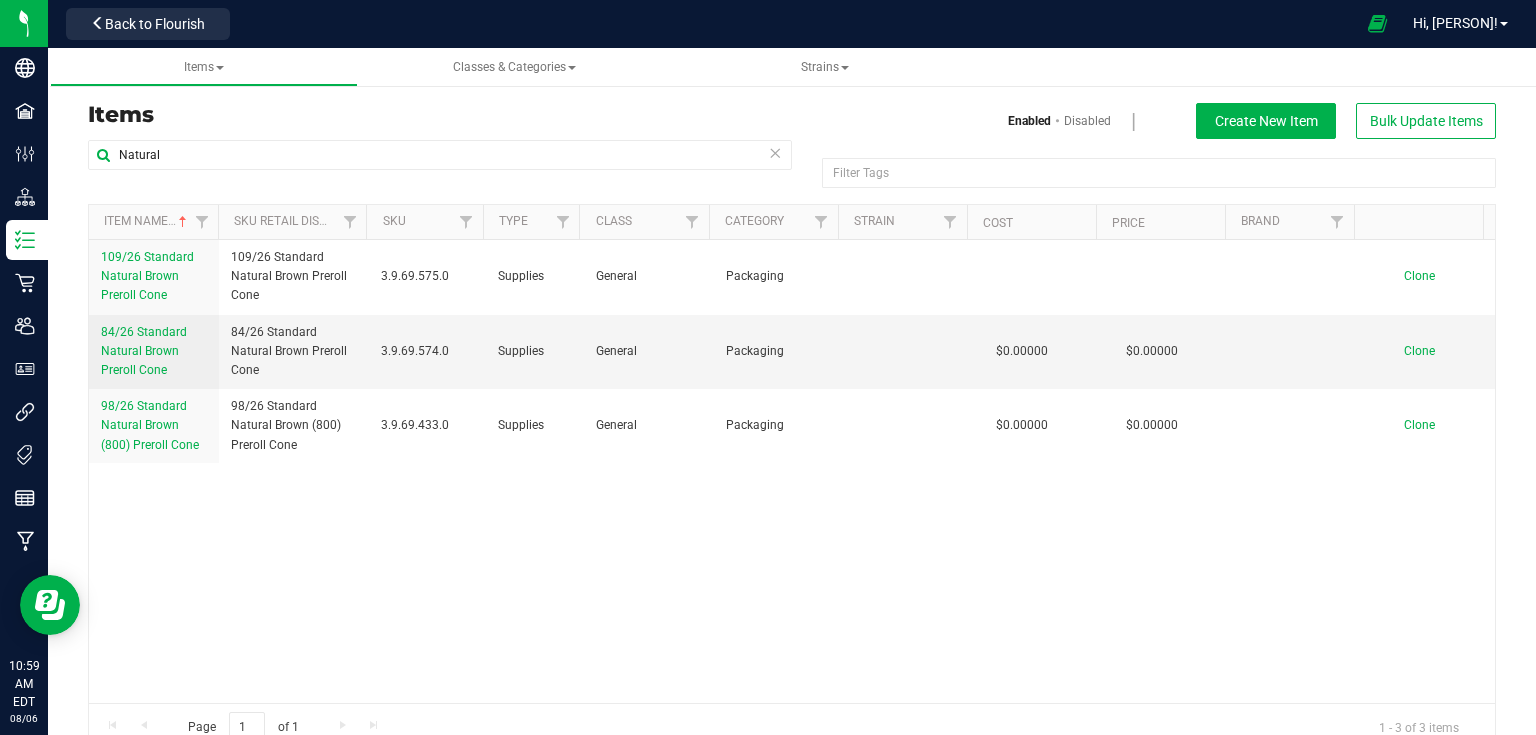 click at bounding box center [775, 152] 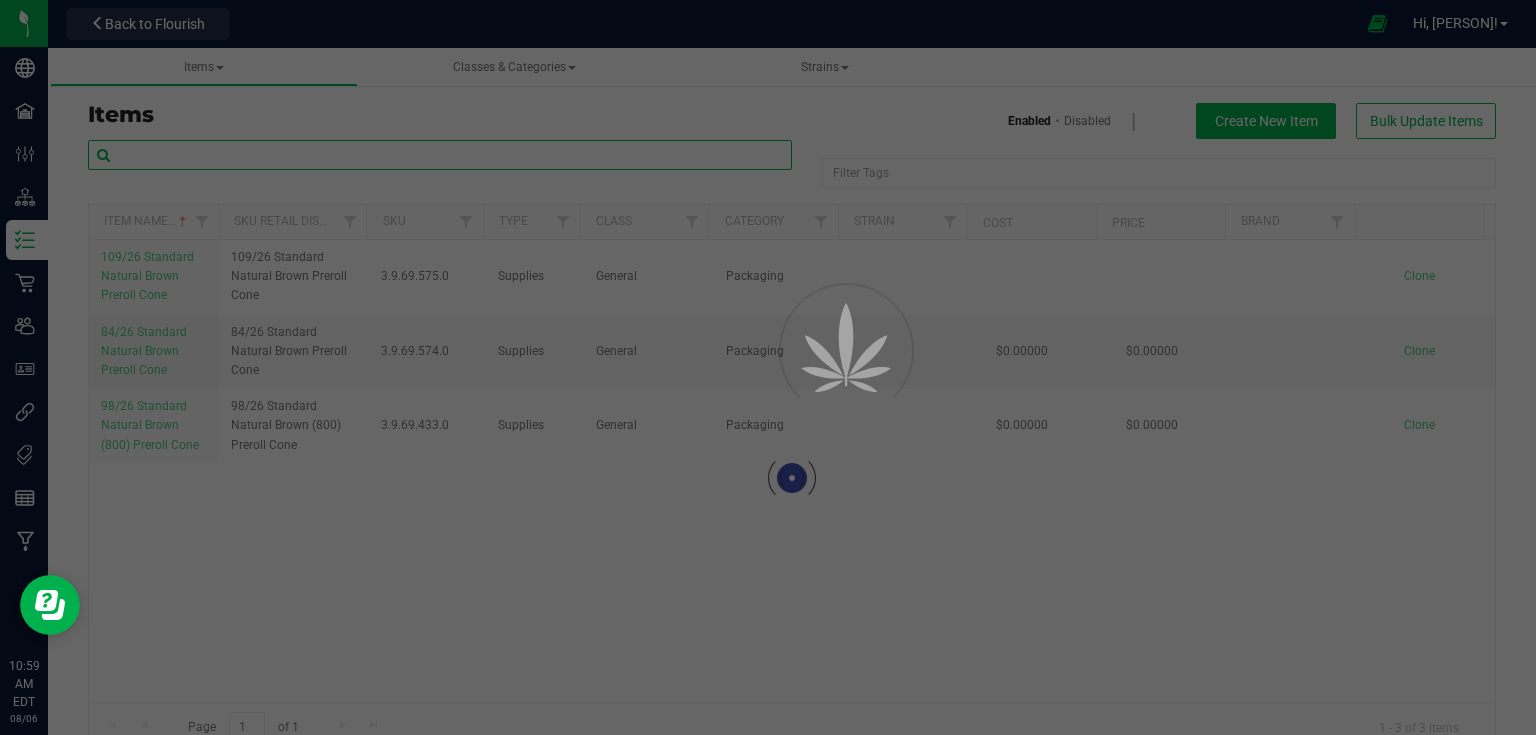 click at bounding box center [440, 155] 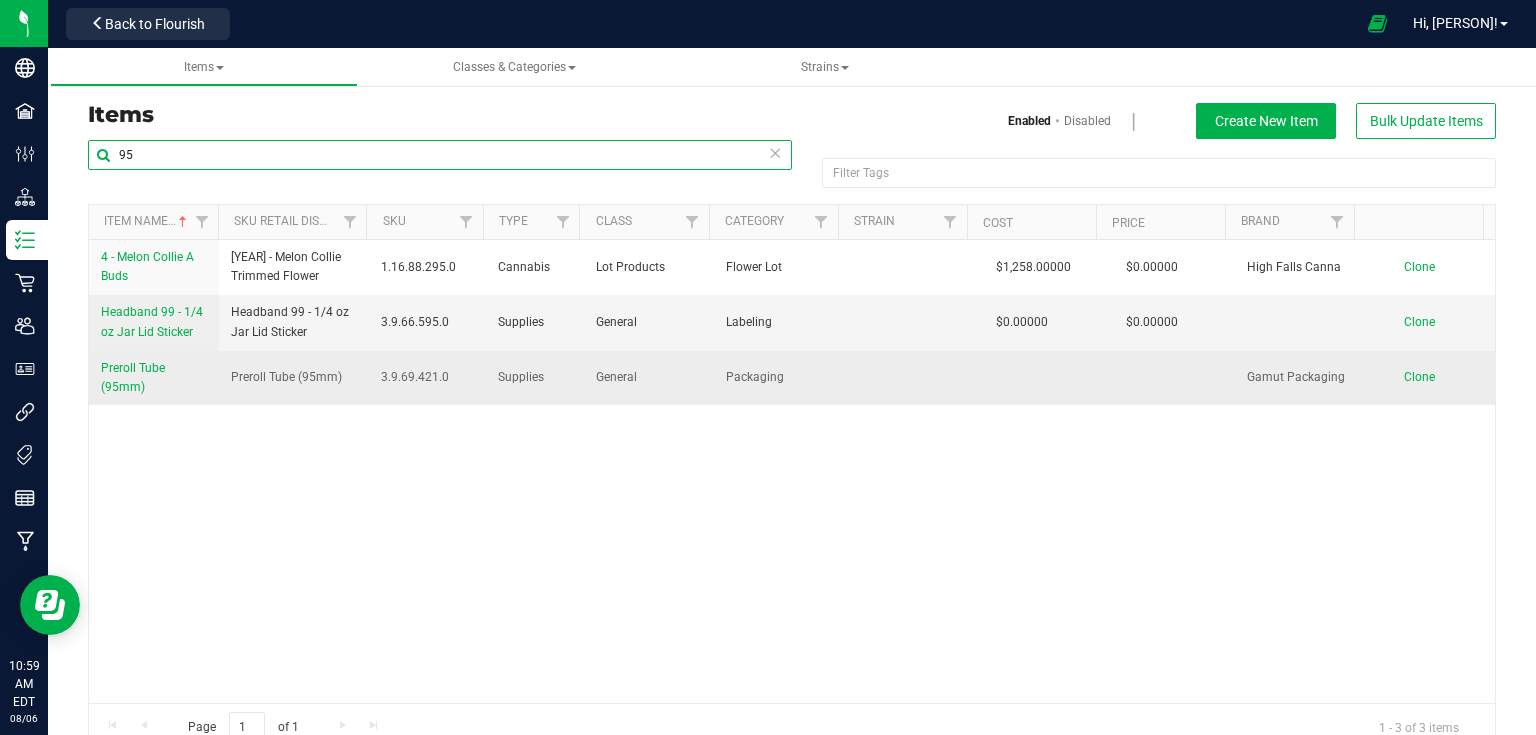 type on "95" 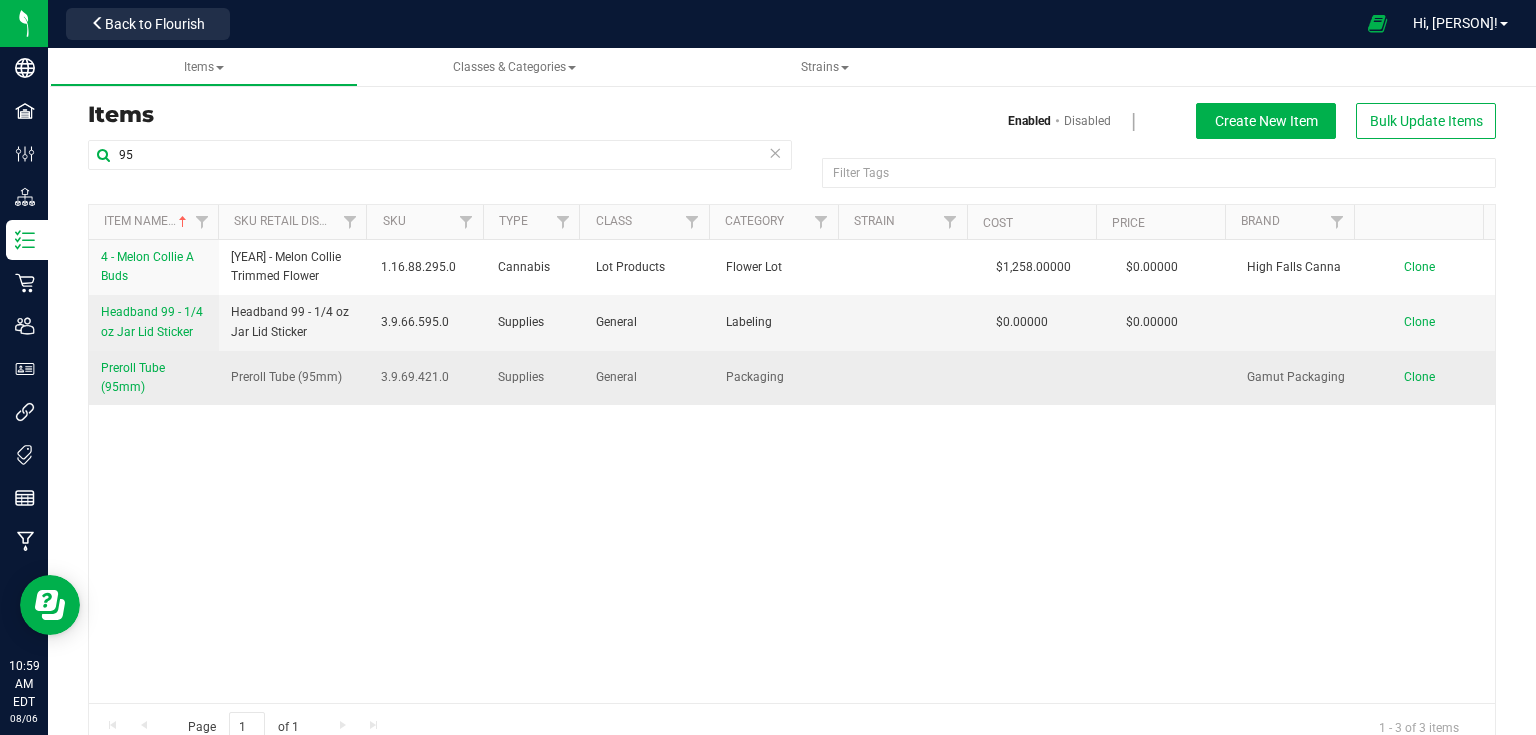 drag, startPoint x: 95, startPoint y: 360, endPoint x: 156, endPoint y: 388, distance: 67.11929 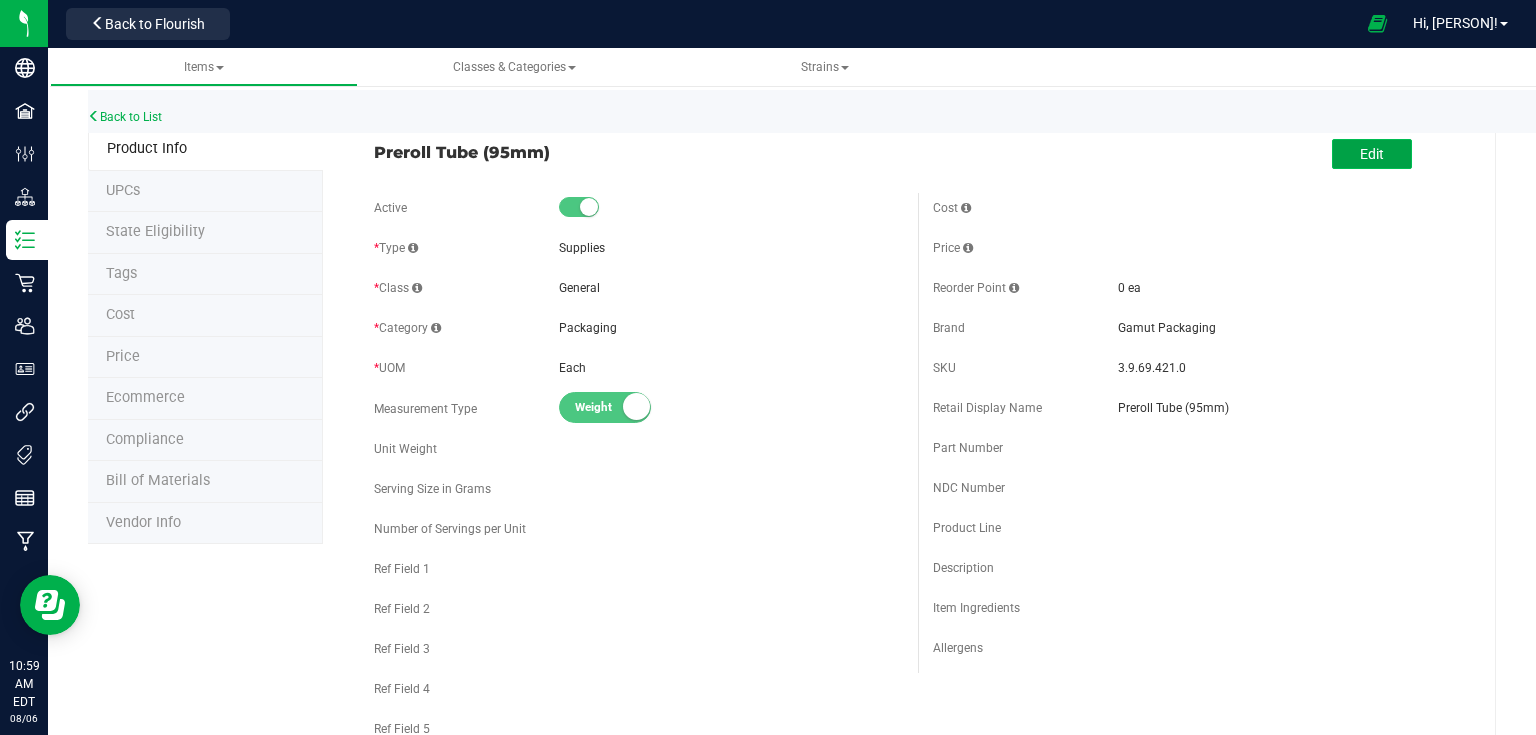 click on "Edit" at bounding box center [1372, 154] 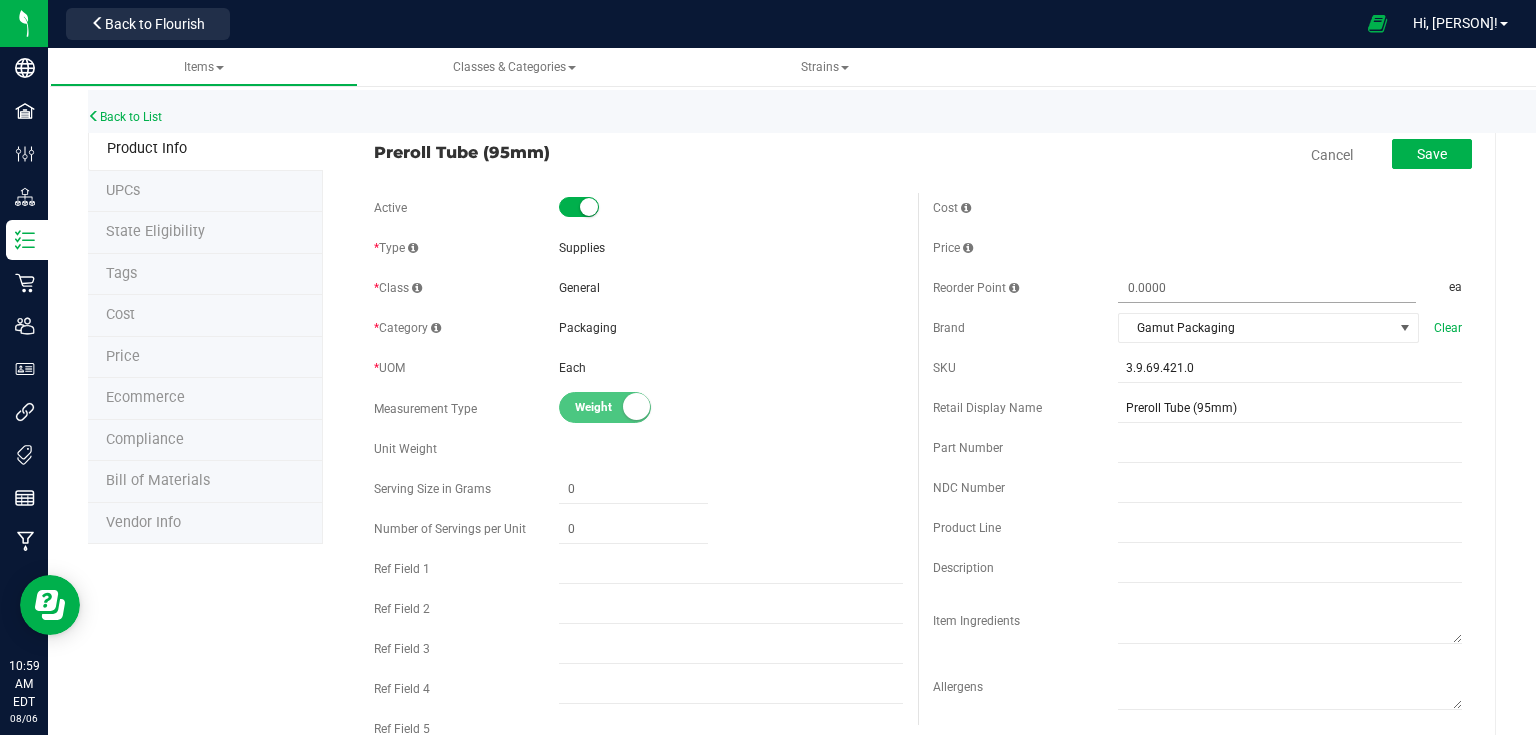 click at bounding box center [1267, 288] 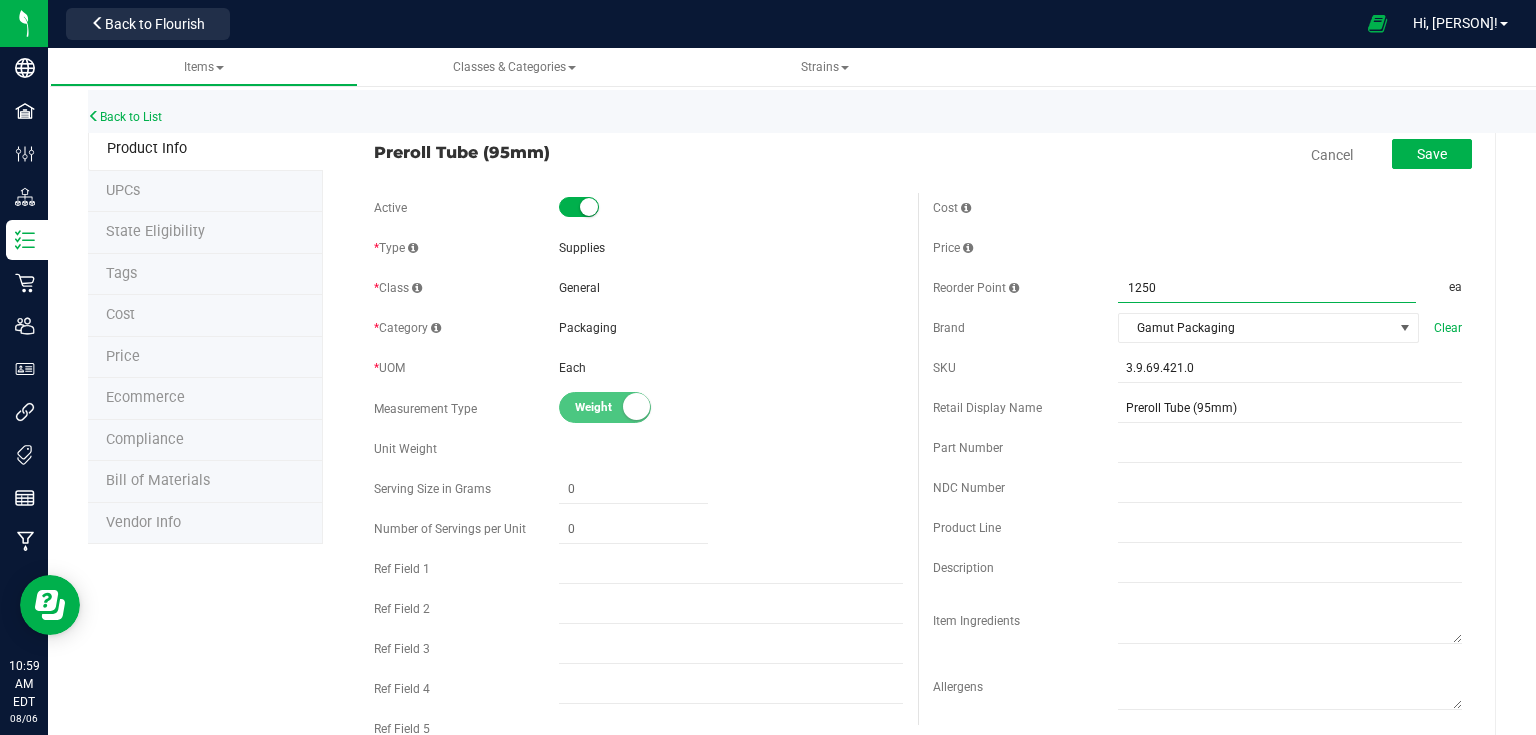 type on "12500" 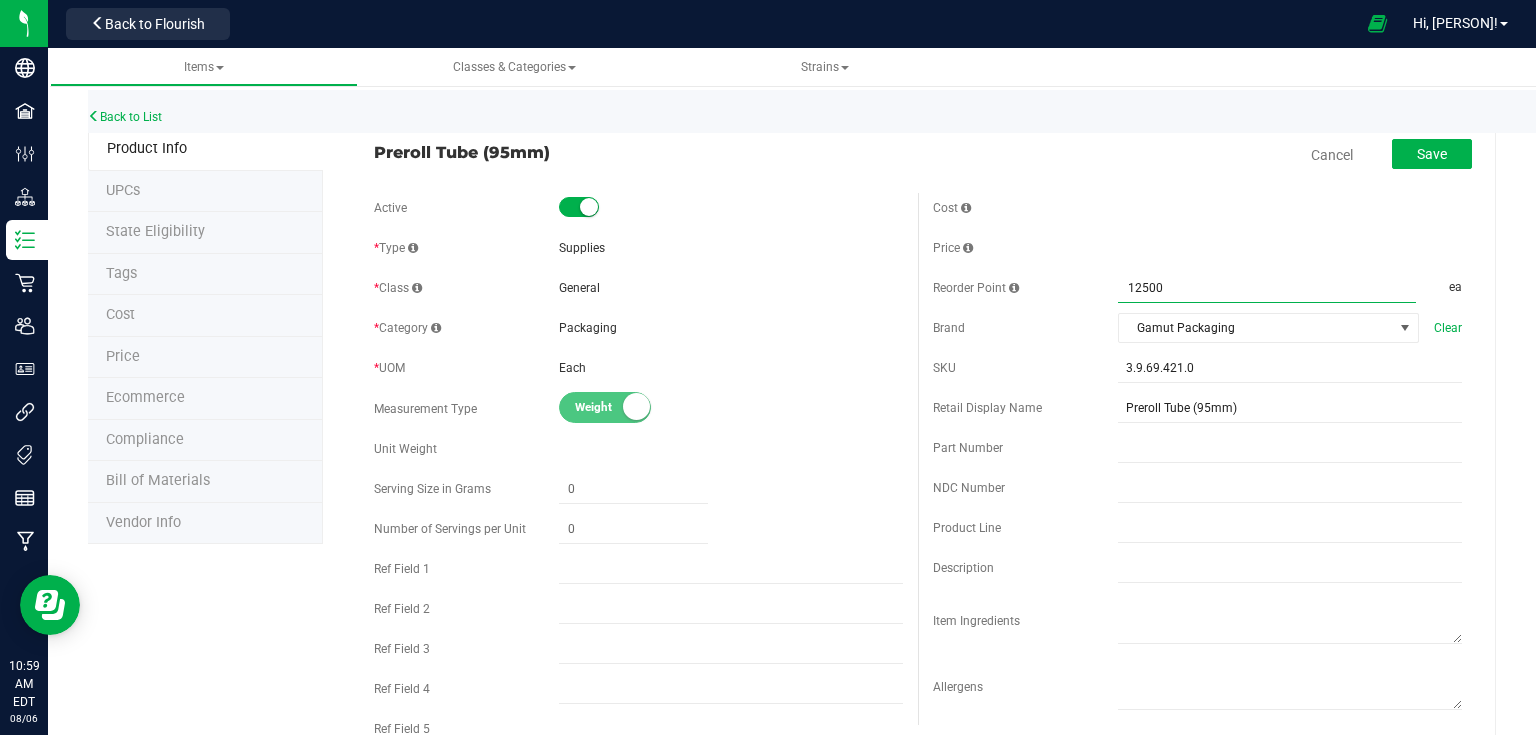 type on "[QUANTITY]" 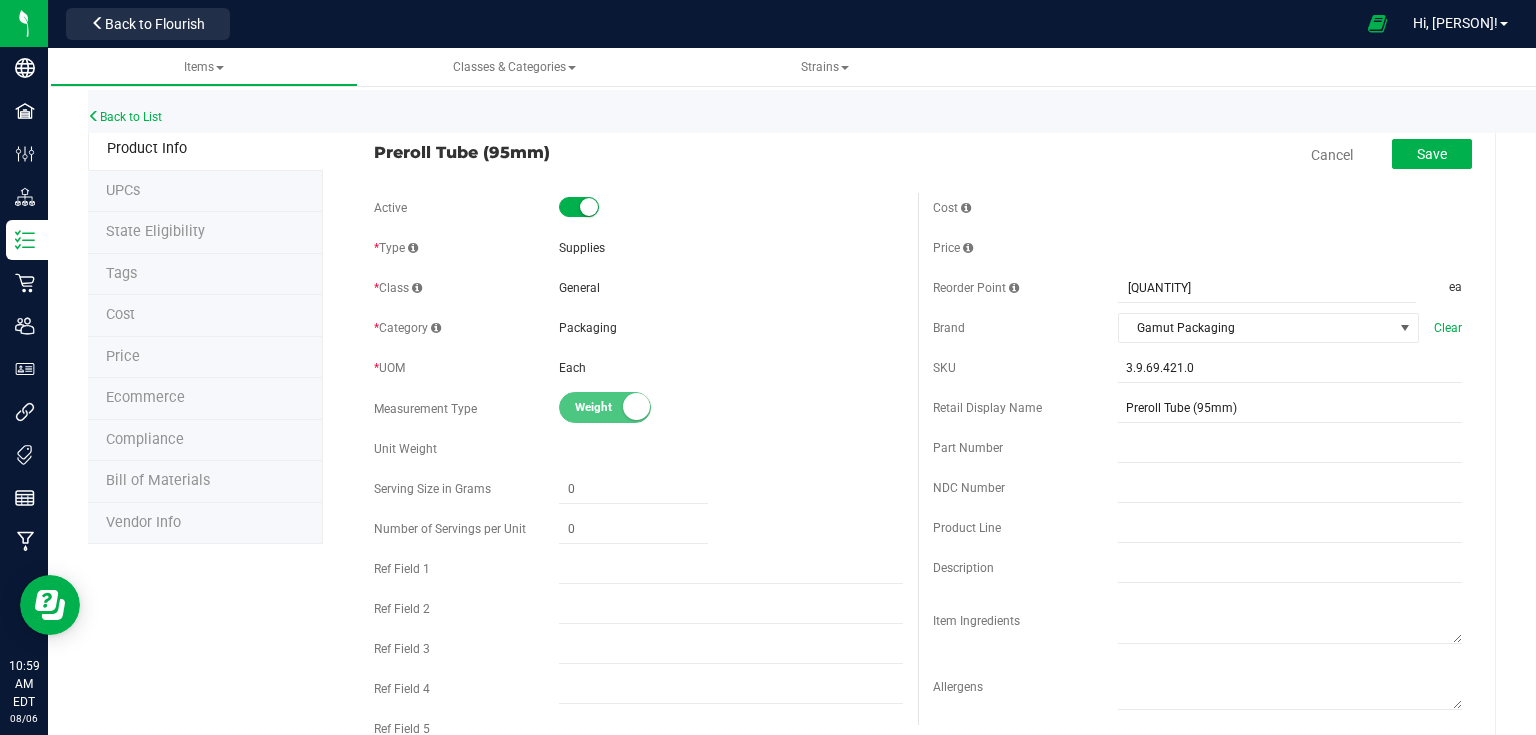 click on "Cost
Price
Reorder Point
[NUMBER] [NUMBER]
ea" at bounding box center (1197, 459) 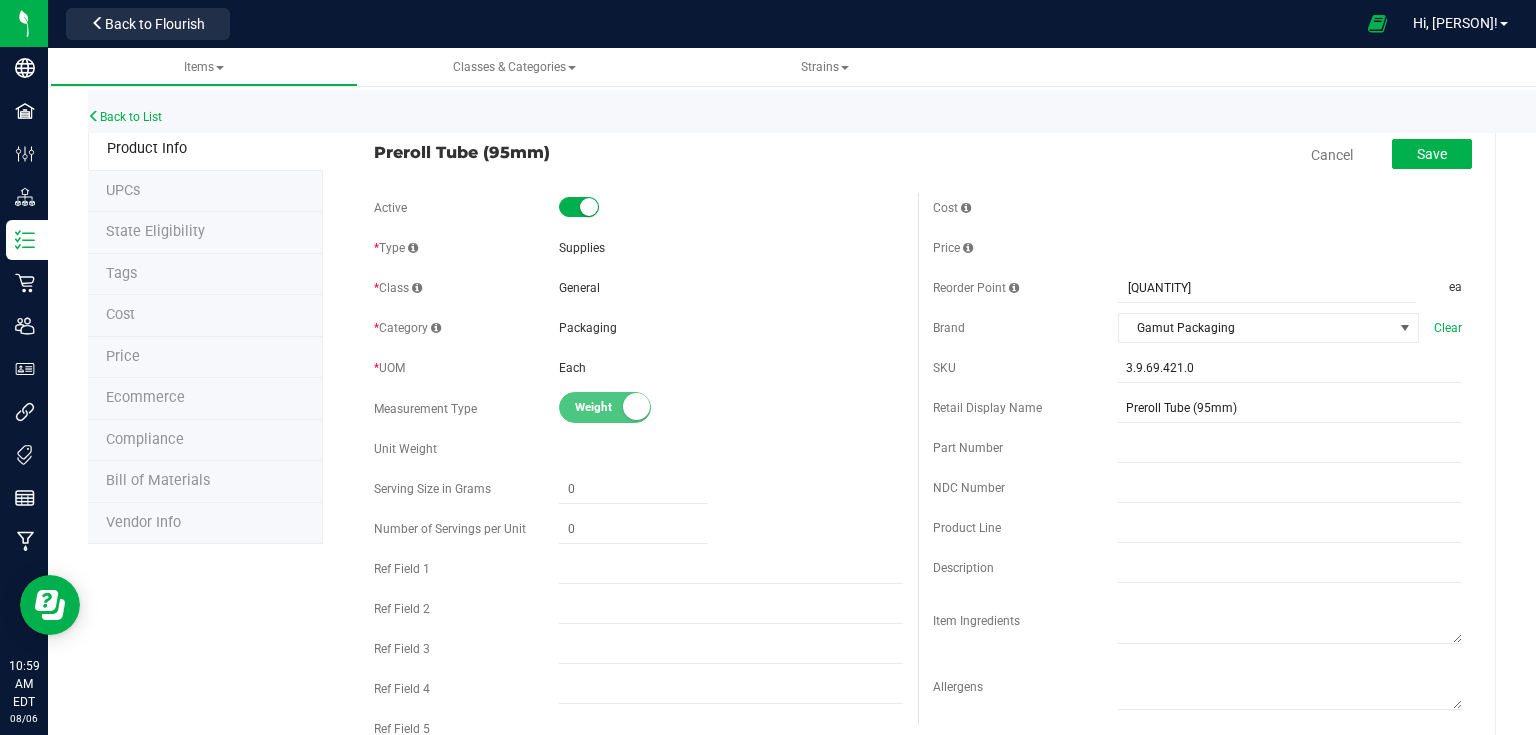 click on "Back to List" at bounding box center [856, 111] 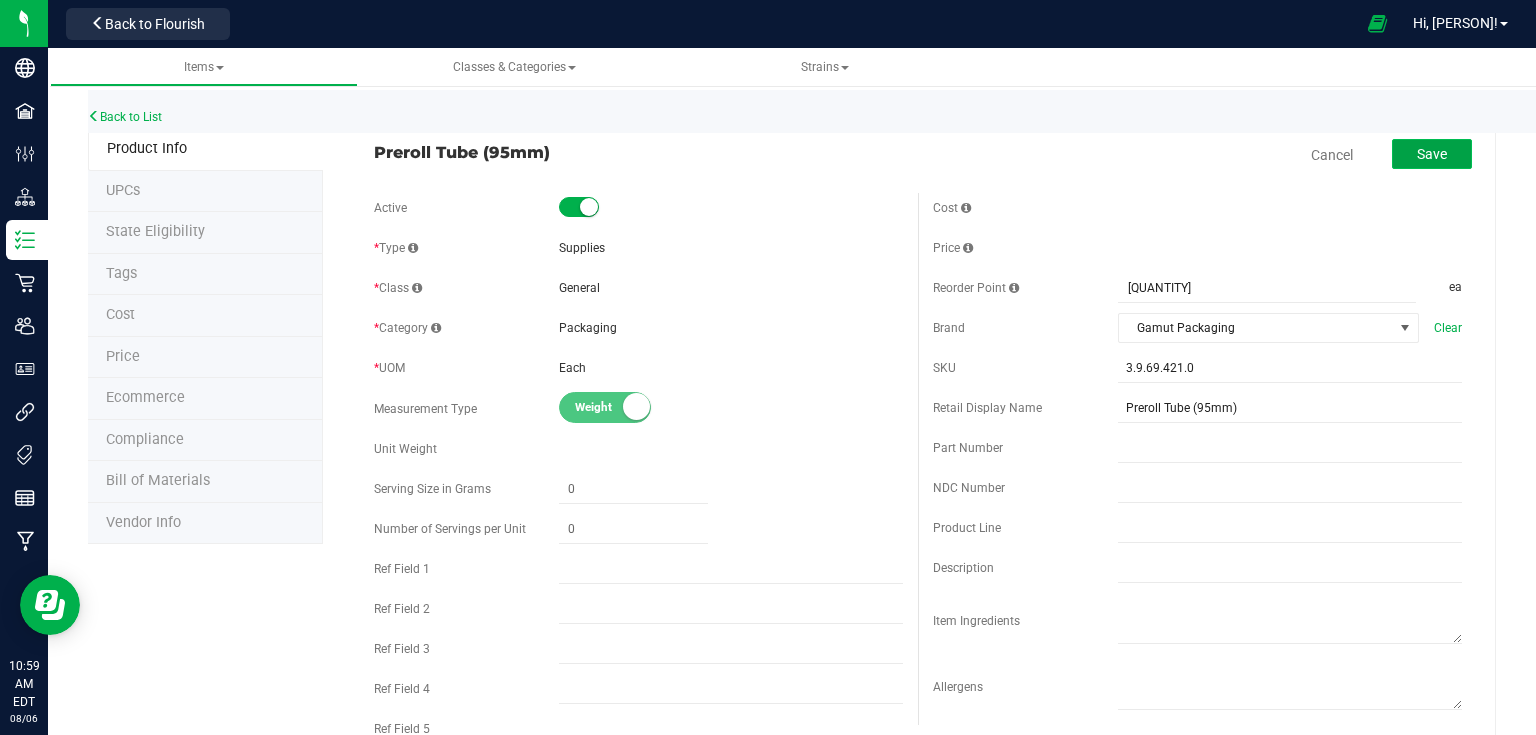 click on "Save" at bounding box center (1432, 154) 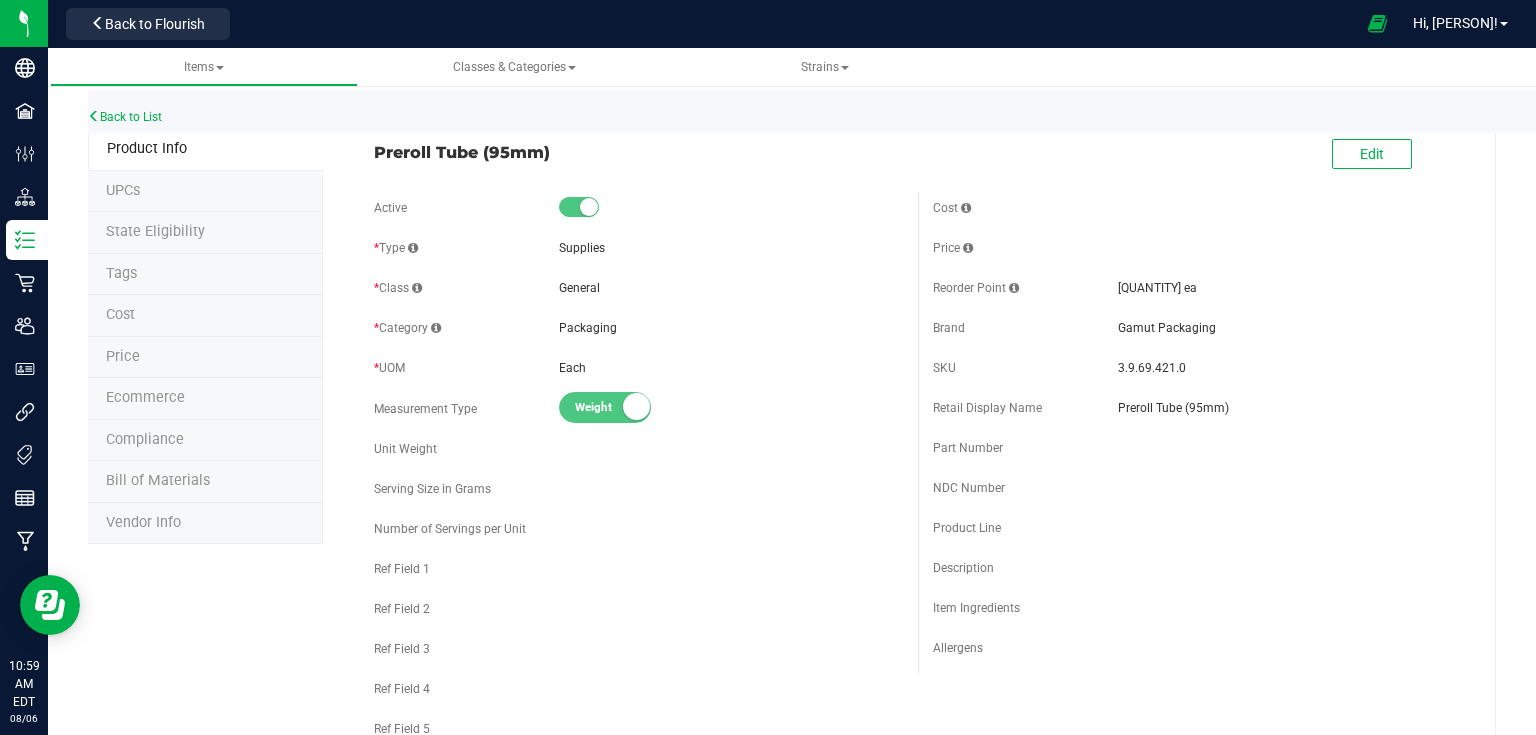 click on "Back to List" at bounding box center [856, 111] 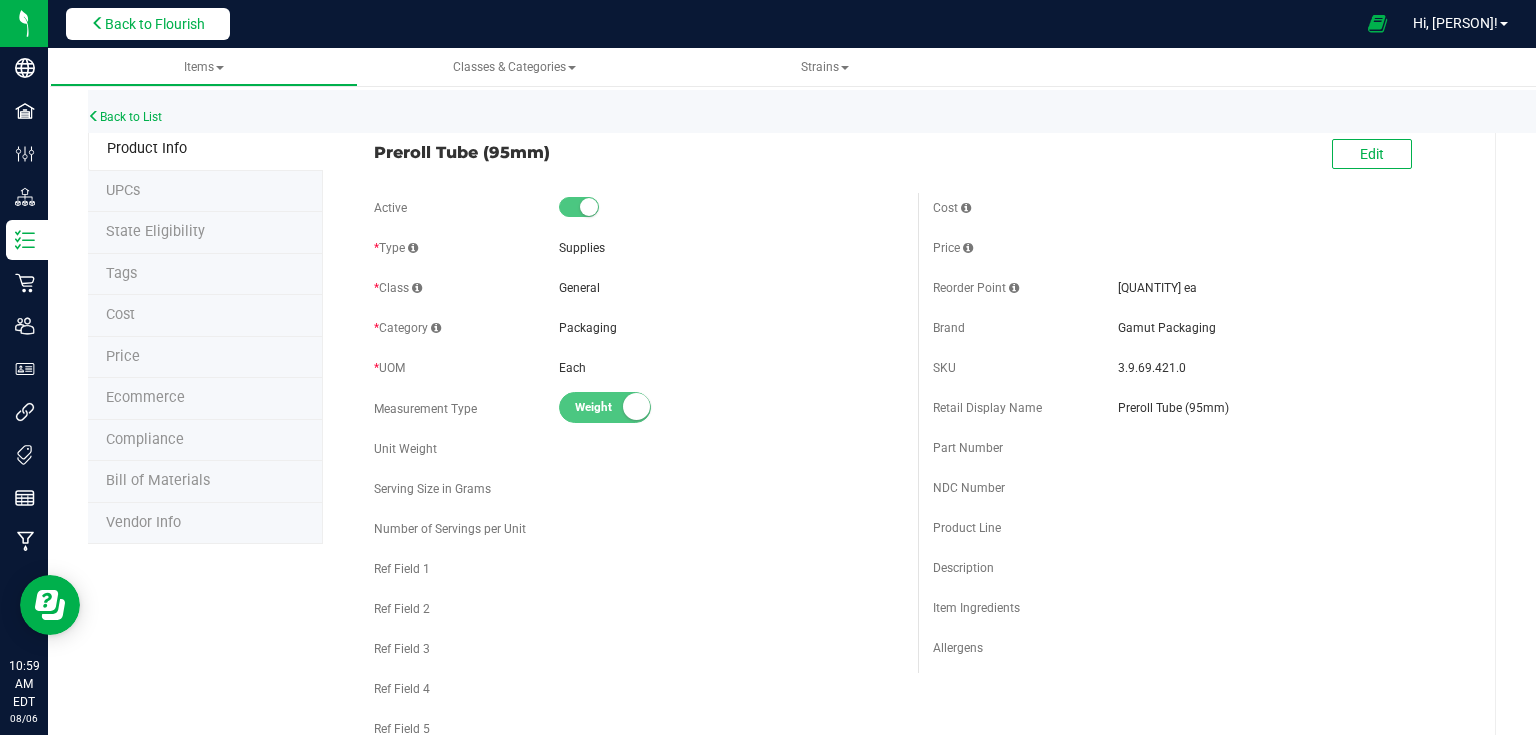 click on "Back to Flourish" at bounding box center [155, 24] 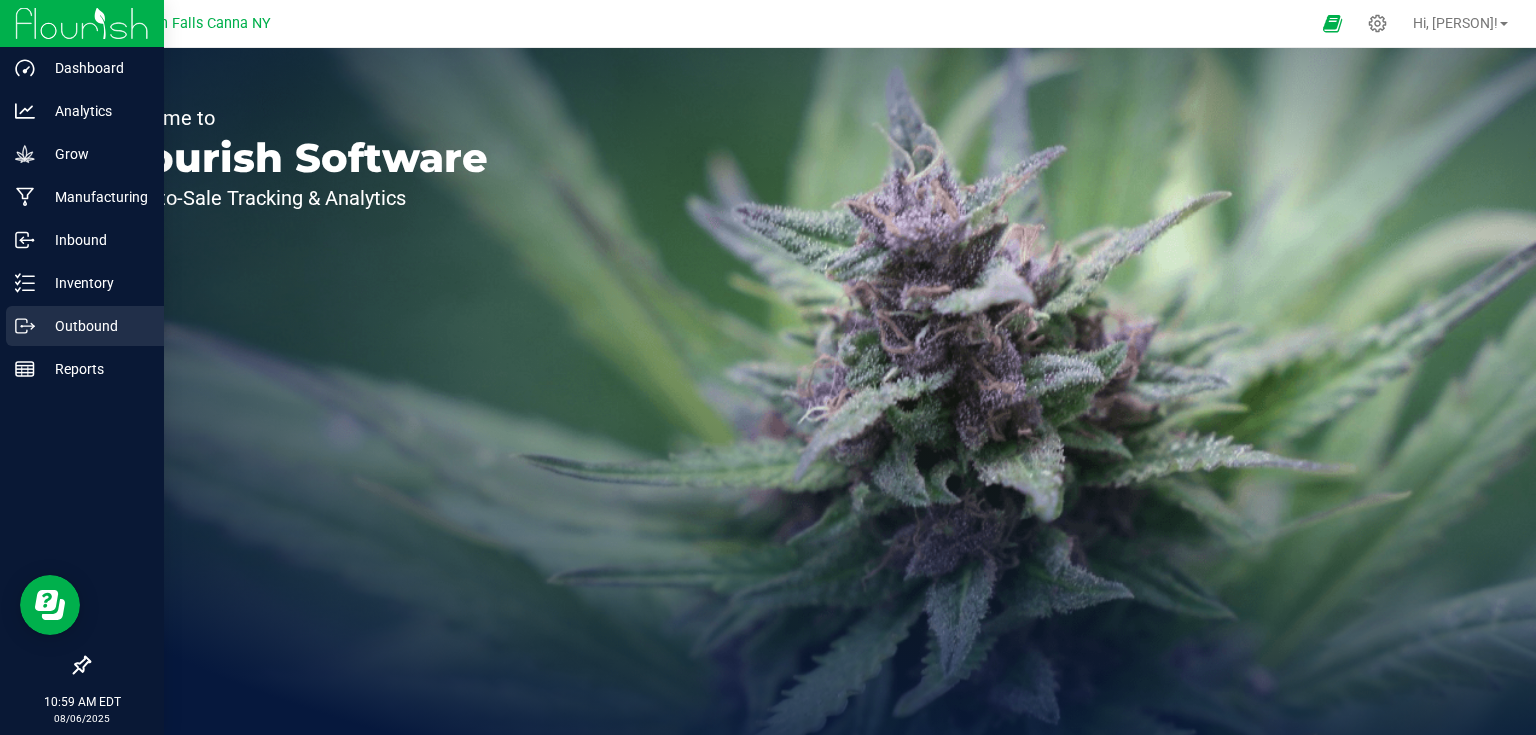 click on "Outbound" at bounding box center [95, 326] 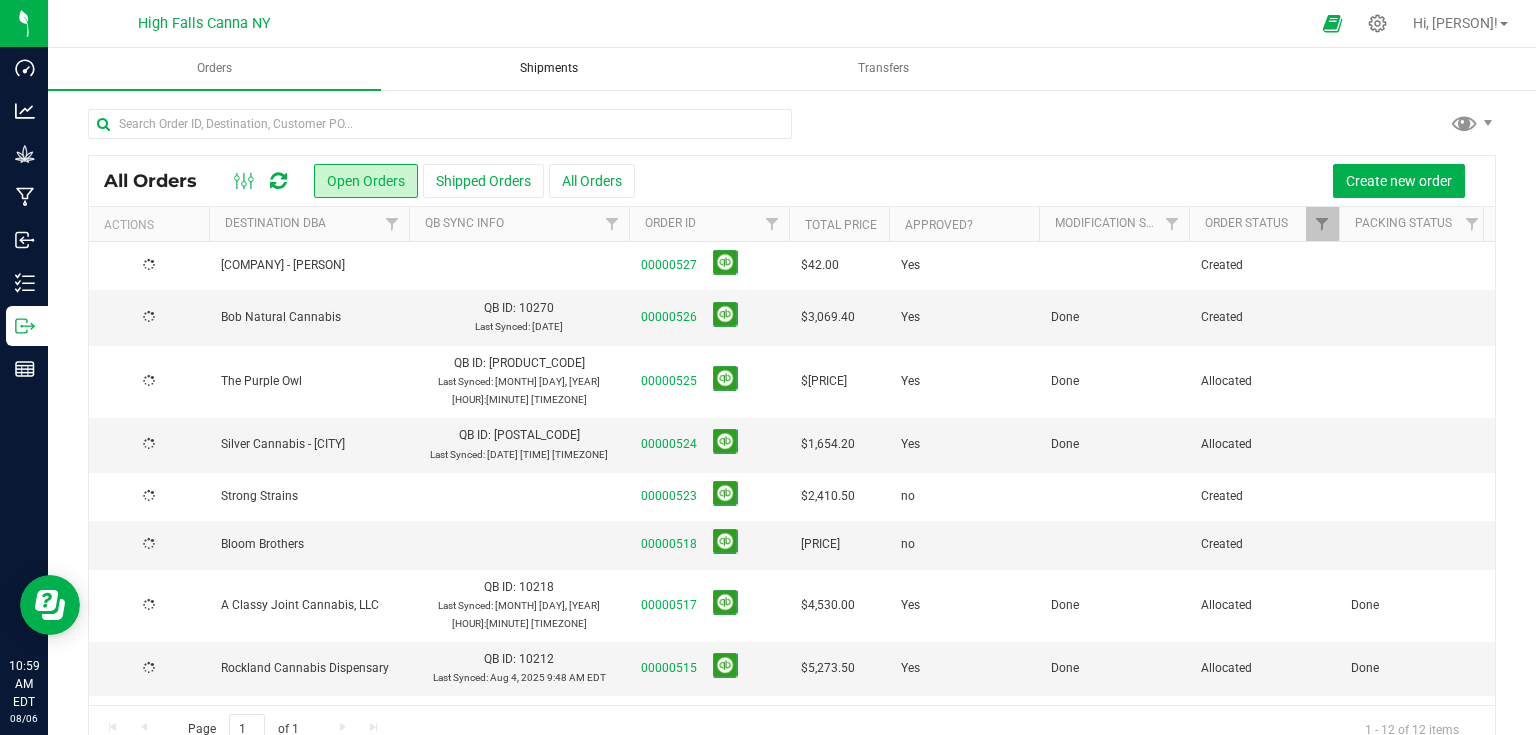 click on "Shipments" at bounding box center (549, 68) 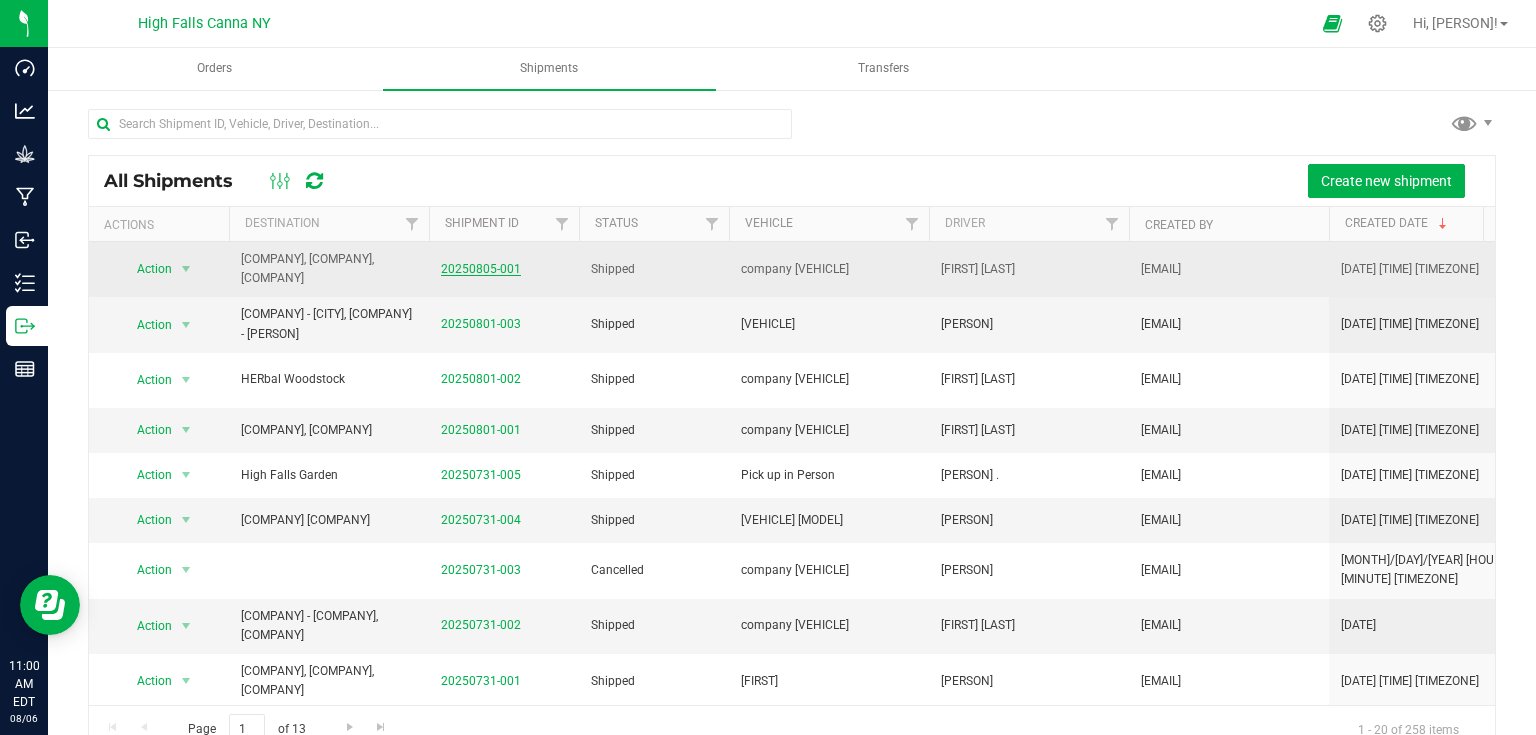 click on "20250805-001" at bounding box center [481, 269] 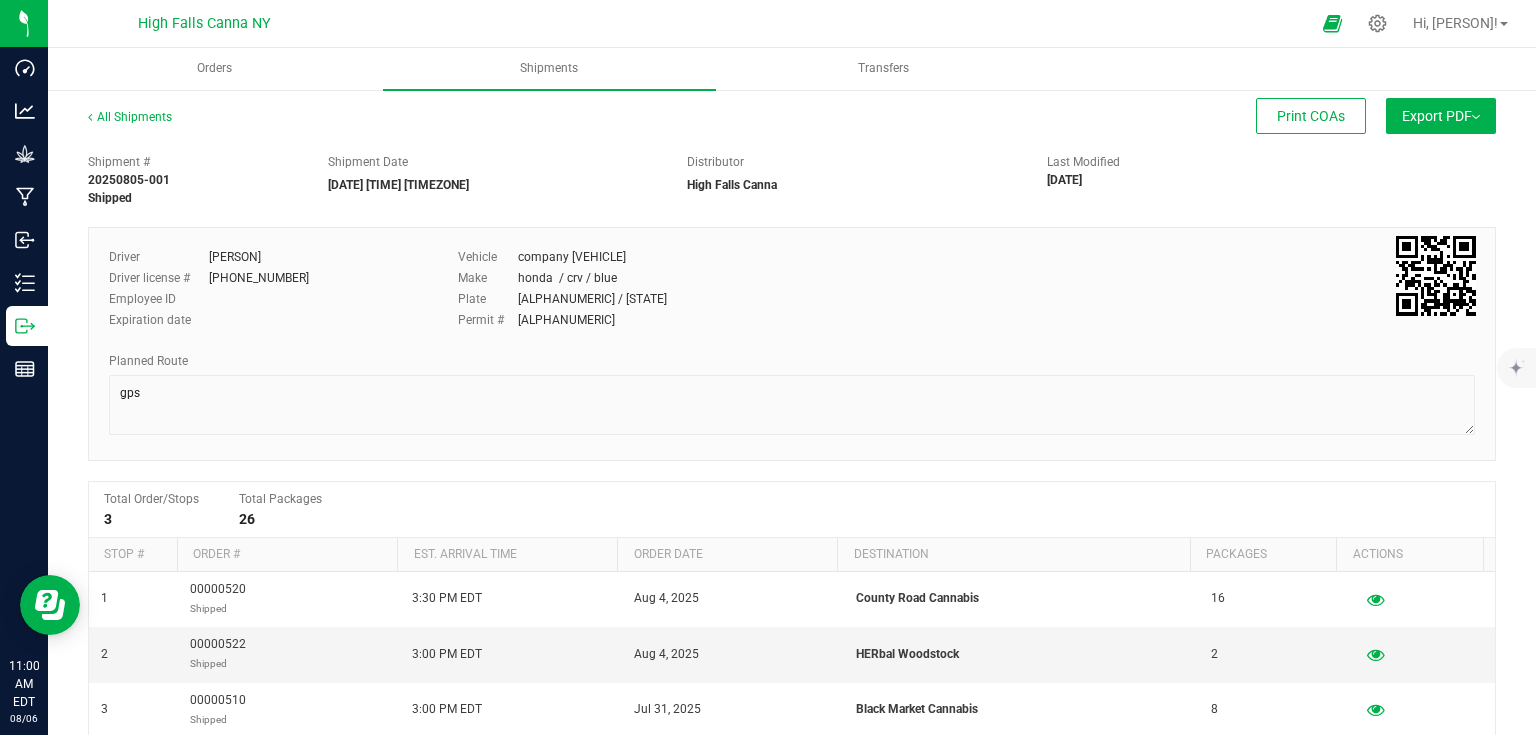 scroll, scrollTop: 0, scrollLeft: 0, axis: both 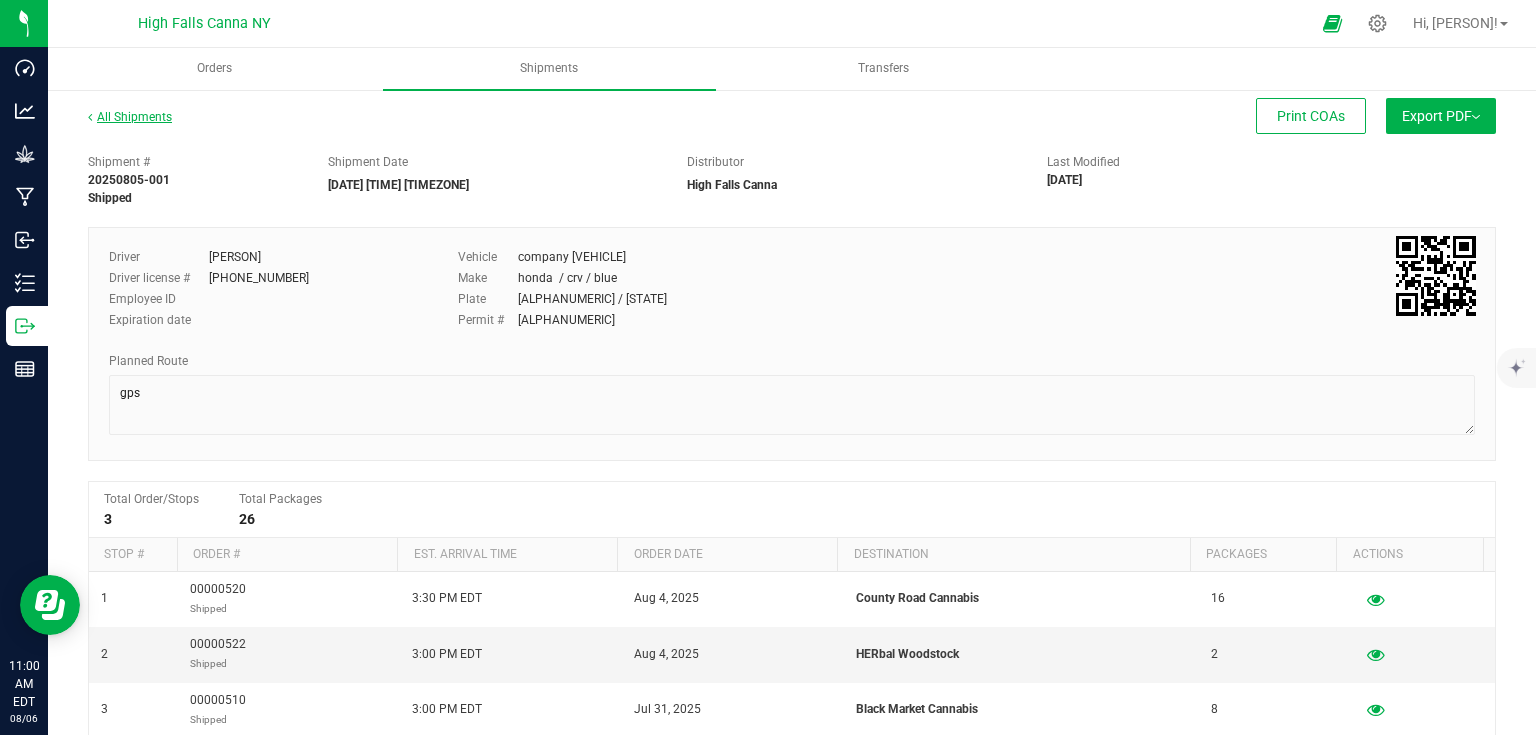 click on "All Shipments" at bounding box center (130, 117) 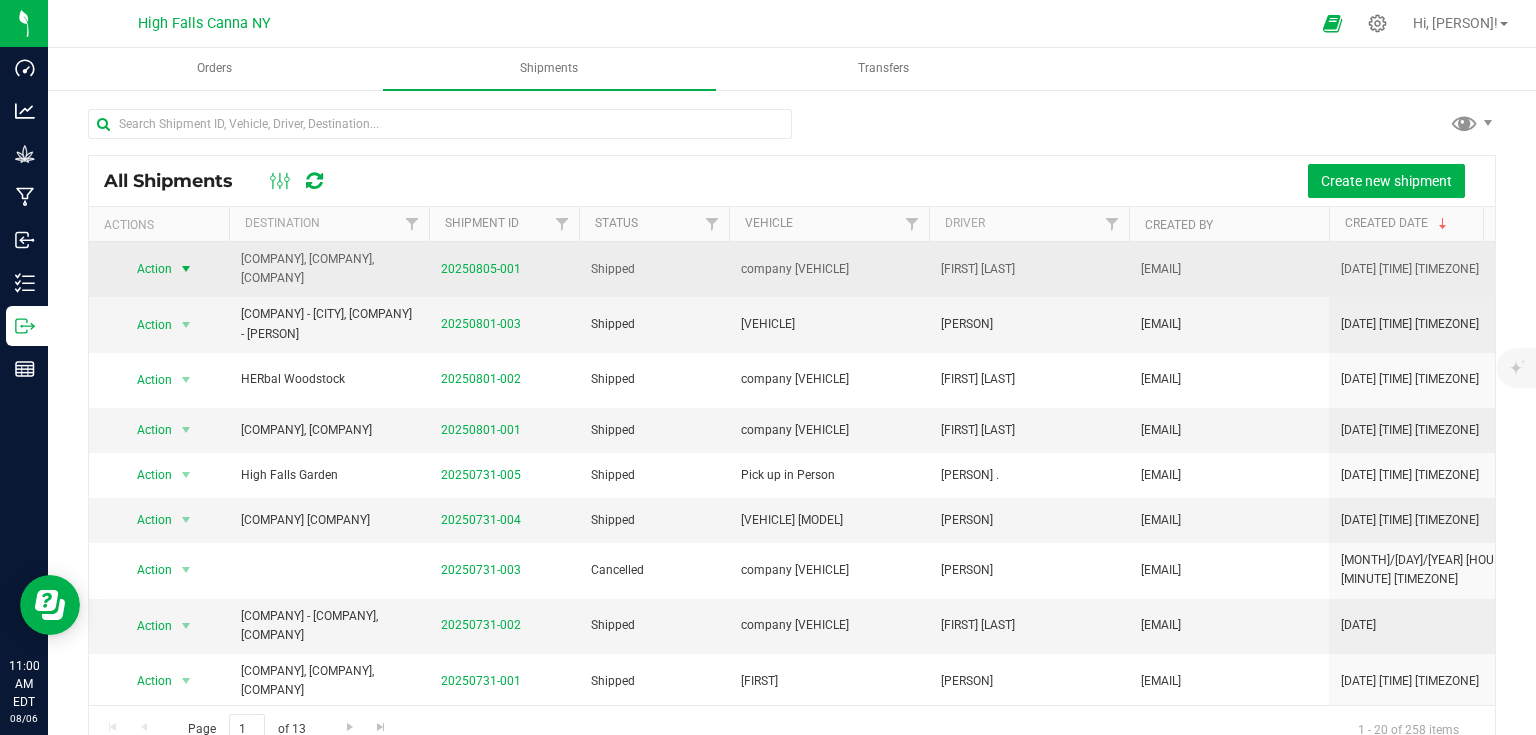 click at bounding box center [186, 269] 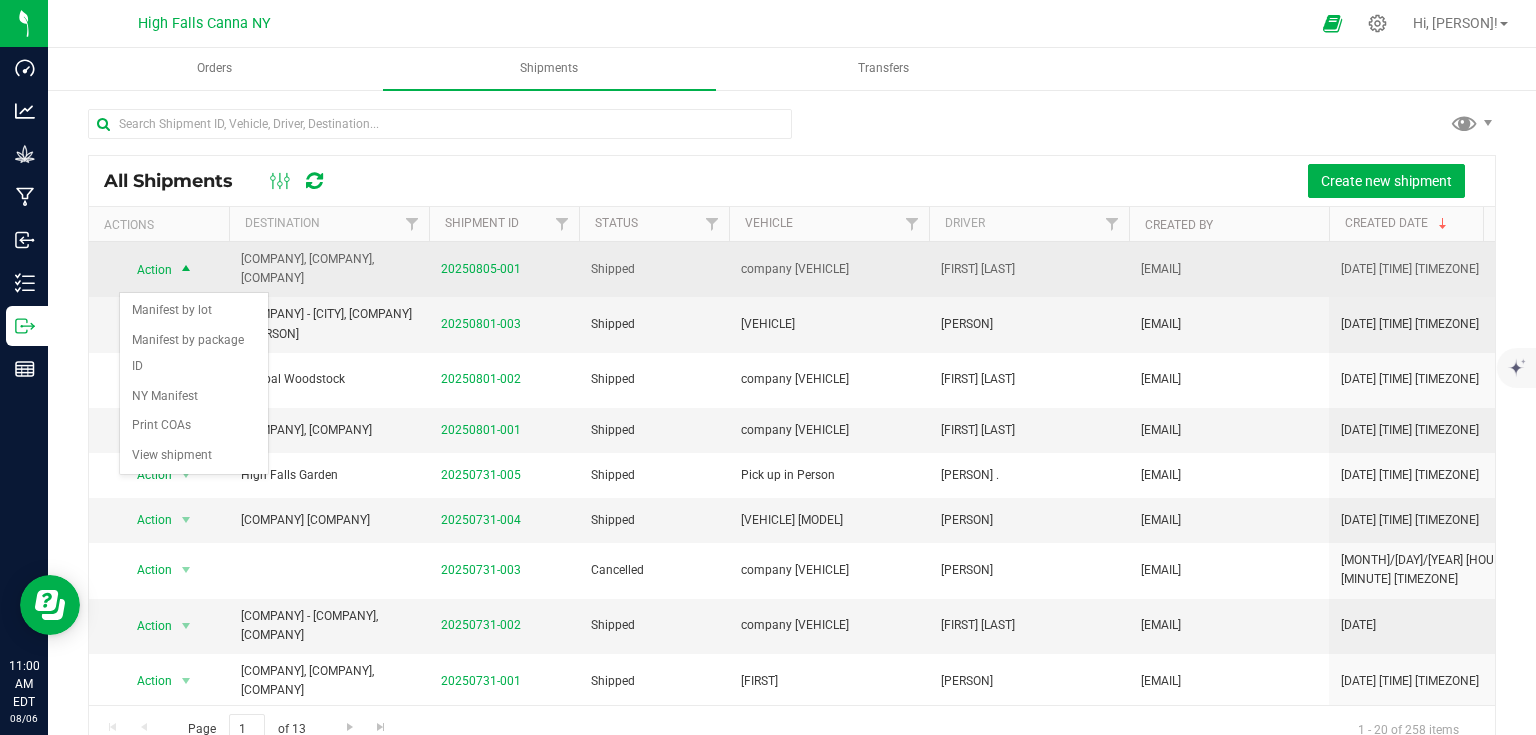 click on "Action Action Manifest by lot Manifest by package ID NY Manifest Print COAs View shipment" at bounding box center (159, 269) 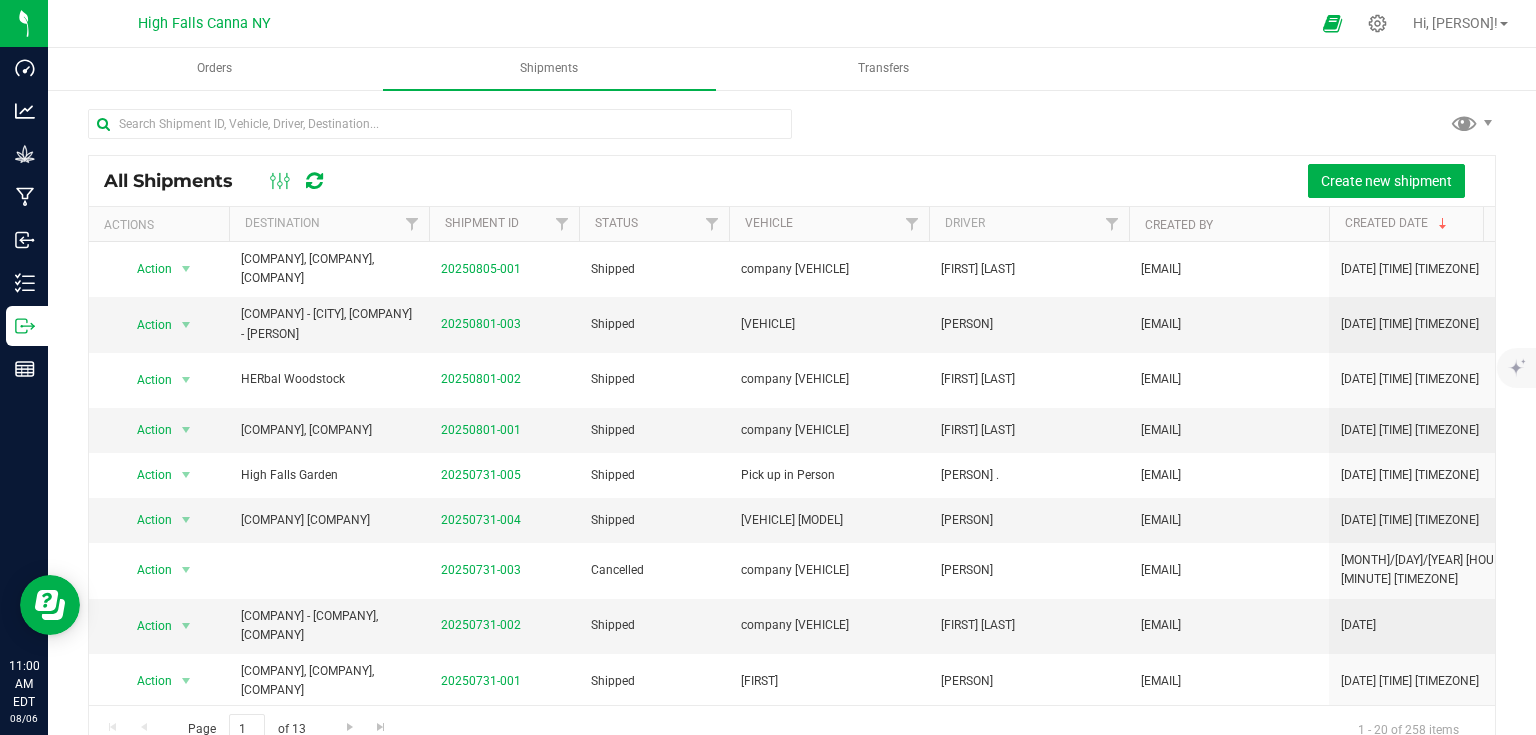 scroll, scrollTop: 0, scrollLeft: 120, axis: horizontal 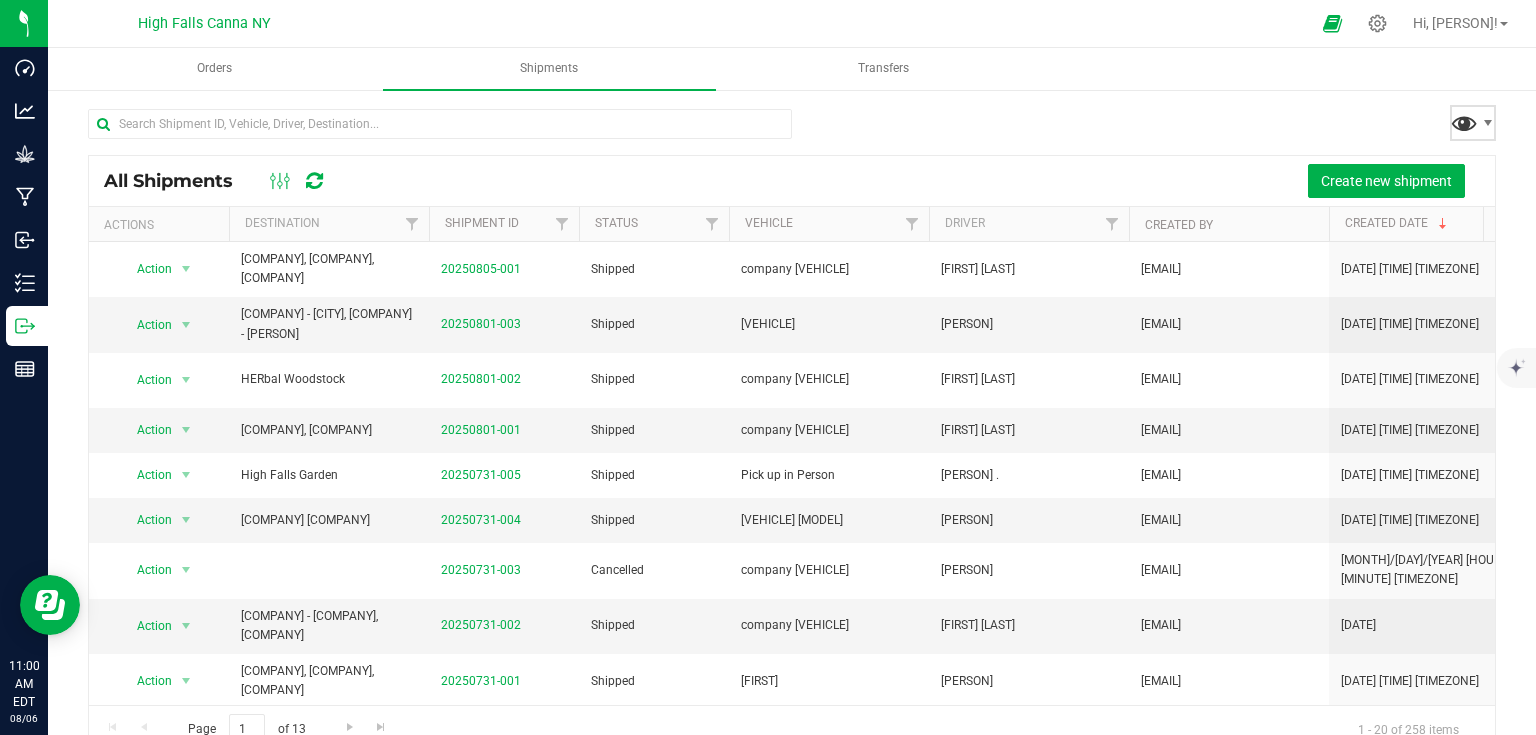 click at bounding box center (1464, 122) 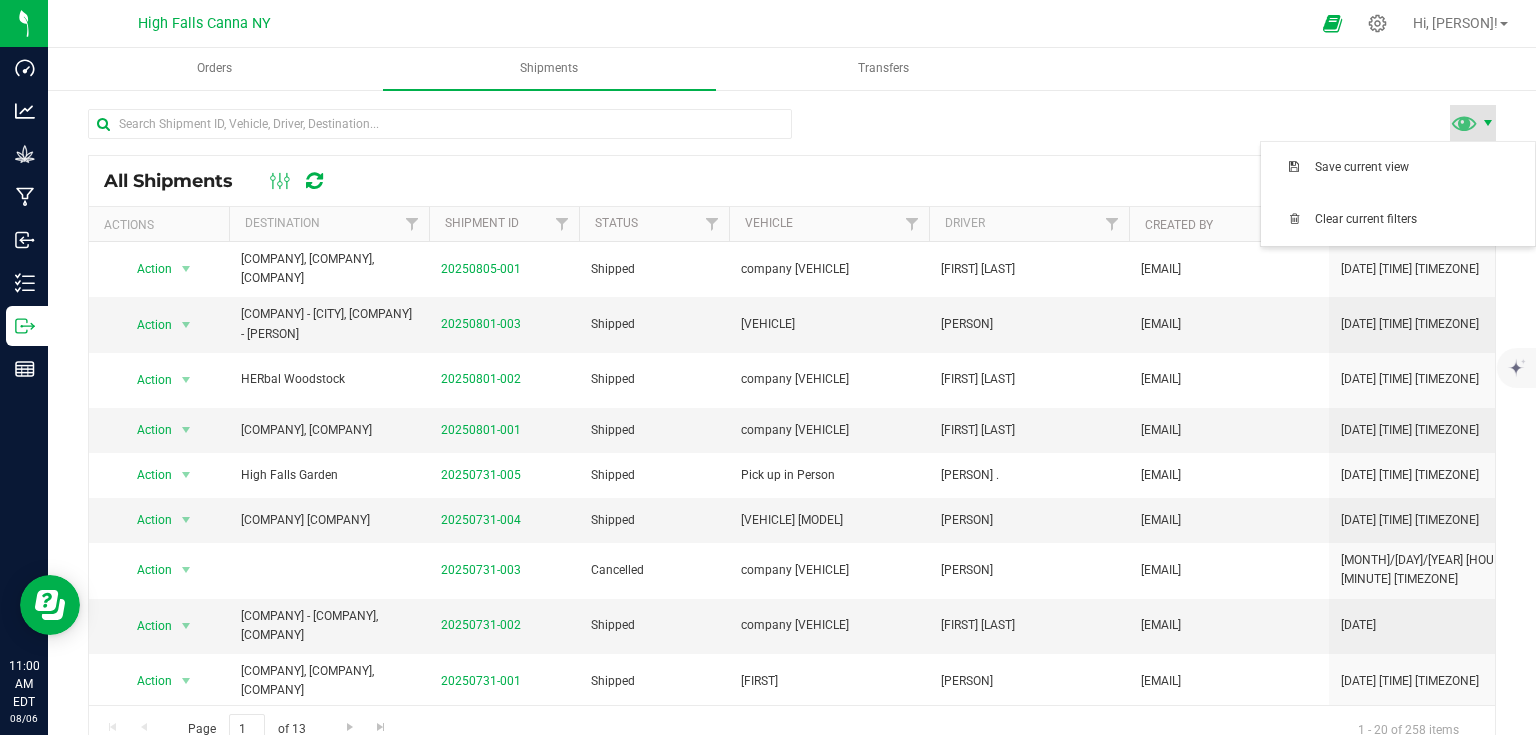 click at bounding box center (1488, 123) 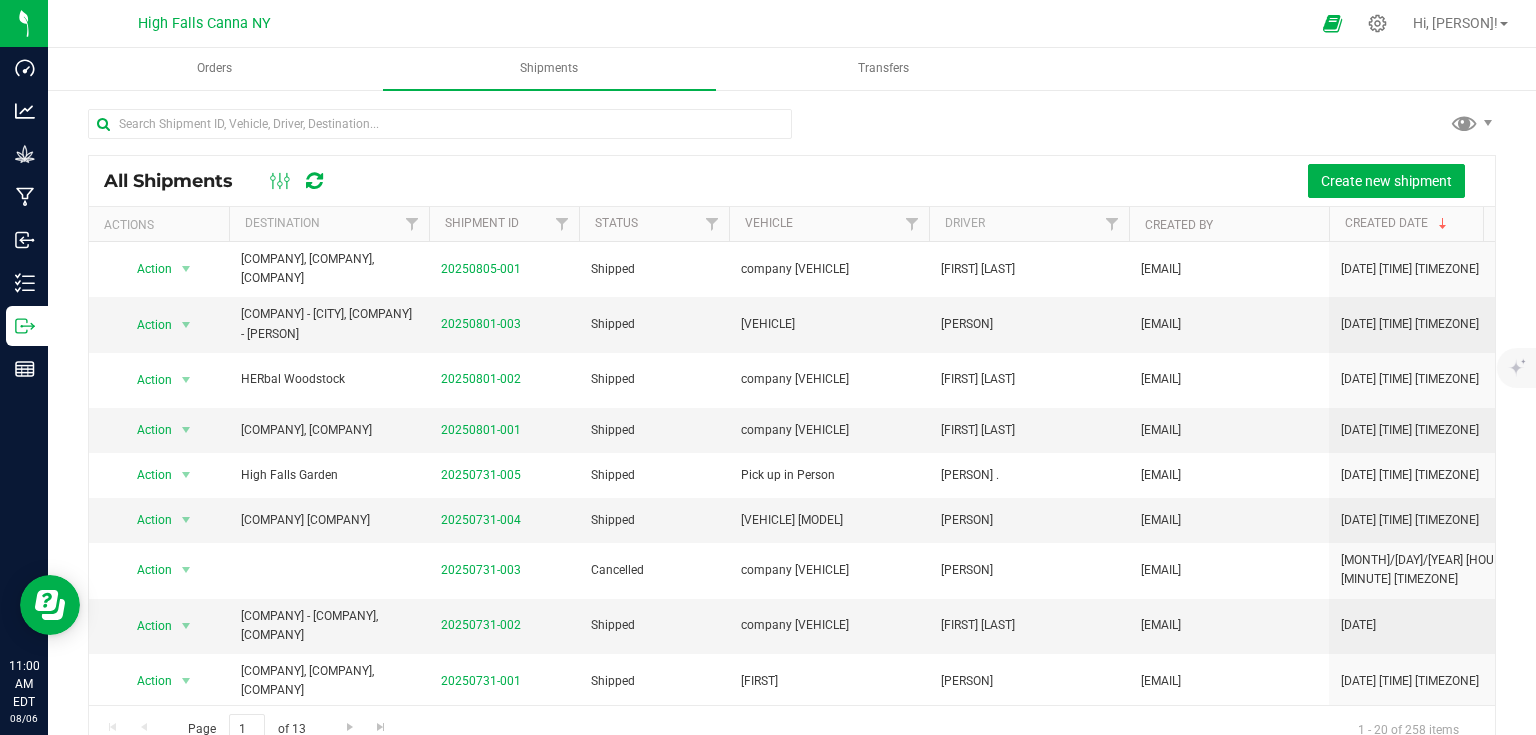 click at bounding box center [792, 132] 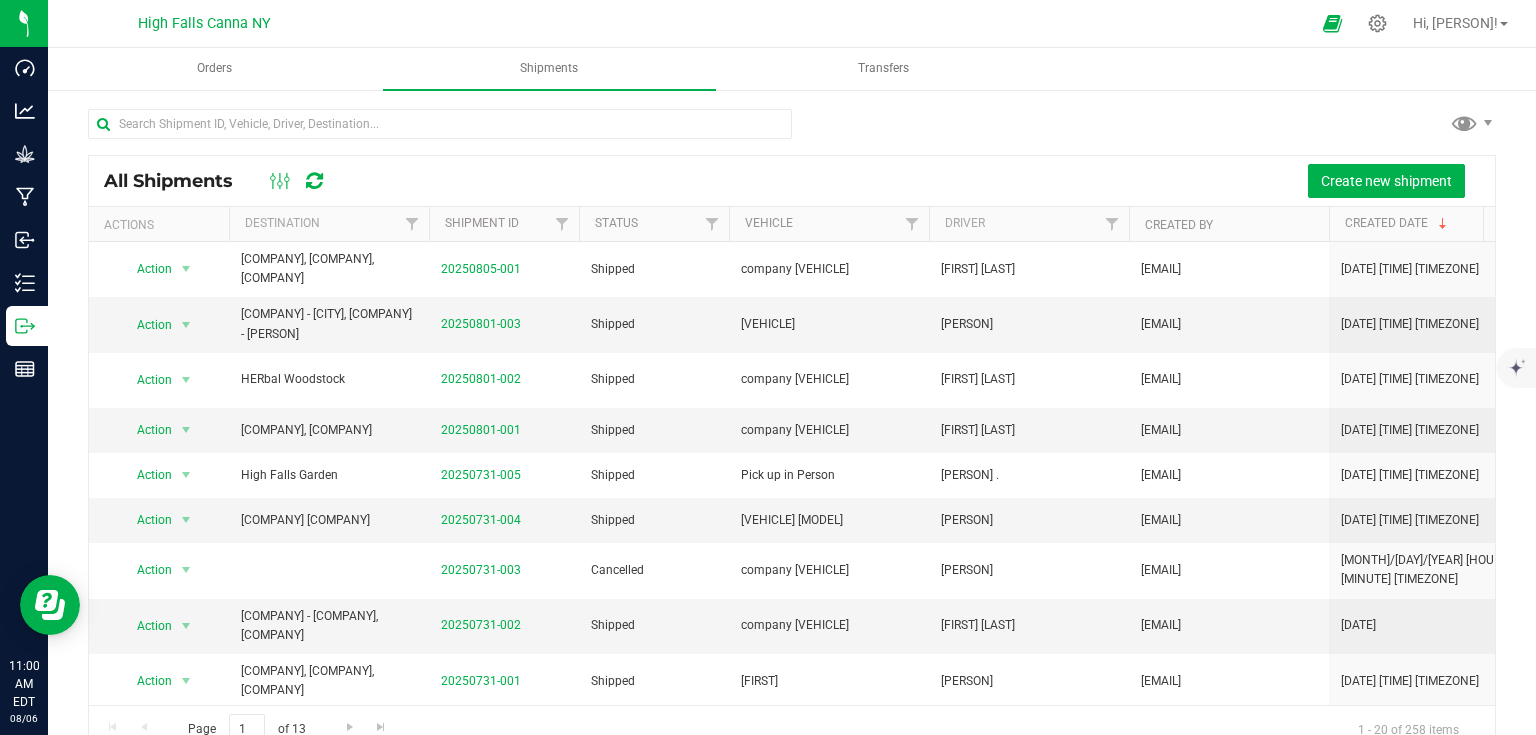 click at bounding box center [314, 181] 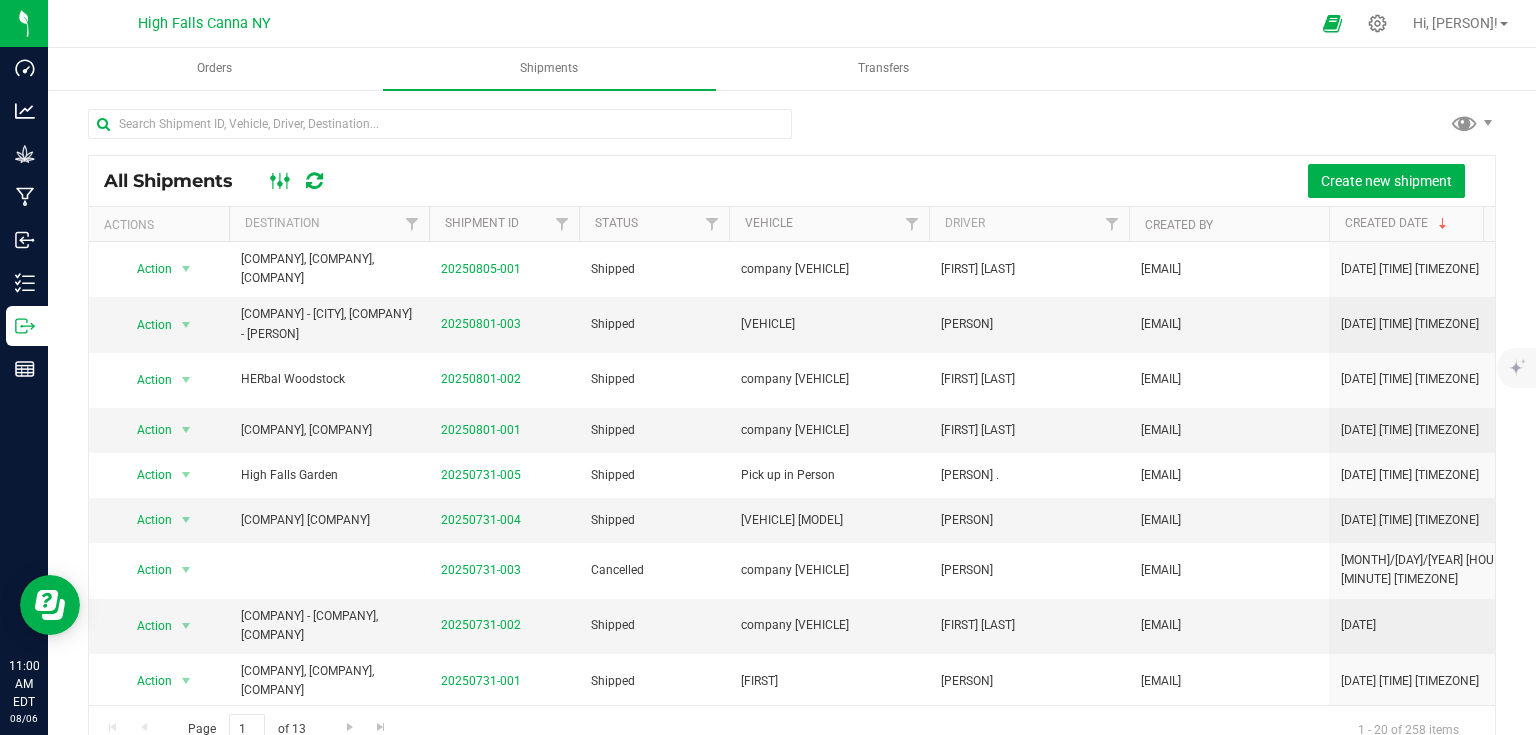 click 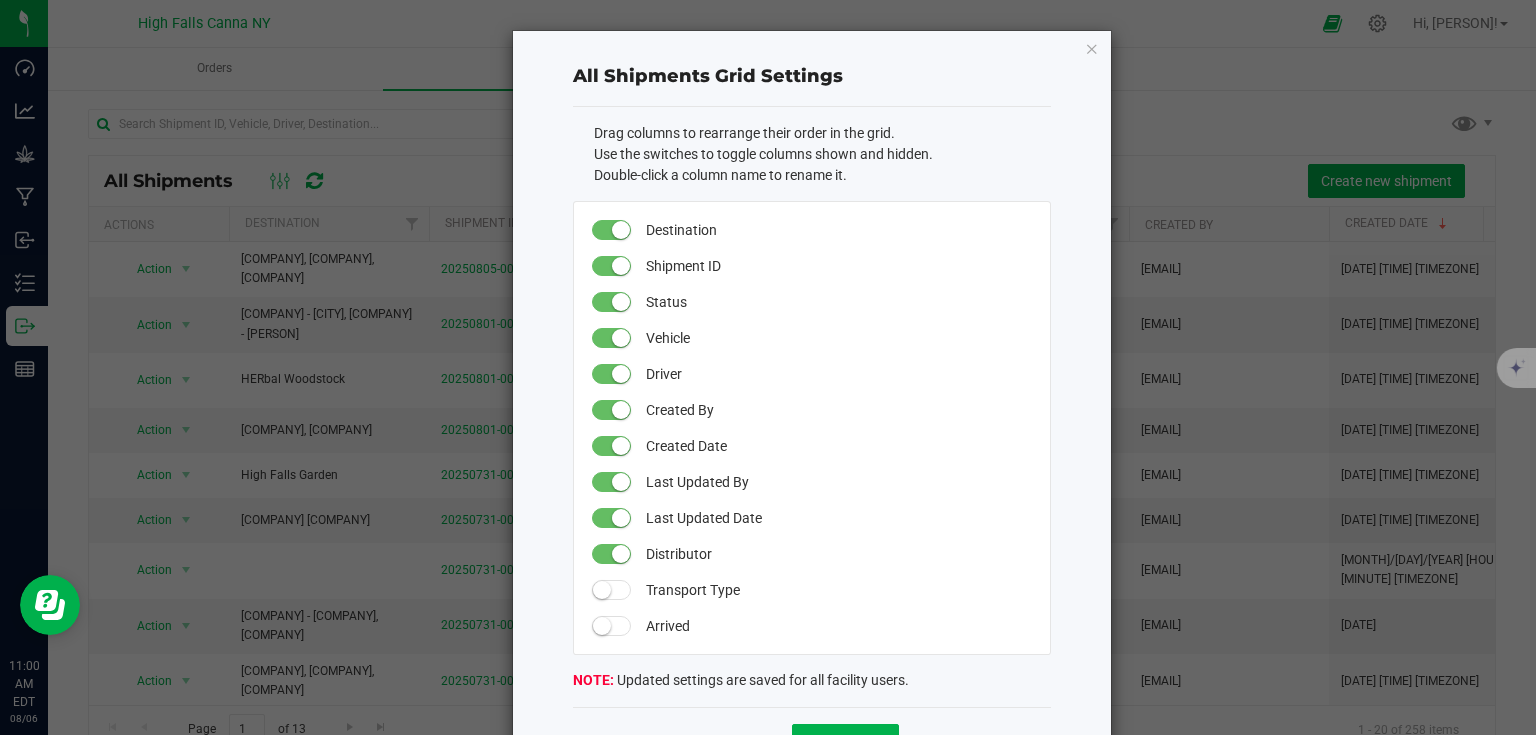 scroll, scrollTop: 70, scrollLeft: 0, axis: vertical 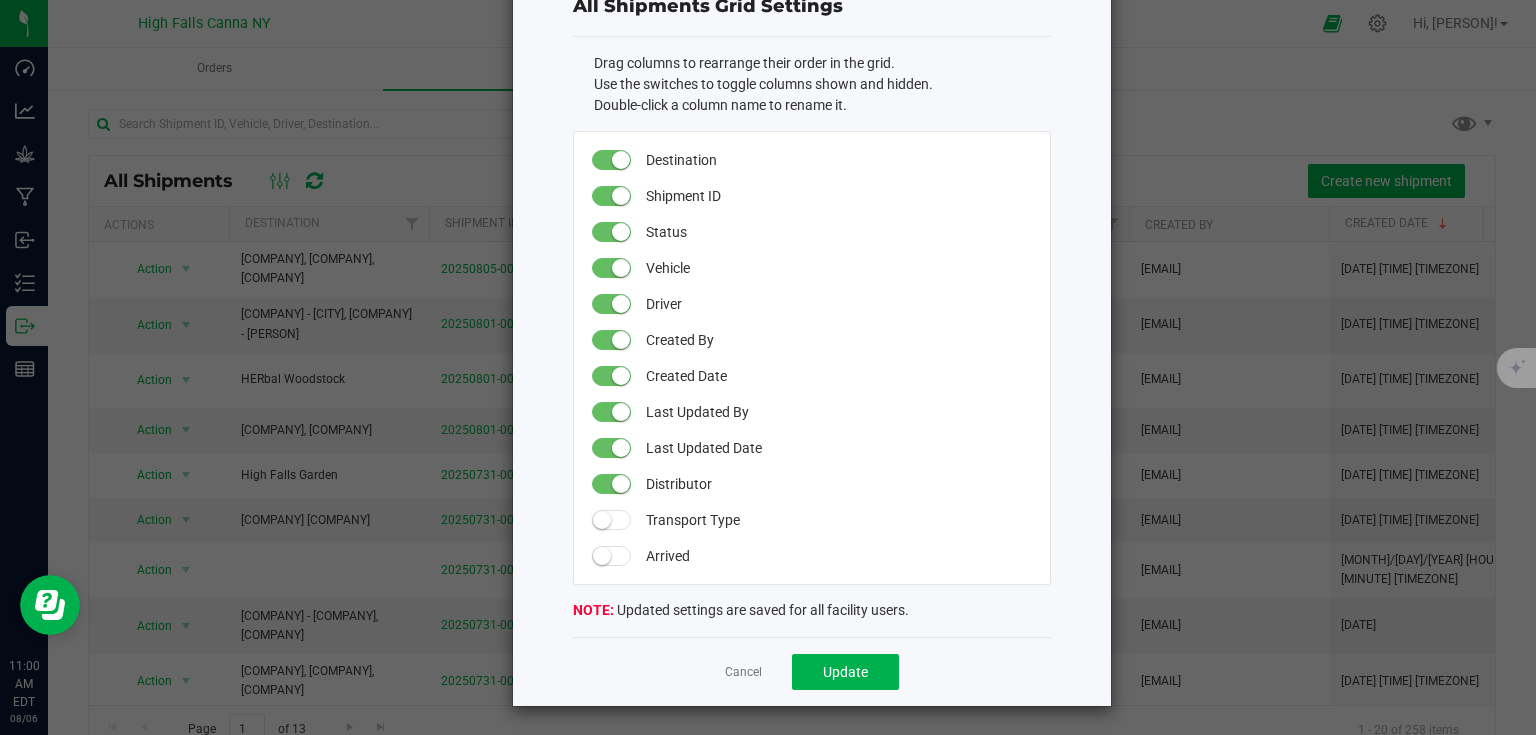 click 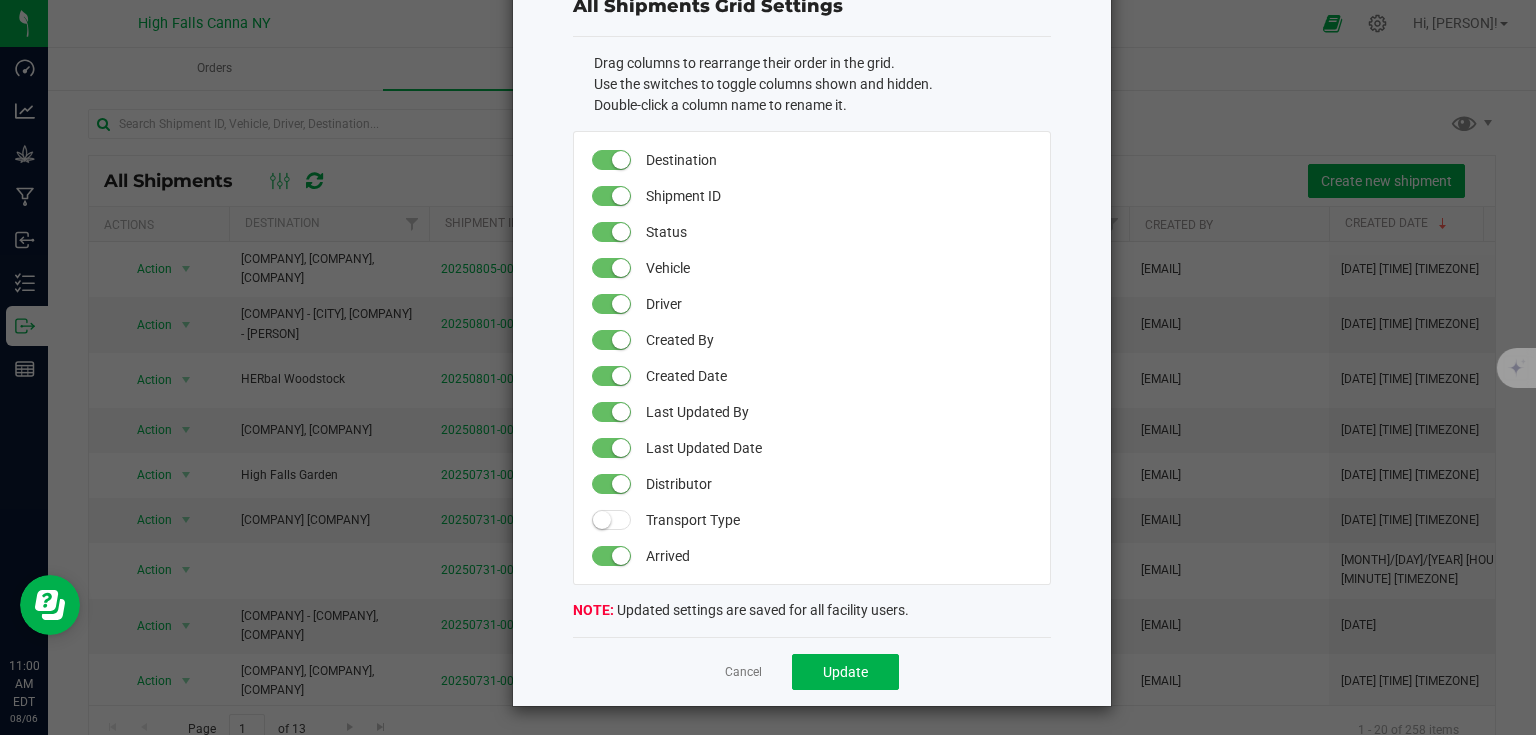 click on "Transport Type" 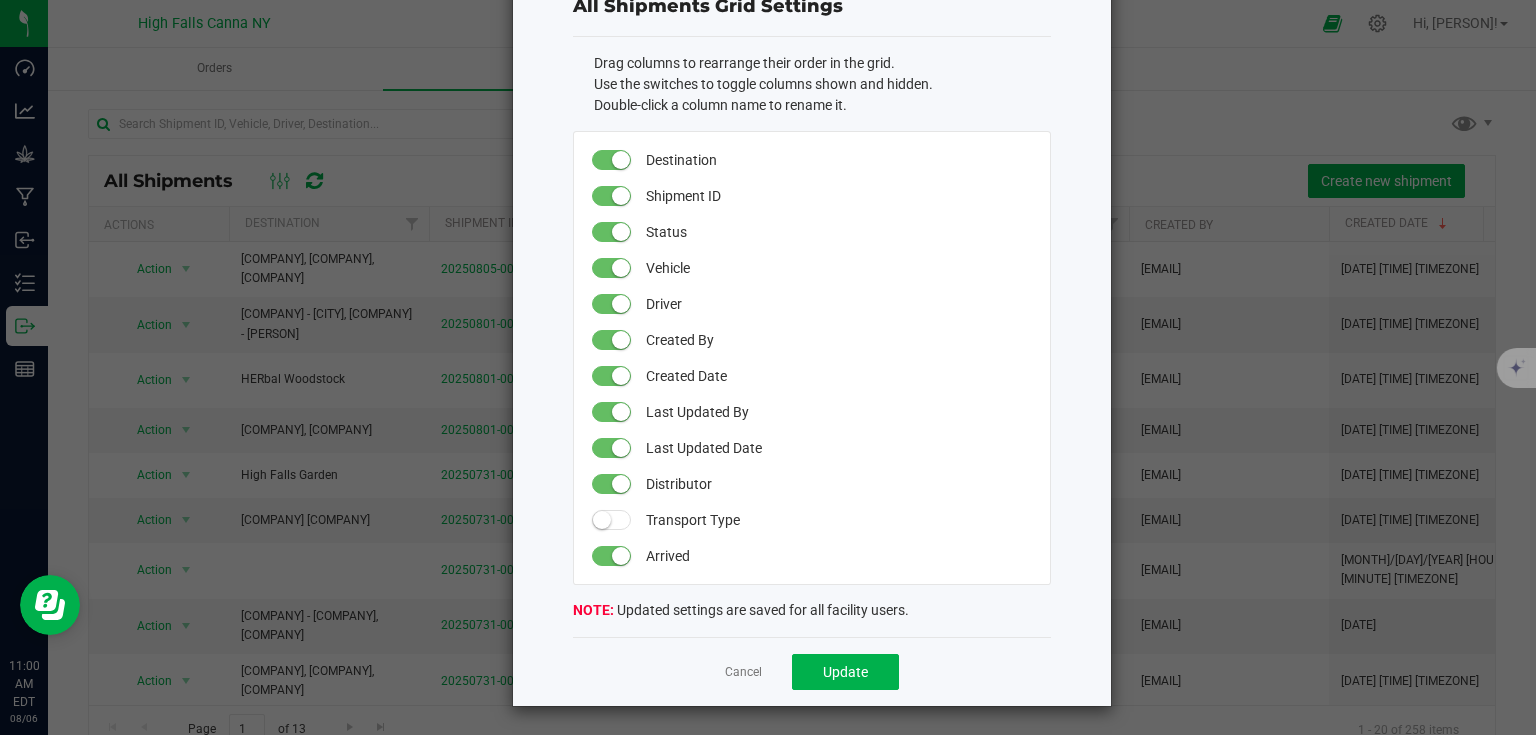 click 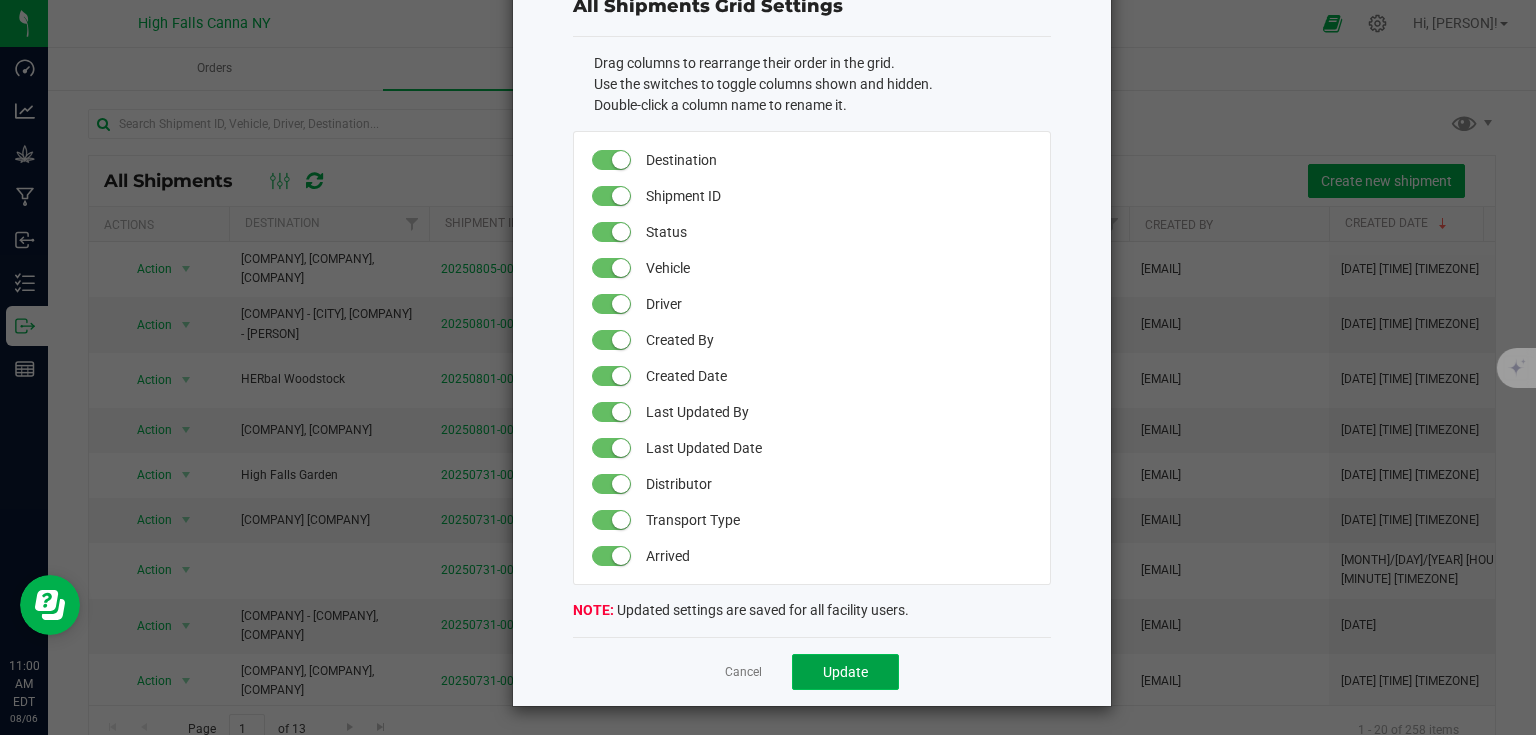 click on "Update" 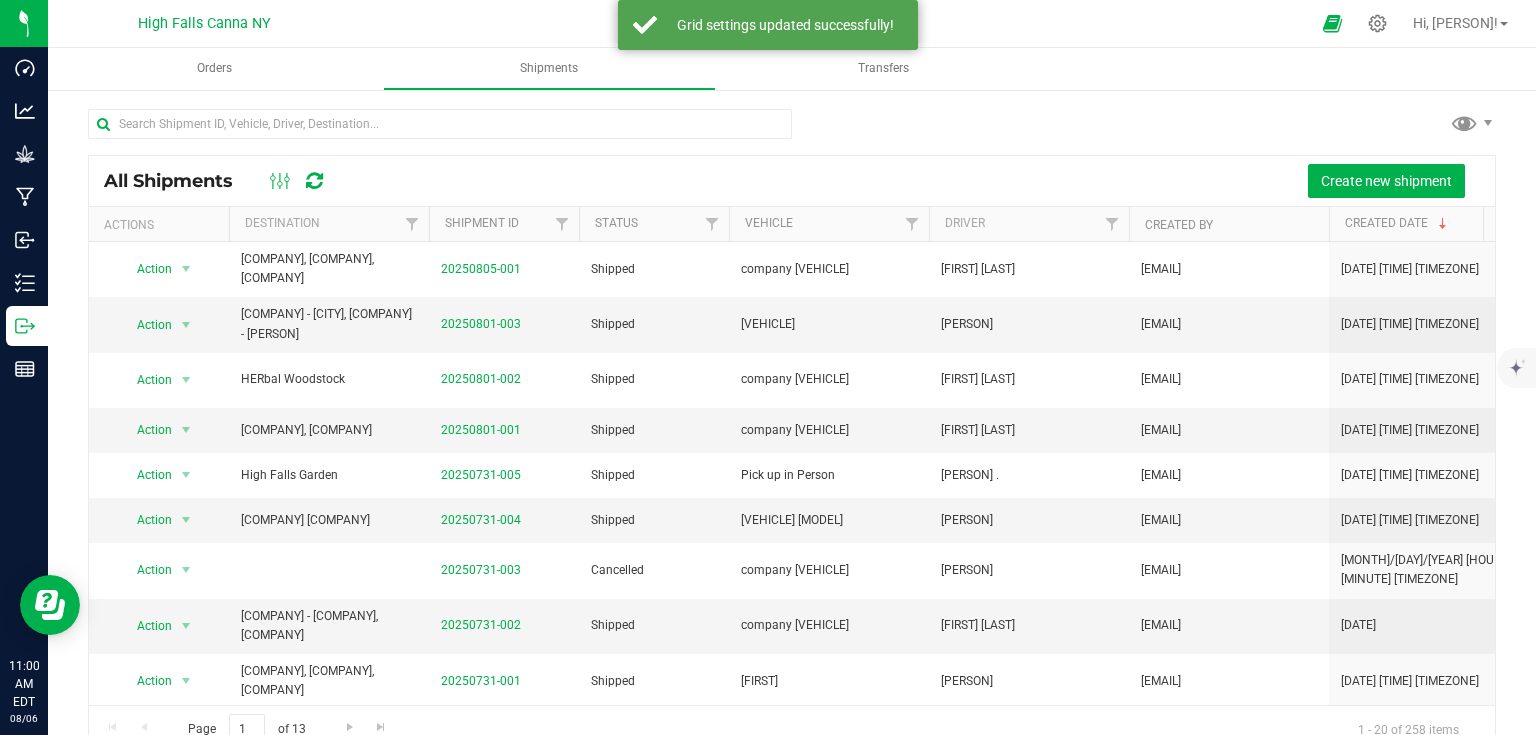 scroll, scrollTop: 0, scrollLeft: 169, axis: horizontal 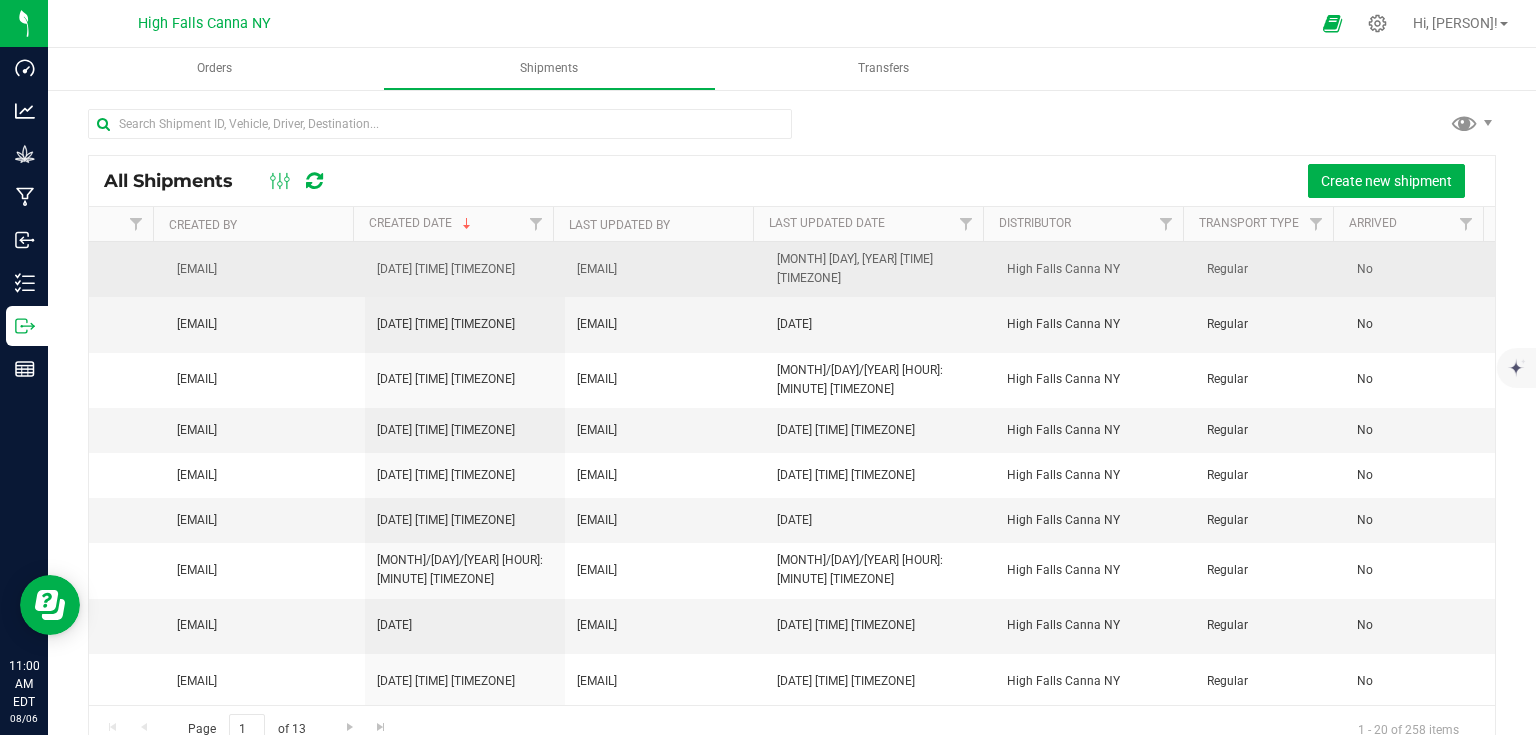 click on "No" at bounding box center (1420, 269) 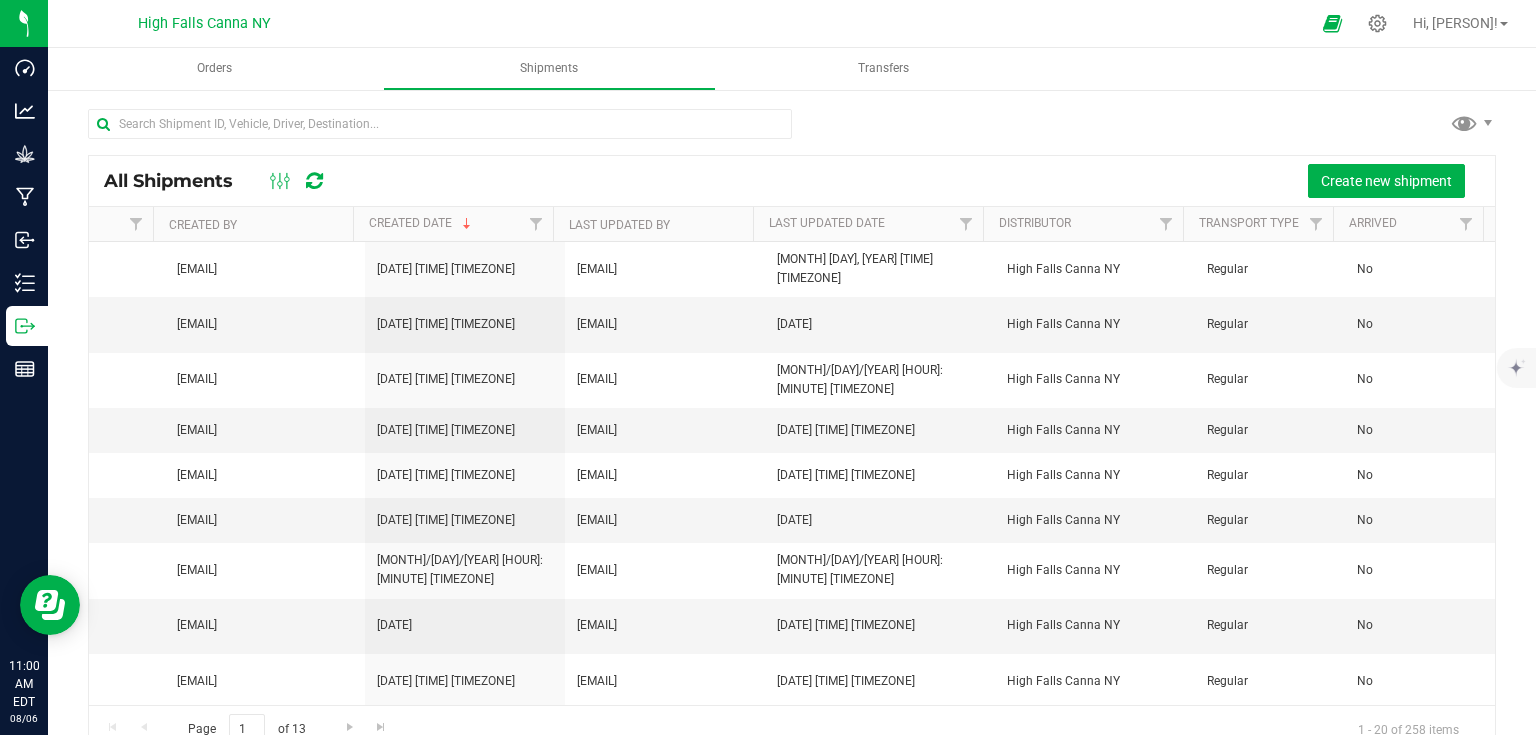 scroll, scrollTop: 0, scrollLeft: 635, axis: horizontal 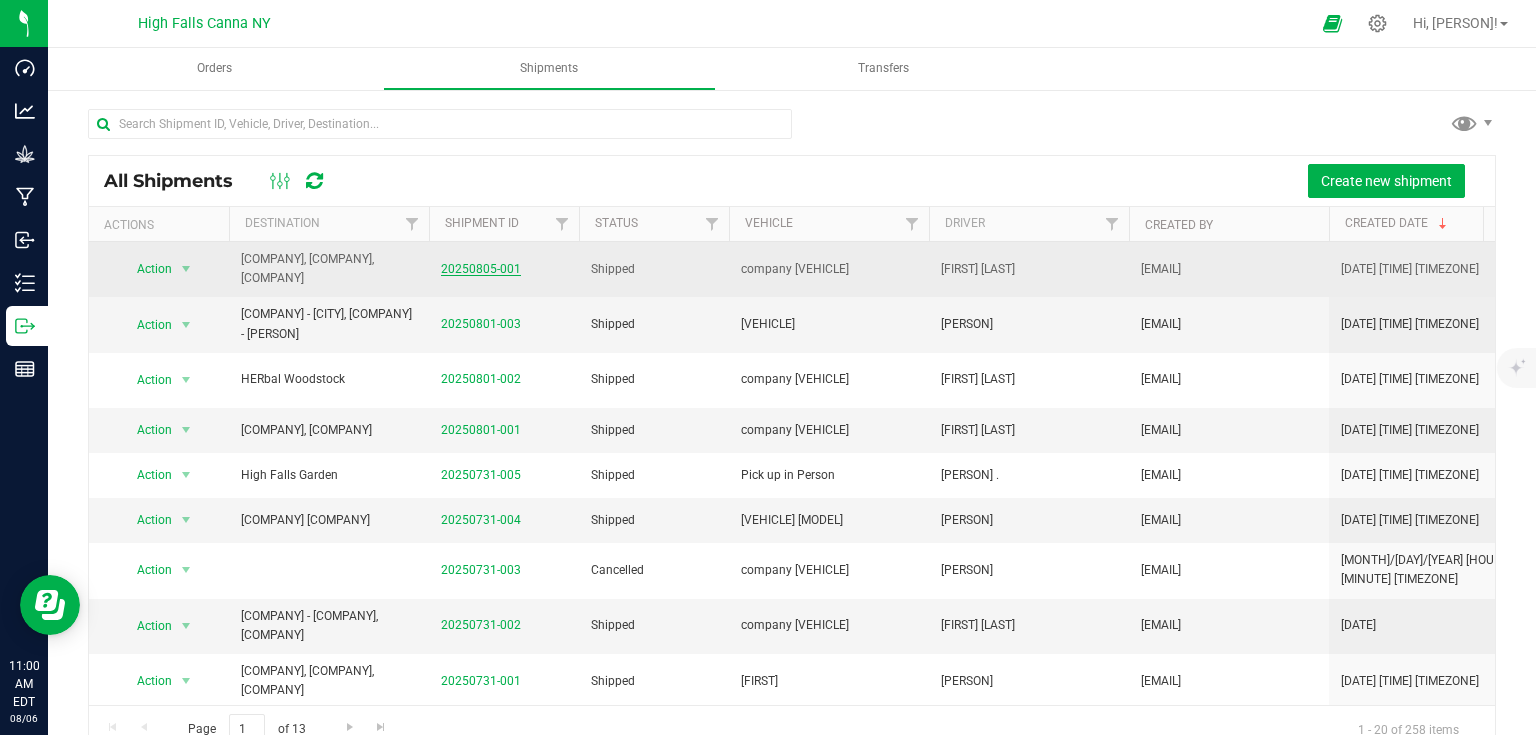 click on "20250805-001" at bounding box center (481, 269) 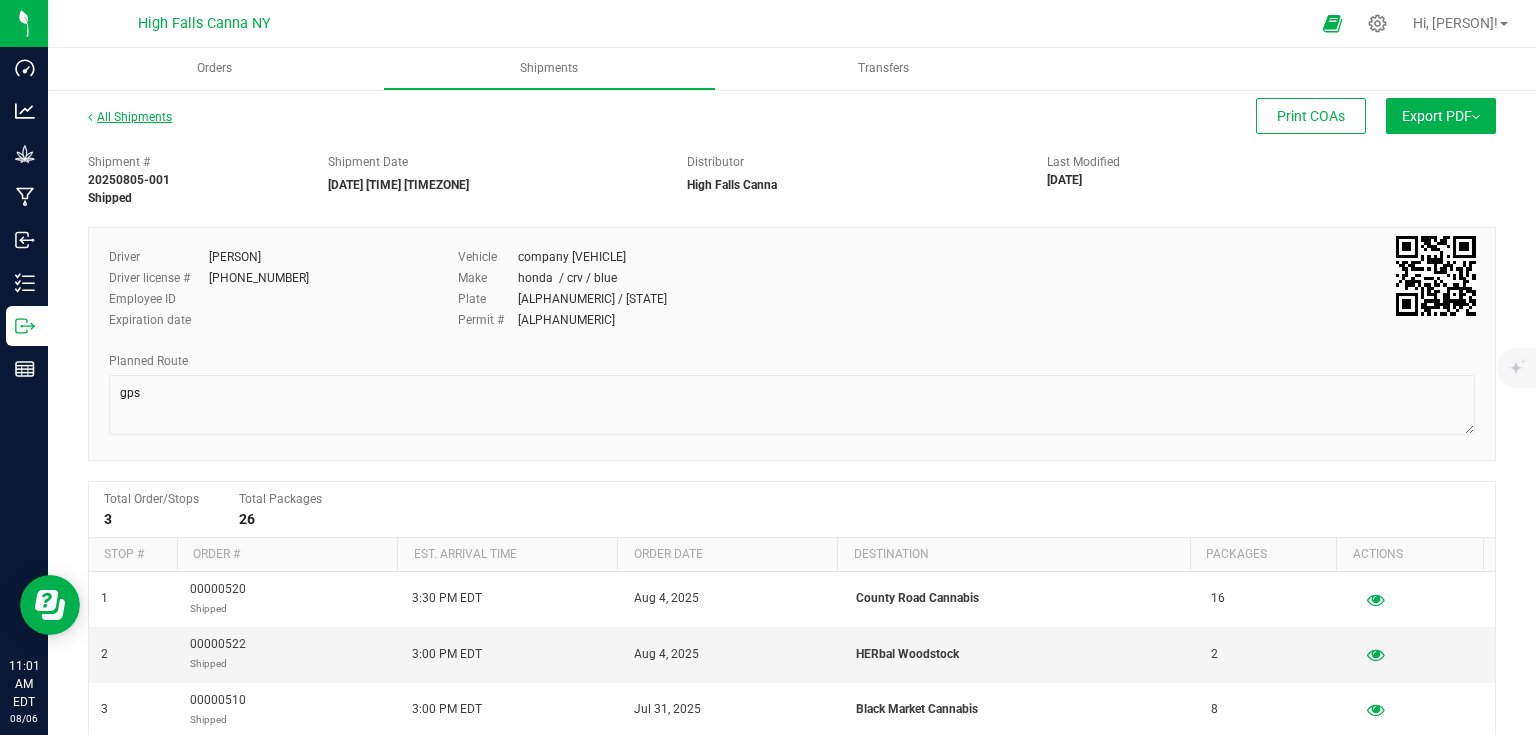 click on "All Shipments" at bounding box center [130, 117] 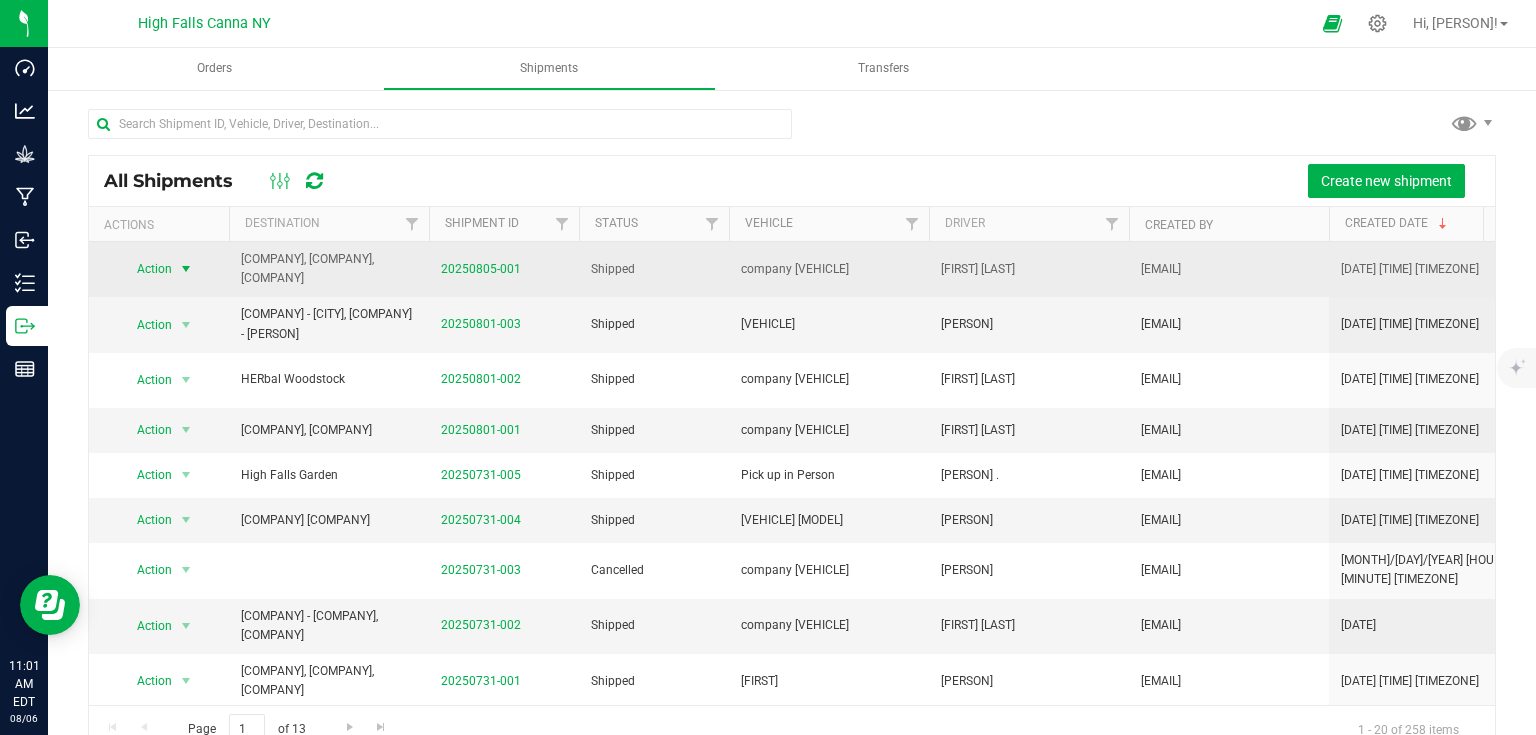 click at bounding box center [186, 269] 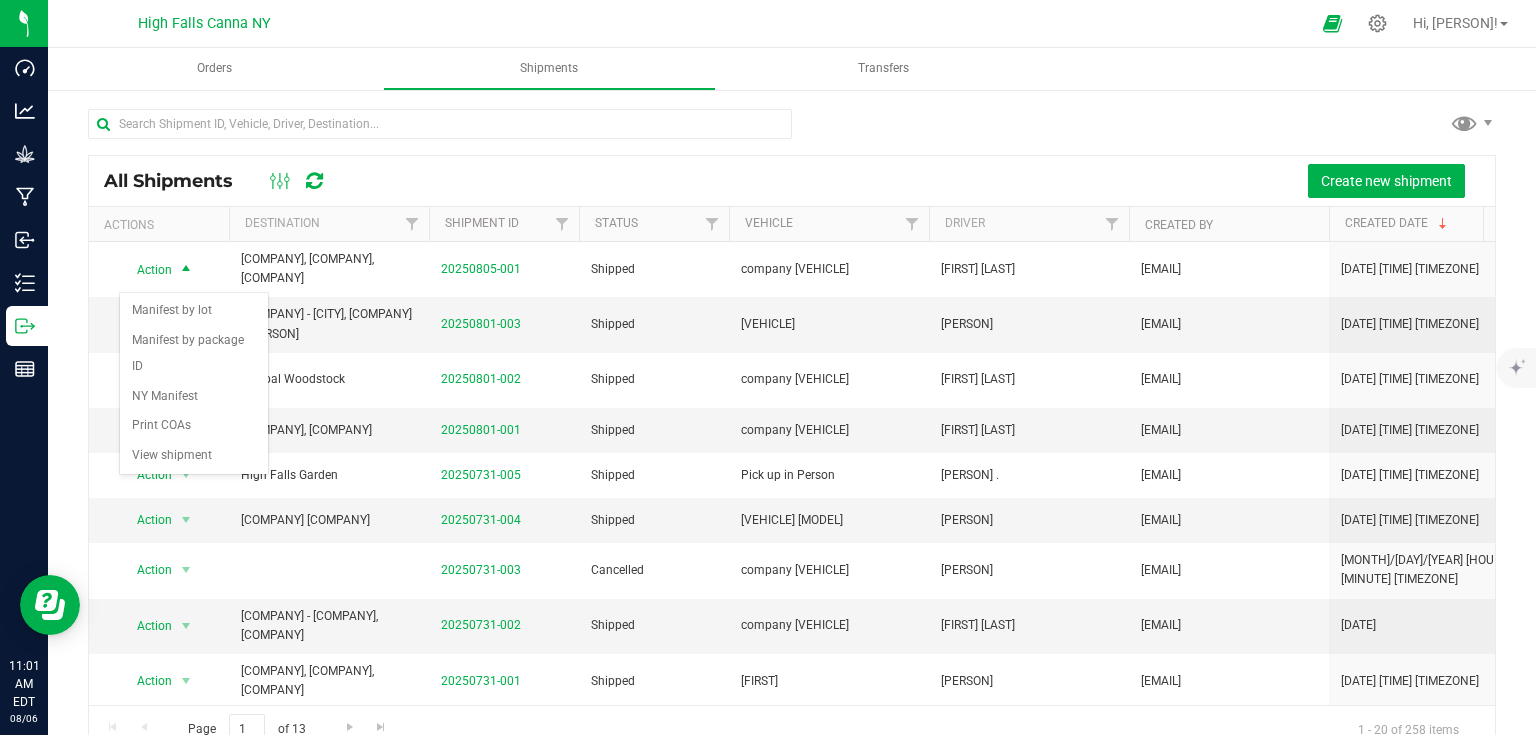 click on "Create new shipment" at bounding box center (912, 181) 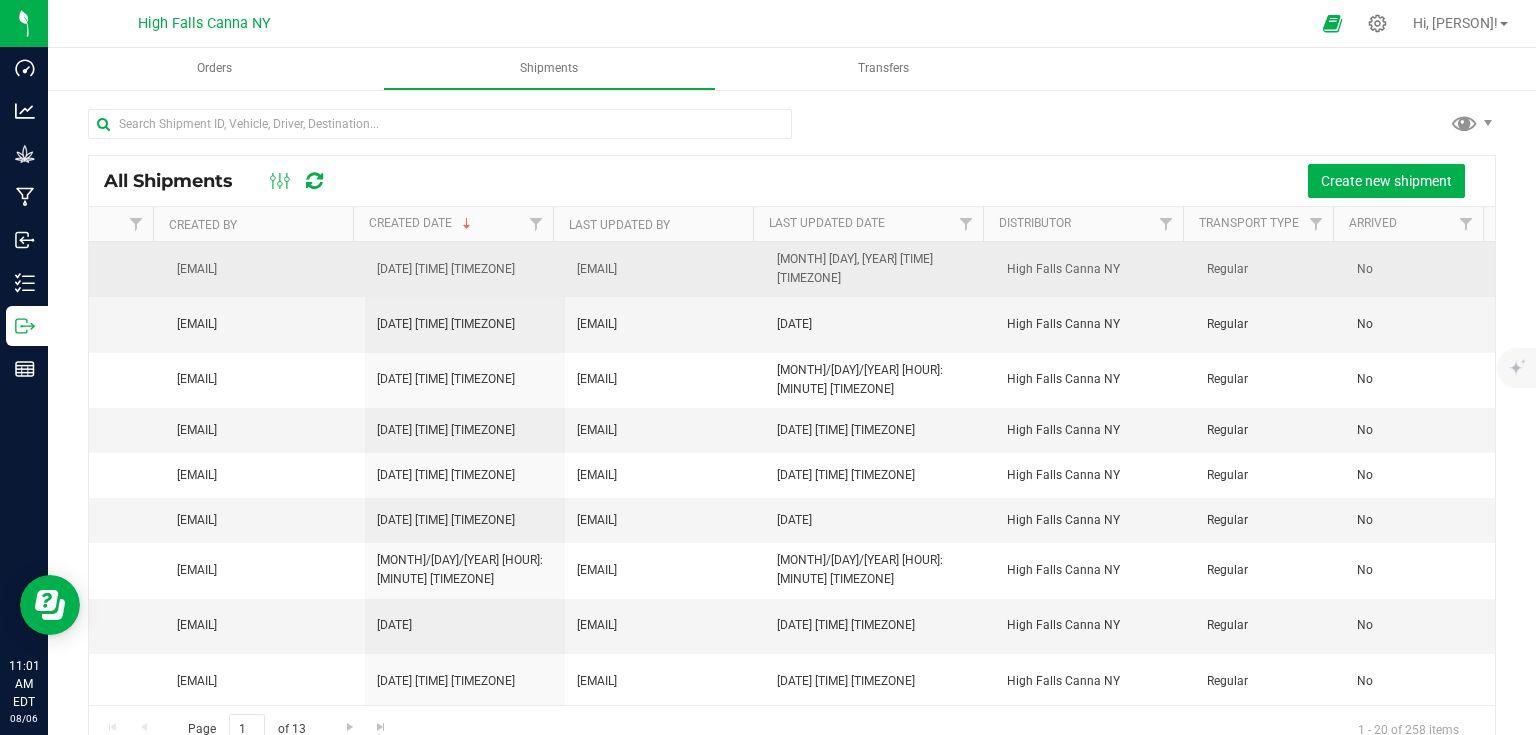 click on "No" at bounding box center [1365, 269] 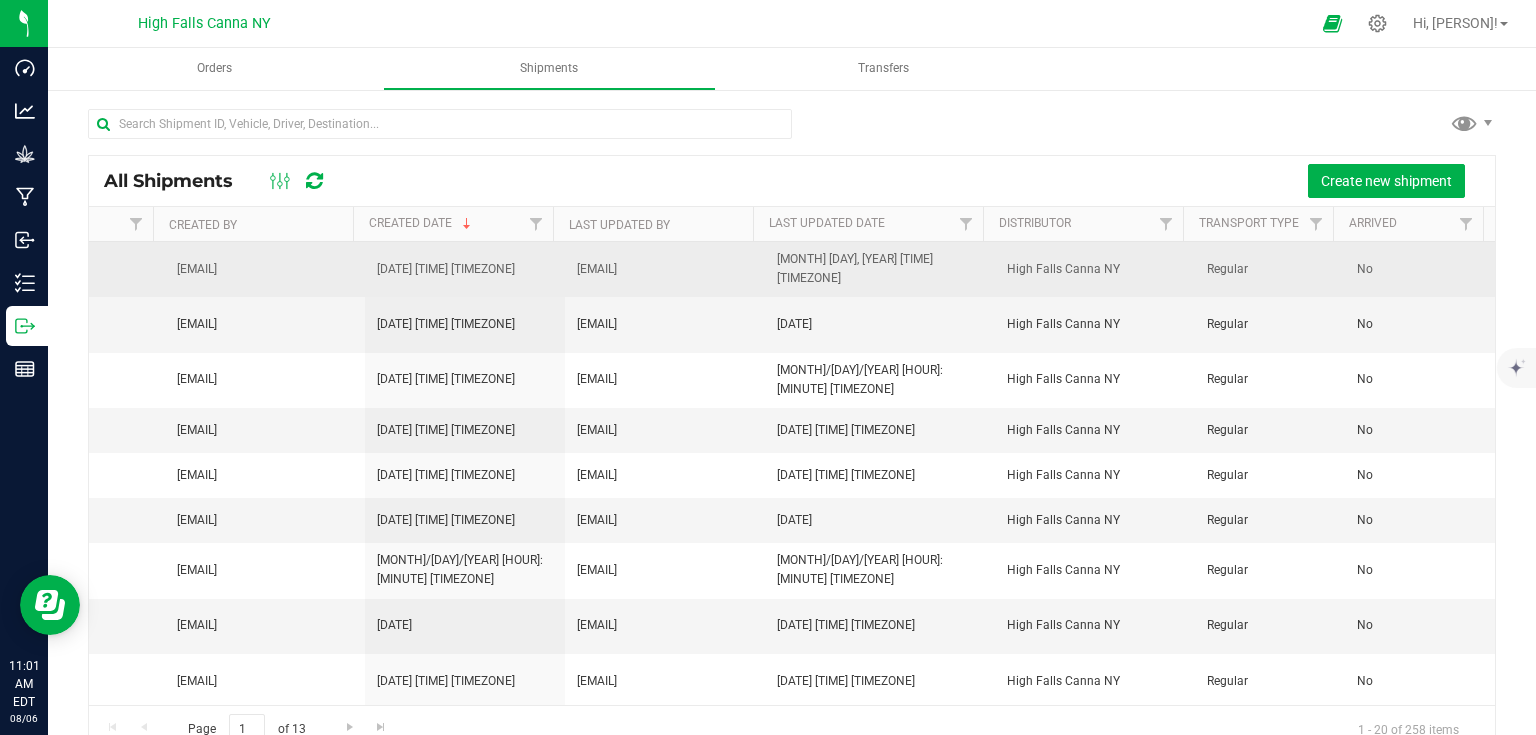 click on "No" at bounding box center [1420, 269] 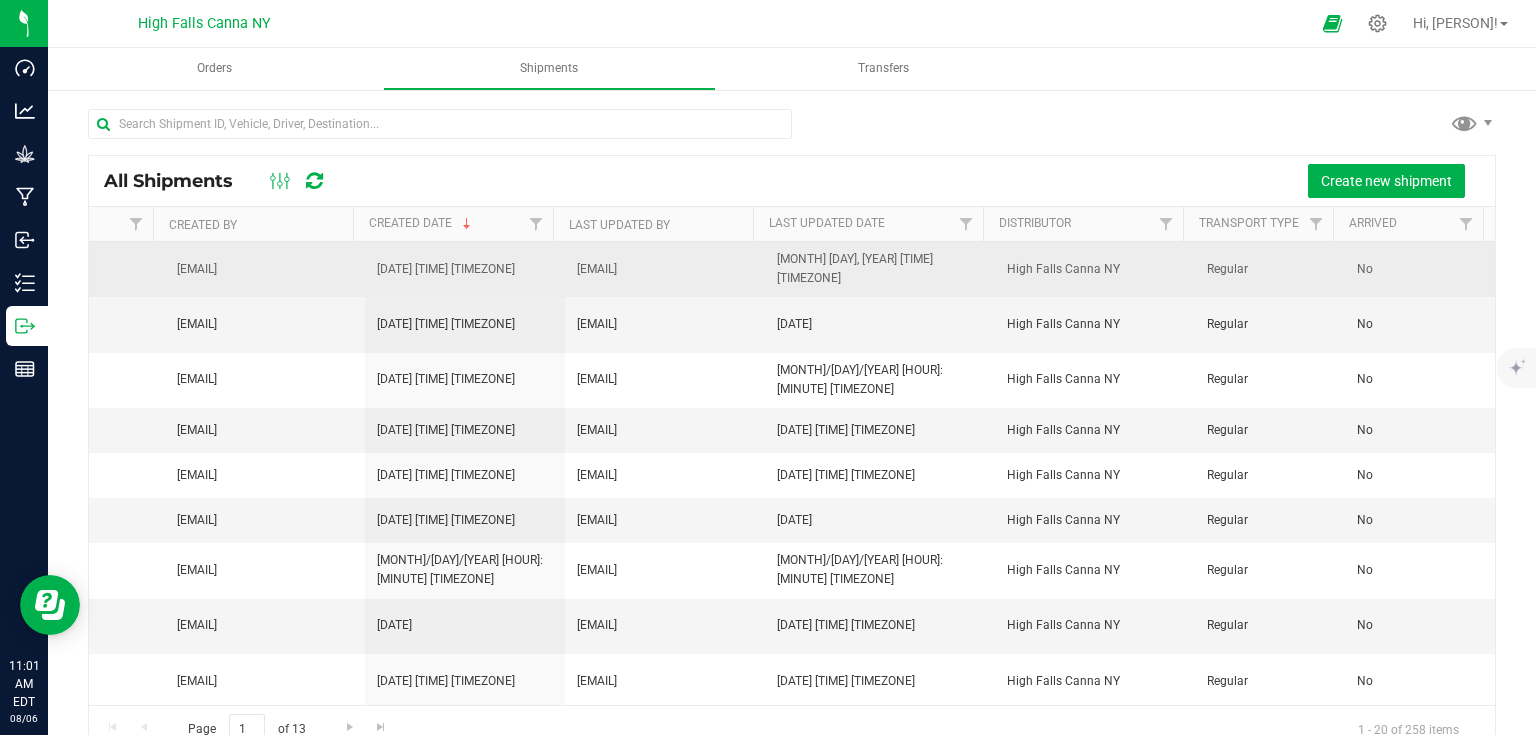 click on "No" at bounding box center (1420, 269) 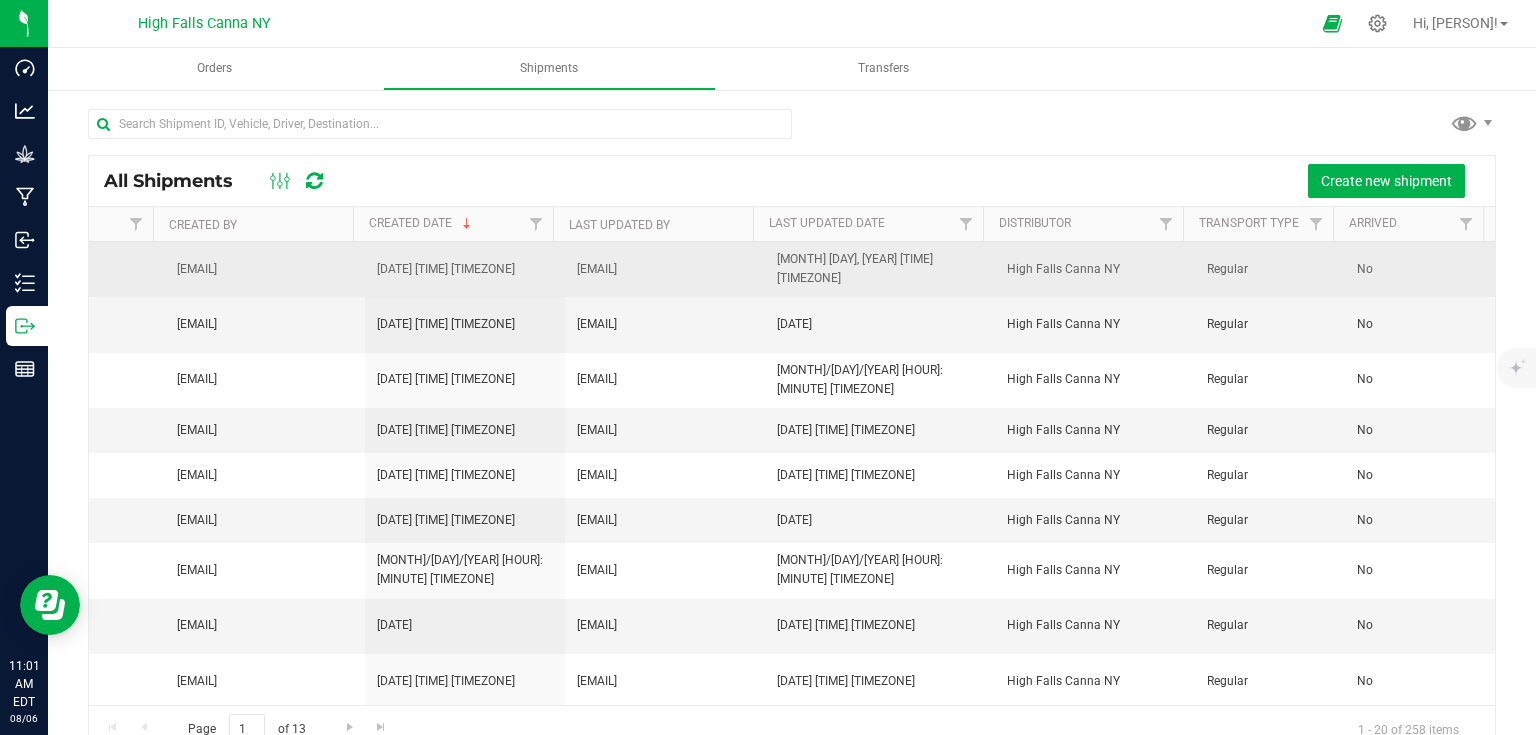 click on "Regular" at bounding box center (1270, 269) 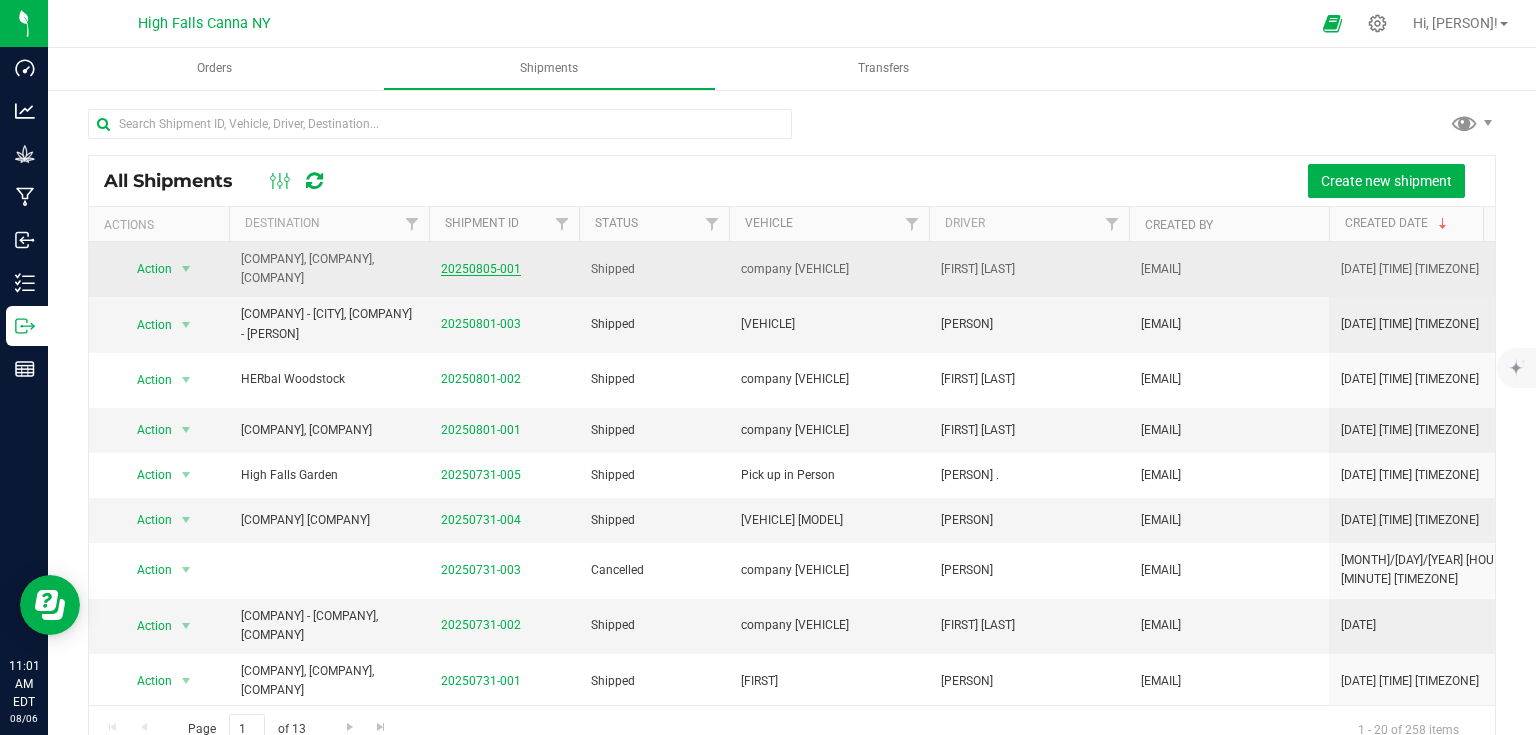 click on "20250805-001" at bounding box center (481, 269) 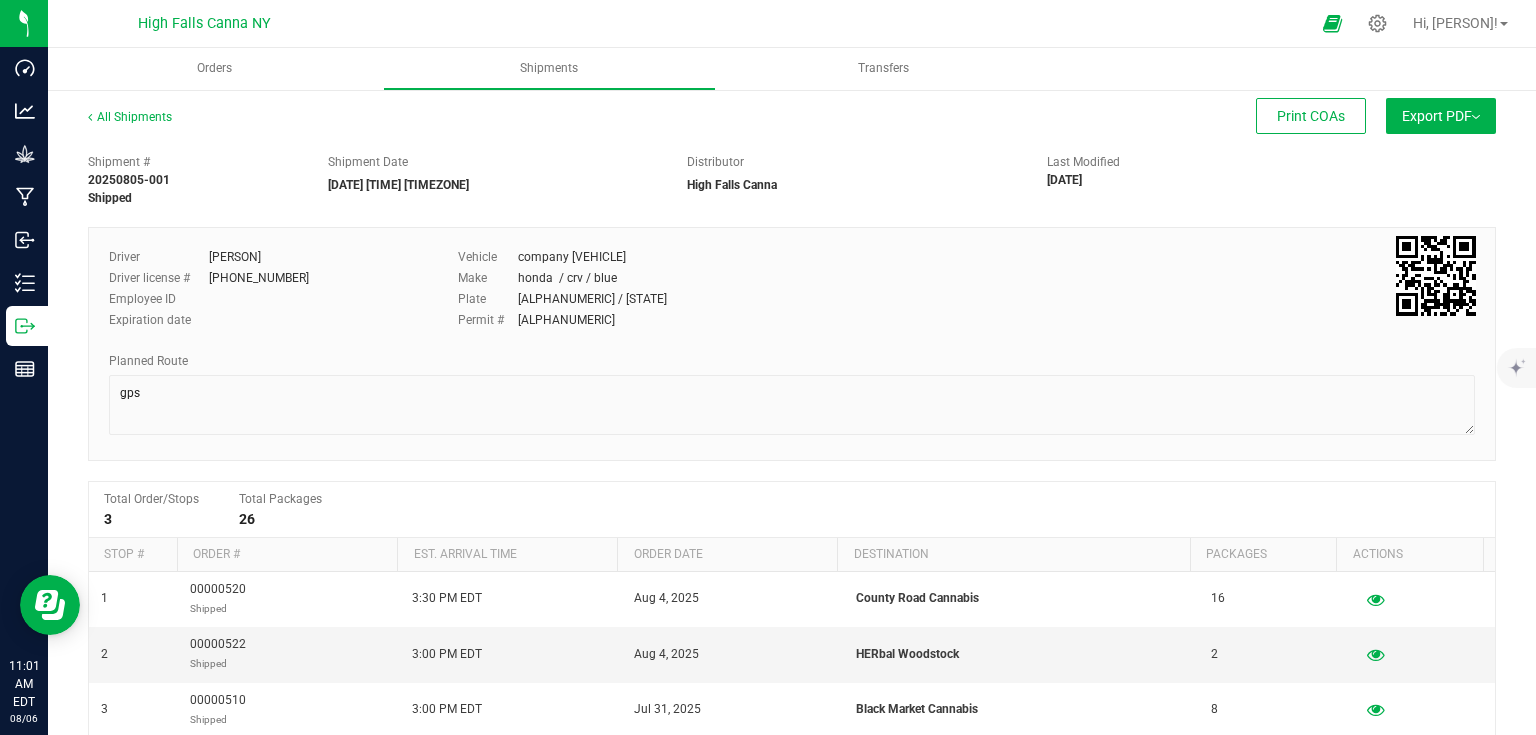 click on "Export PDF" at bounding box center (1441, 116) 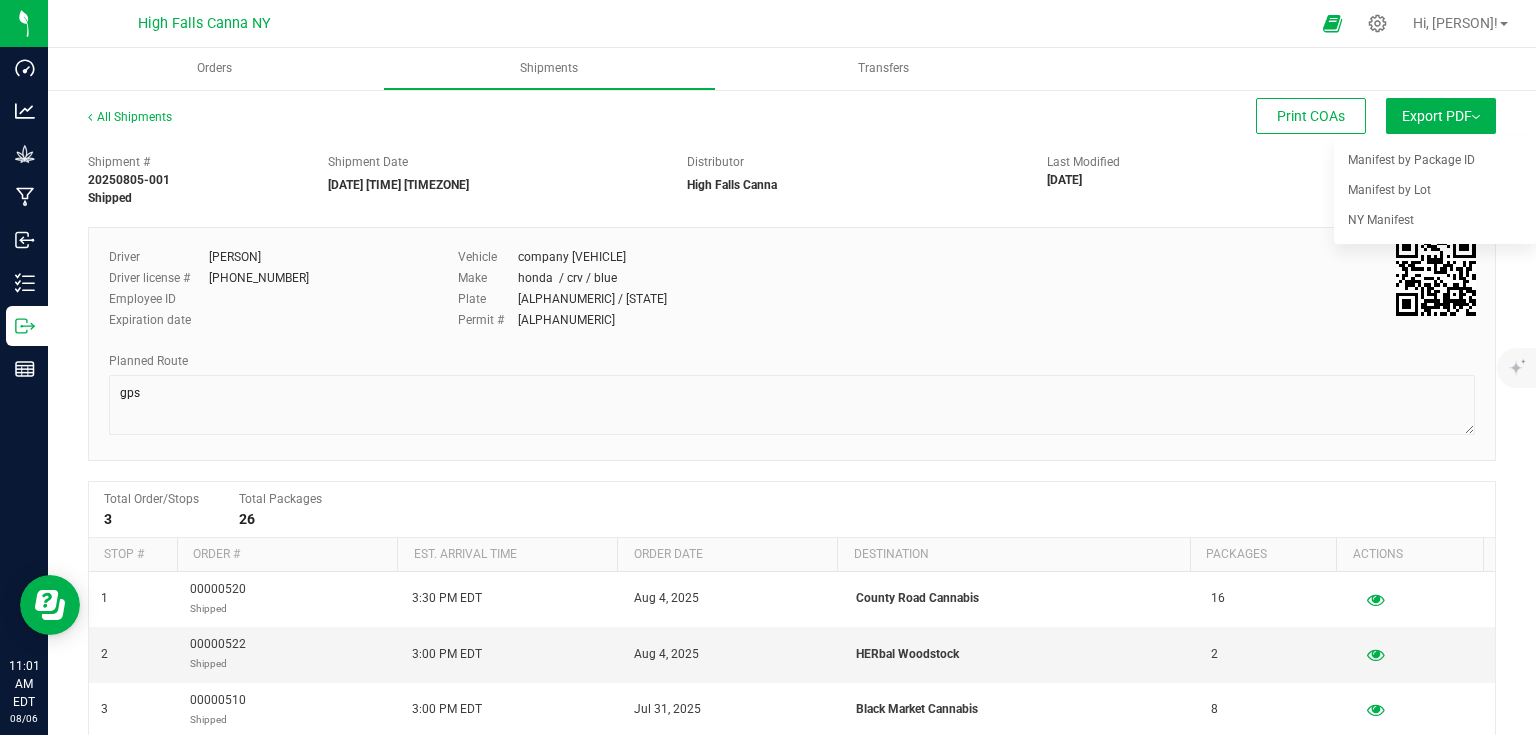 click on "Export PDF" at bounding box center (1441, 116) 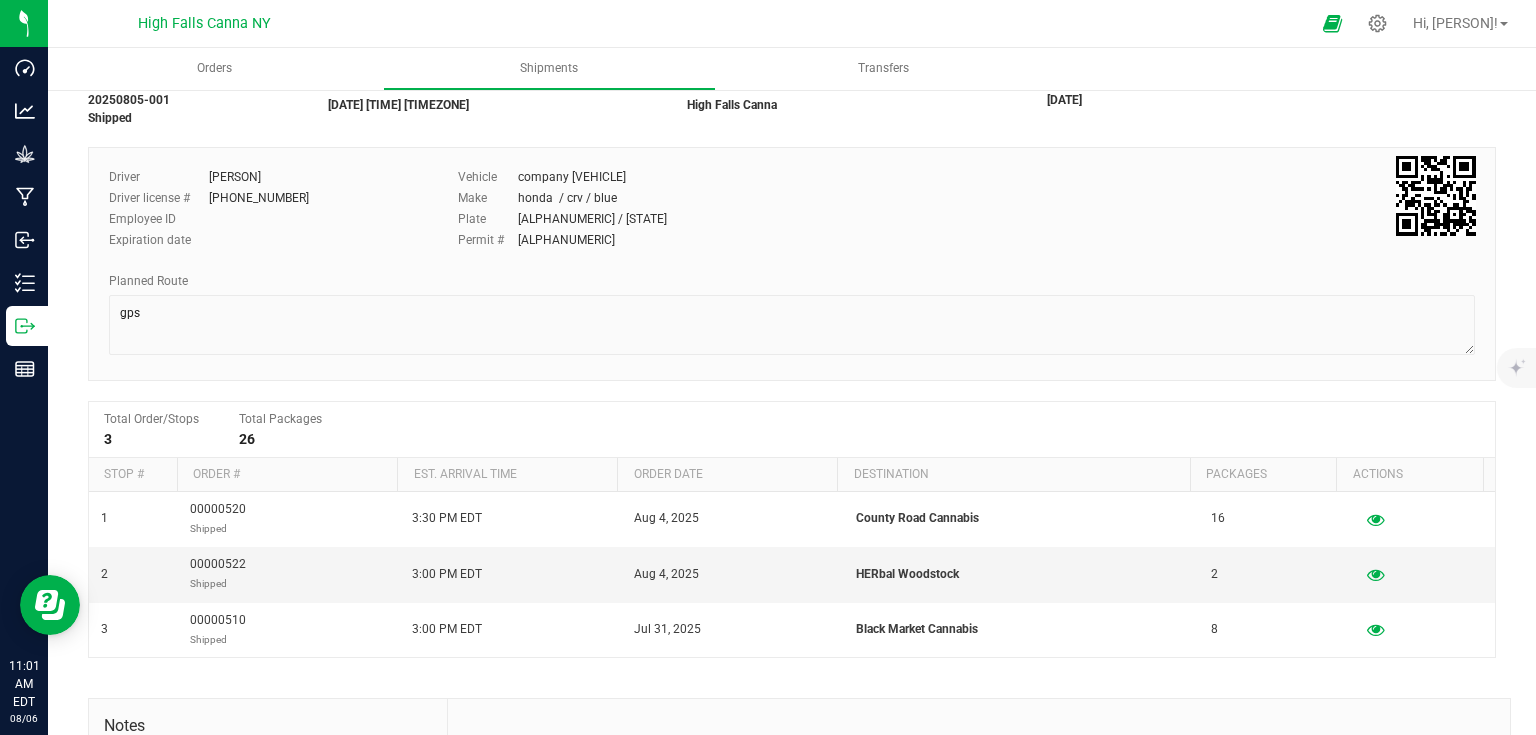 click on "Driver
[FIRST] [LAST]
Driver license #
[NUMBER]
Employee ID
Expiration date
Vehicle
[VEHICLE] [COMPANY]
Make
[VEHICLE] / [MODEL] / blue" at bounding box center [792, 215] 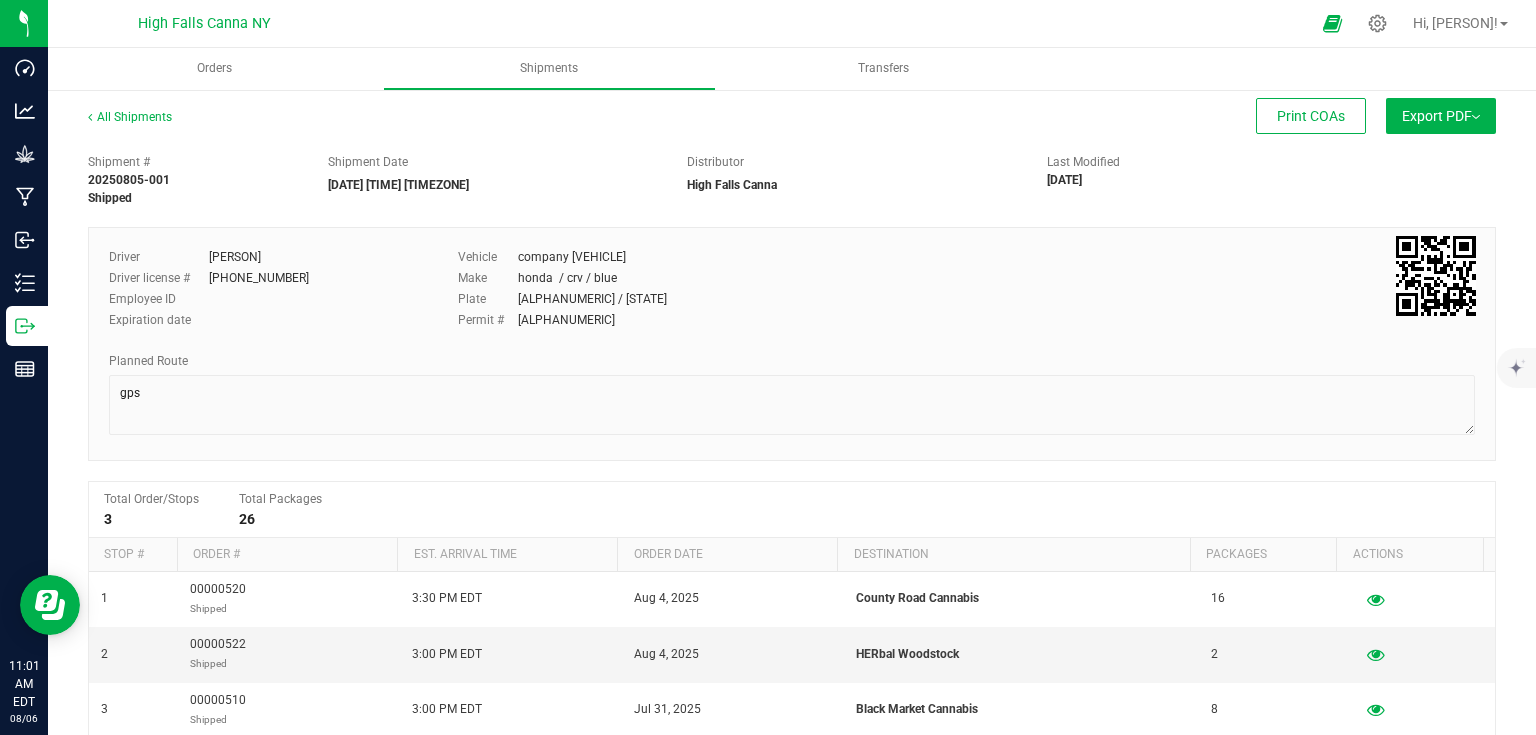 click on "company [VEHICLE]" at bounding box center [572, 257] 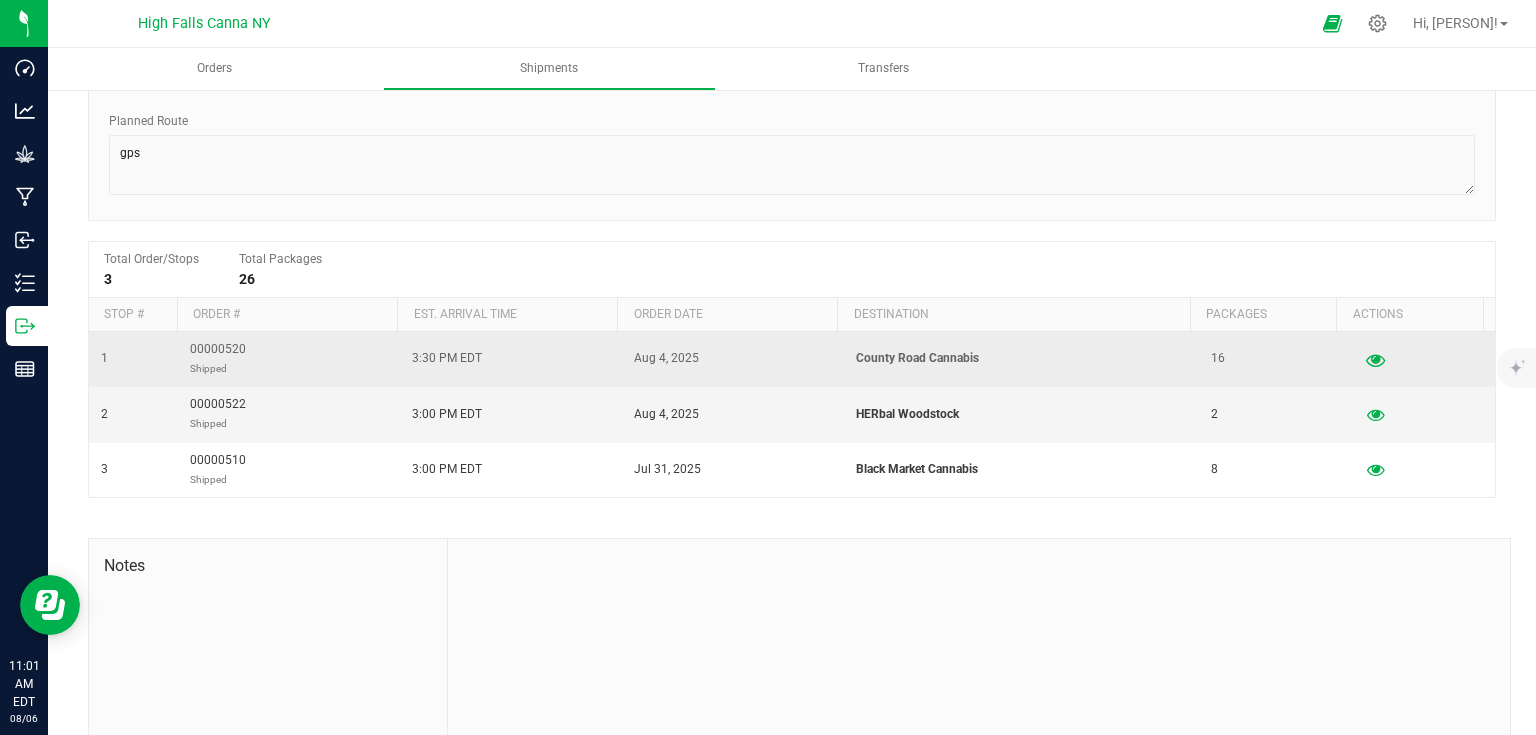 click at bounding box center (1375, 359) 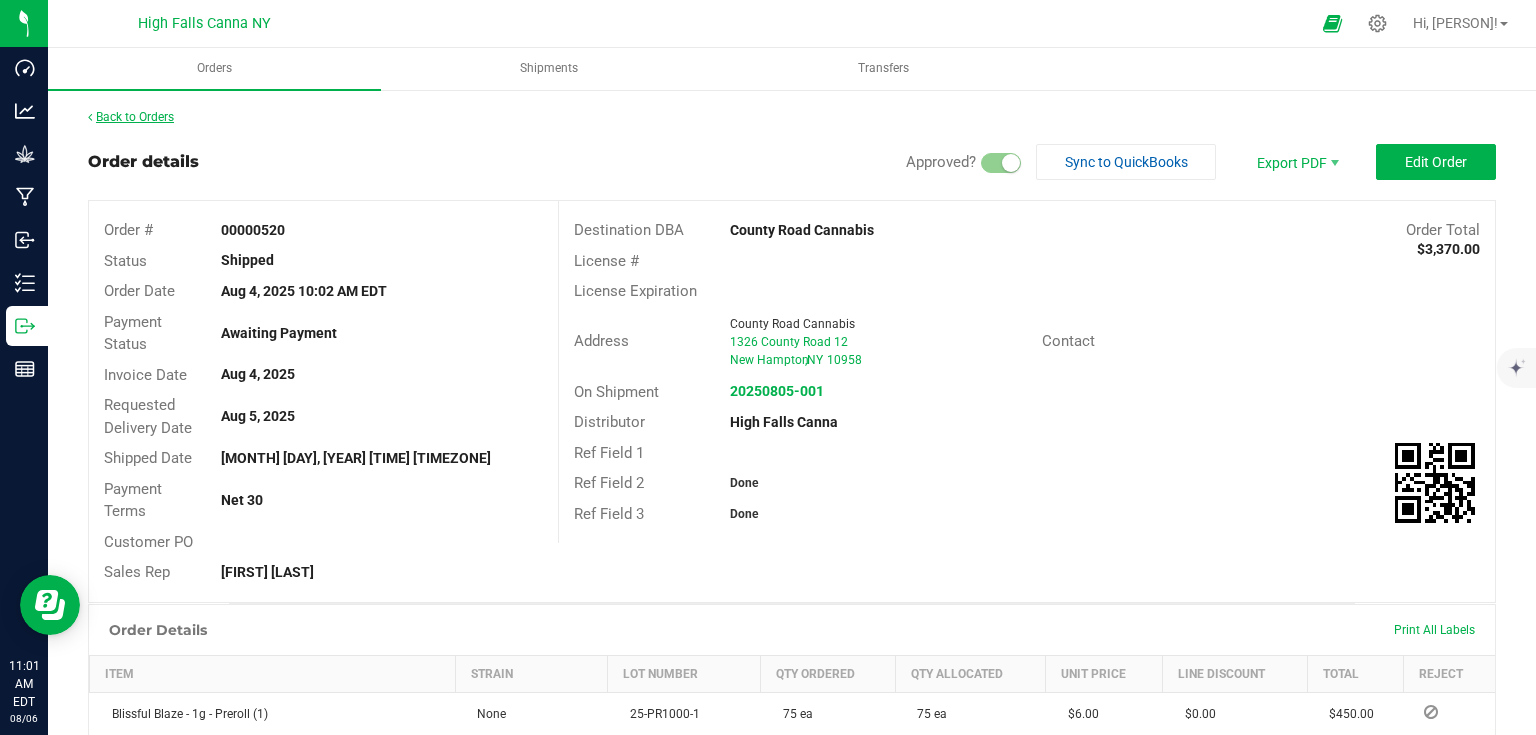 click on "Back to Orders" at bounding box center (131, 117) 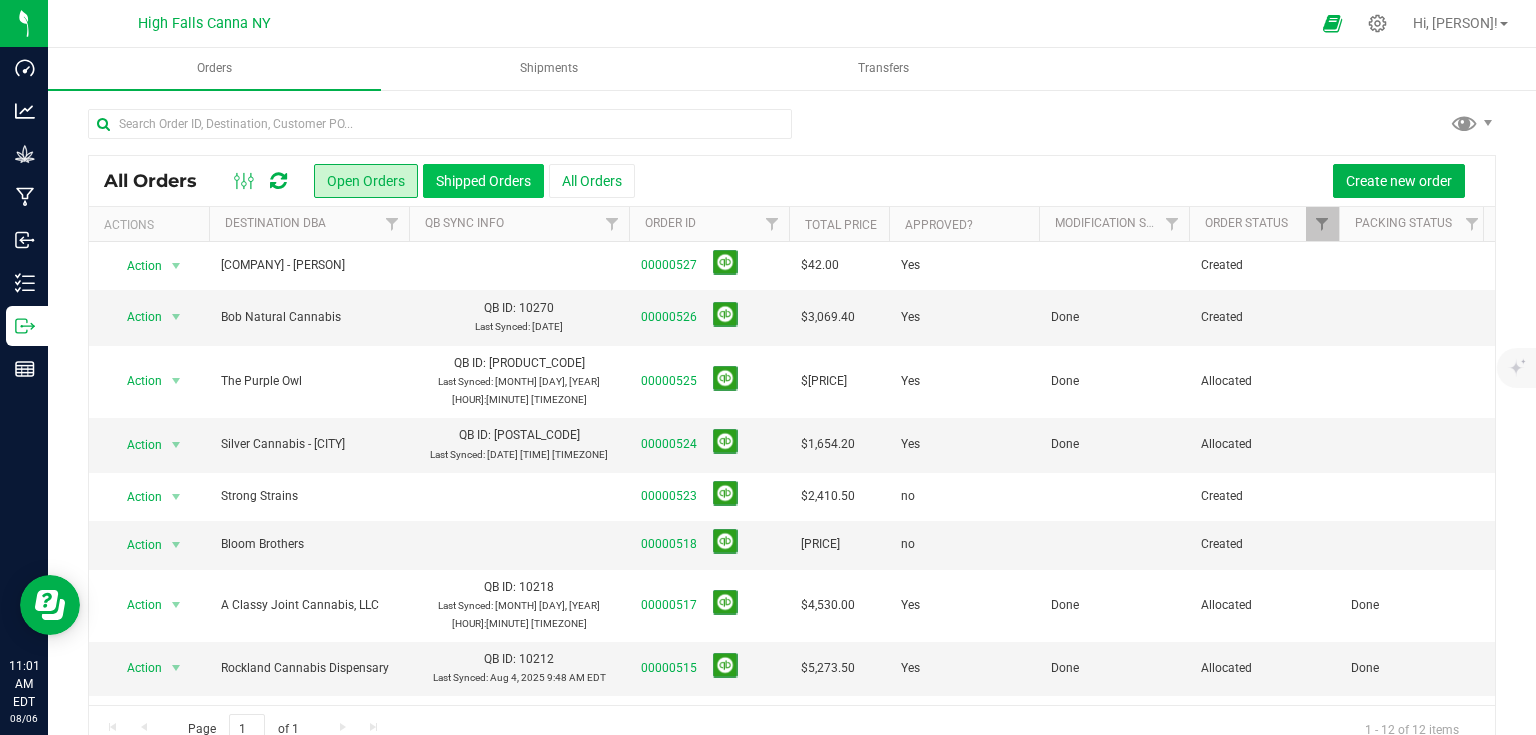 click on "Shipped Orders" at bounding box center [483, 181] 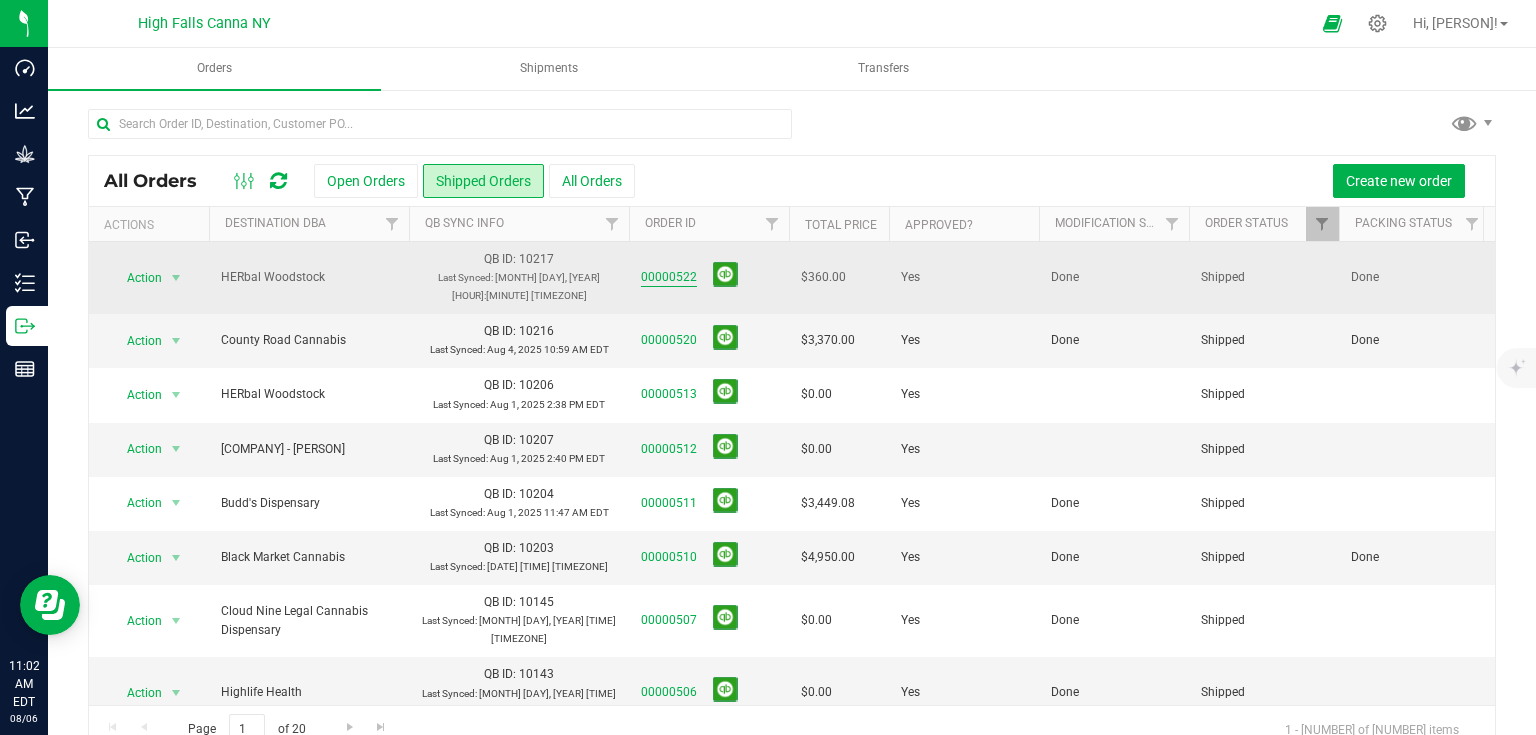 click on "00000522" at bounding box center [669, 277] 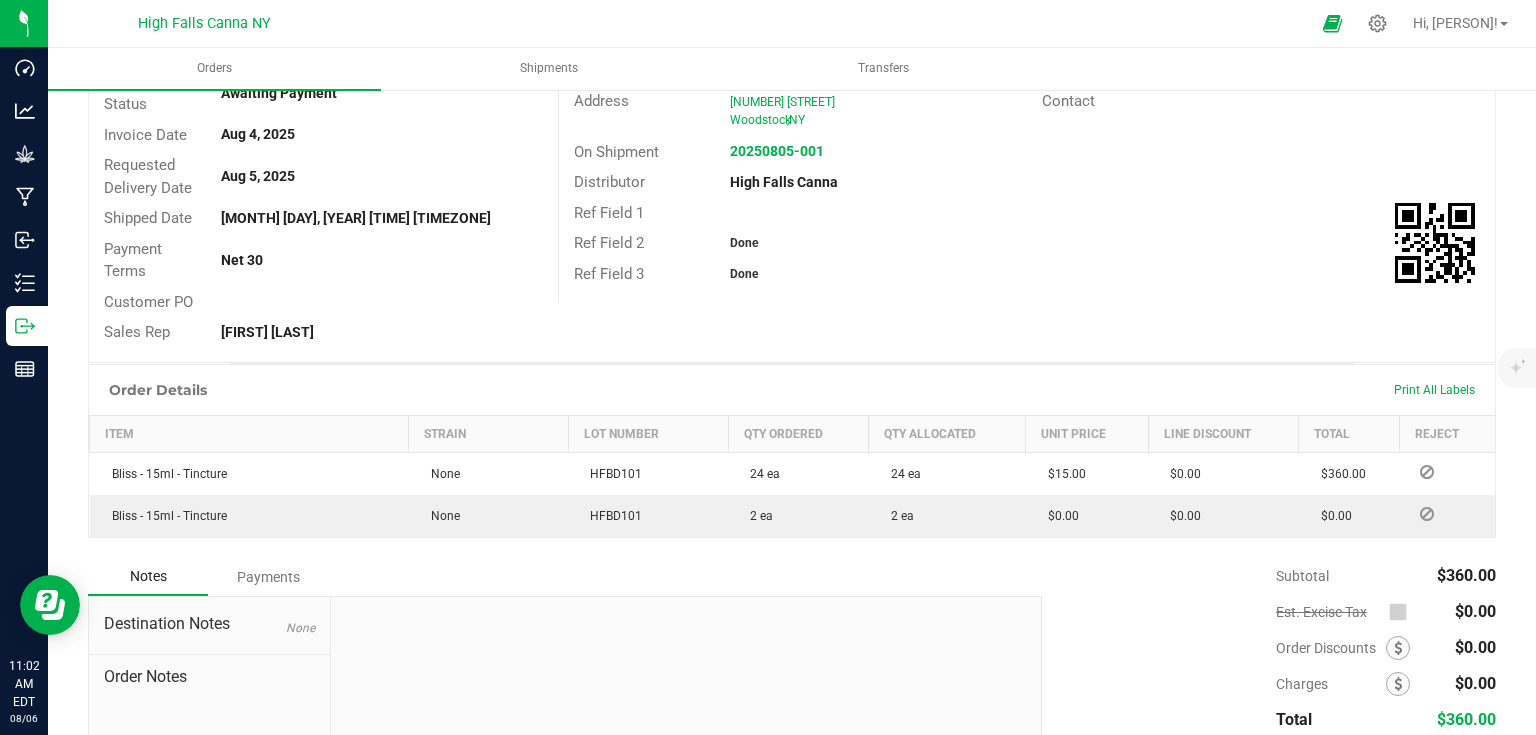 scroll, scrollTop: 0, scrollLeft: 0, axis: both 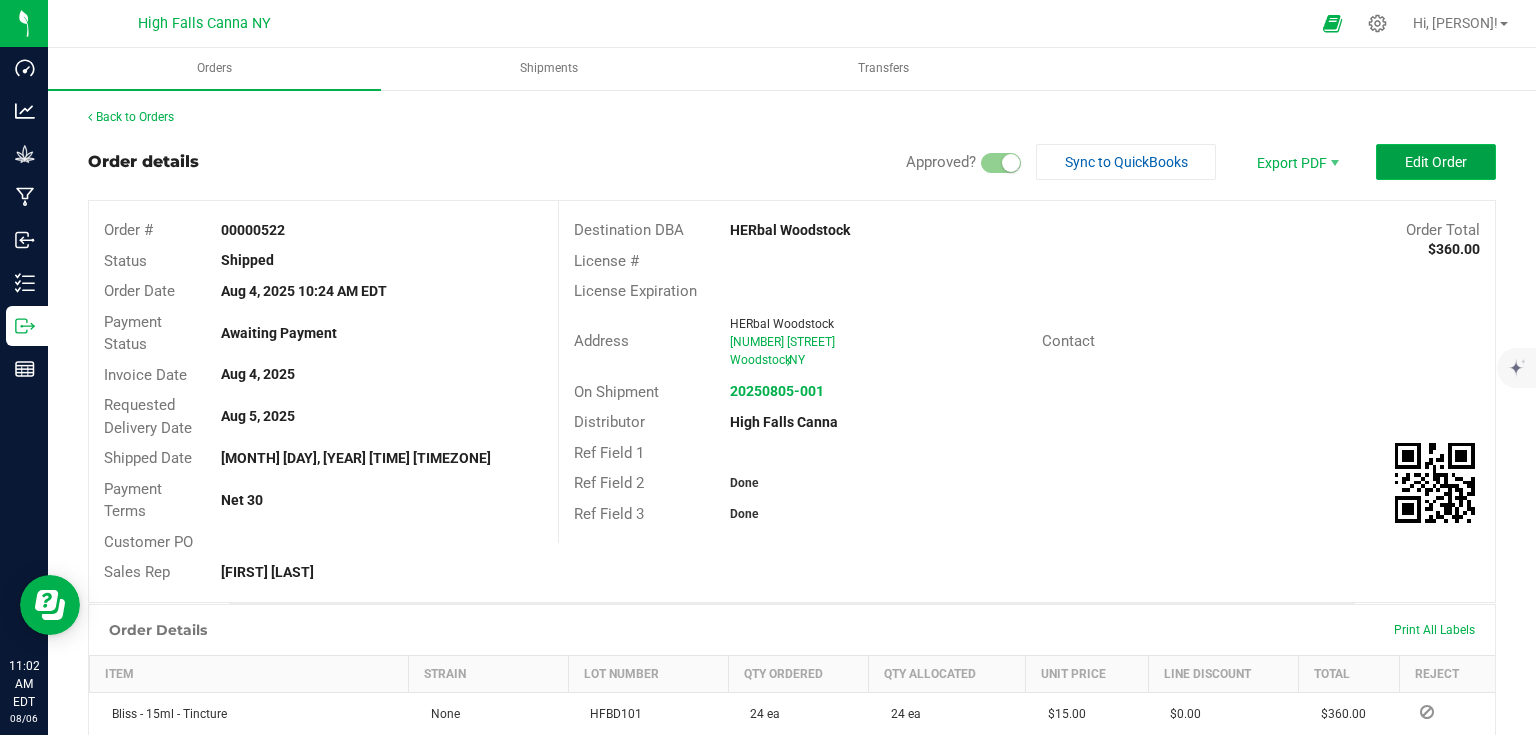 click on "Edit Order" at bounding box center [1436, 162] 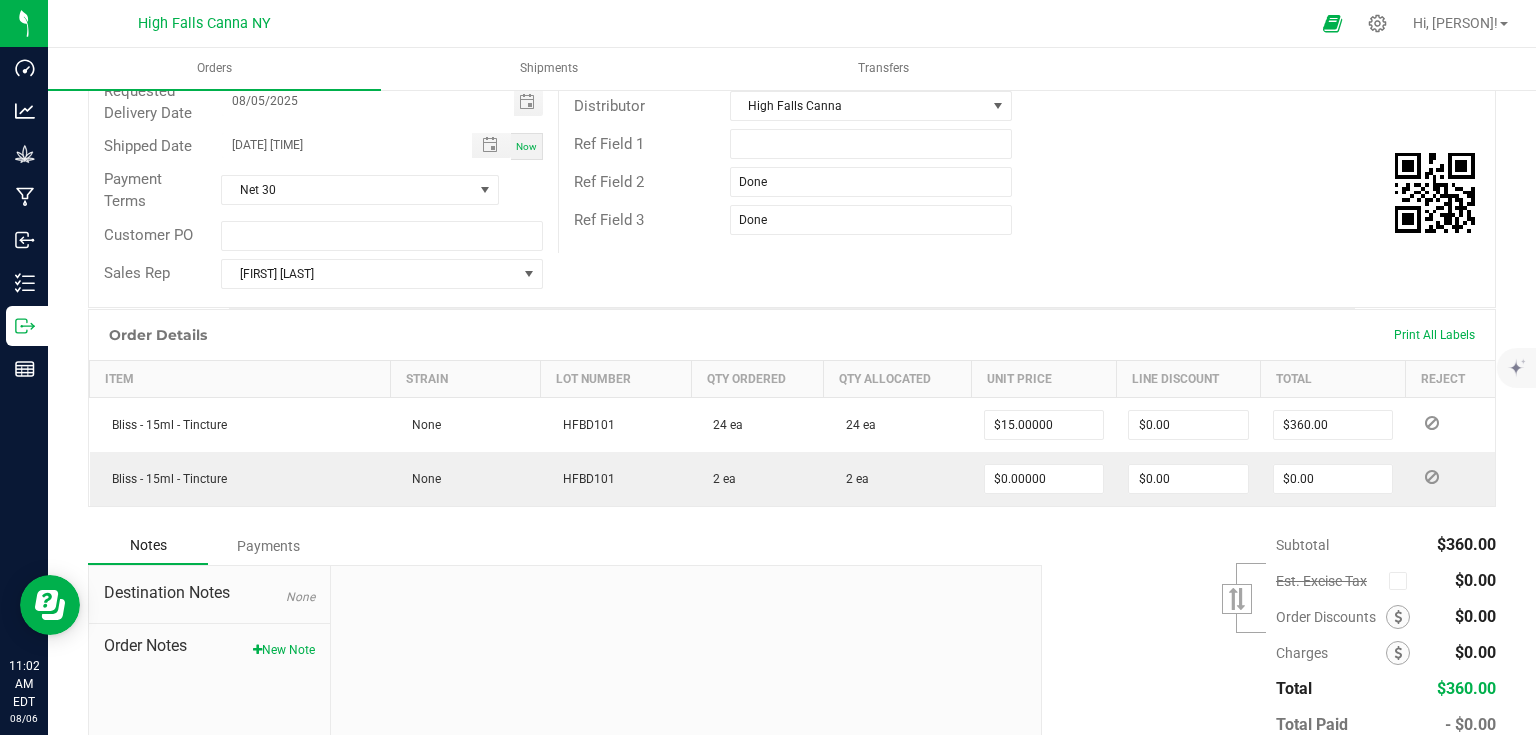 scroll, scrollTop: 0, scrollLeft: 0, axis: both 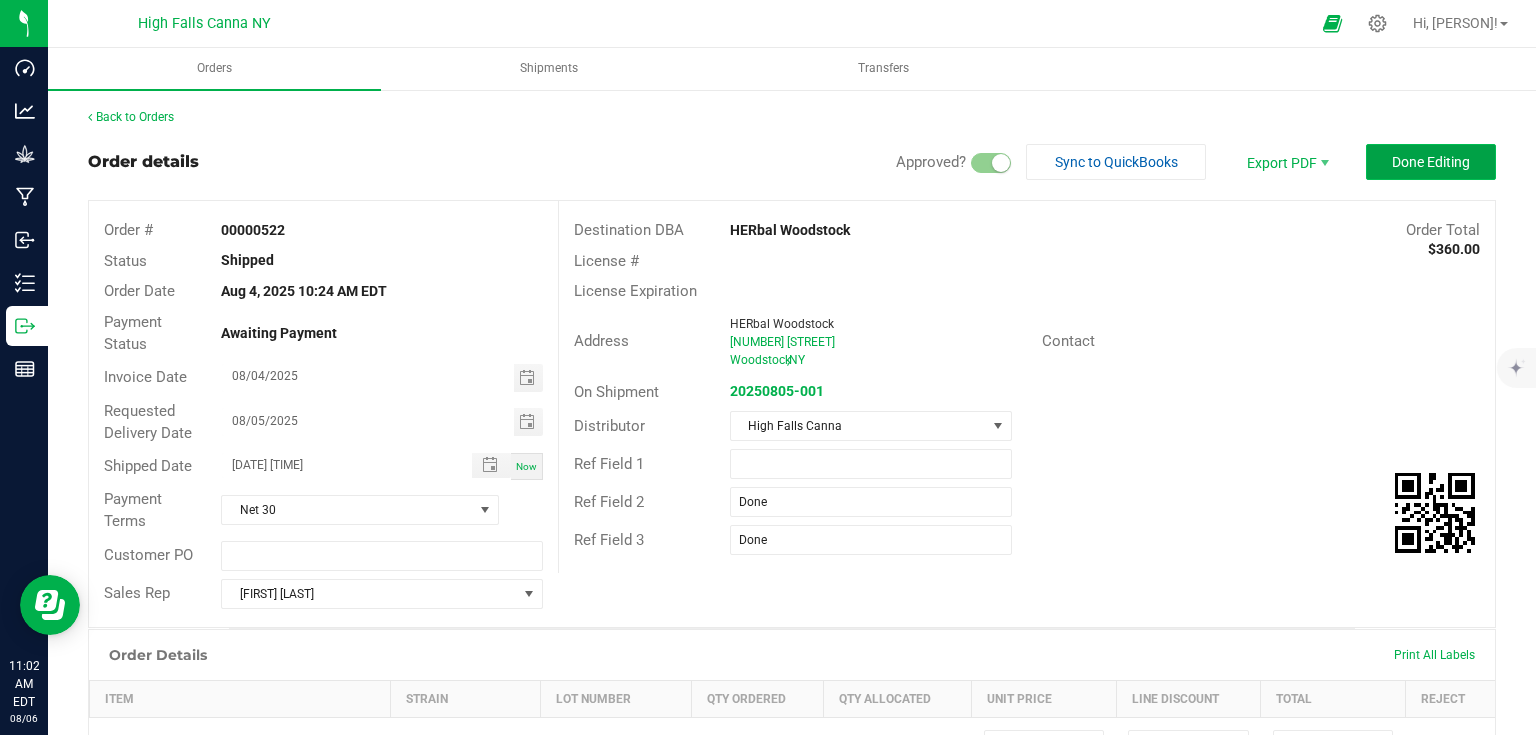 click on "Done Editing" at bounding box center [1431, 162] 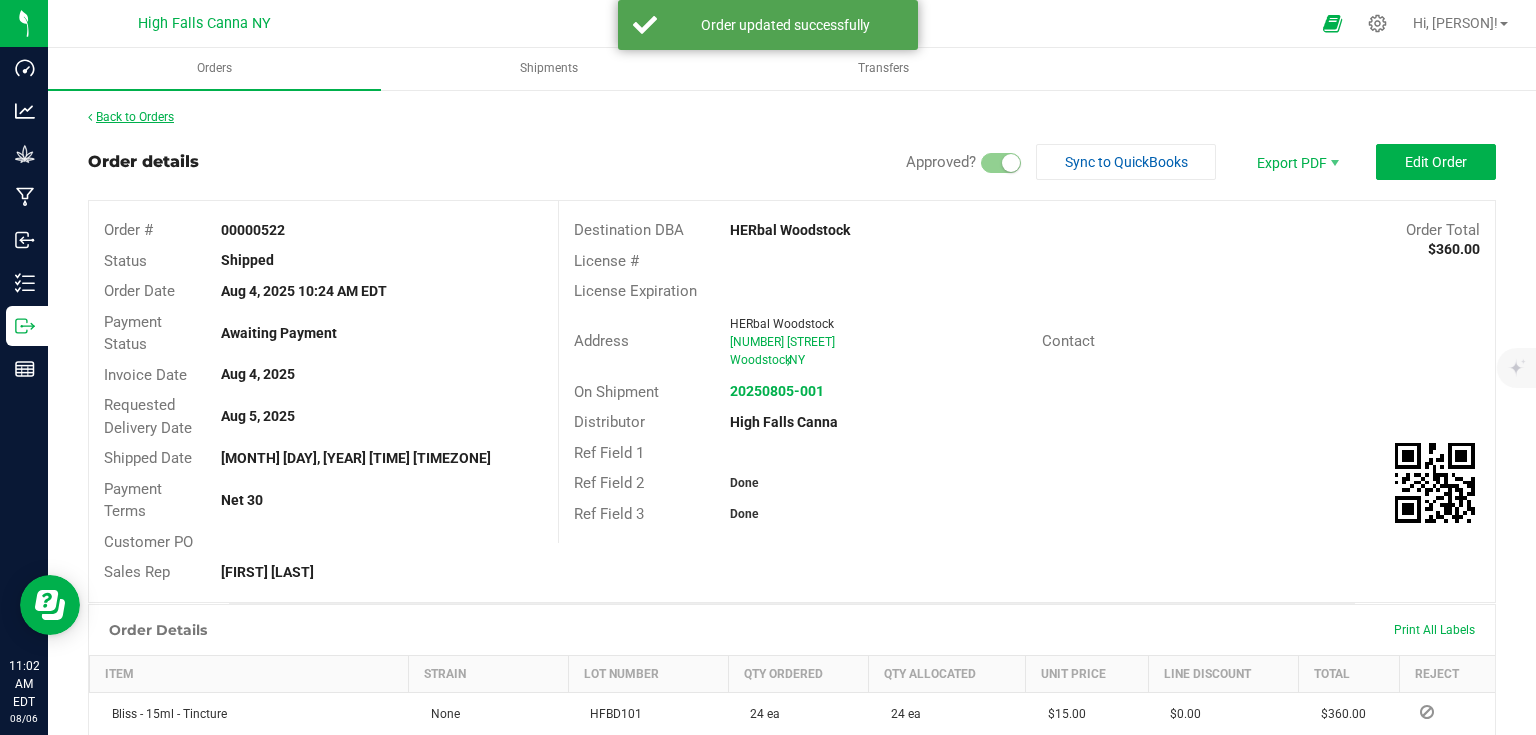 click on "Back to Orders" at bounding box center (131, 117) 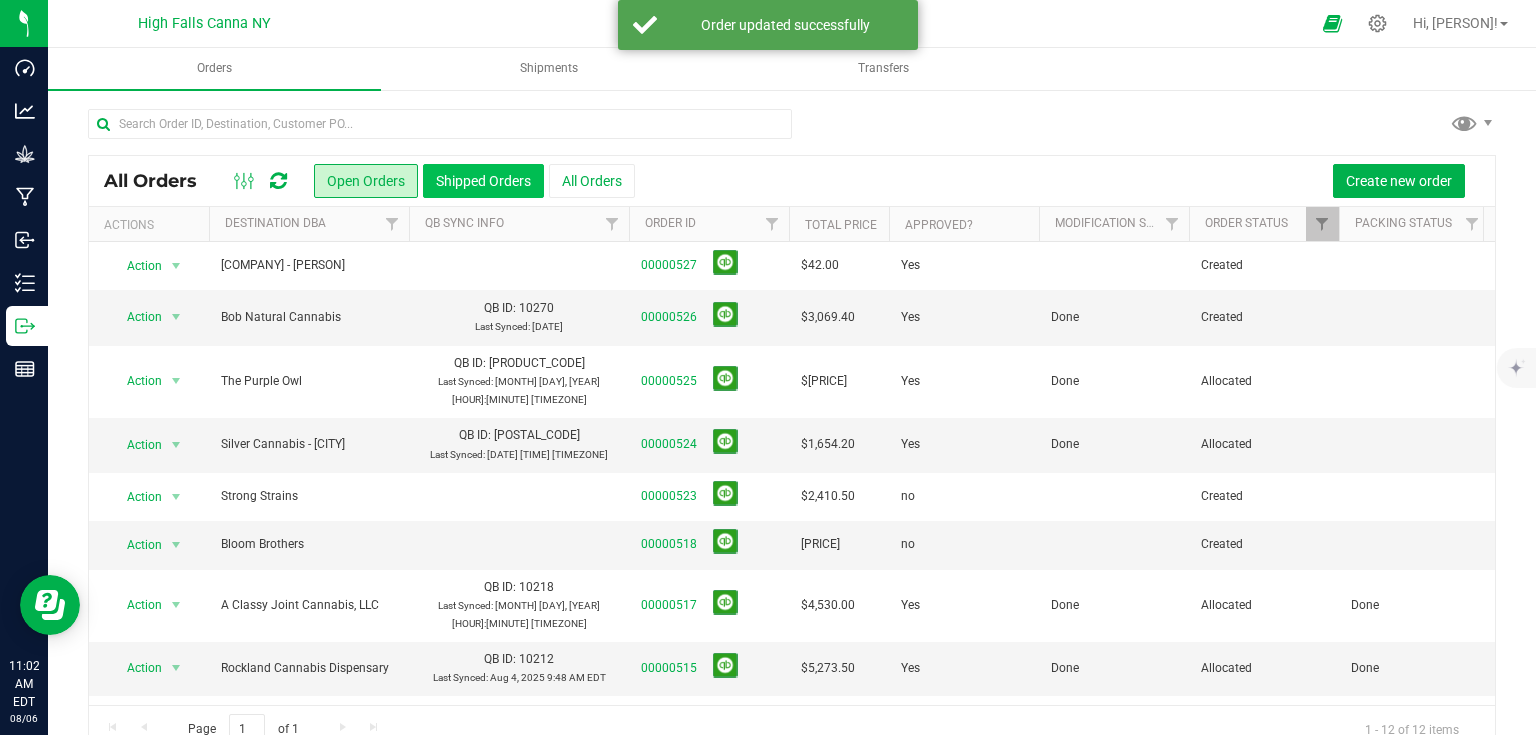 click on "Shipped Orders" at bounding box center [483, 181] 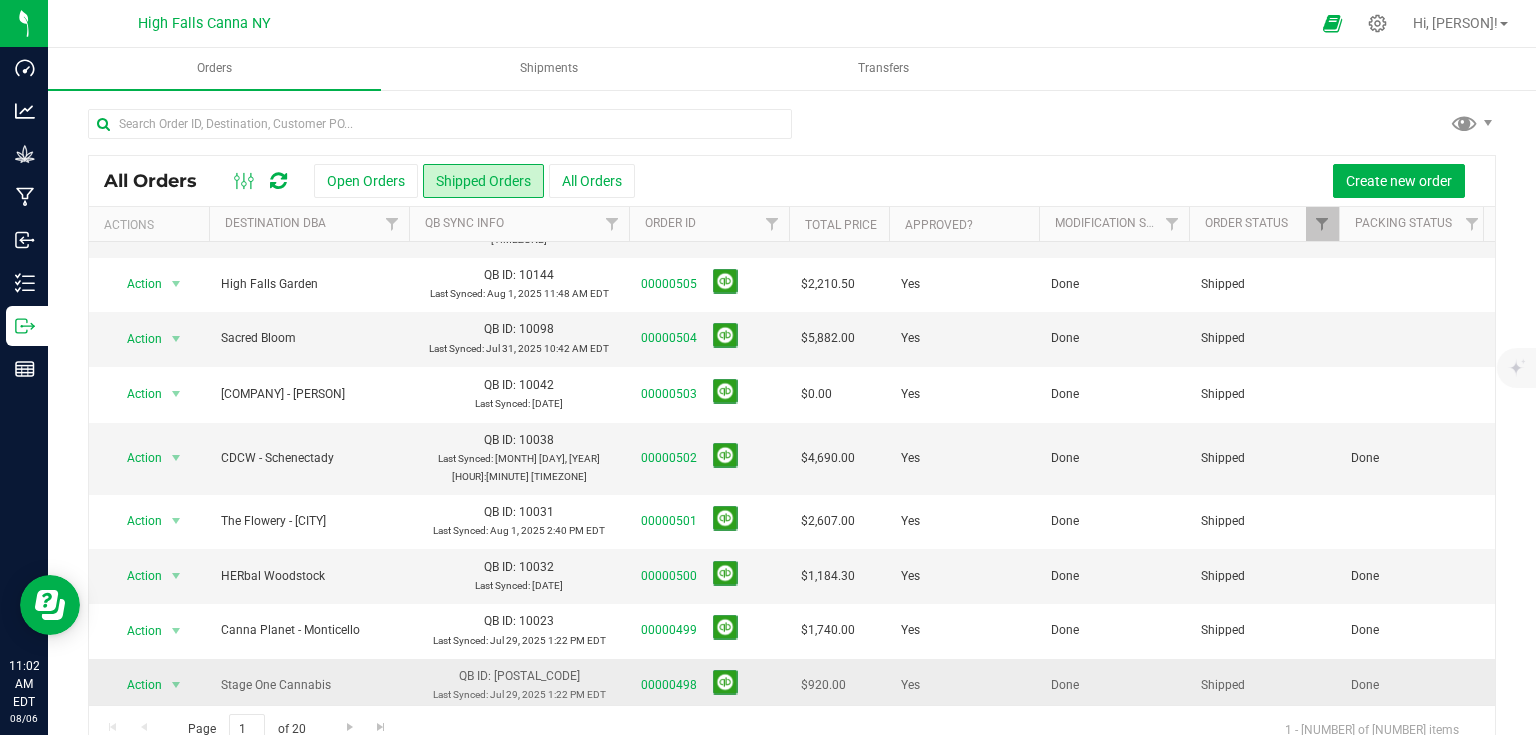 scroll, scrollTop: 480, scrollLeft: 0, axis: vertical 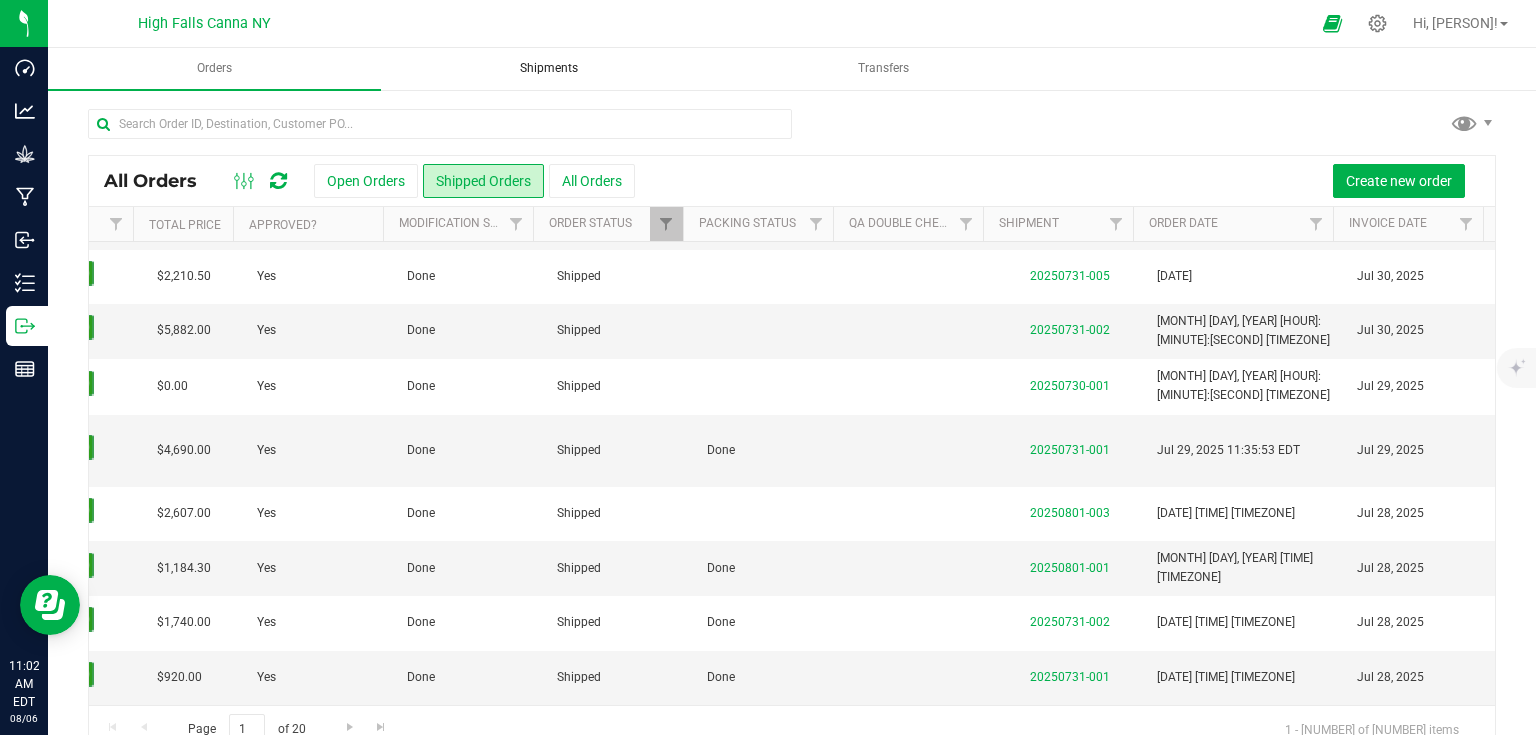 click on "Shipments" at bounding box center [549, 68] 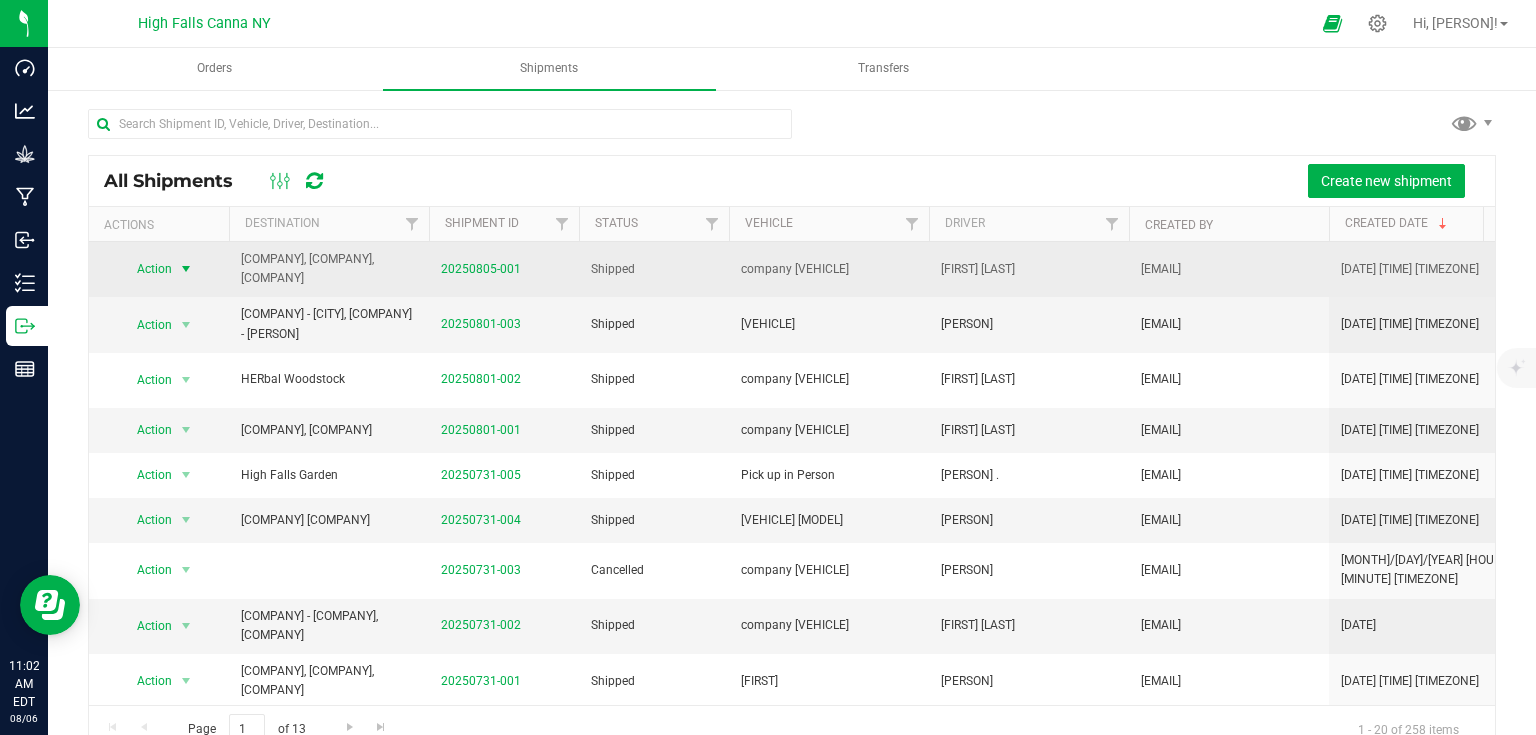 click at bounding box center (186, 269) 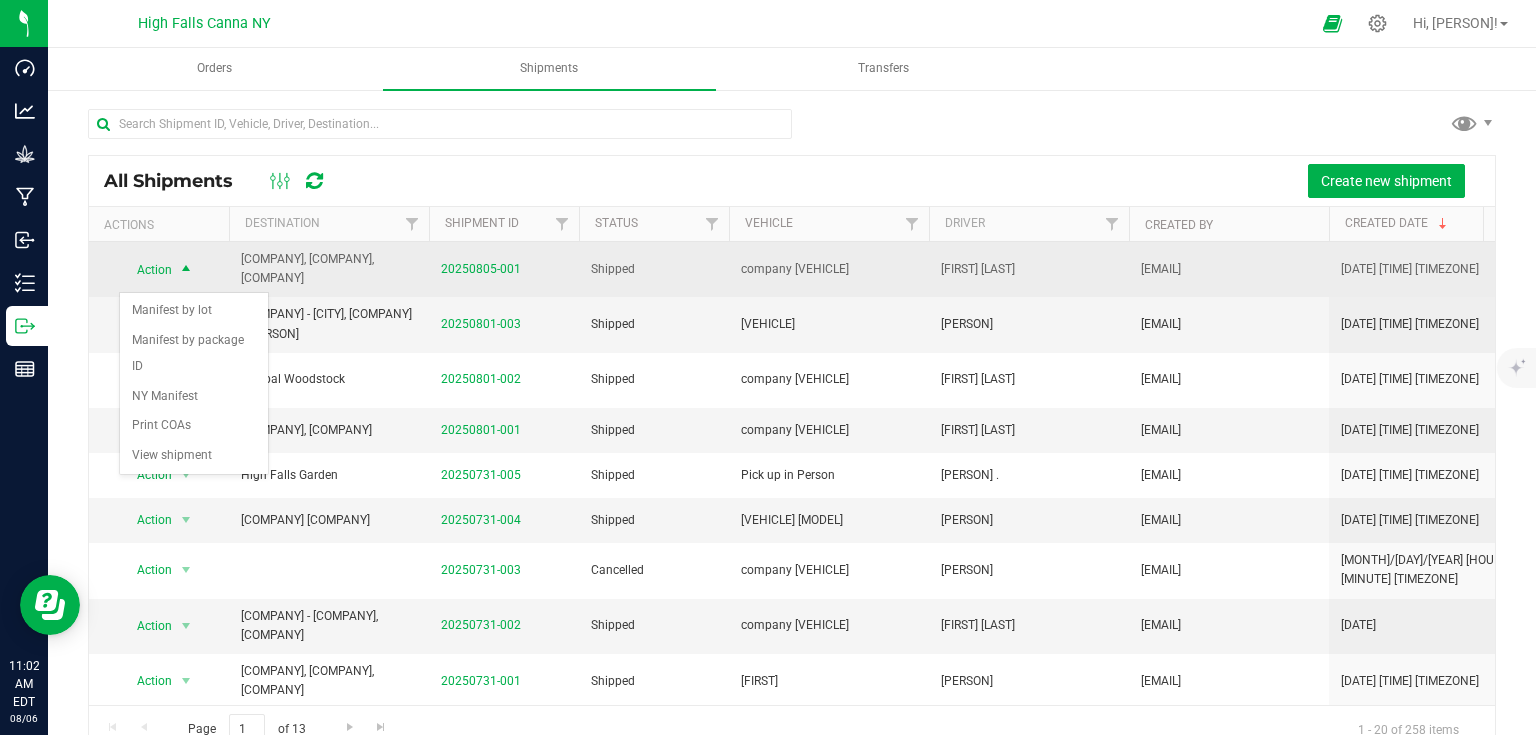 click at bounding box center [186, 270] 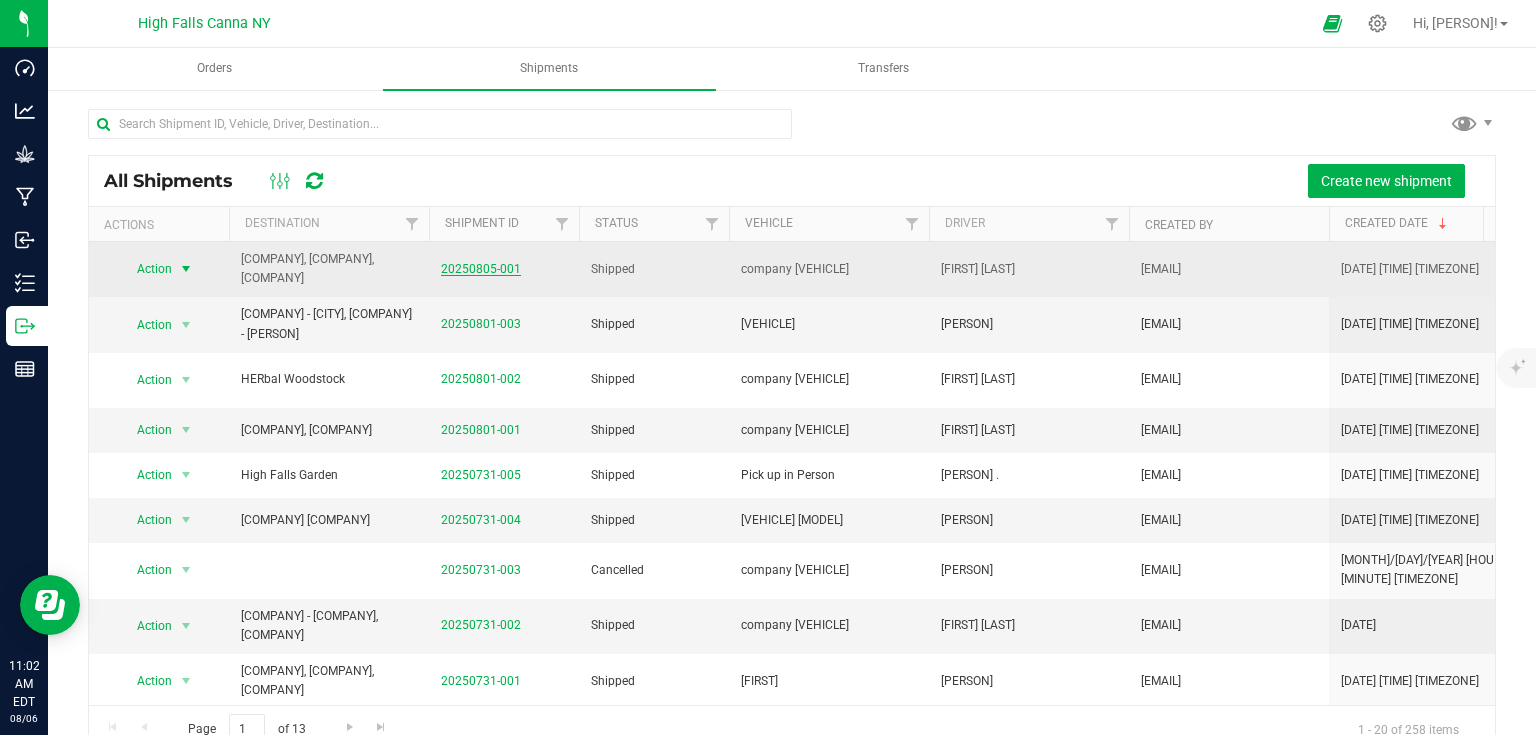 click on "20250805-001" at bounding box center (481, 269) 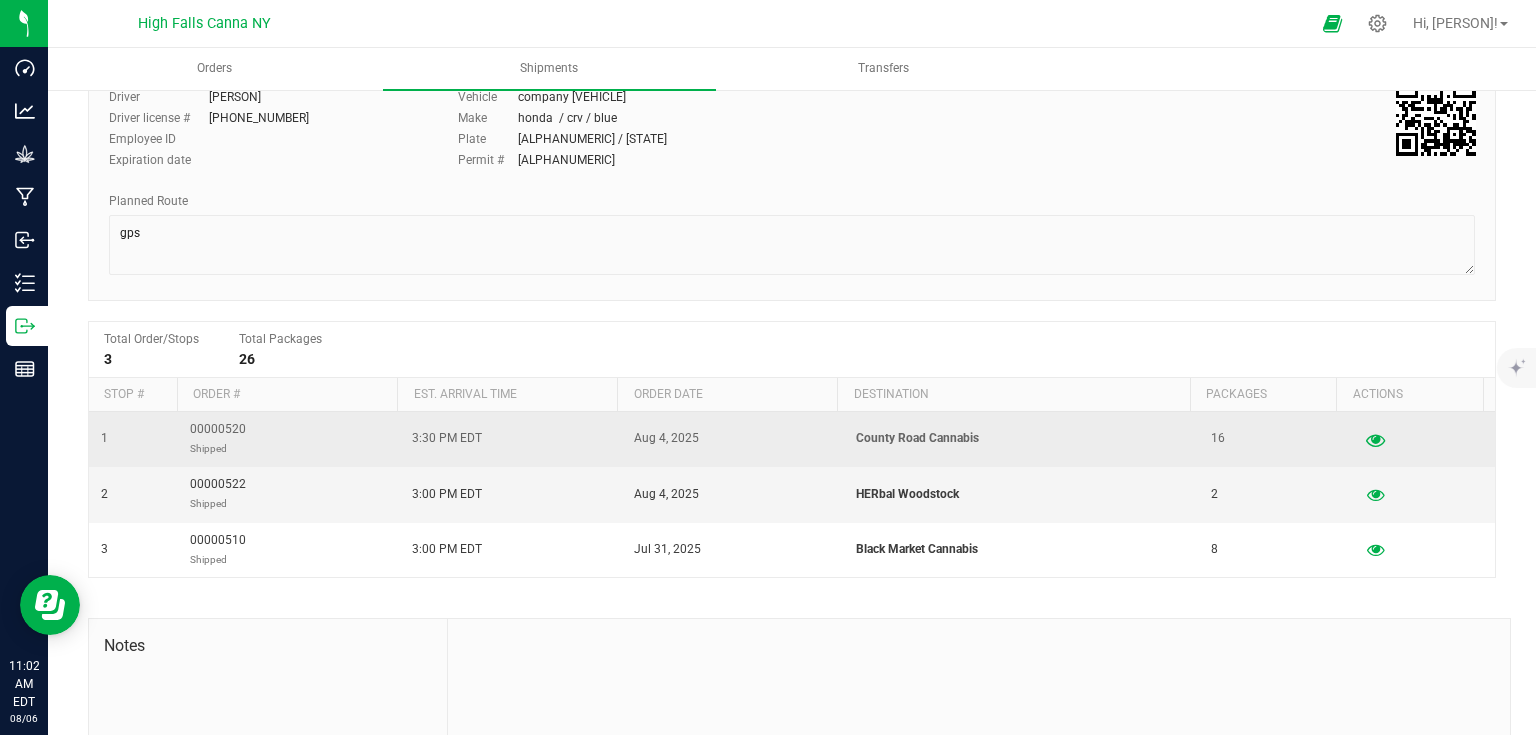 click at bounding box center (1375, 439) 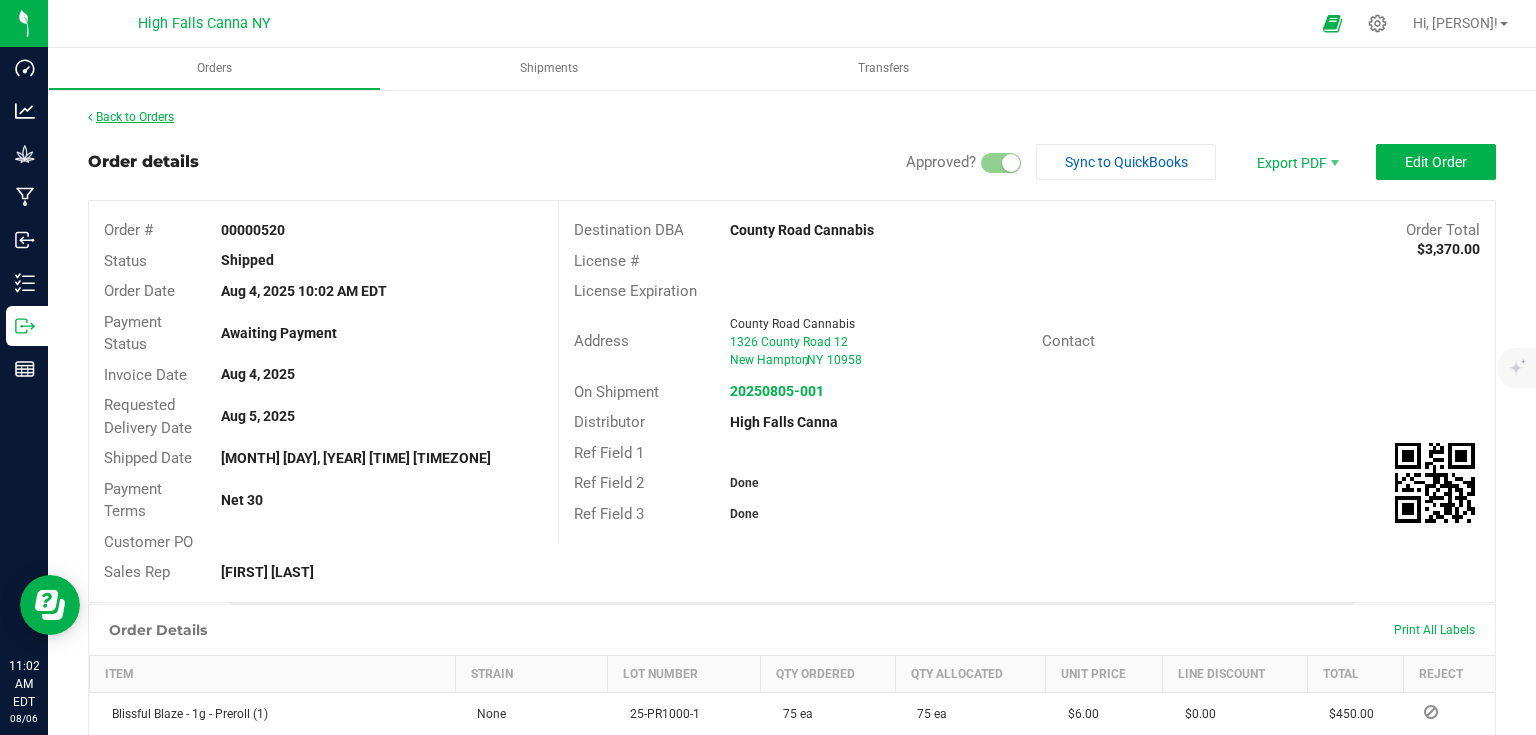 click on "Back to Orders" at bounding box center [131, 117] 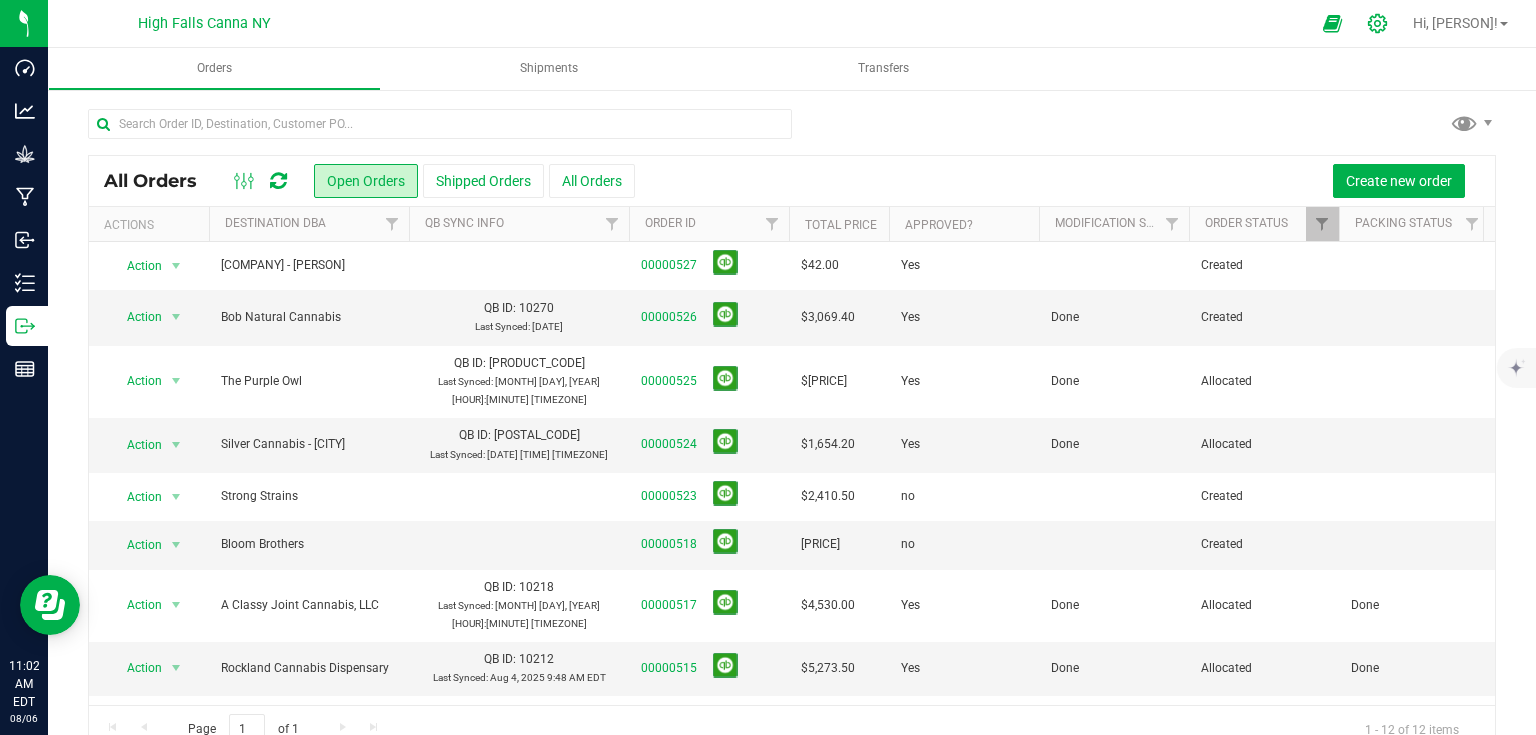 click at bounding box center [1378, 23] 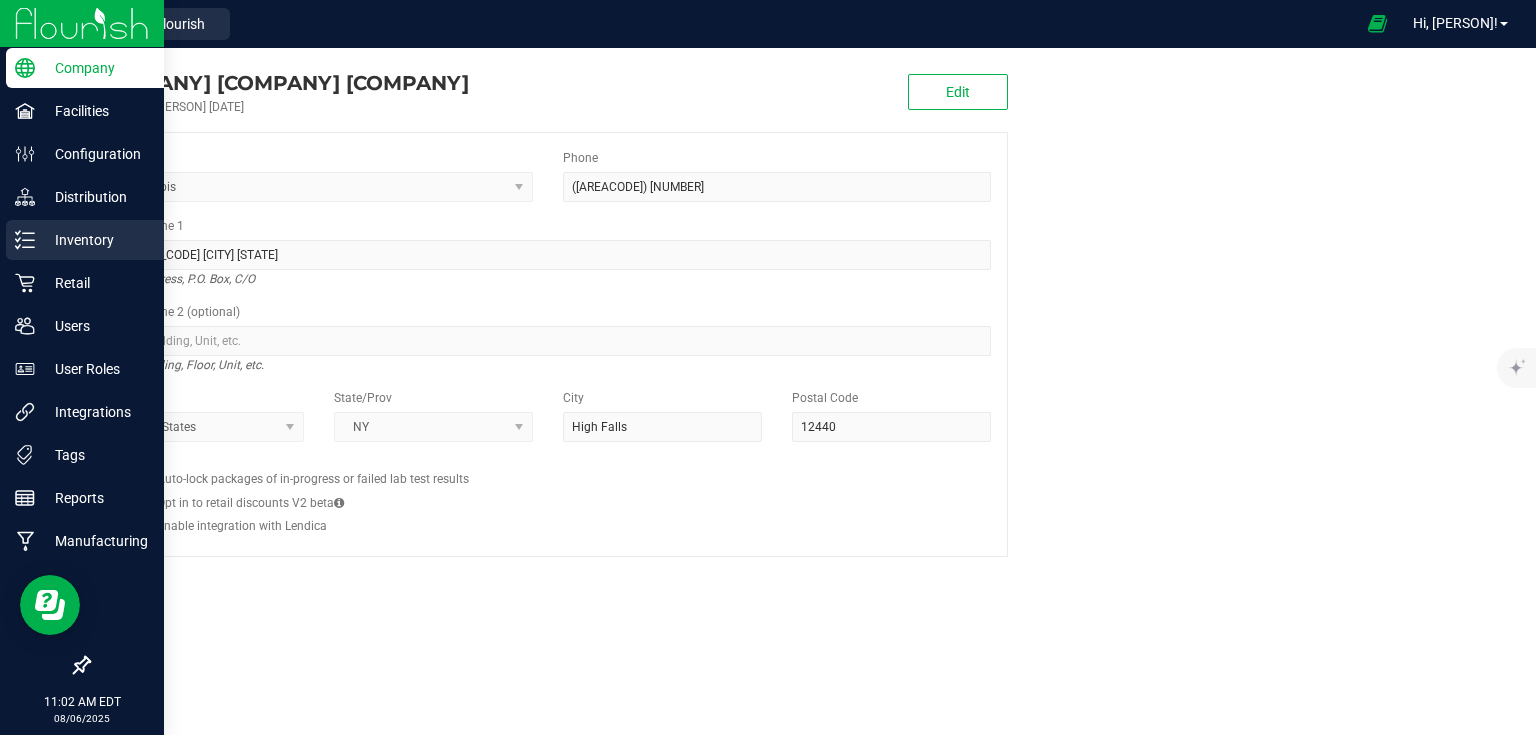 click on "Inventory" at bounding box center (95, 240) 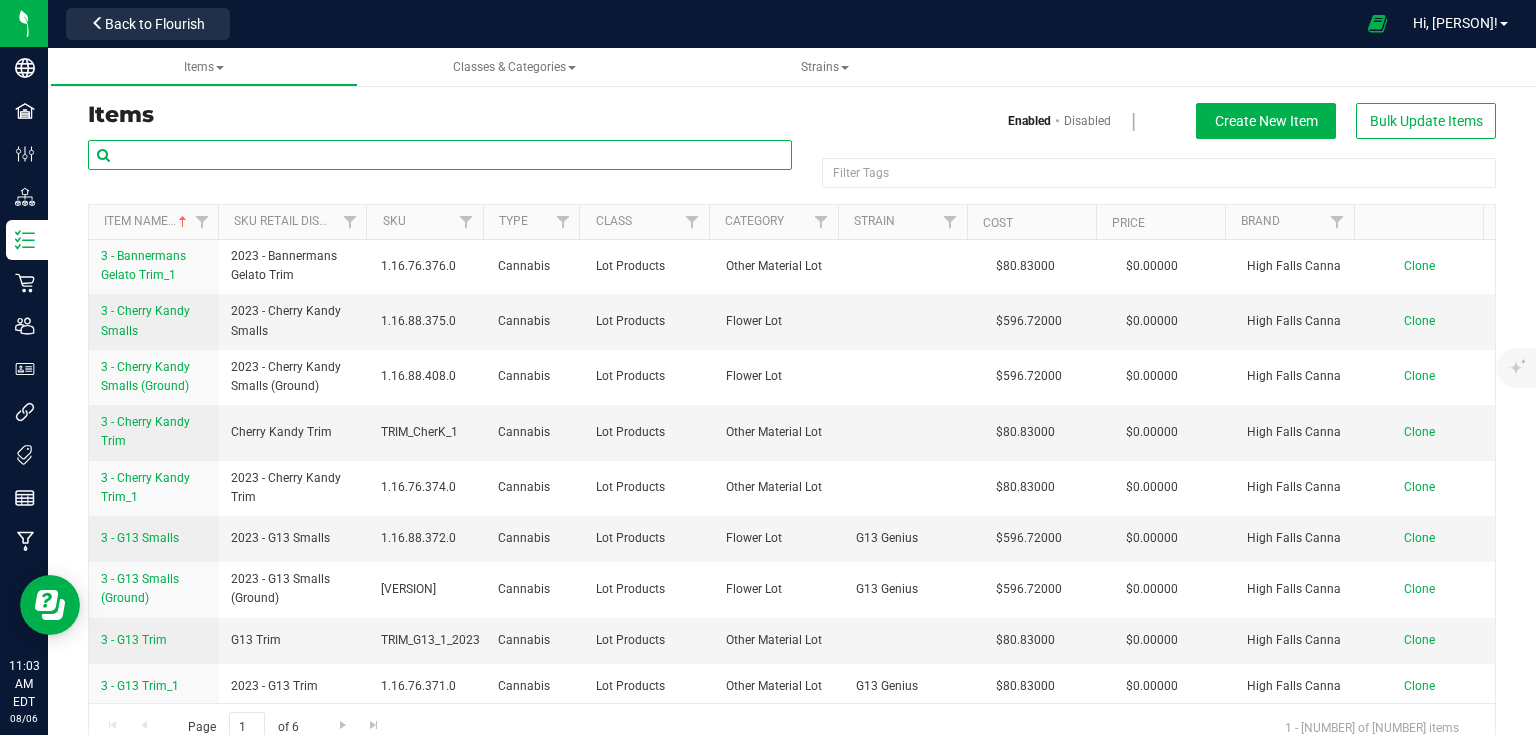 click at bounding box center (440, 155) 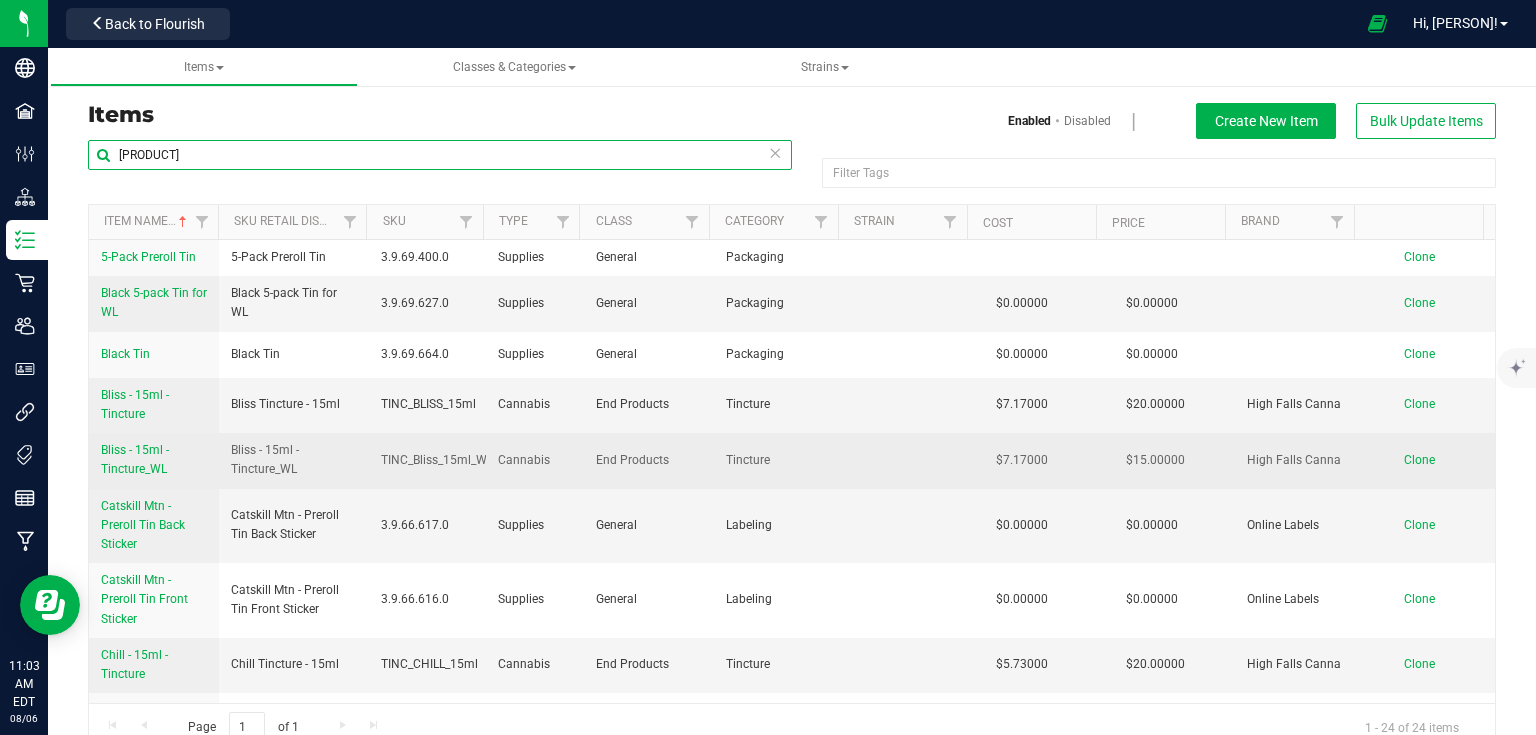 scroll, scrollTop: 240, scrollLeft: 0, axis: vertical 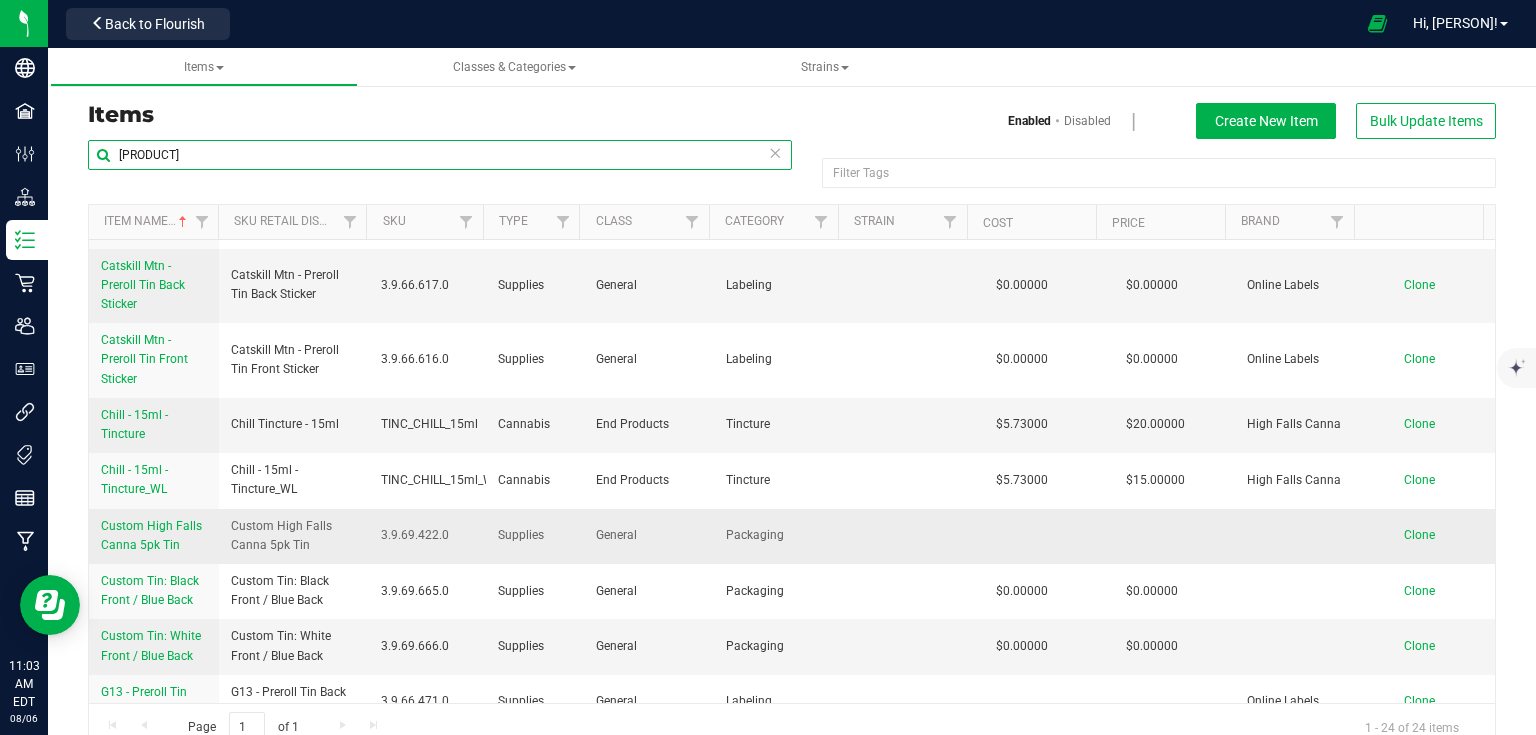 type on "[PRODUCT]" 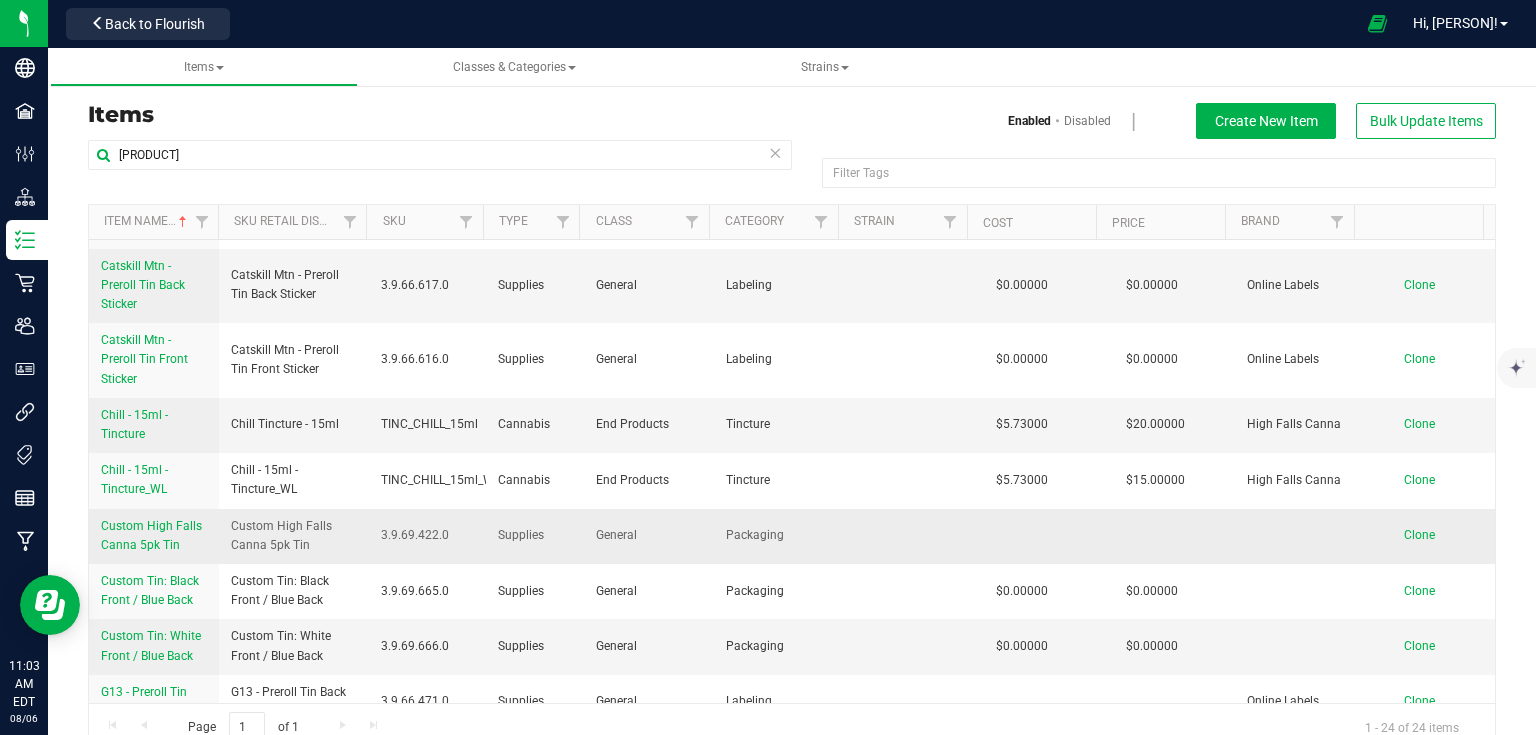 click on "Custom High Falls Canna 5pk Tin" at bounding box center (151, 535) 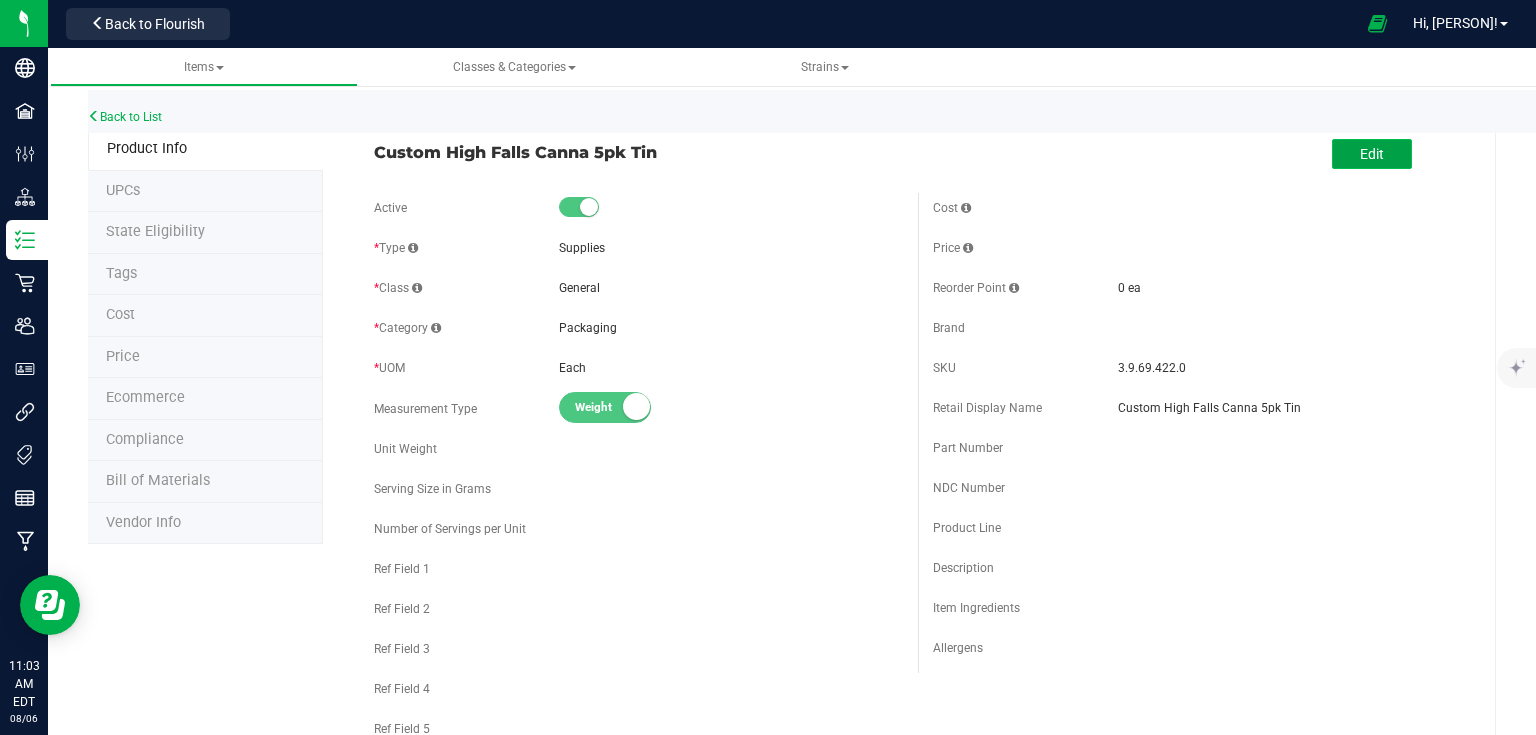 click on "Edit" at bounding box center (1372, 154) 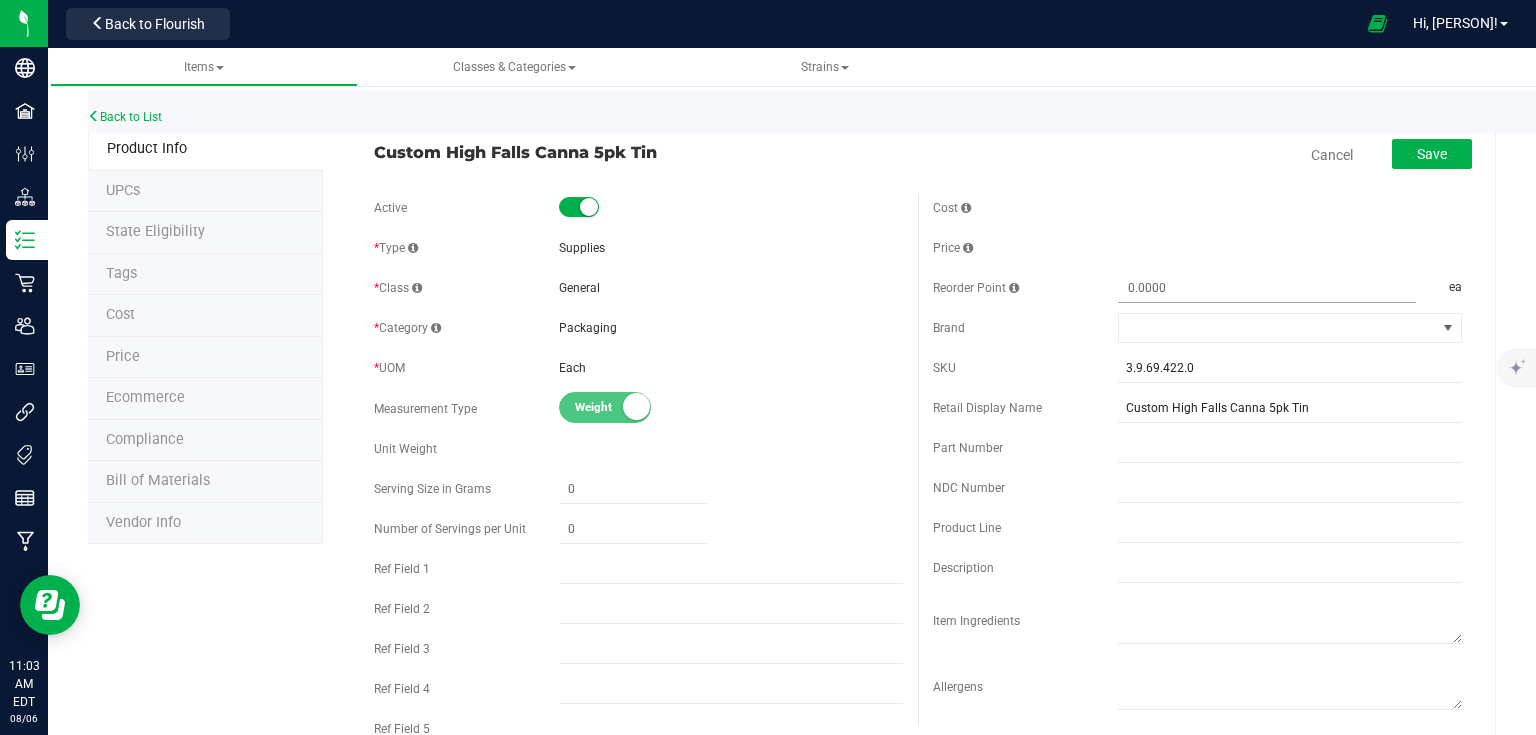 click at bounding box center (1267, 288) 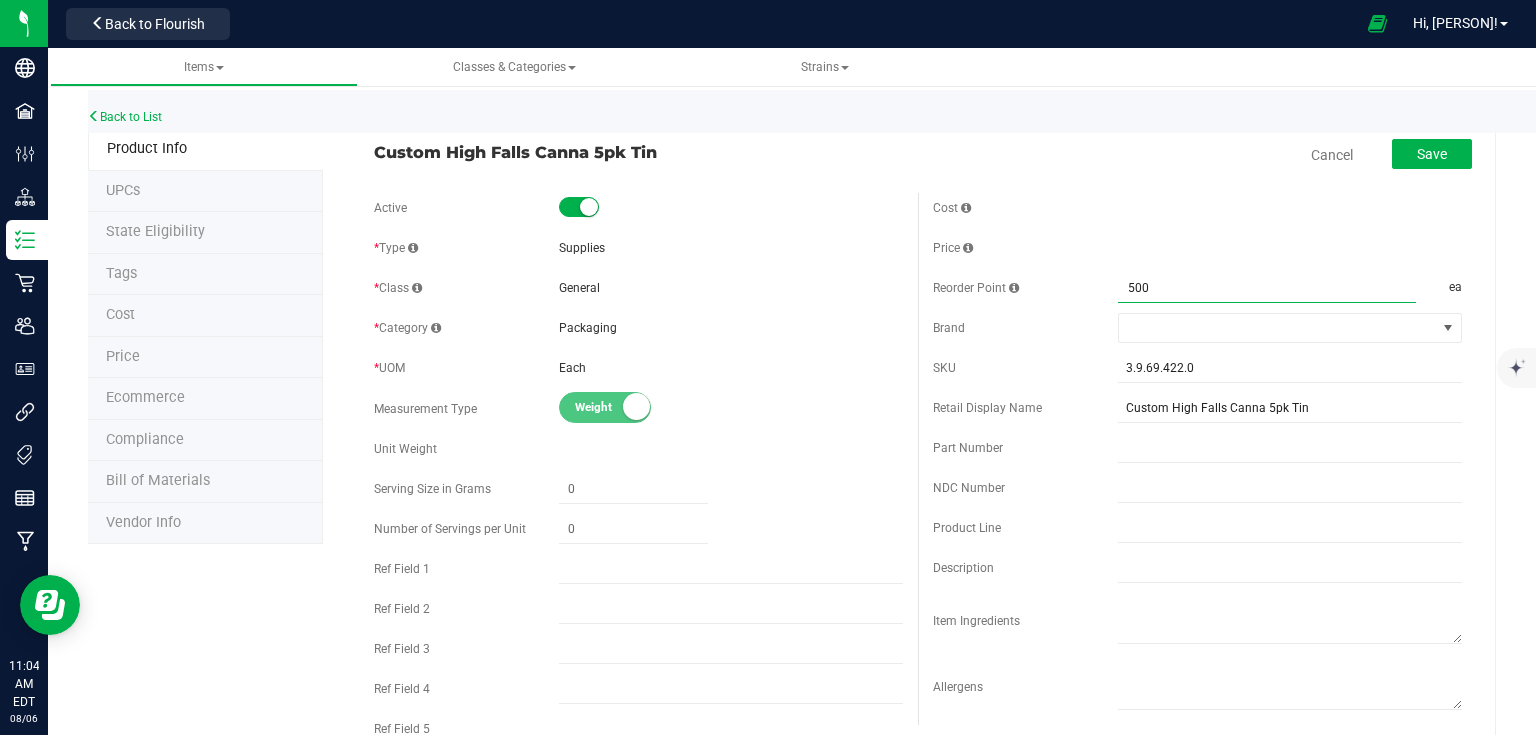 type on "5000" 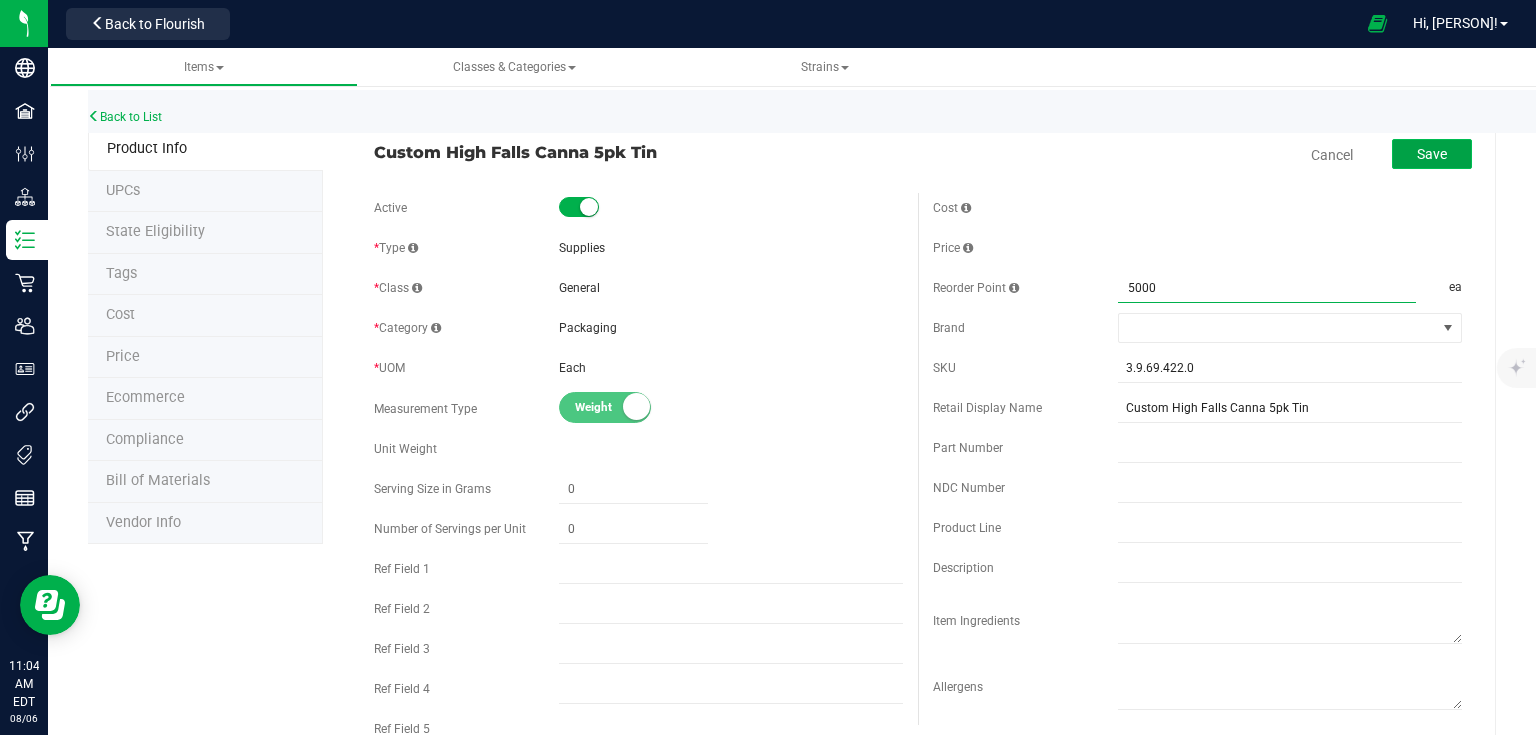 type on "[QUANTITY]" 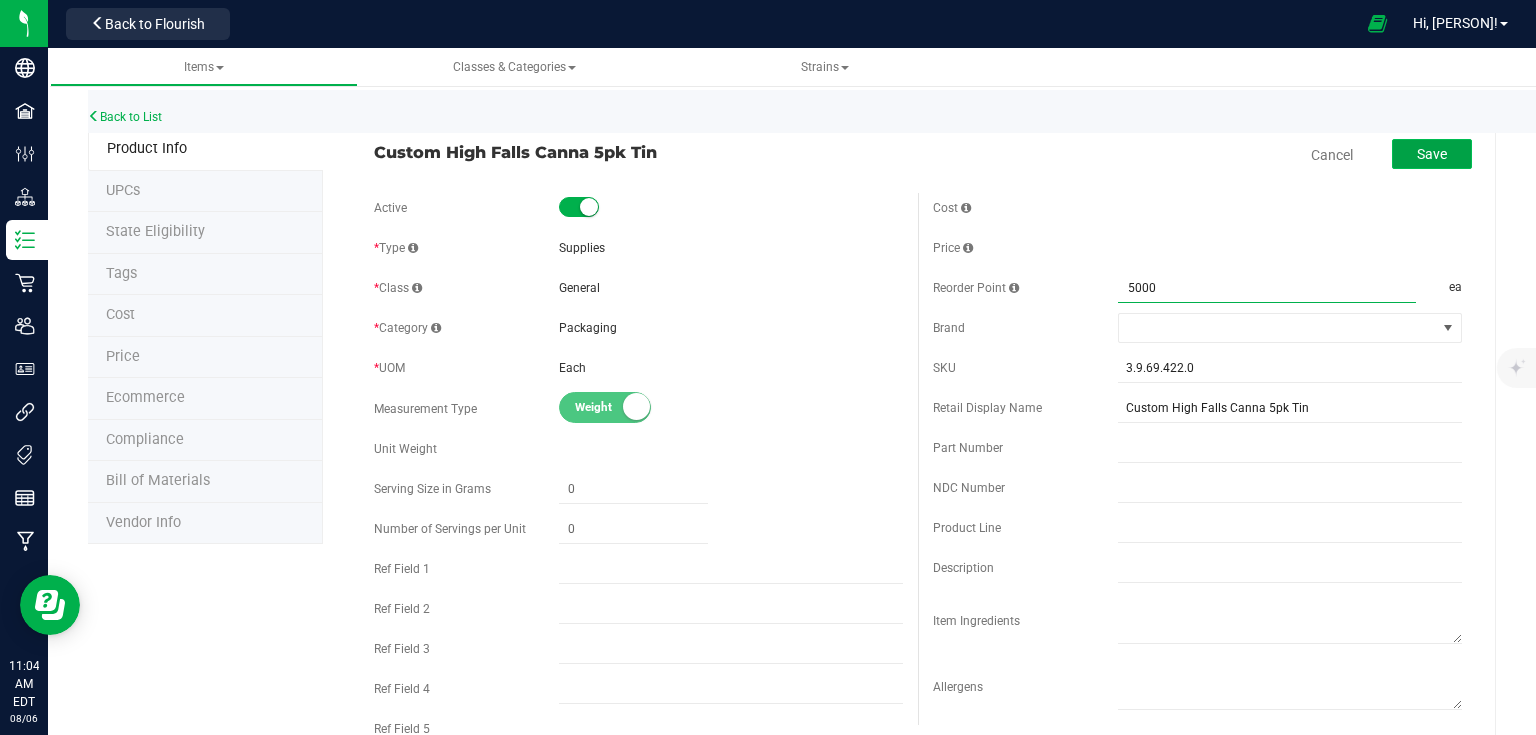 click on "Save" at bounding box center (1432, 154) 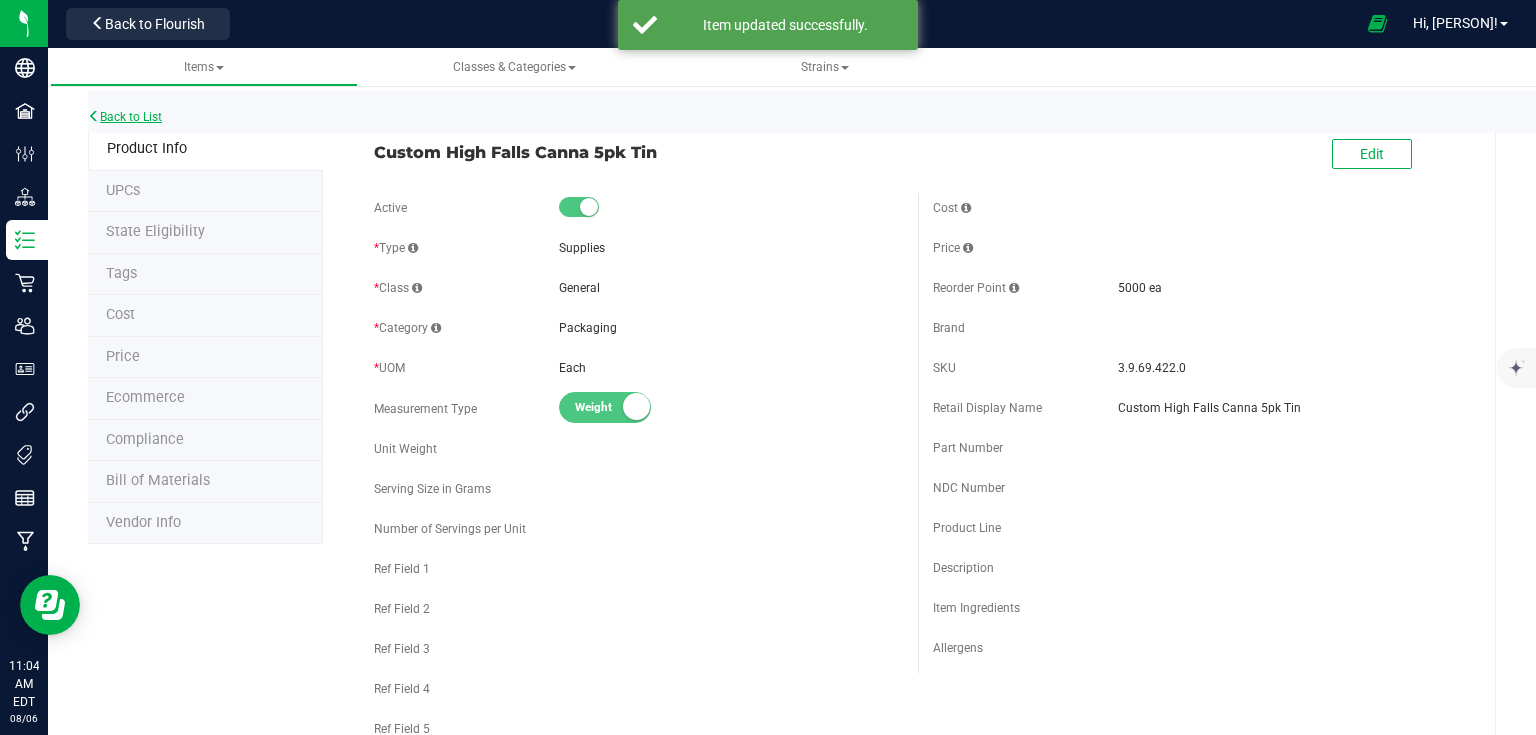 click on "Back to List" at bounding box center (125, 117) 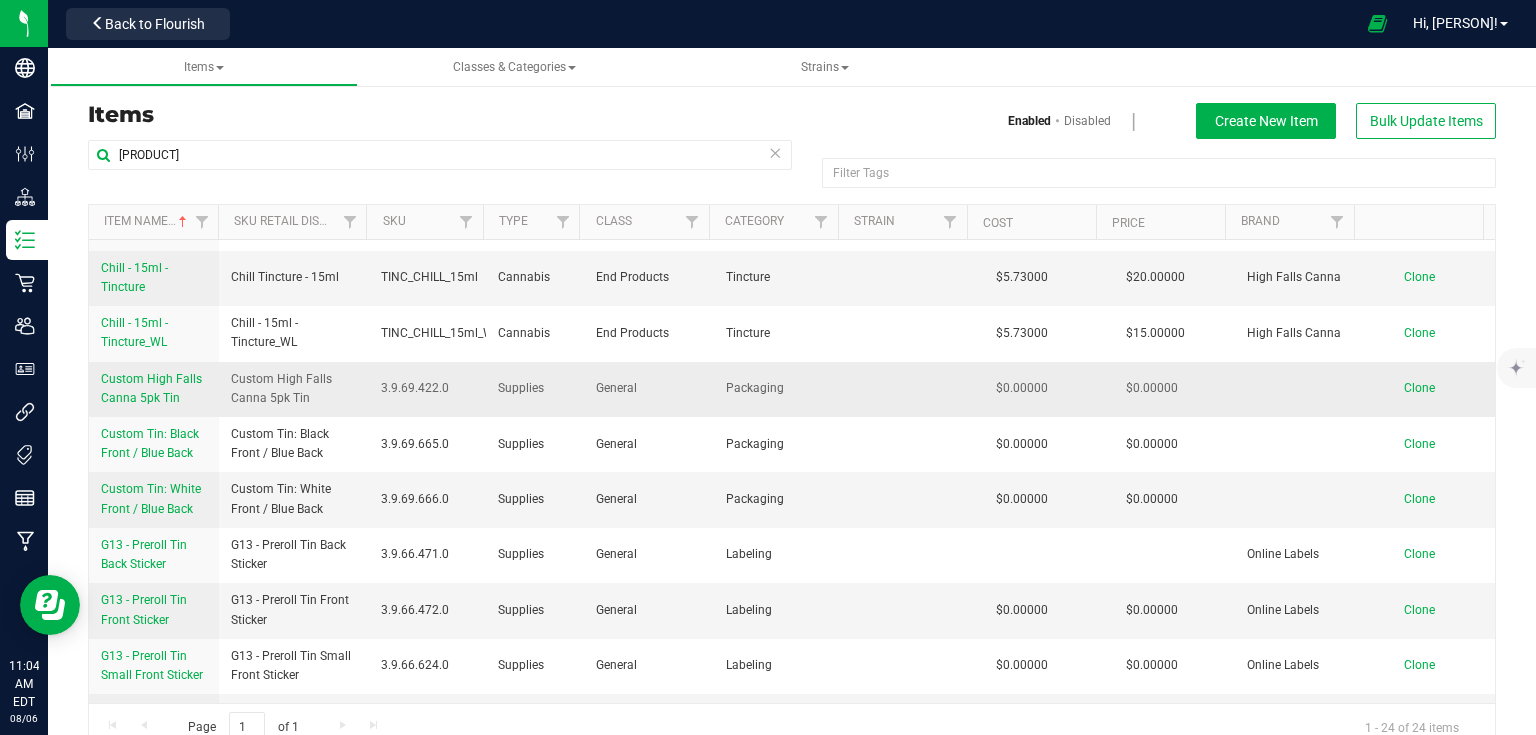 scroll, scrollTop: 400, scrollLeft: 0, axis: vertical 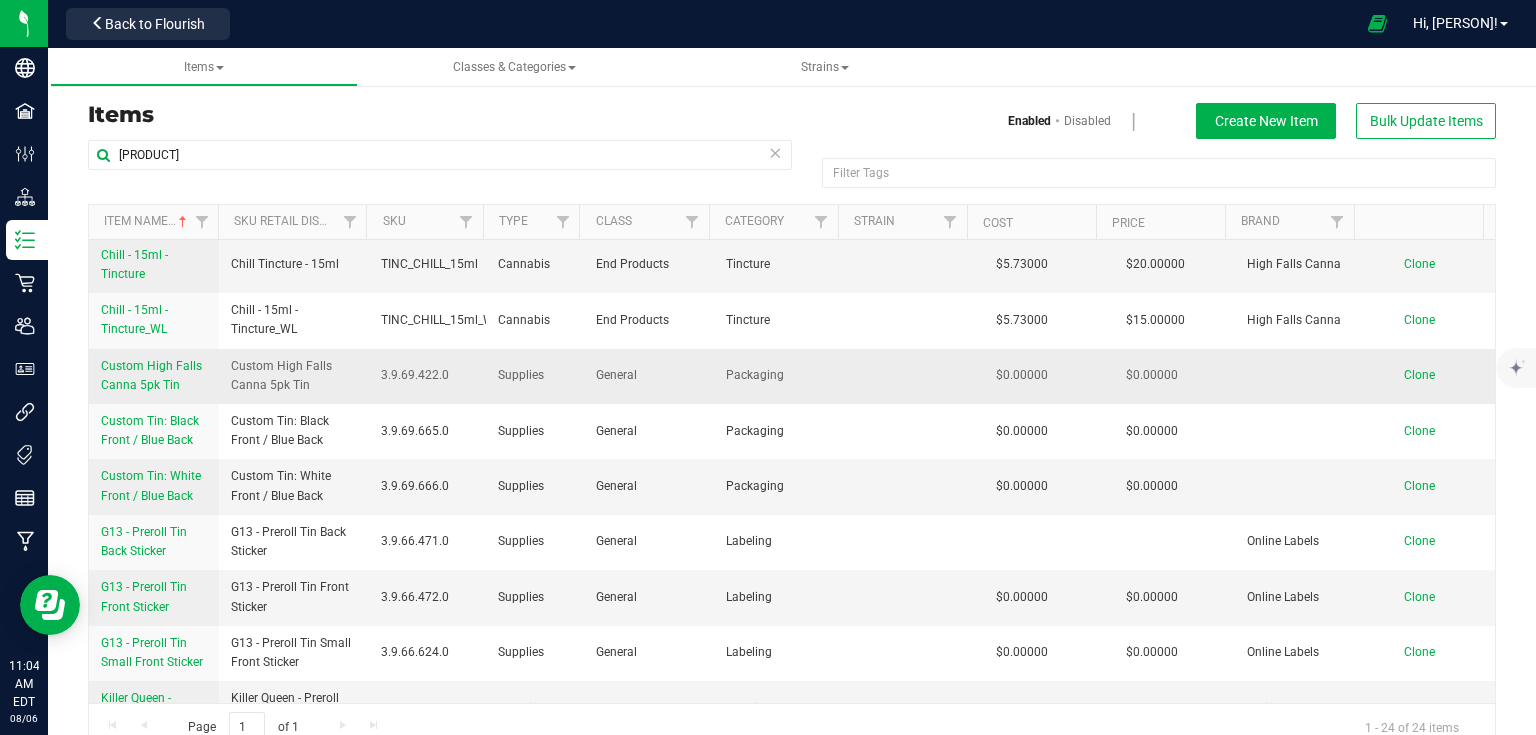 drag, startPoint x: 100, startPoint y: 359, endPoint x: 200, endPoint y: 393, distance: 105.62197 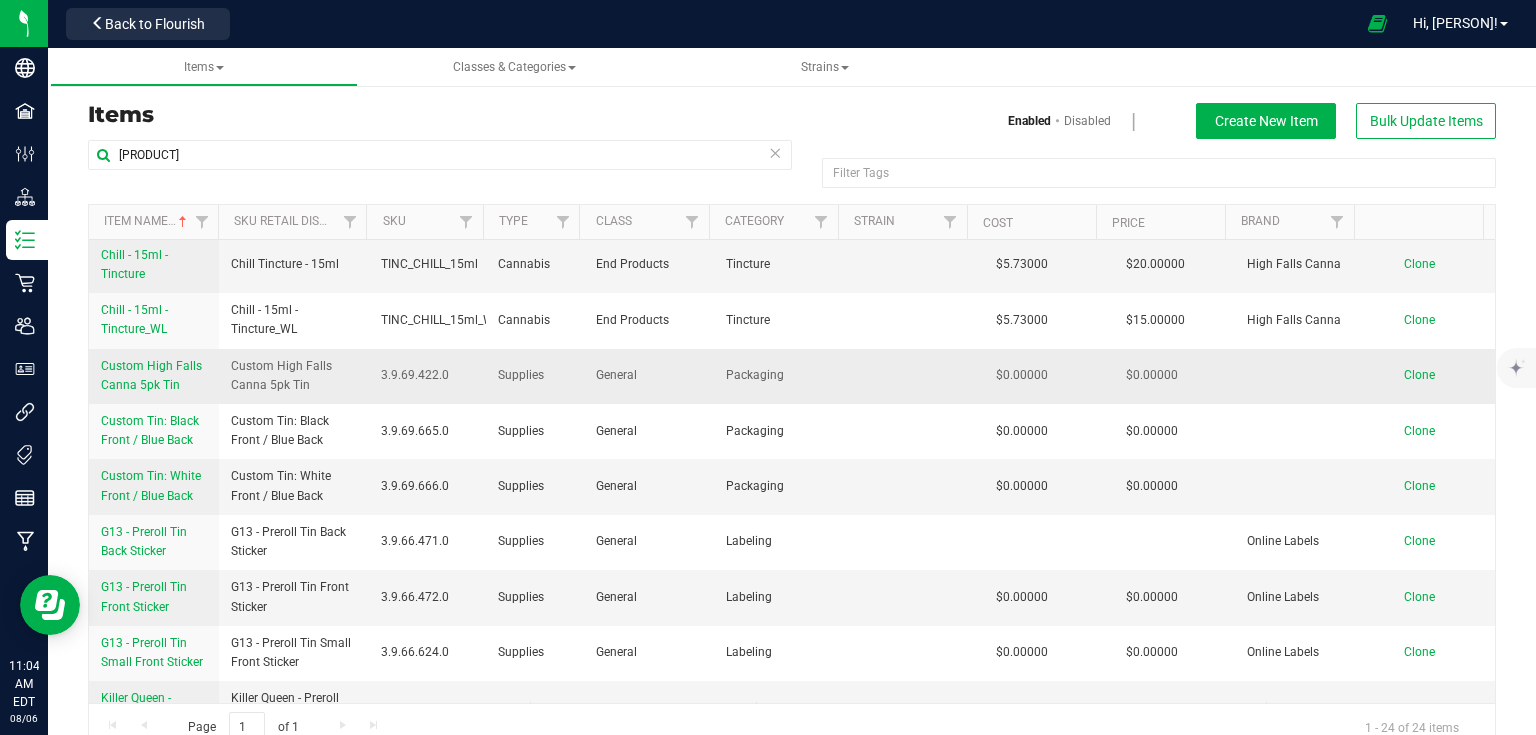 click on "Custom High Falls Canna 5pk Tin" at bounding box center (154, 376) 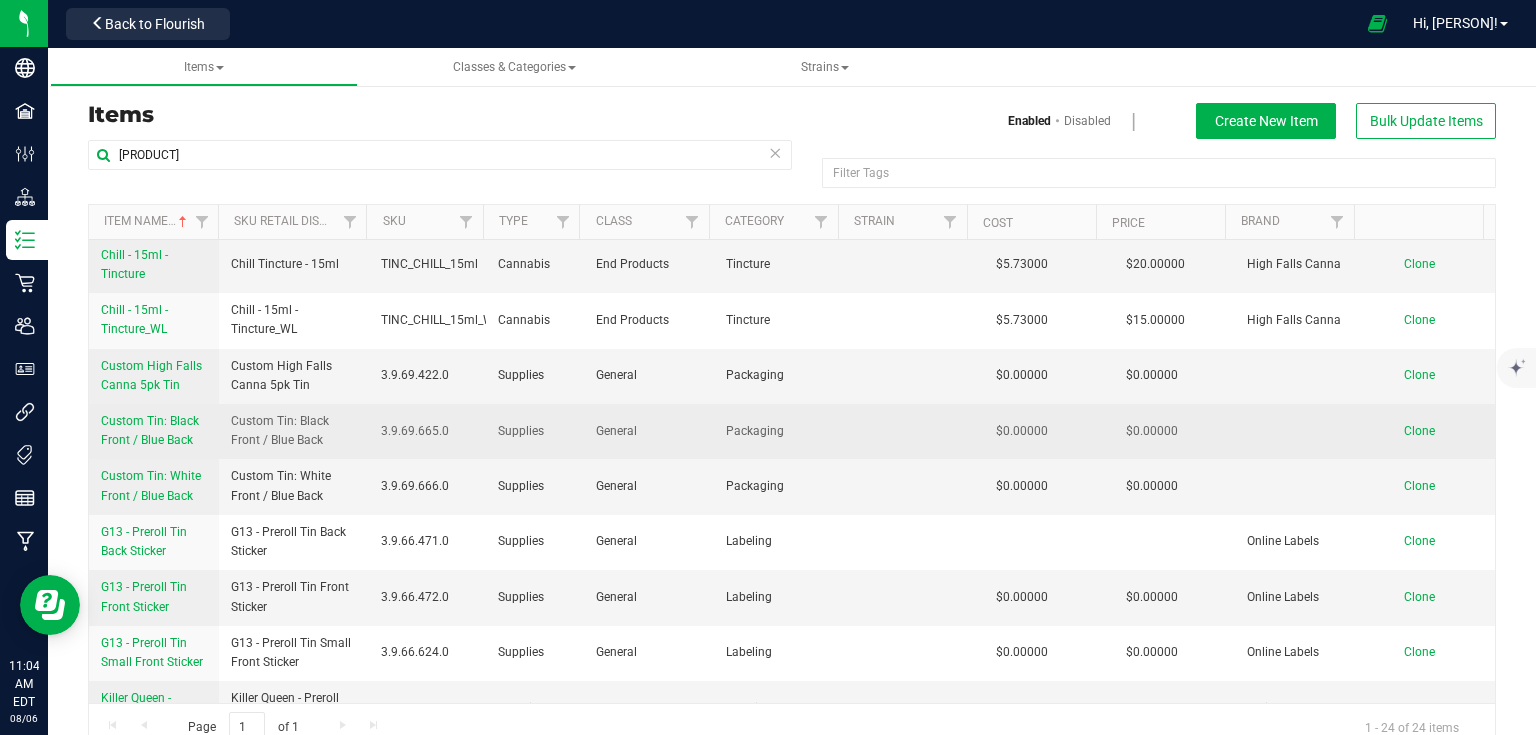 drag, startPoint x: 97, startPoint y: 412, endPoint x: 204, endPoint y: 439, distance: 110.35397 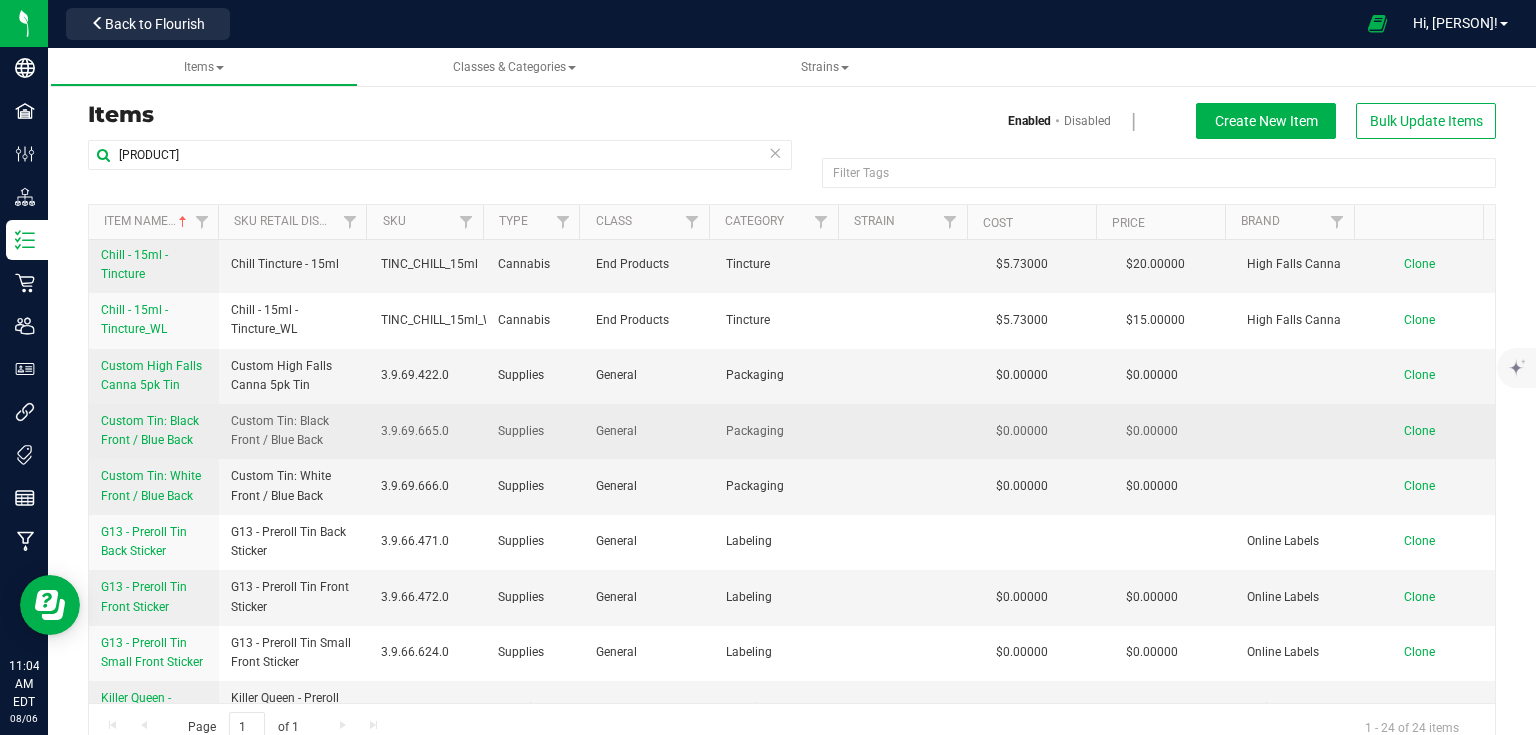 click on "Custom Tin: Black Front / Blue Back" at bounding box center (154, 431) 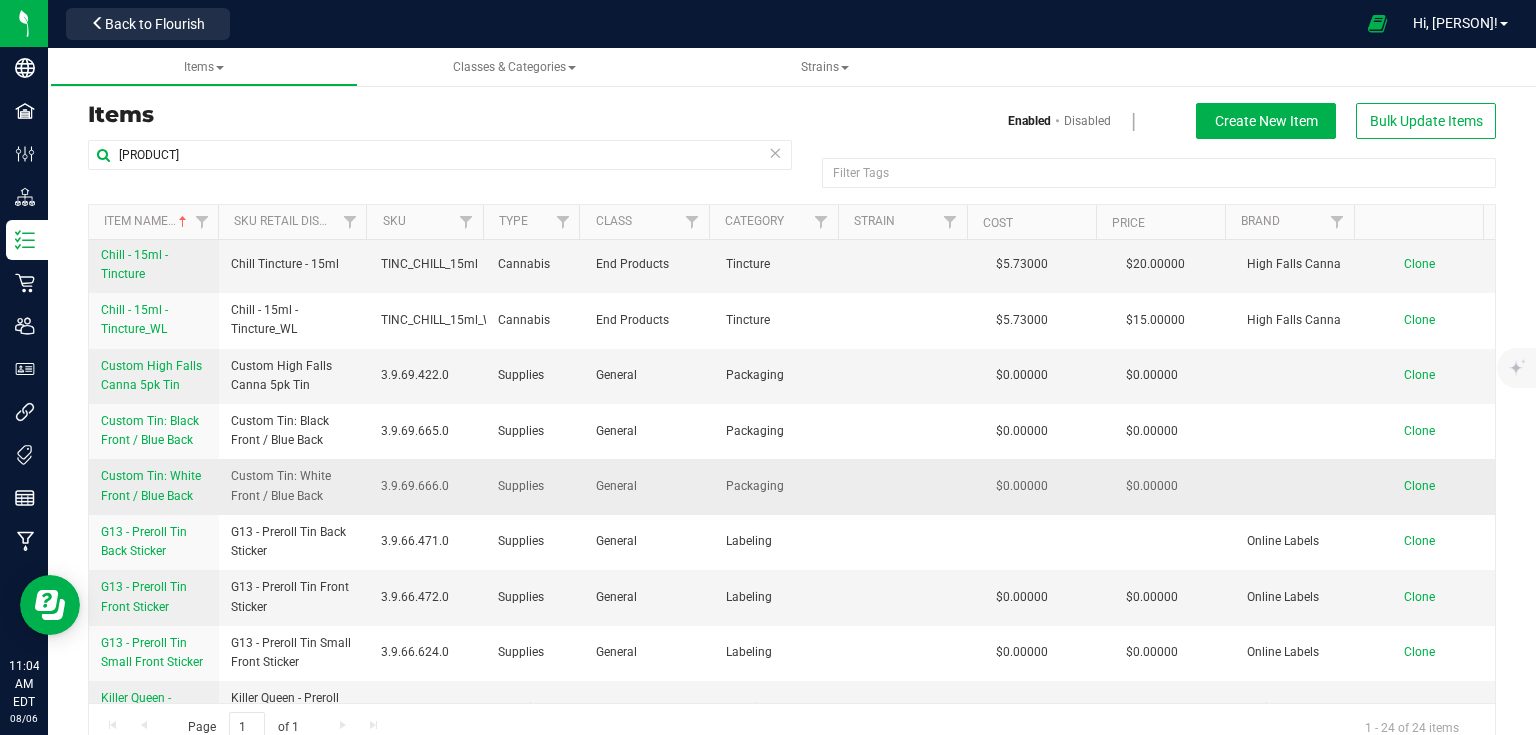 click on "Custom Tin: White Front / Blue Back" at bounding box center (154, 486) 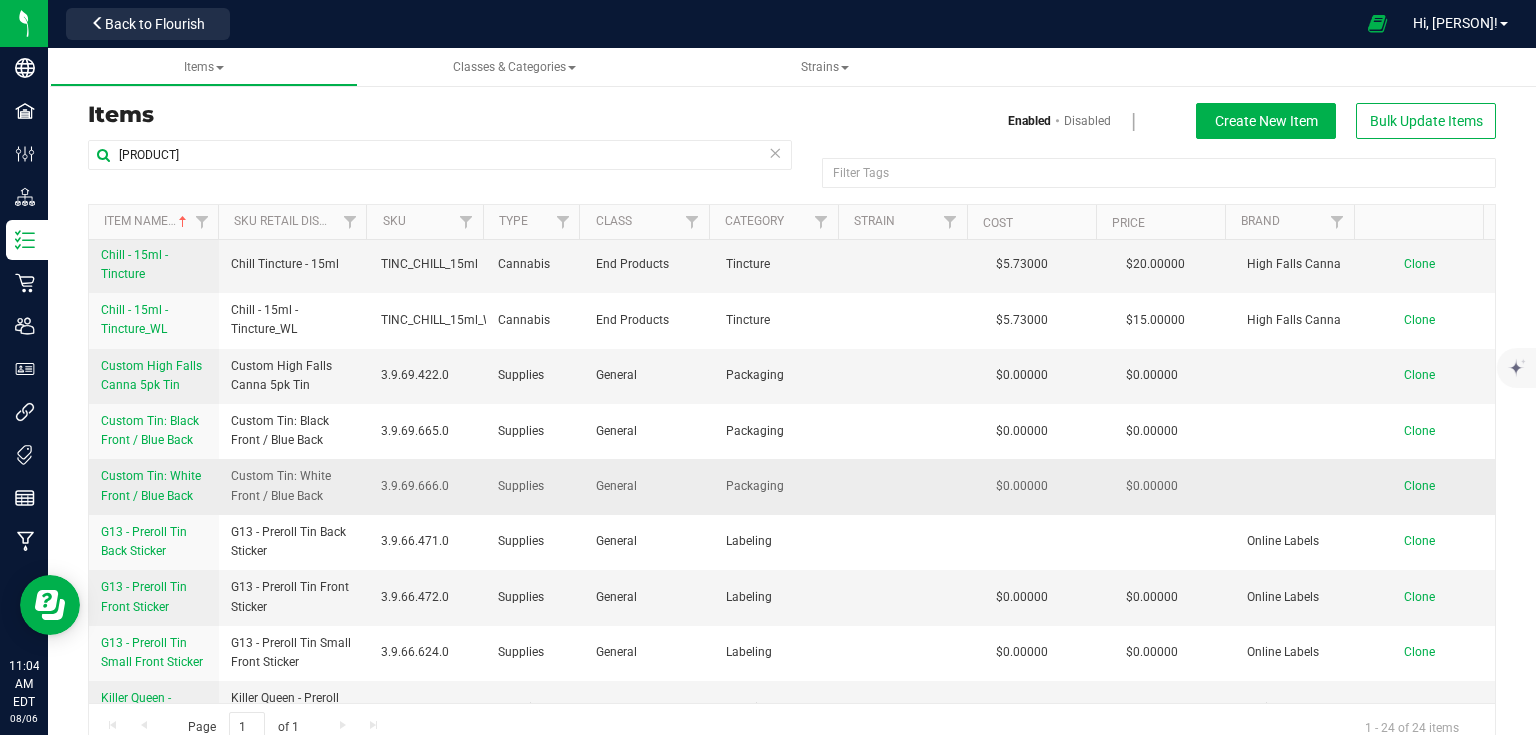 drag, startPoint x: 108, startPoint y: 461, endPoint x: 171, endPoint y: 504, distance: 76.27582 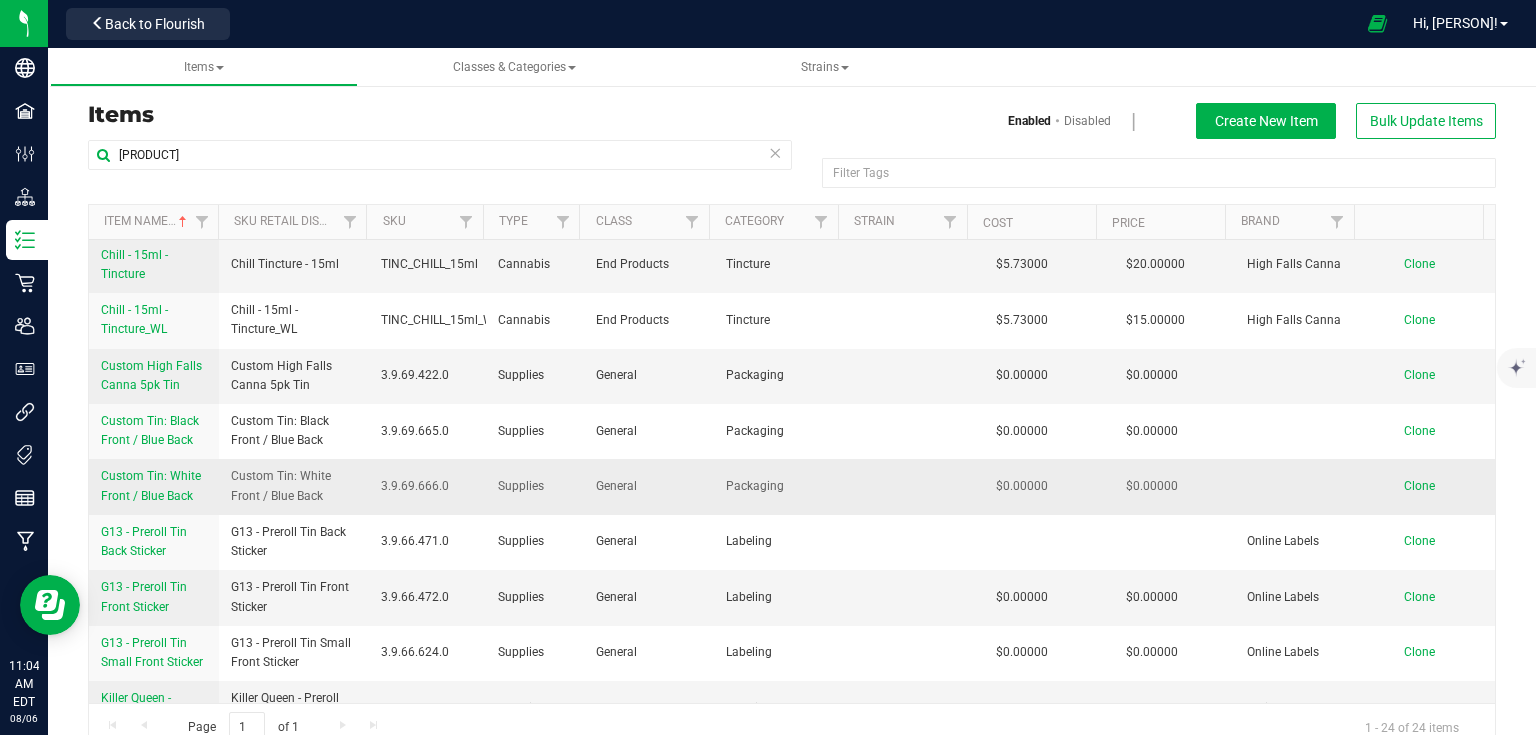 click on "Custom Tin: White Front / Blue Back" at bounding box center [154, 486] 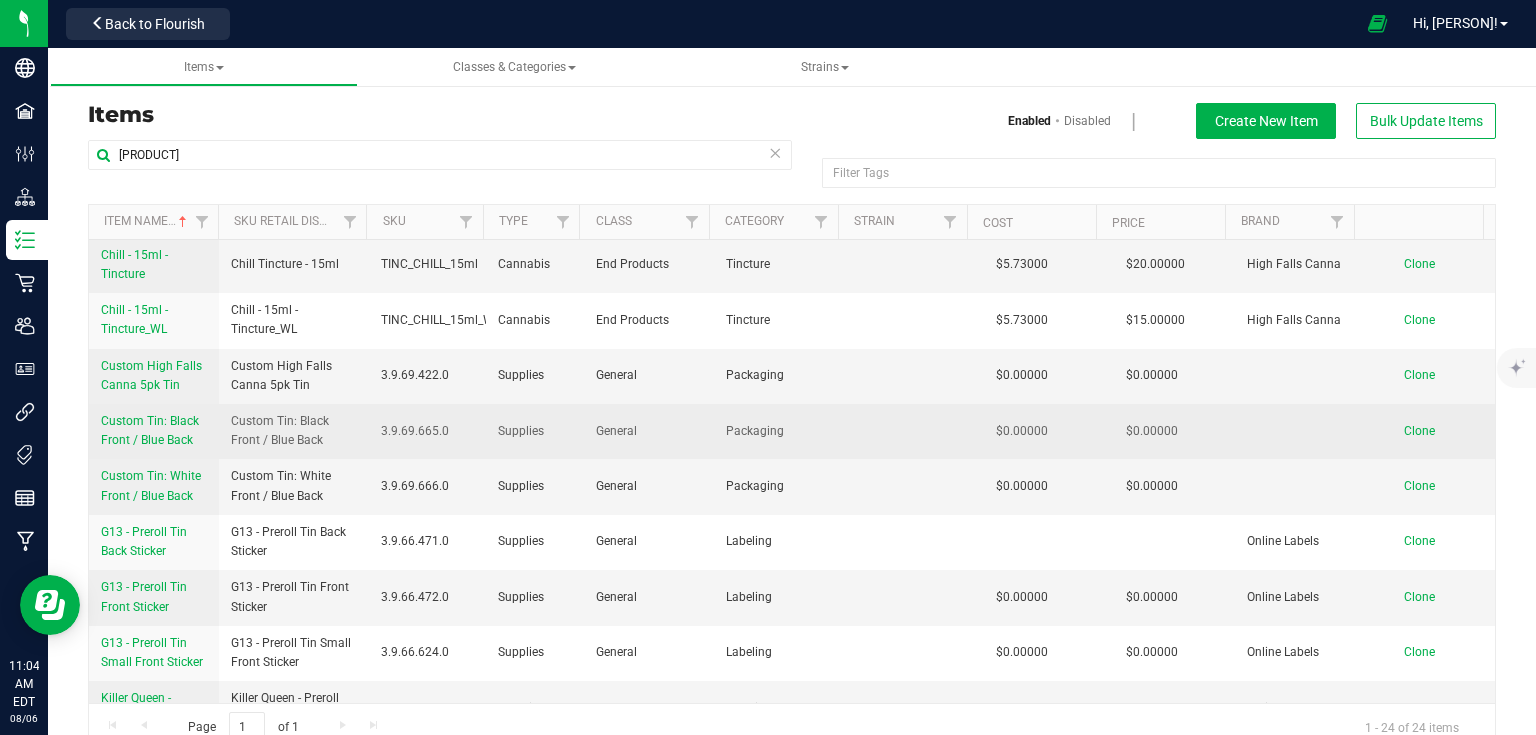click on "Custom Tin: Black Front / Blue Back" at bounding box center (154, 431) 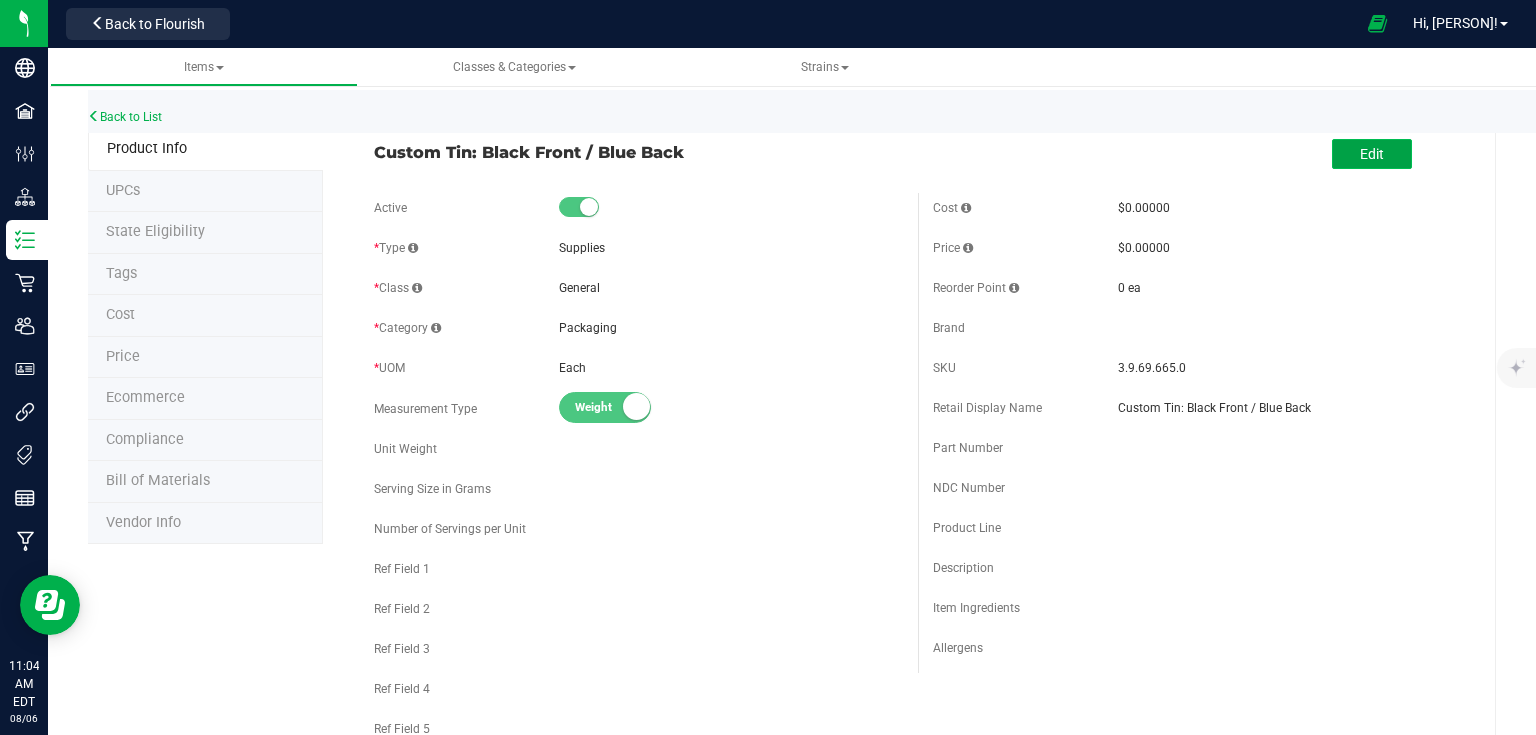 click on "Edit" at bounding box center [1372, 154] 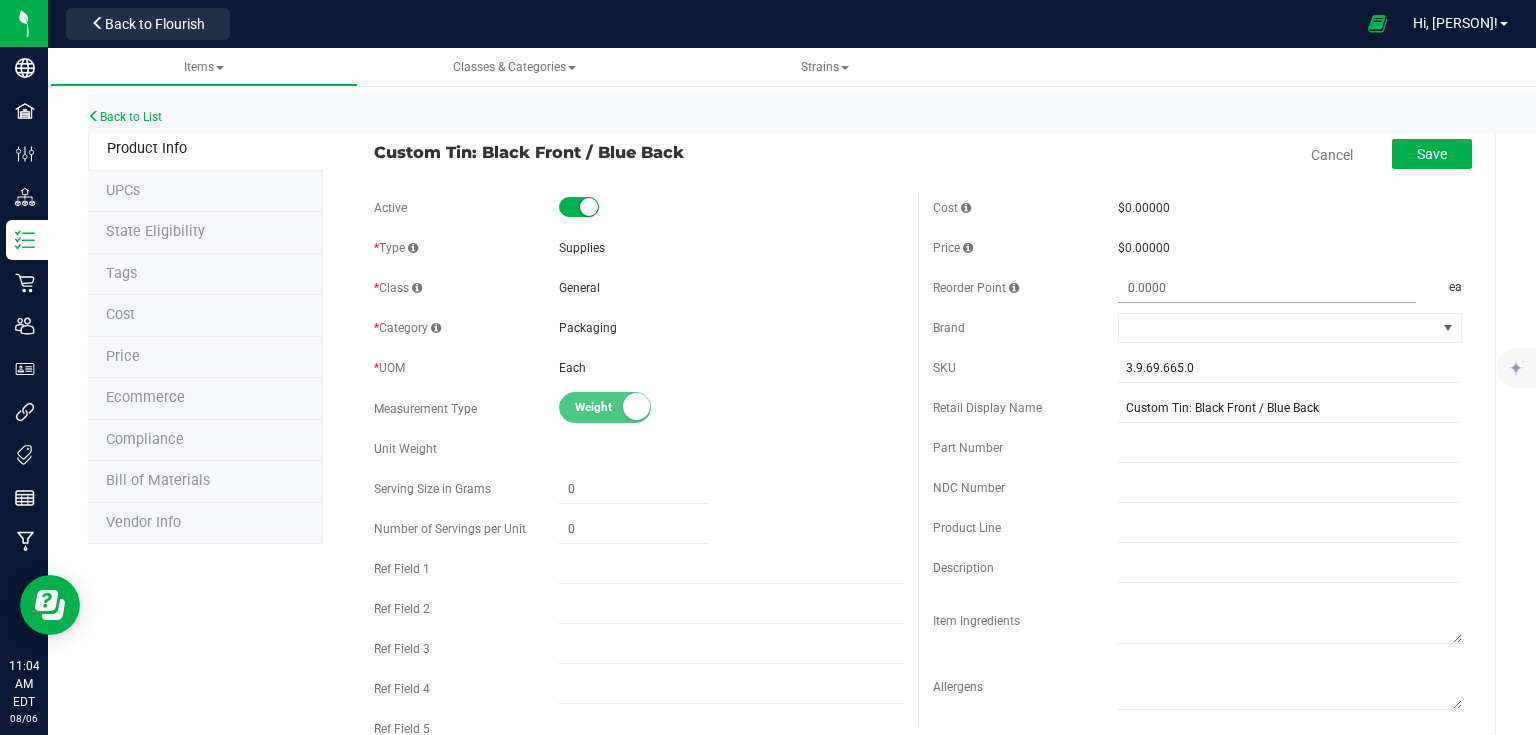 click at bounding box center [1267, 288] 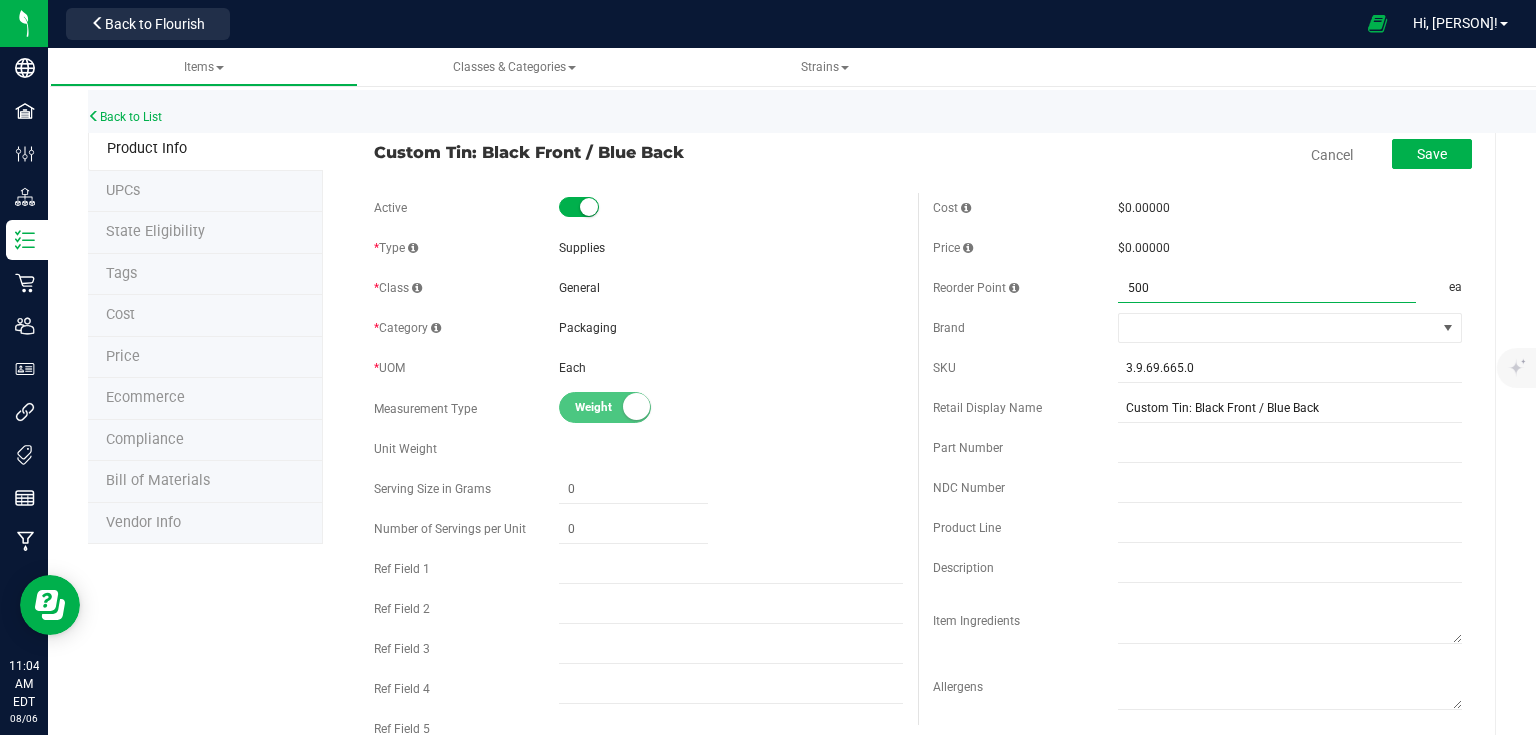 type on "5000" 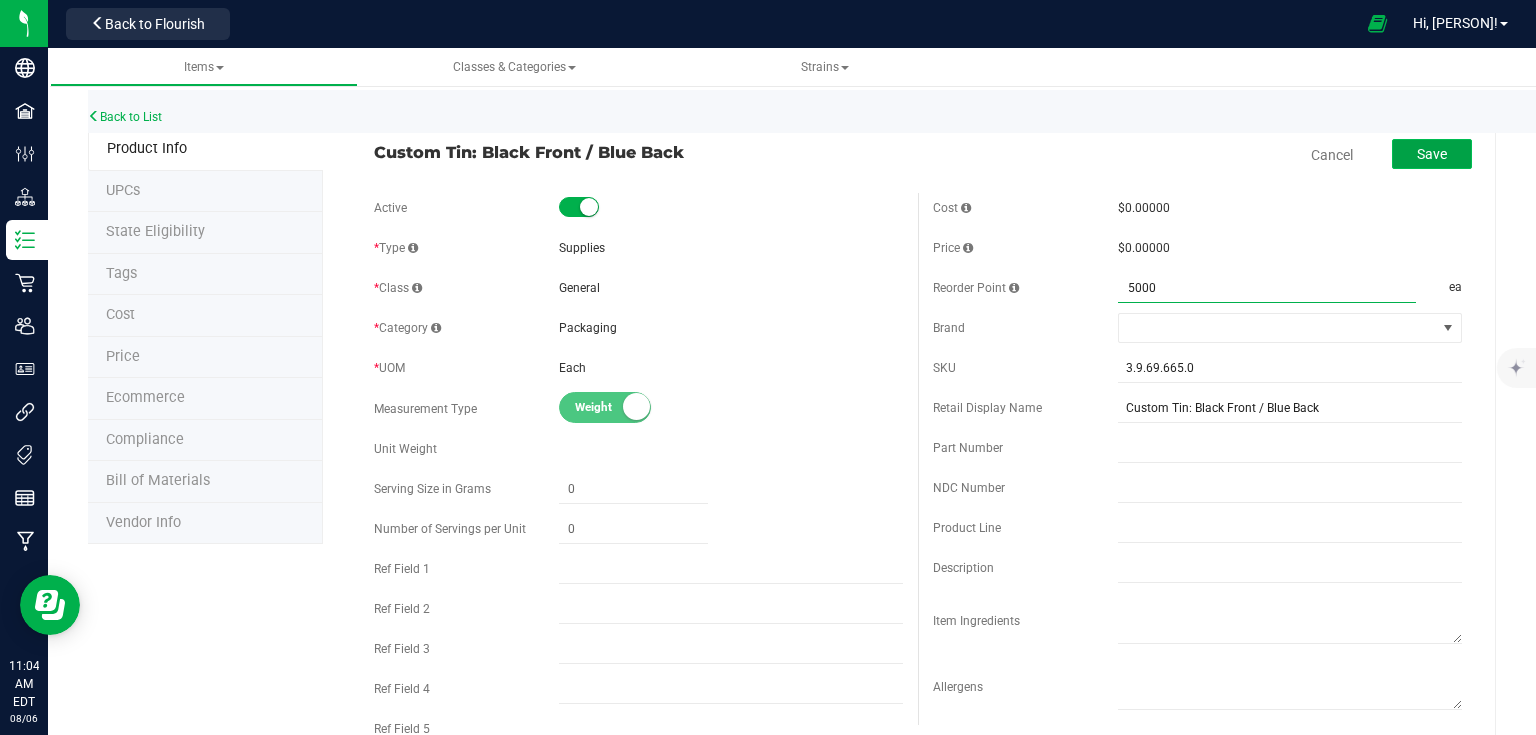 type on "[QUANTITY]" 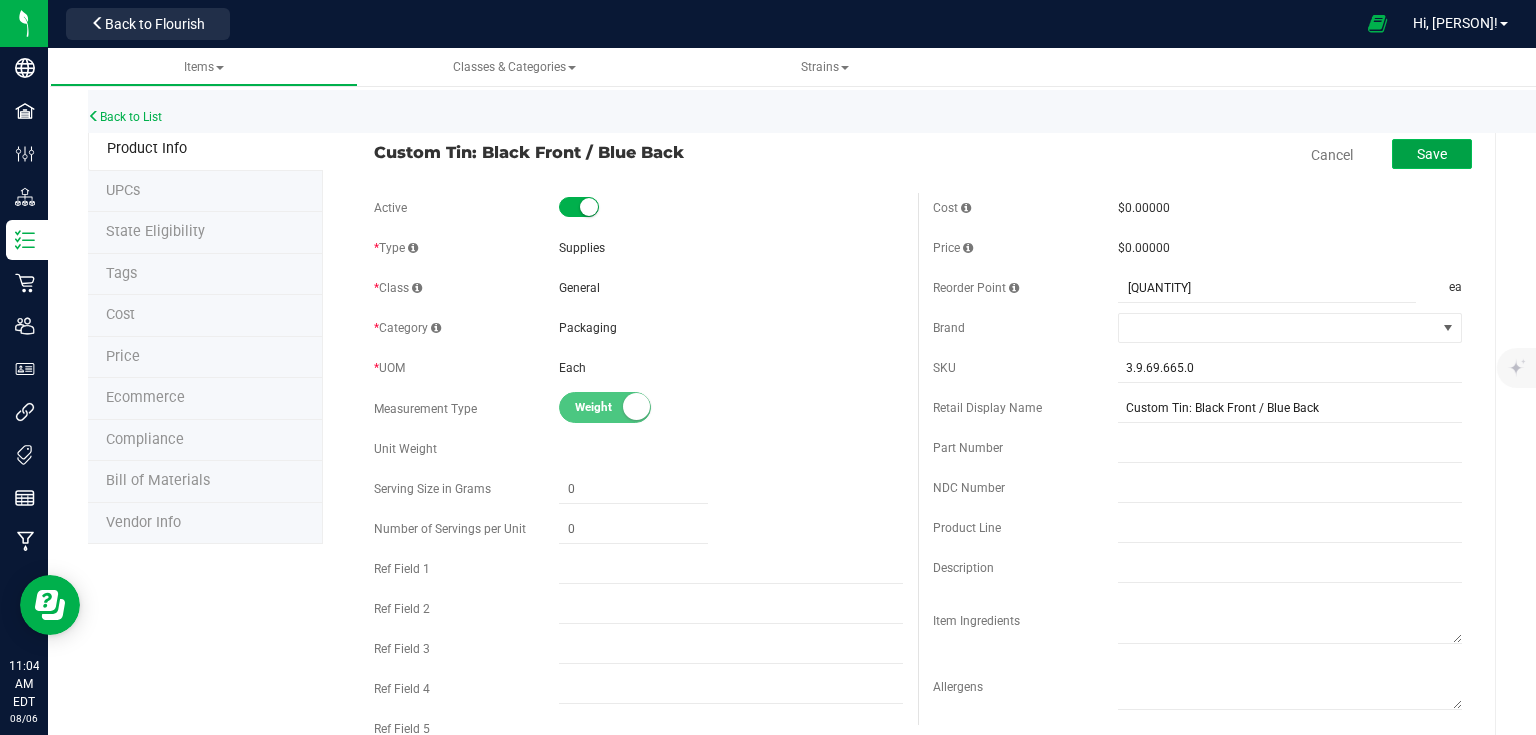 click on "Save" at bounding box center [1432, 154] 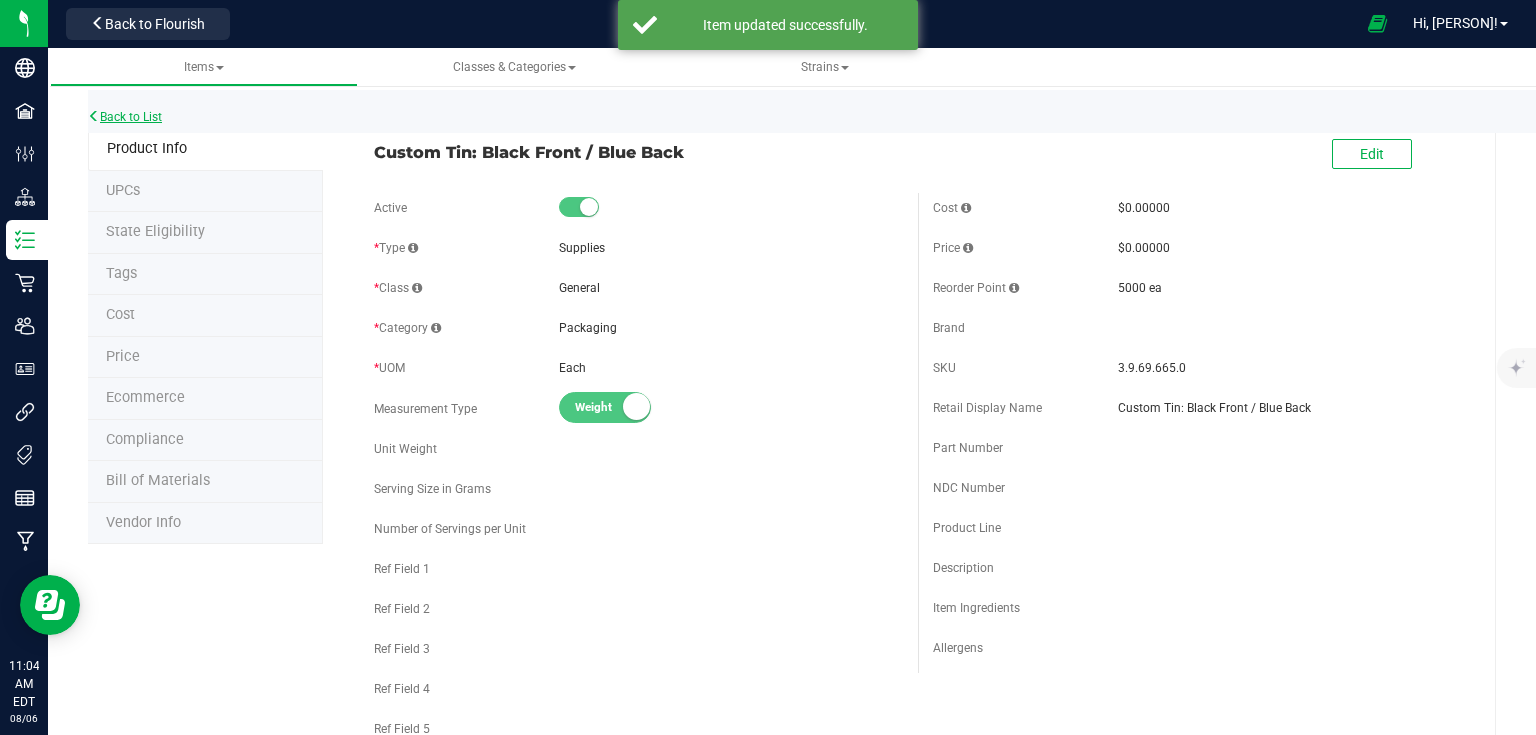 click on "Back to List" at bounding box center [125, 117] 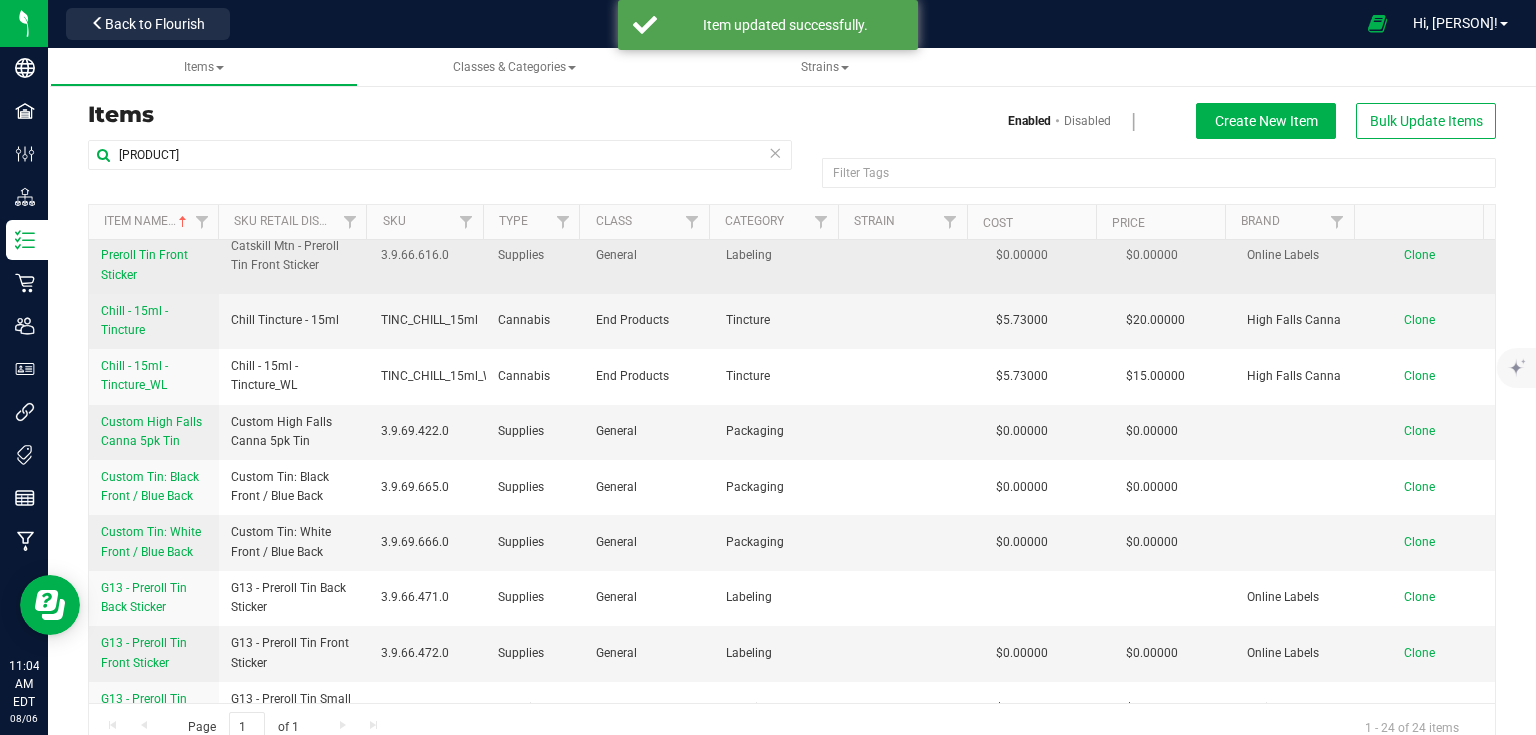 scroll, scrollTop: 400, scrollLeft: 0, axis: vertical 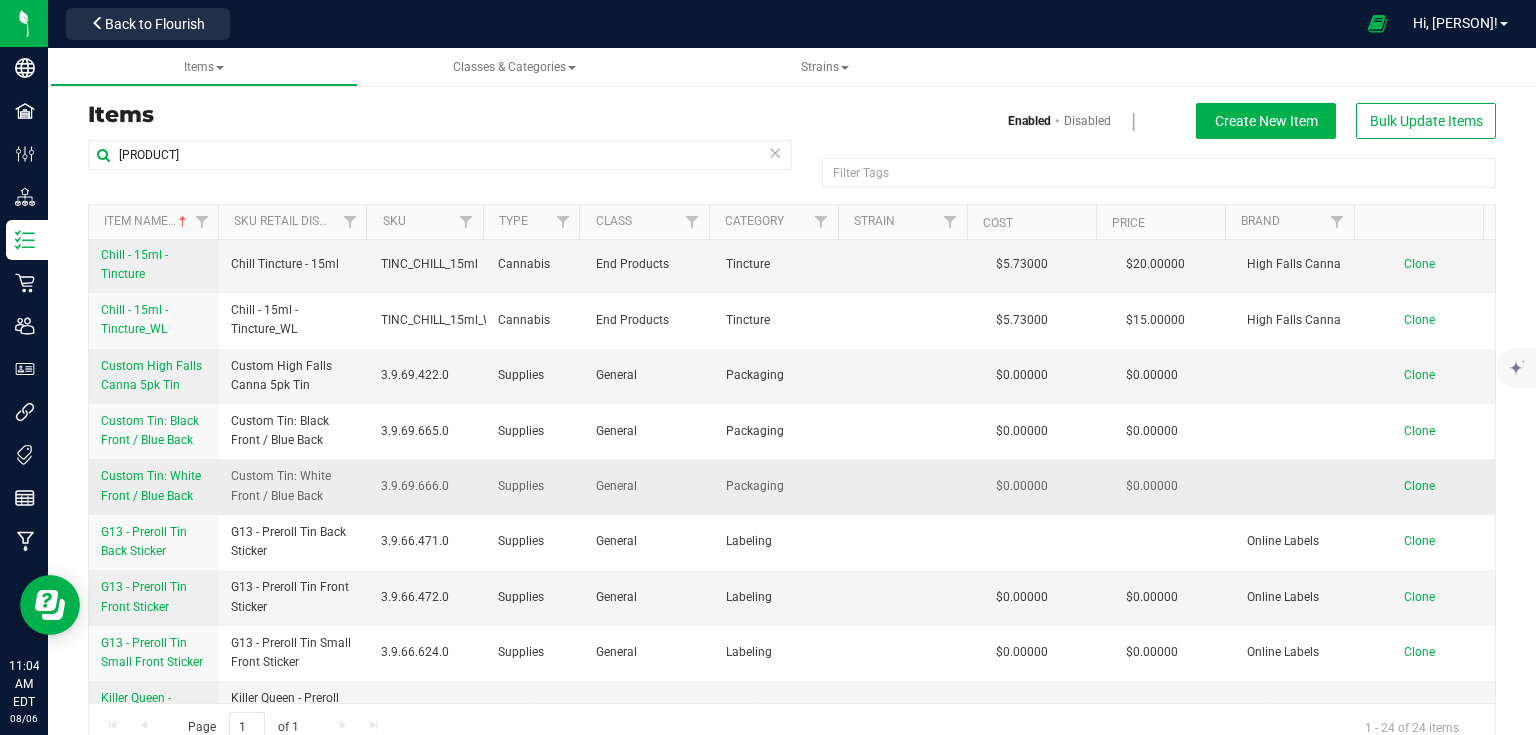 click on "Custom Tin: White Front / Blue Back" at bounding box center [151, 485] 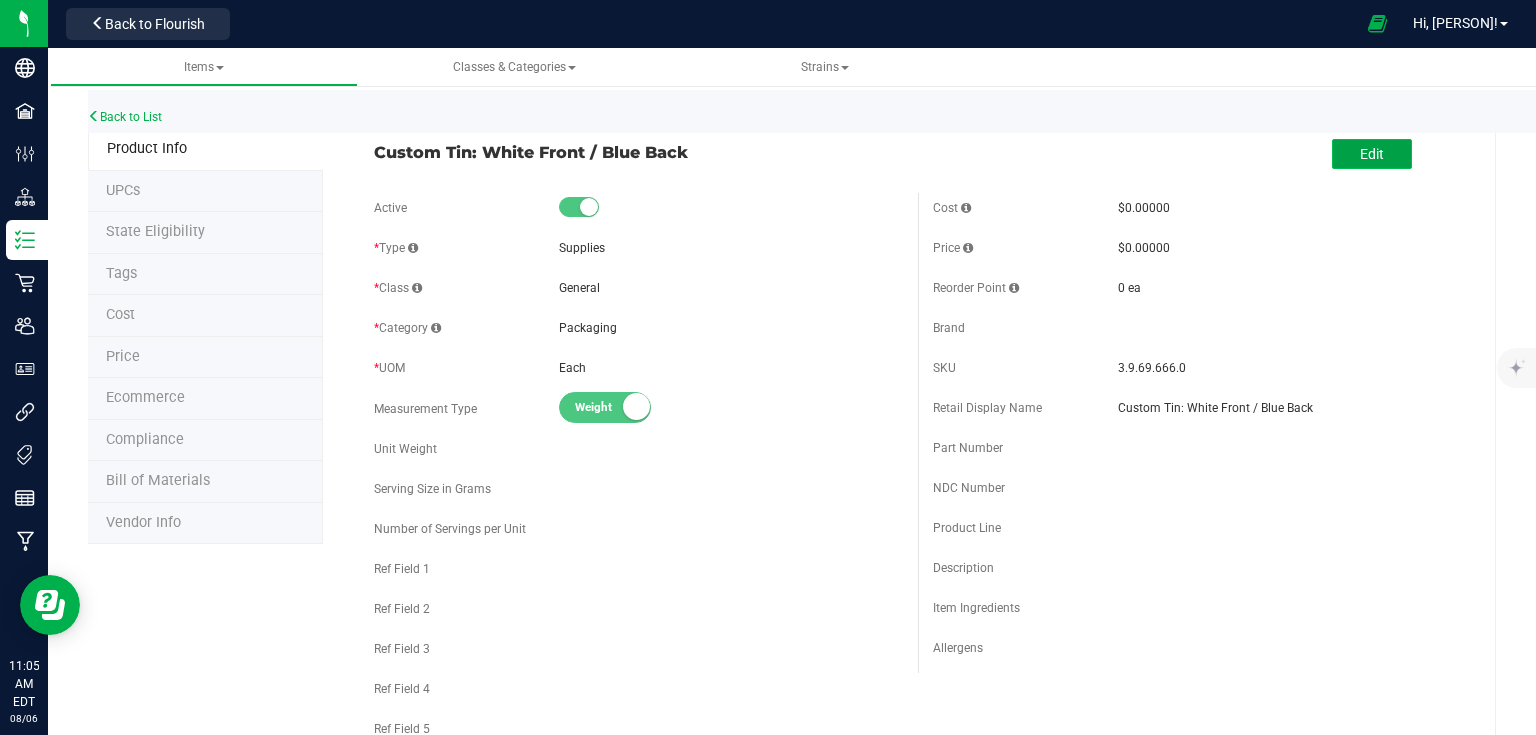 click on "Edit" at bounding box center (1372, 154) 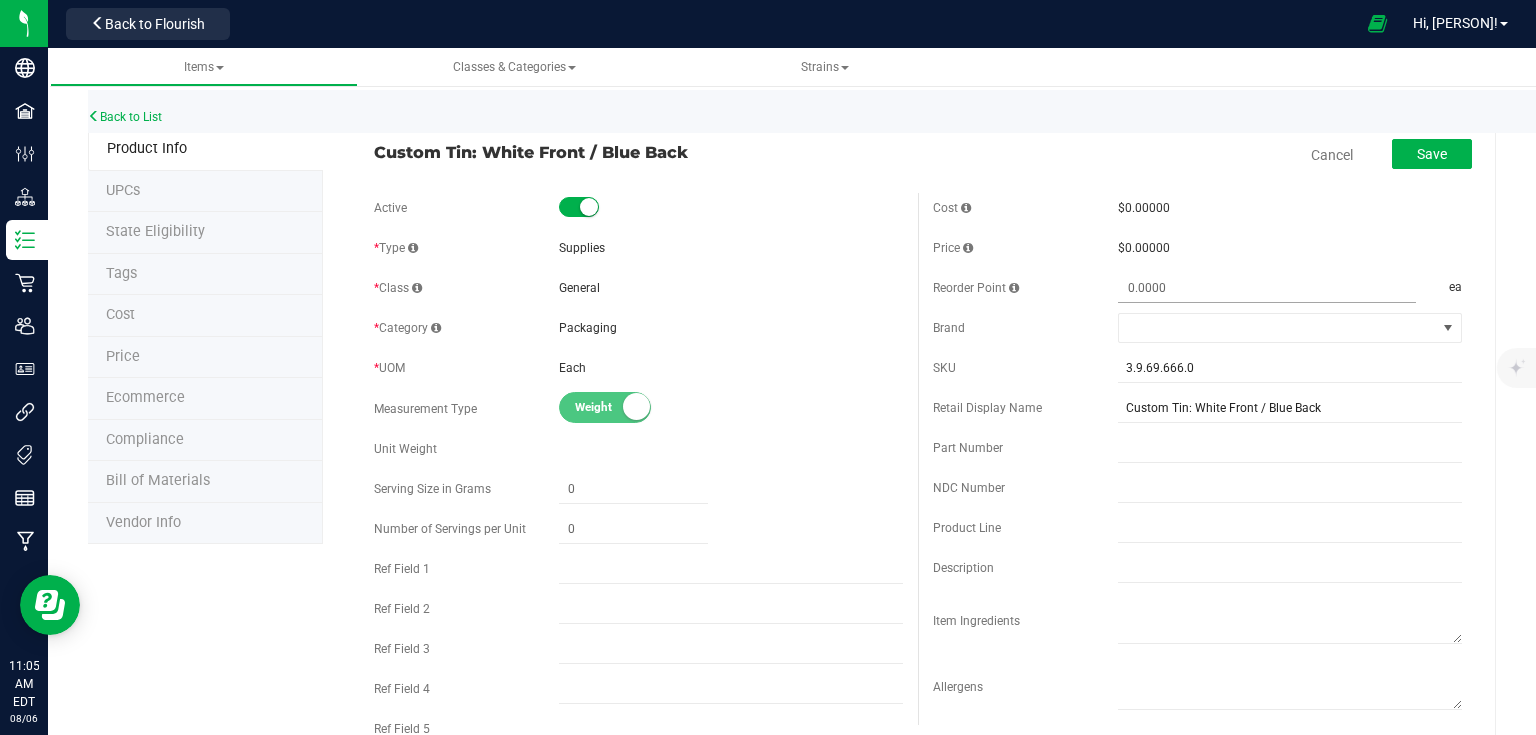 click at bounding box center [1267, 288] 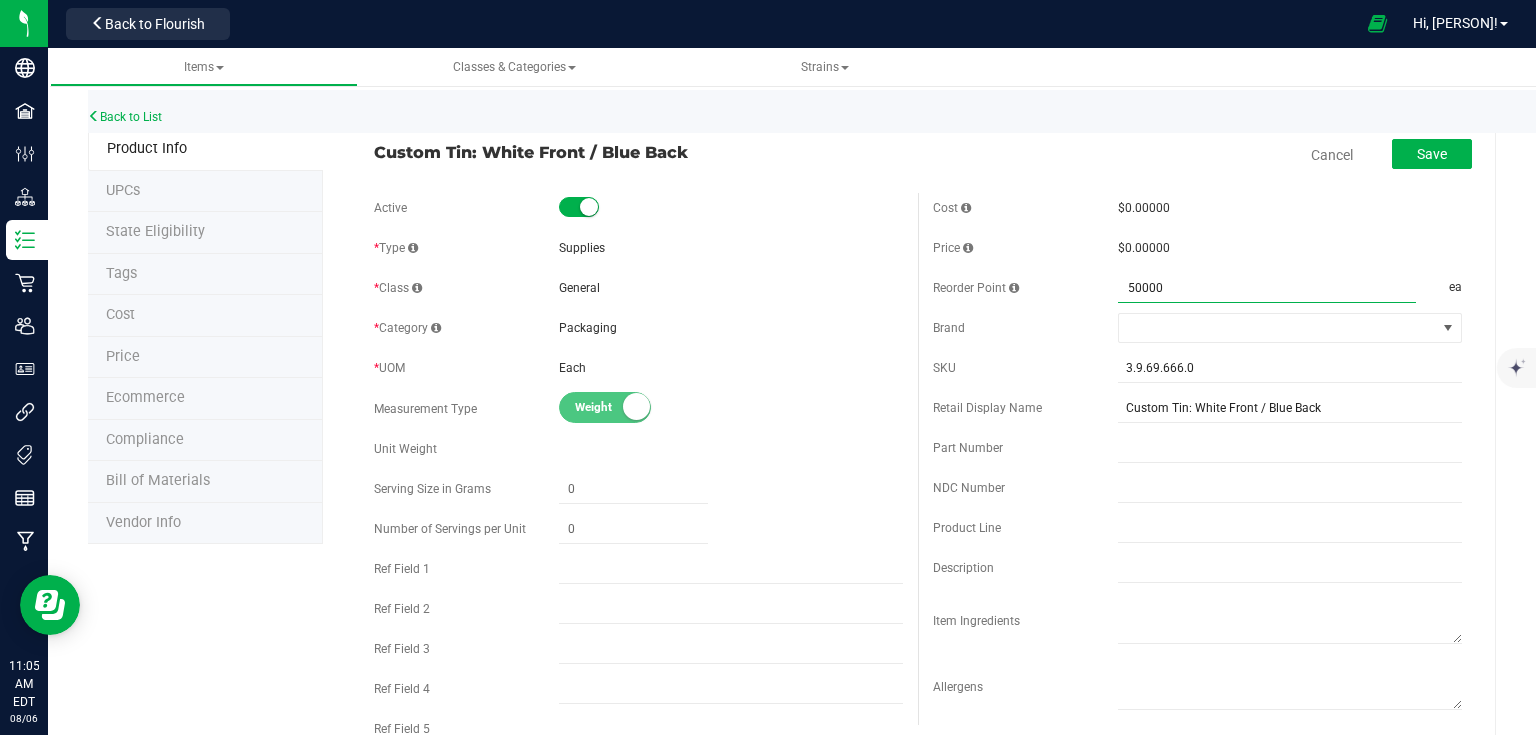 type on "5000" 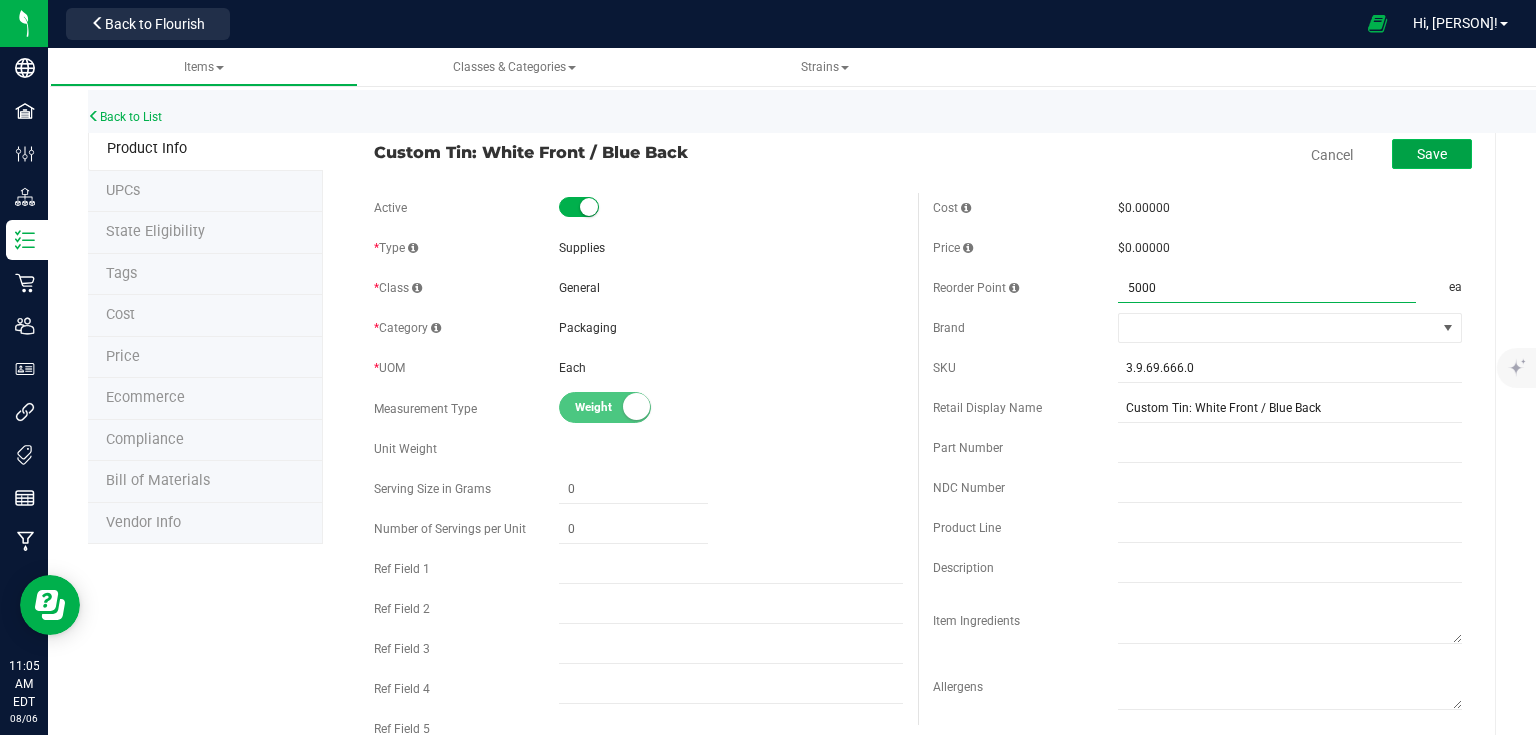 type on "[QUANTITY]" 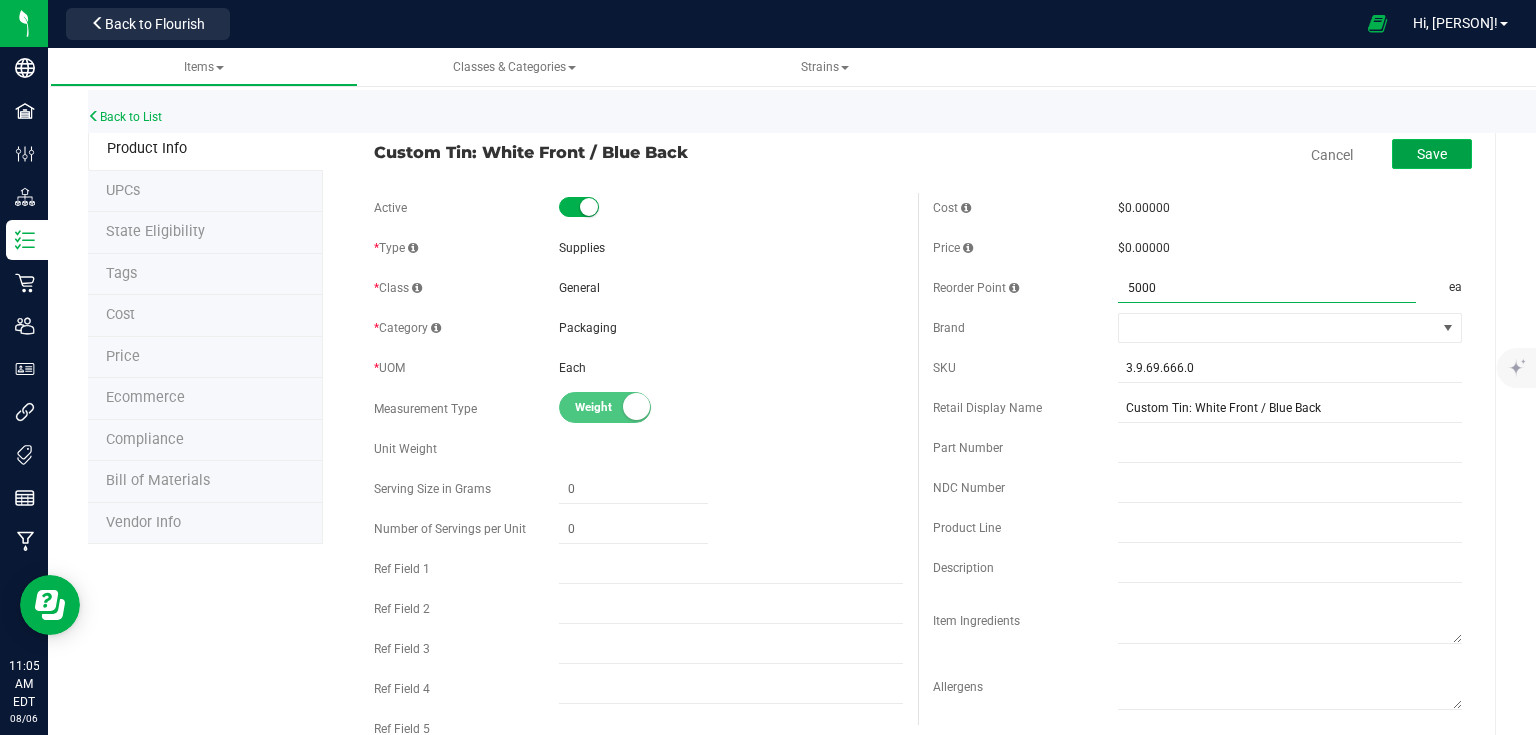 click on "Save" at bounding box center (1432, 154) 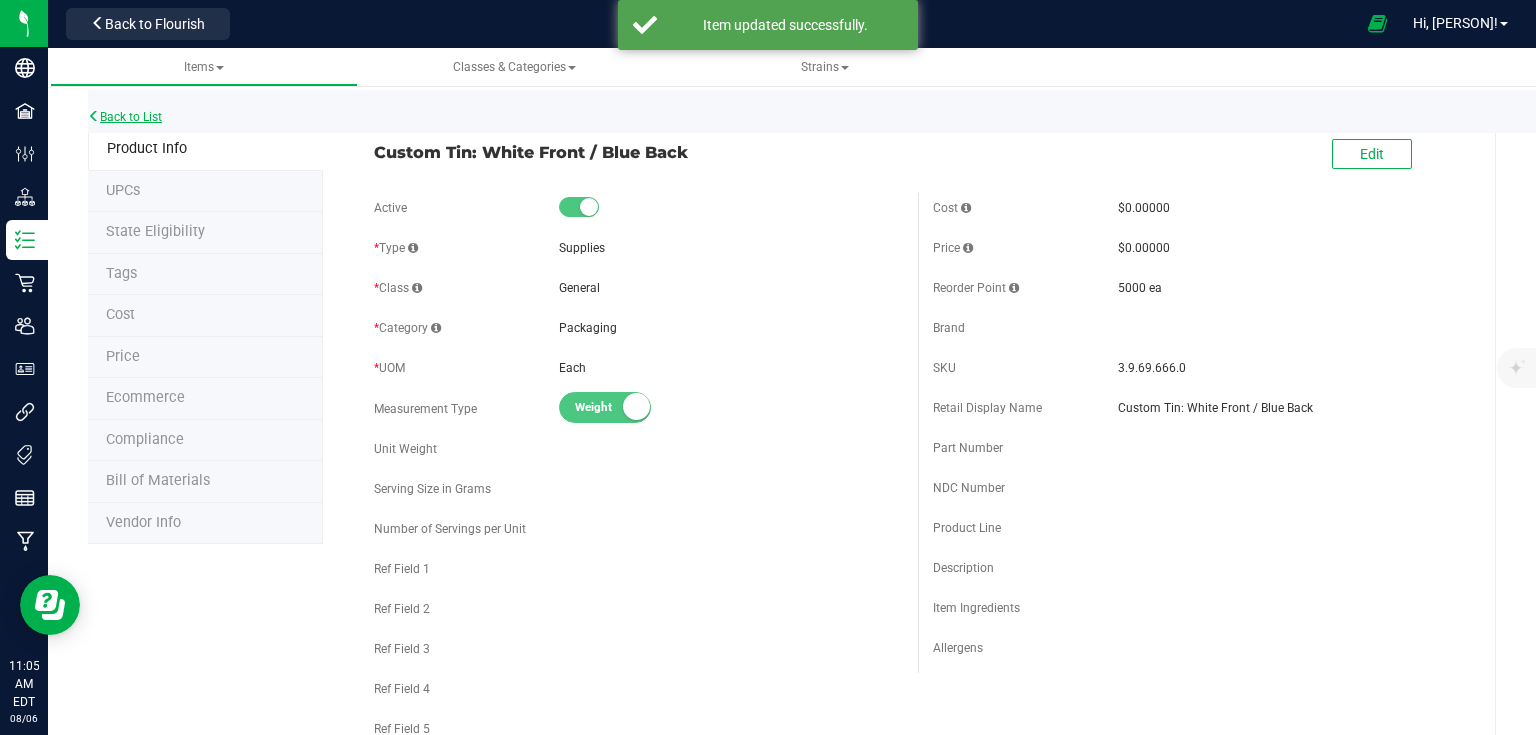 click on "Back to List" at bounding box center [125, 117] 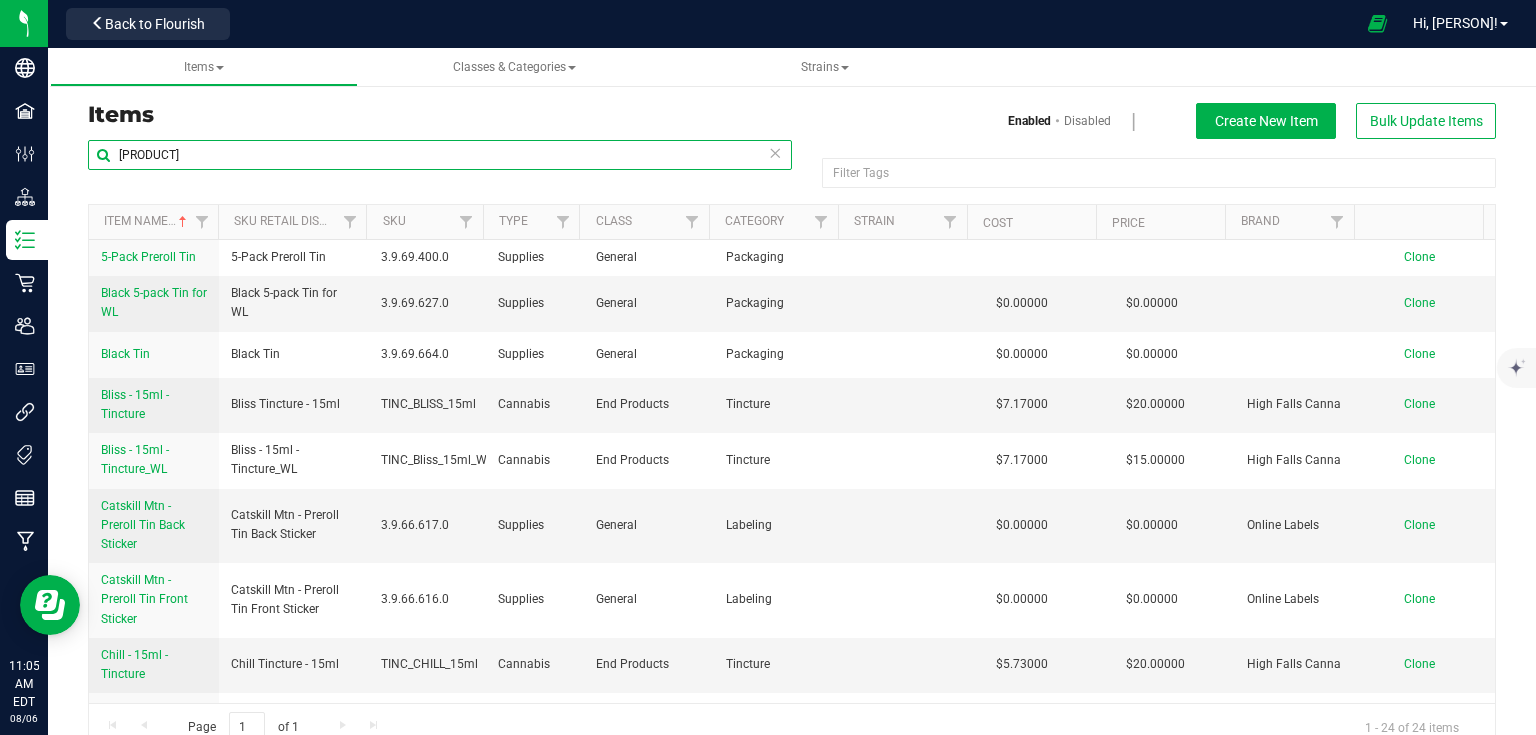 click on "[PRODUCT]" at bounding box center (440, 155) 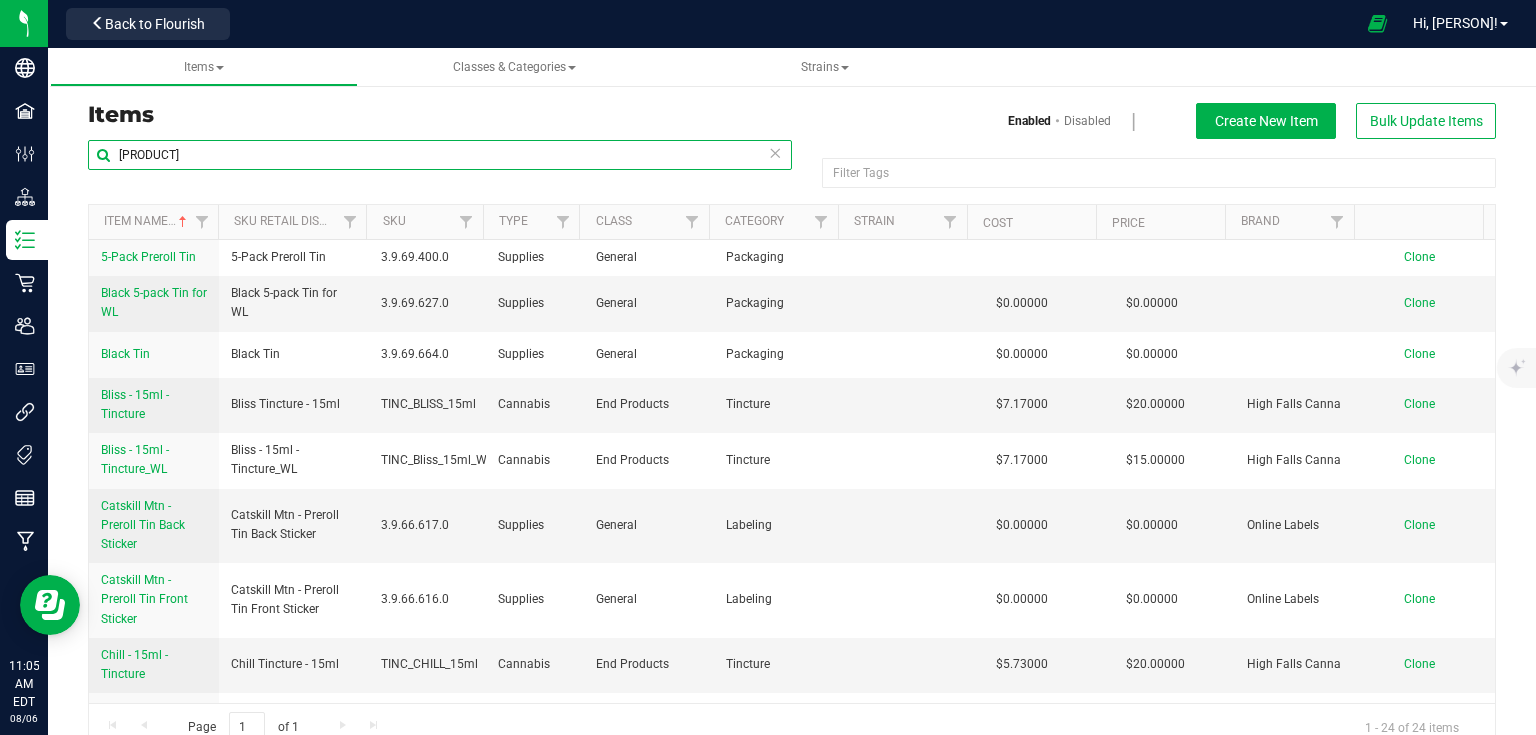 click on "[PRODUCT]" at bounding box center [440, 155] 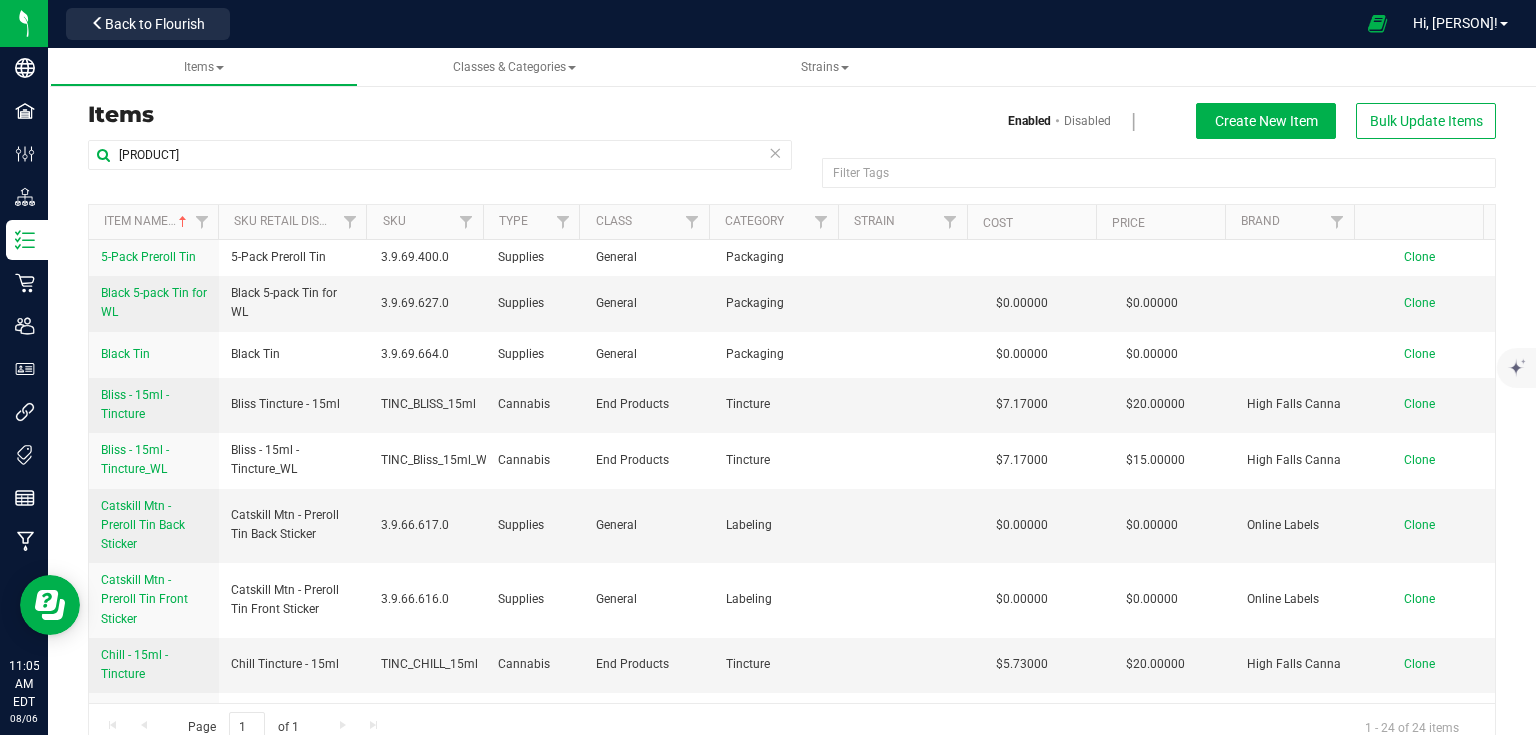 click at bounding box center [775, 152] 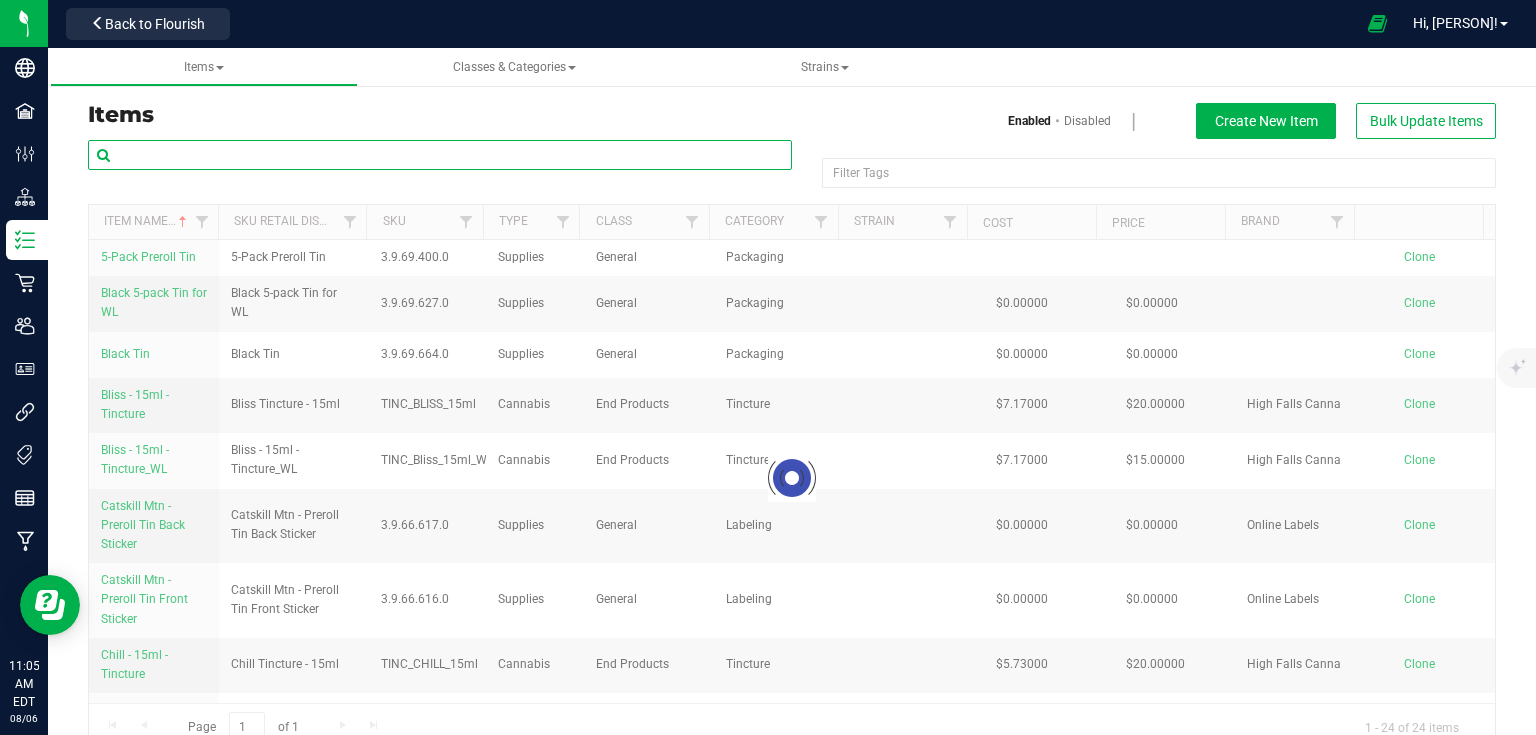 click at bounding box center (440, 155) 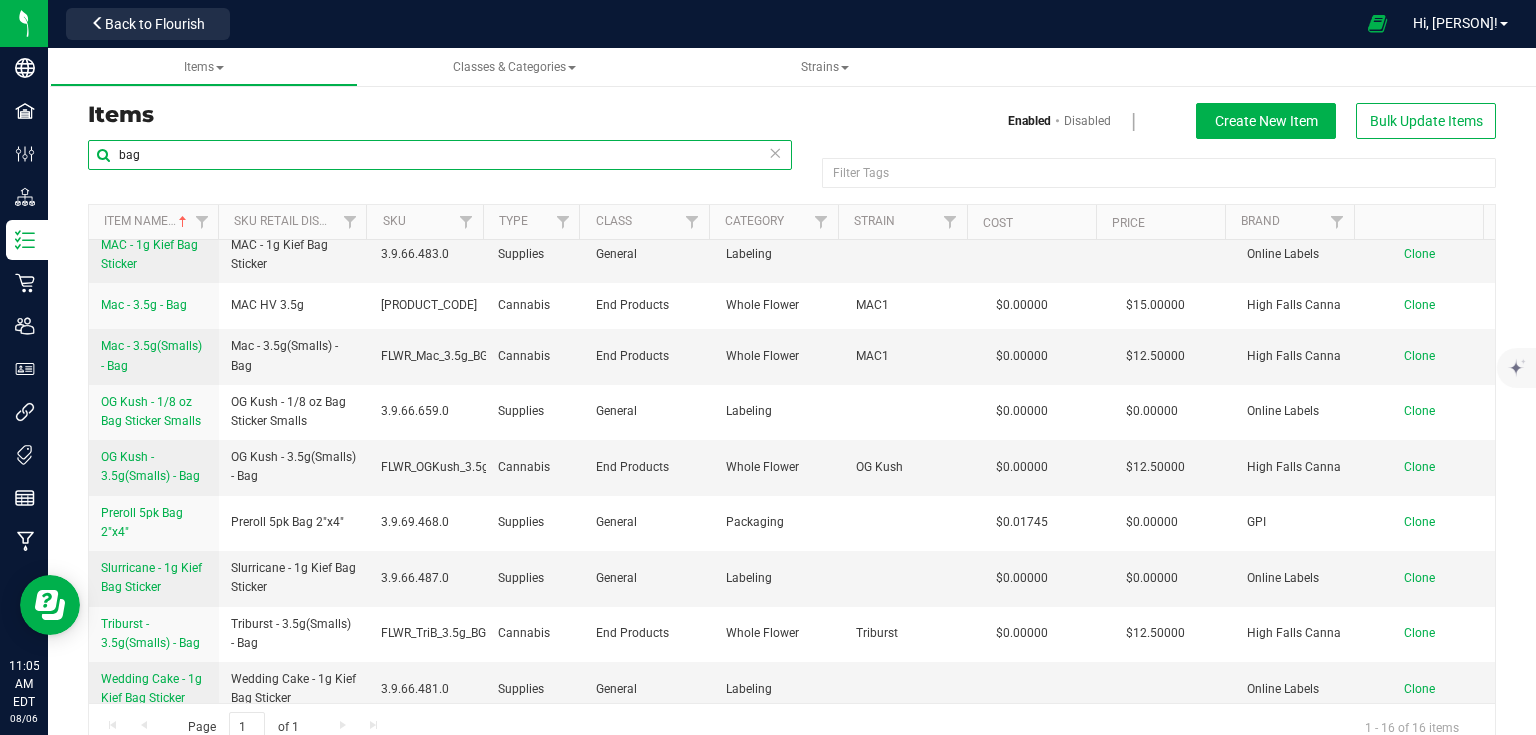 scroll, scrollTop: 410, scrollLeft: 0, axis: vertical 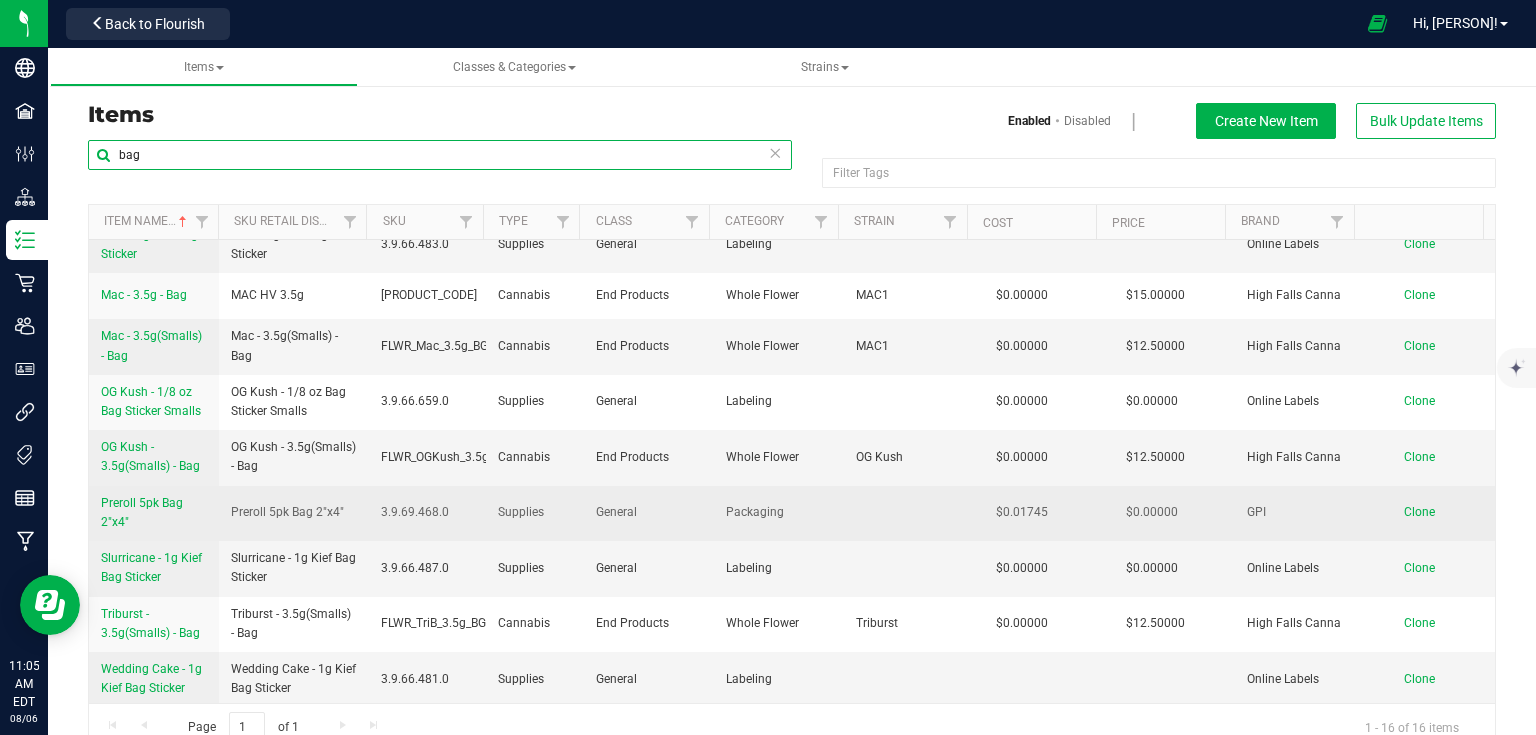 type on "bag" 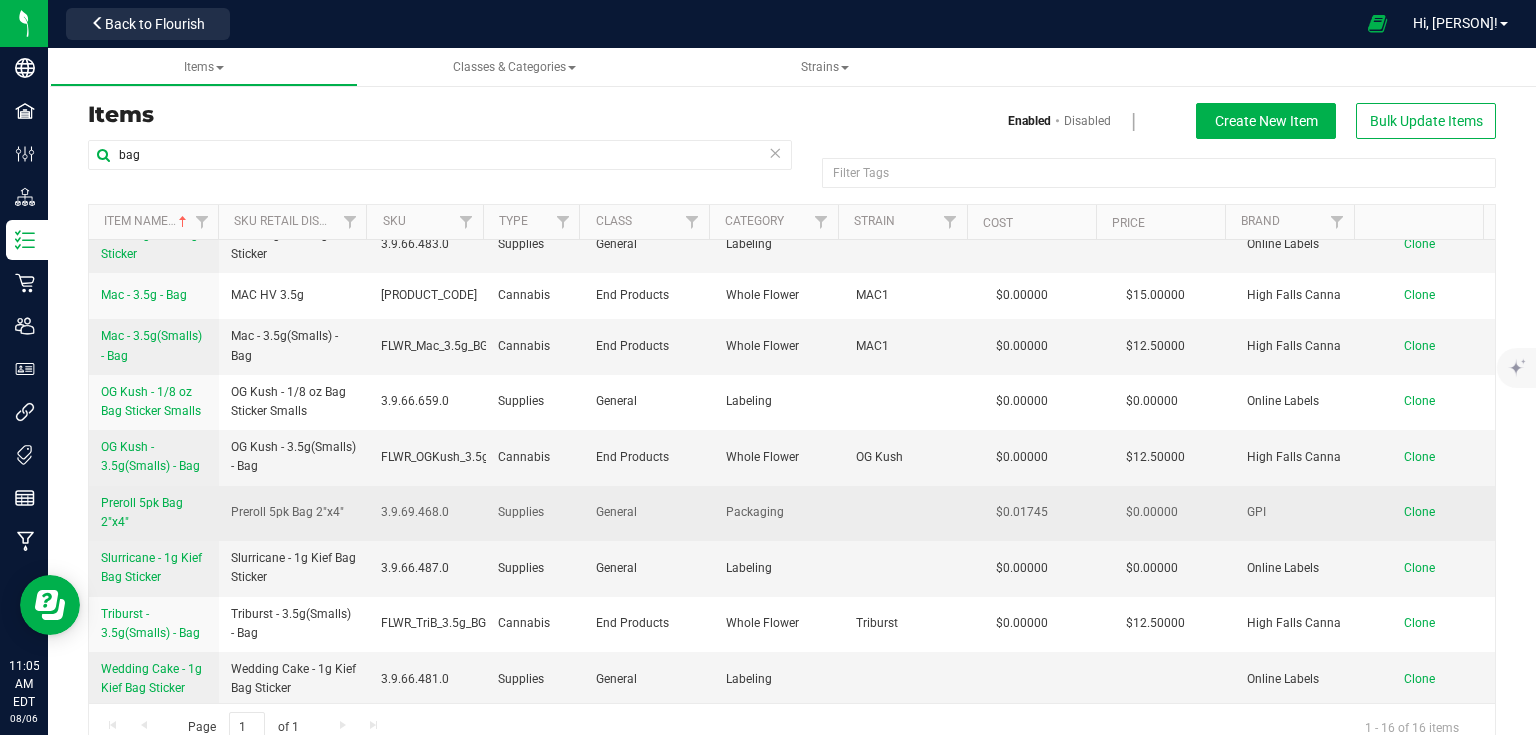 drag, startPoint x: 95, startPoint y: 497, endPoint x: 186, endPoint y: 518, distance: 93.39165 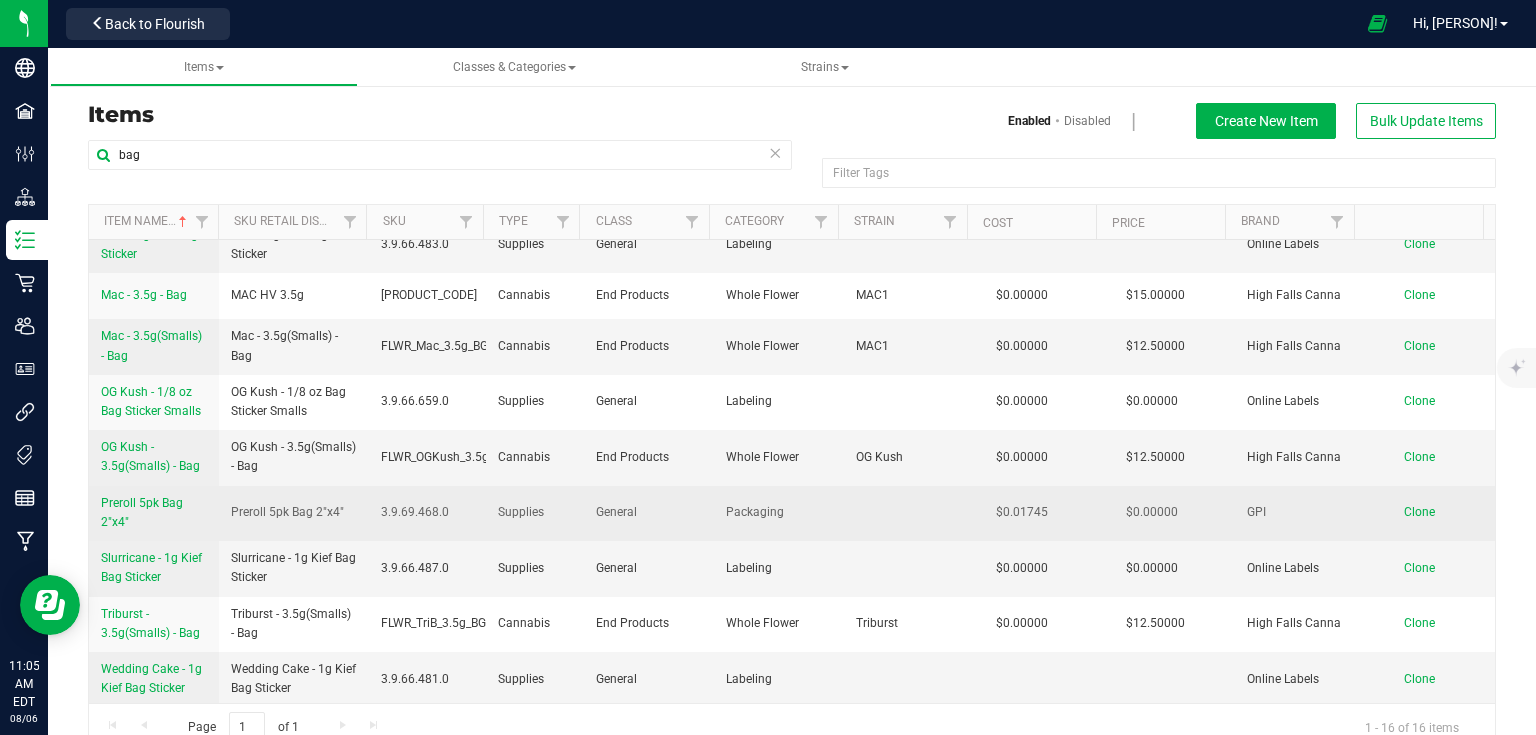 click on "Preroll 5pk Bag 2"x4"" at bounding box center [154, 513] 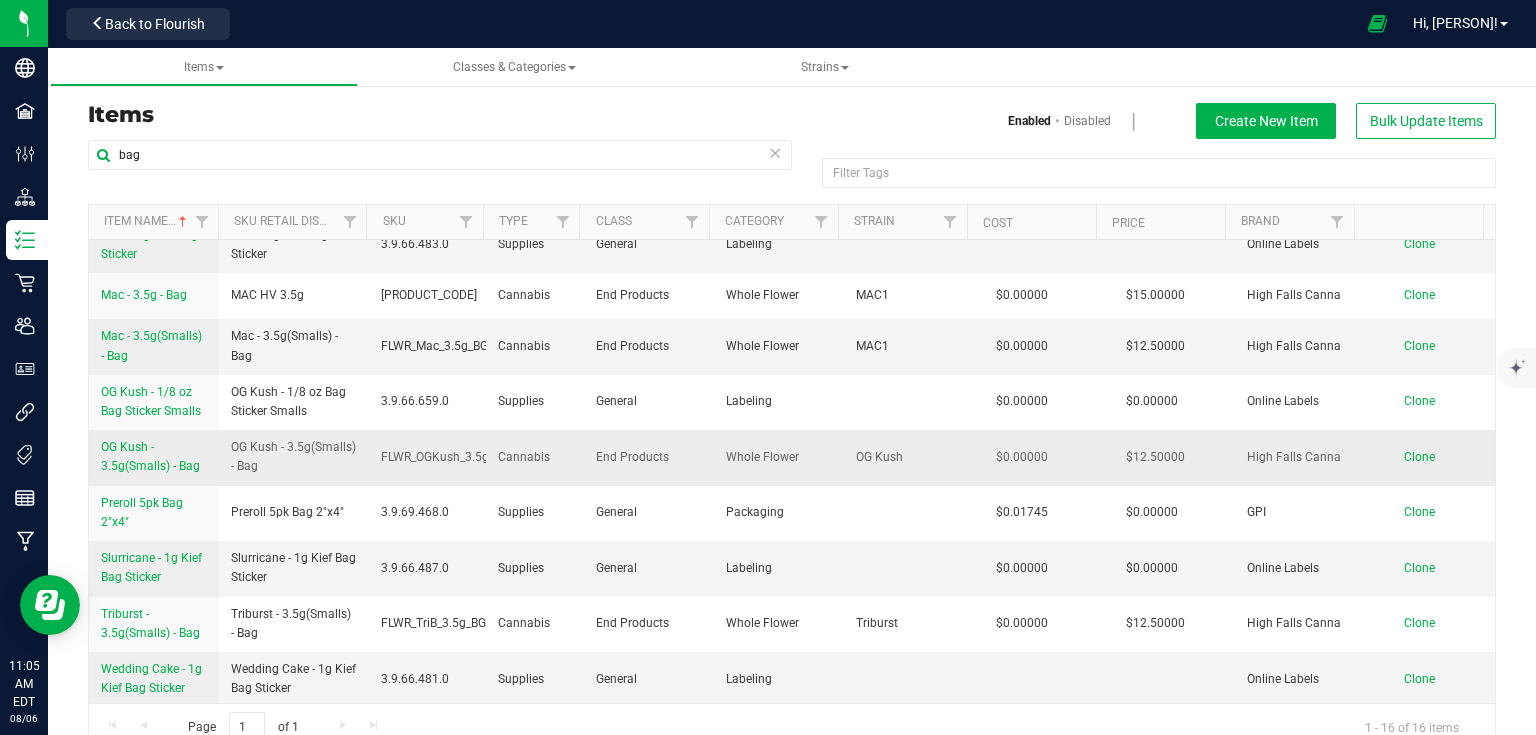scroll, scrollTop: 36, scrollLeft: 0, axis: vertical 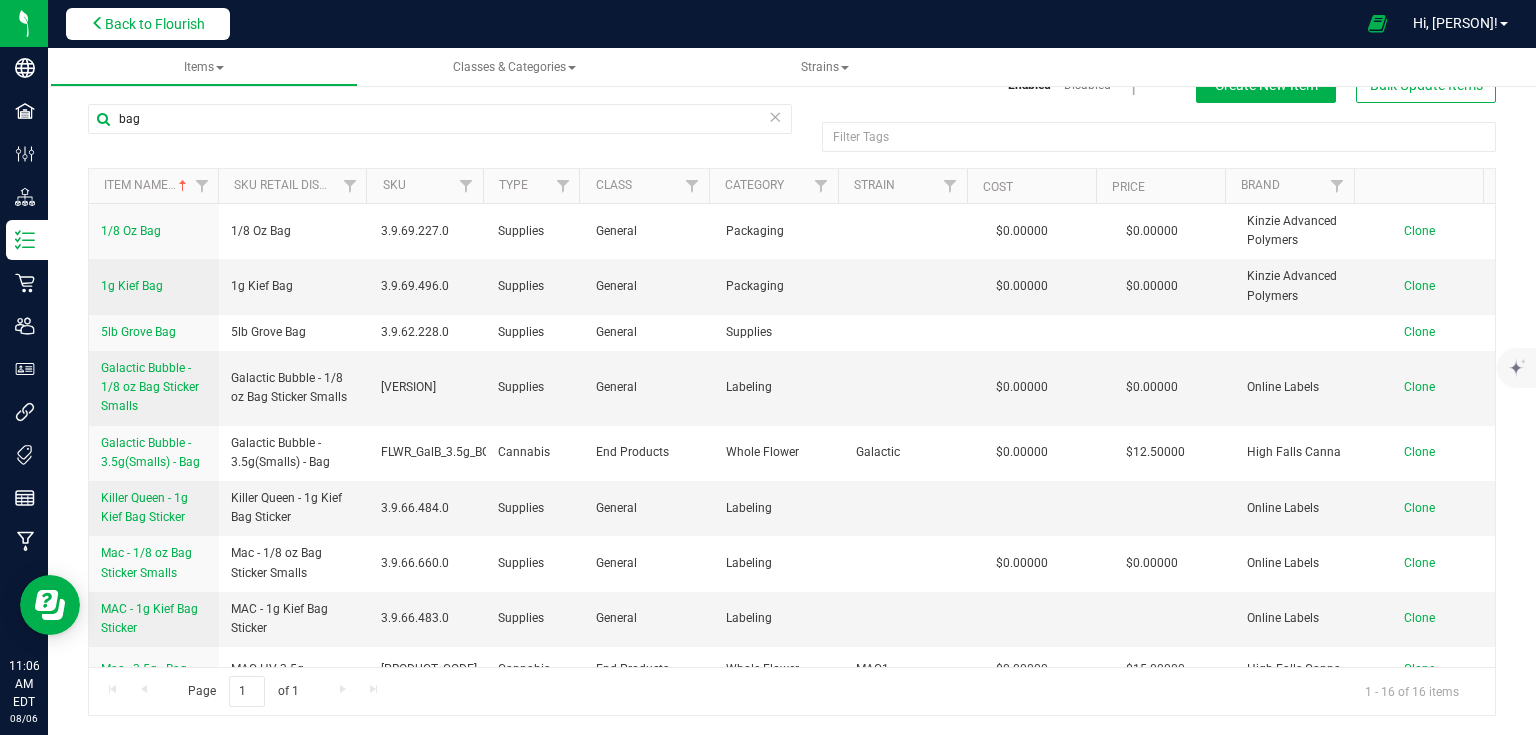 click on "Back to Flourish" at bounding box center (155, 24) 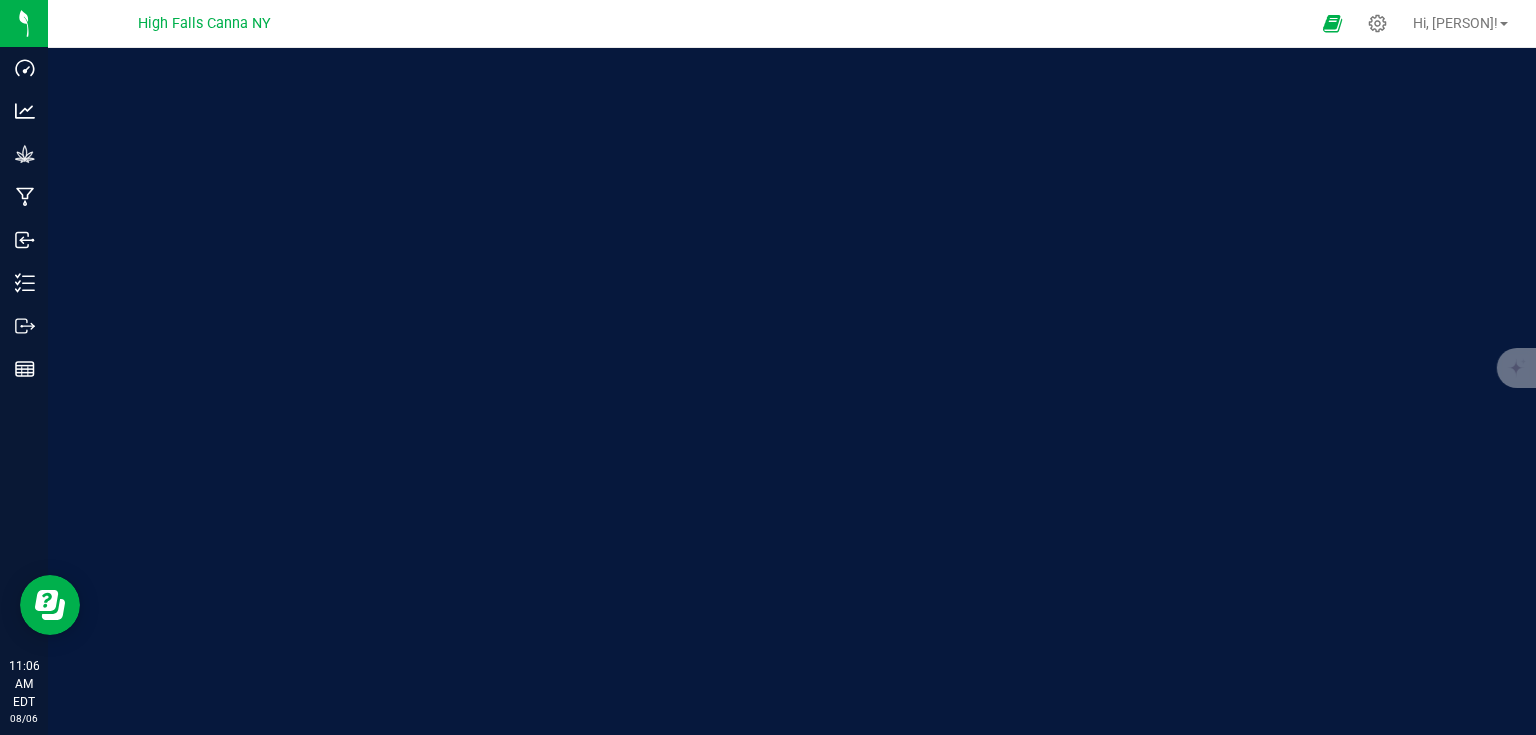 scroll, scrollTop: 0, scrollLeft: 0, axis: both 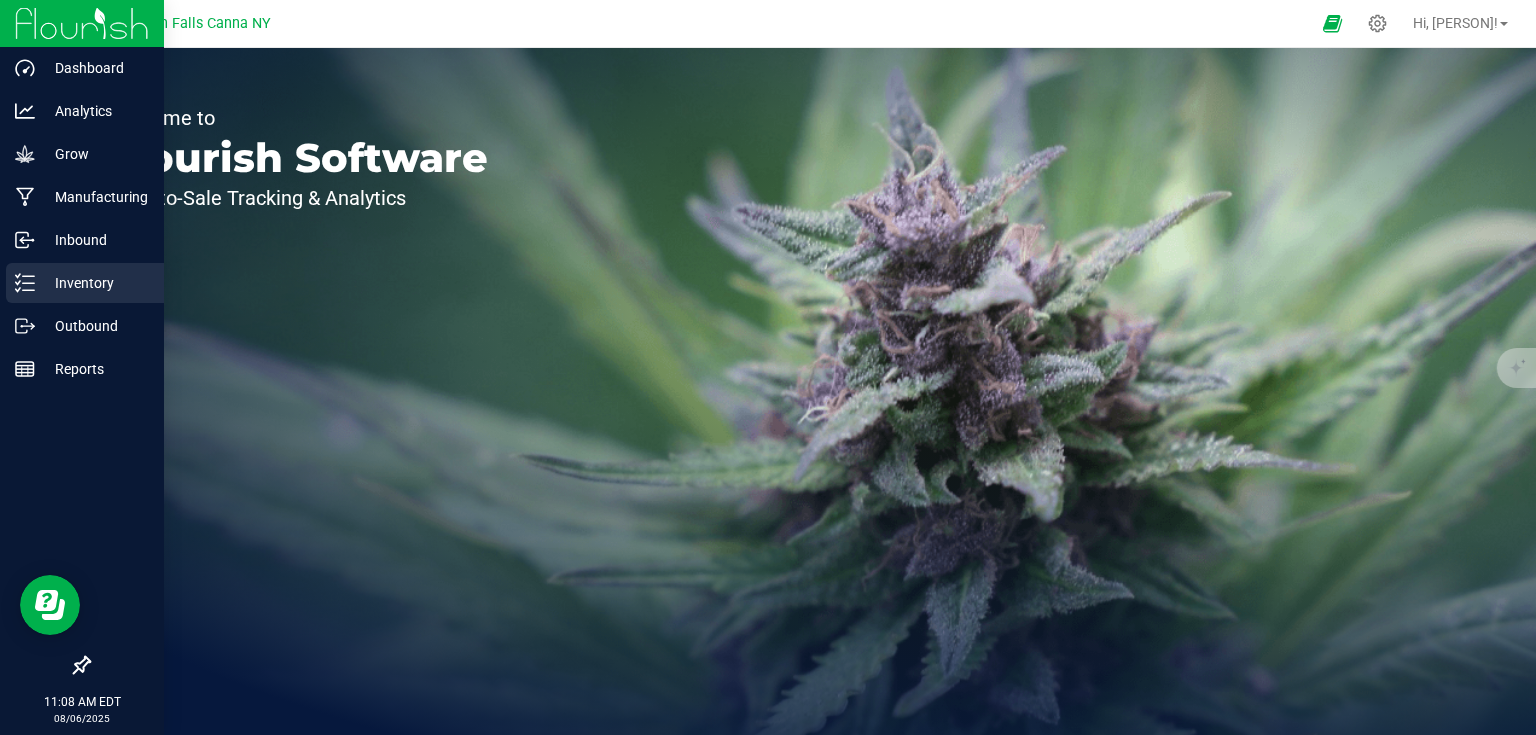 click on "Inventory" at bounding box center [95, 283] 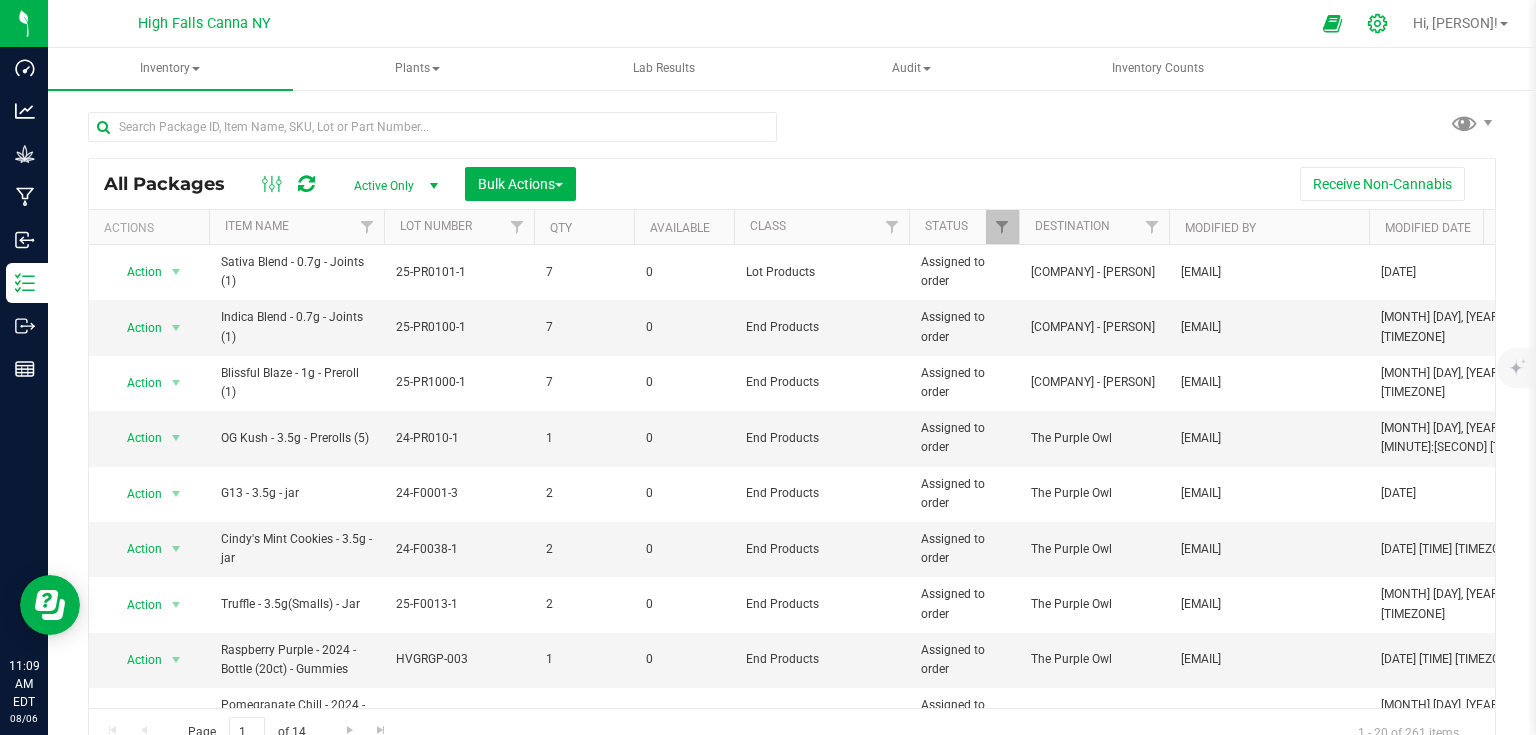 click at bounding box center (1378, 23) 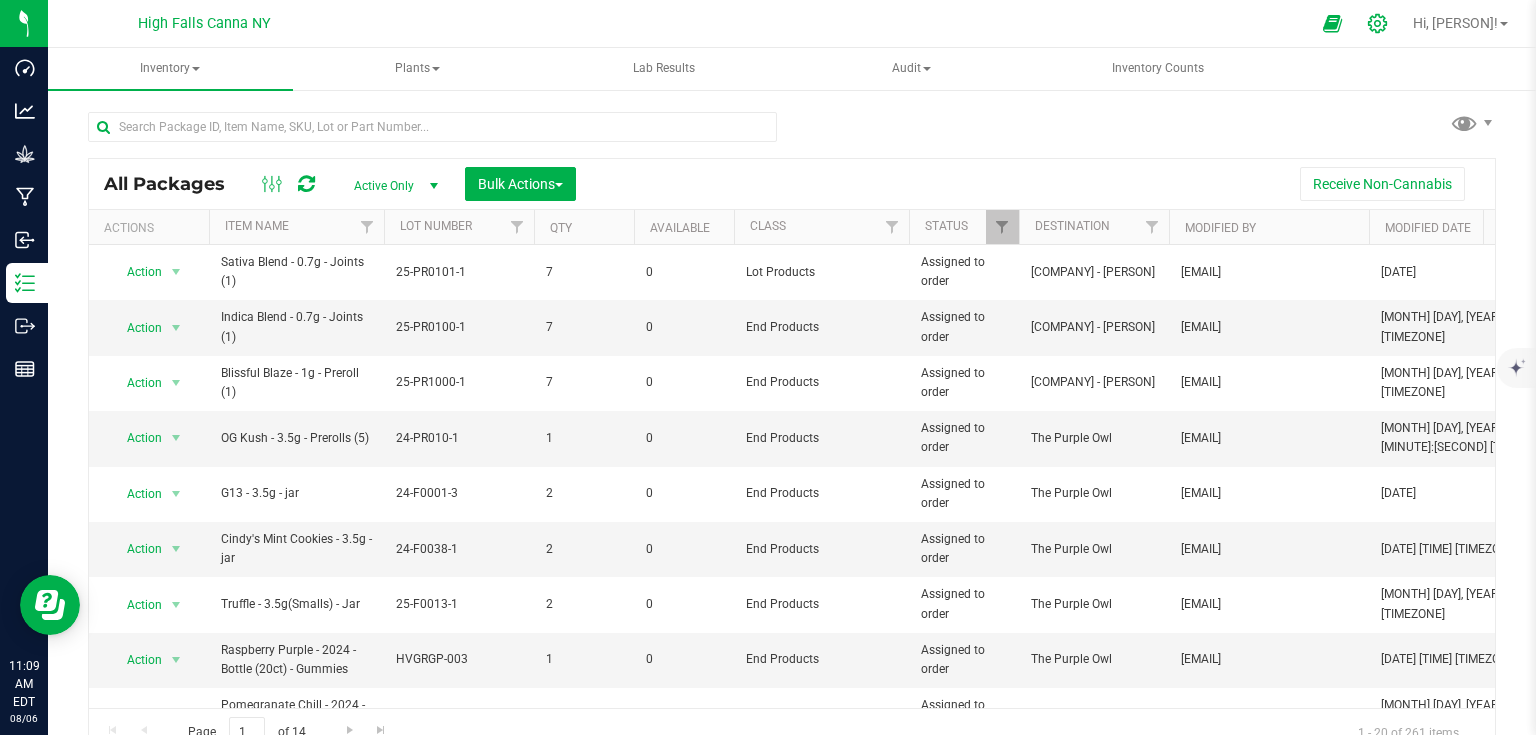 click 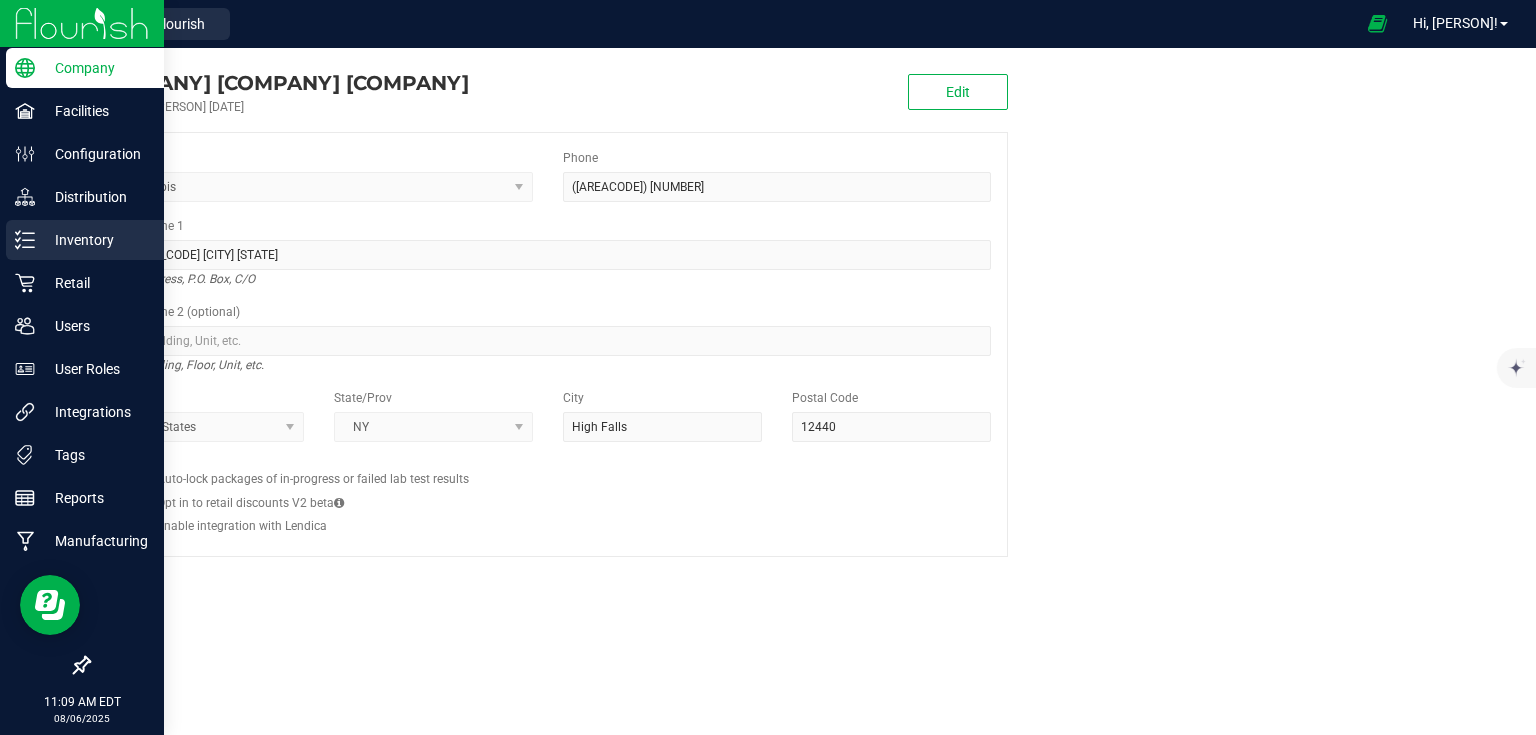 click on "Inventory" at bounding box center [85, 240] 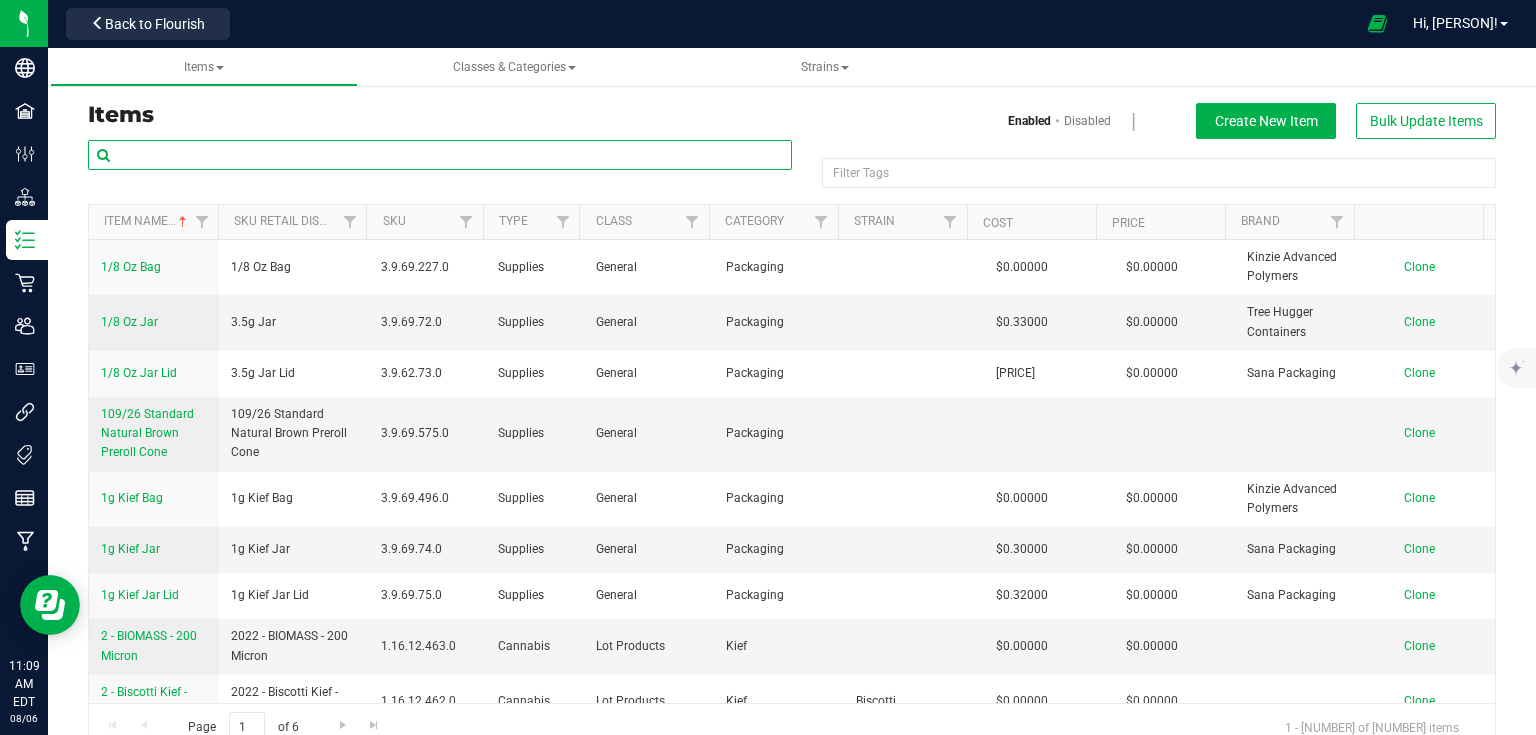 click at bounding box center (440, 155) 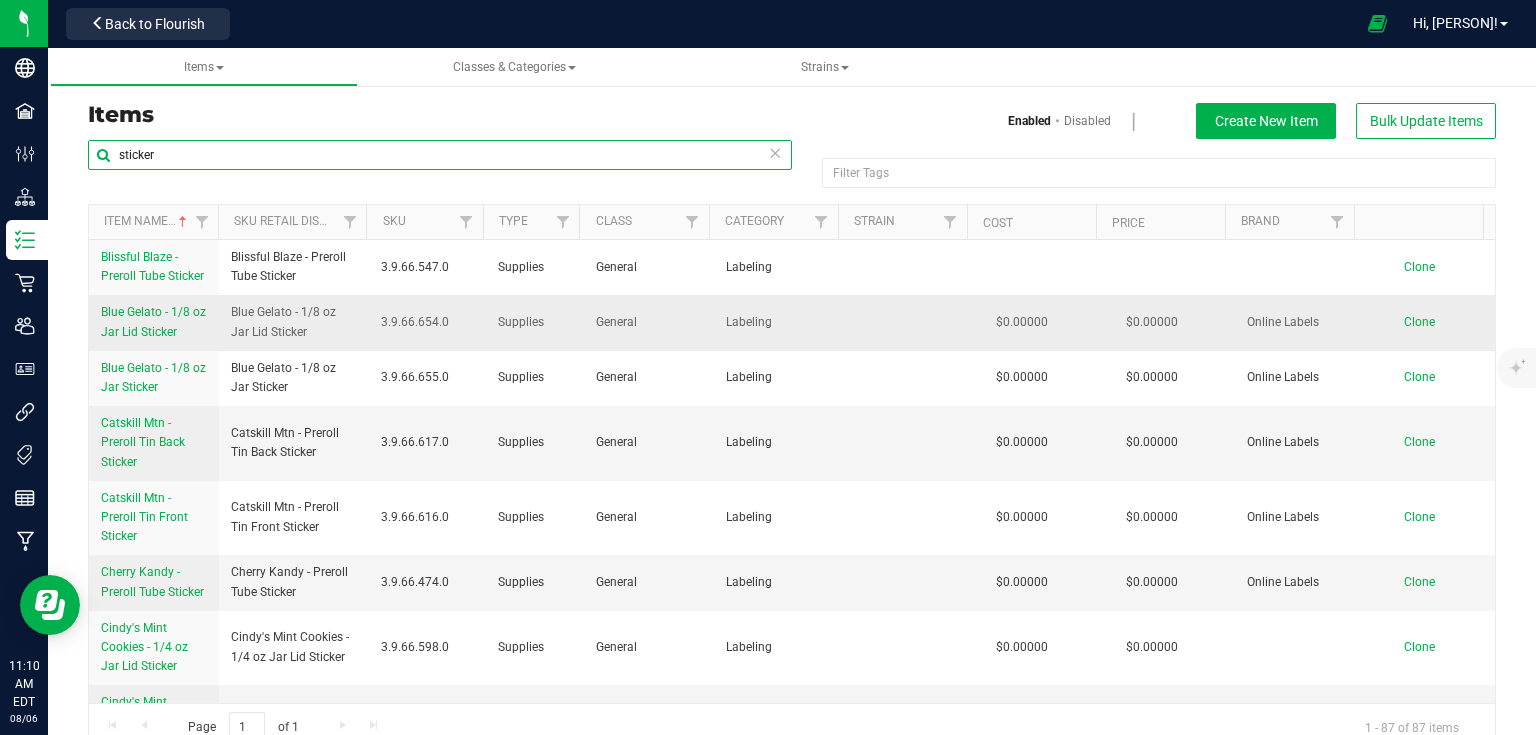type on "sticker" 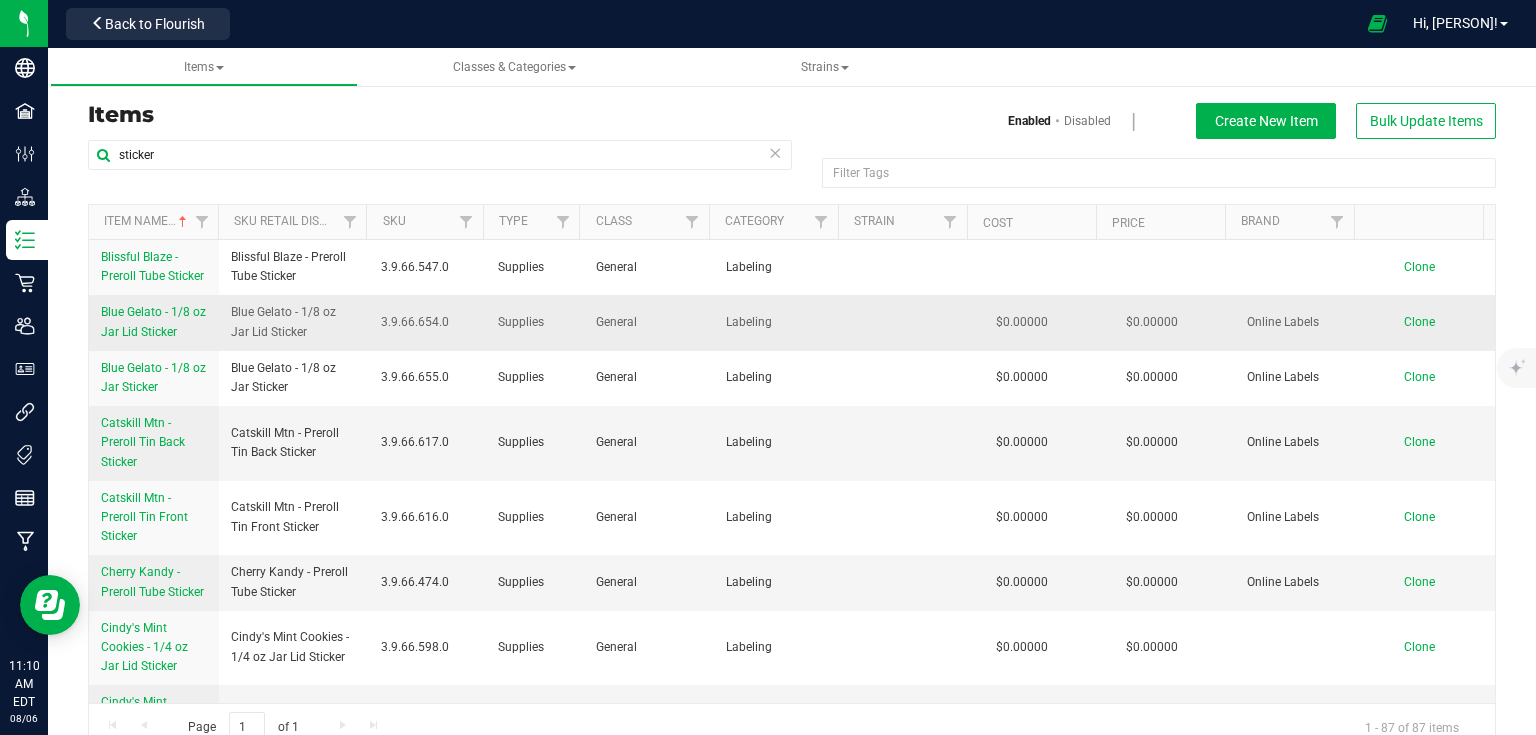 drag, startPoint x: 97, startPoint y: 309, endPoint x: 187, endPoint y: 330, distance: 92.417534 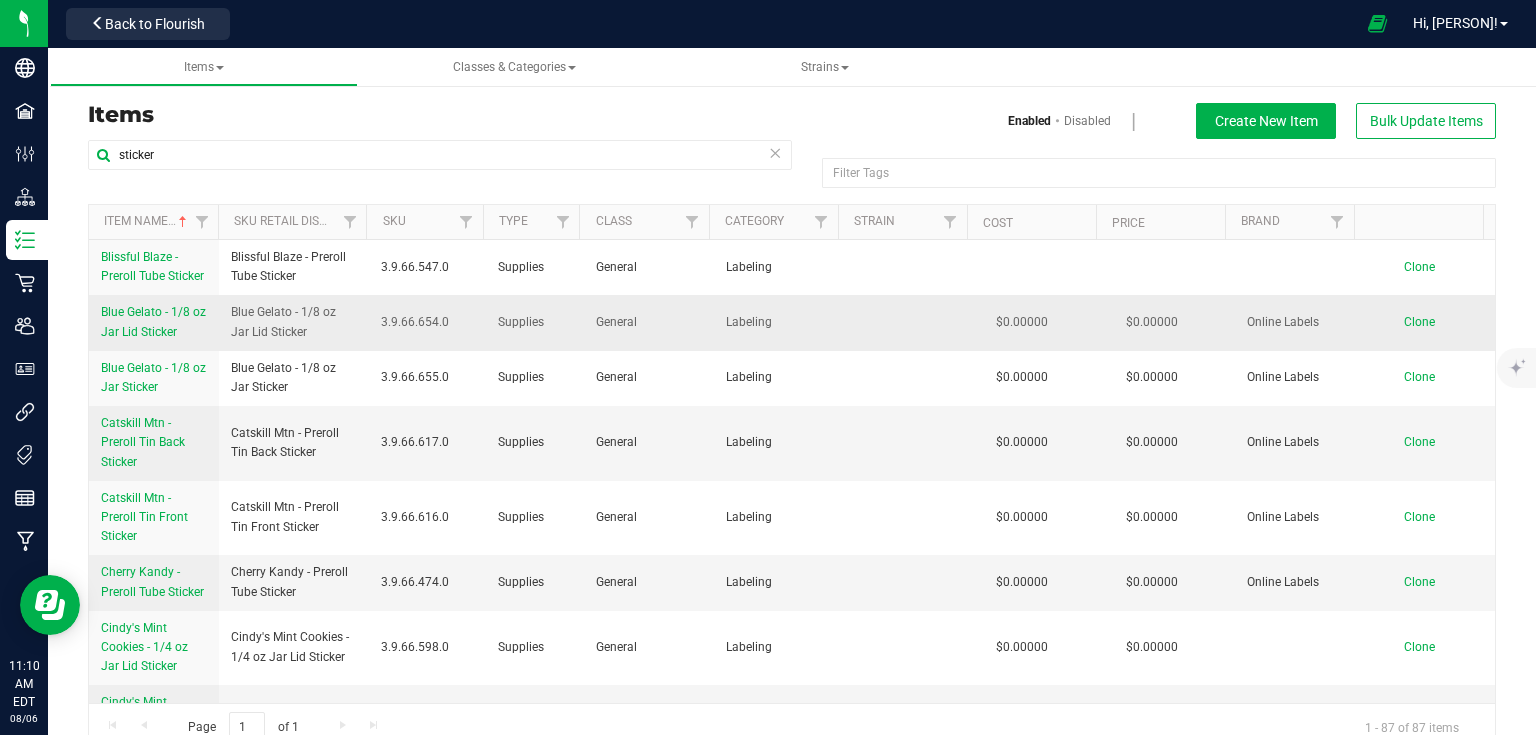 click on "Blue Gelato - 1/8 oz Jar Lid Sticker" at bounding box center [154, 322] 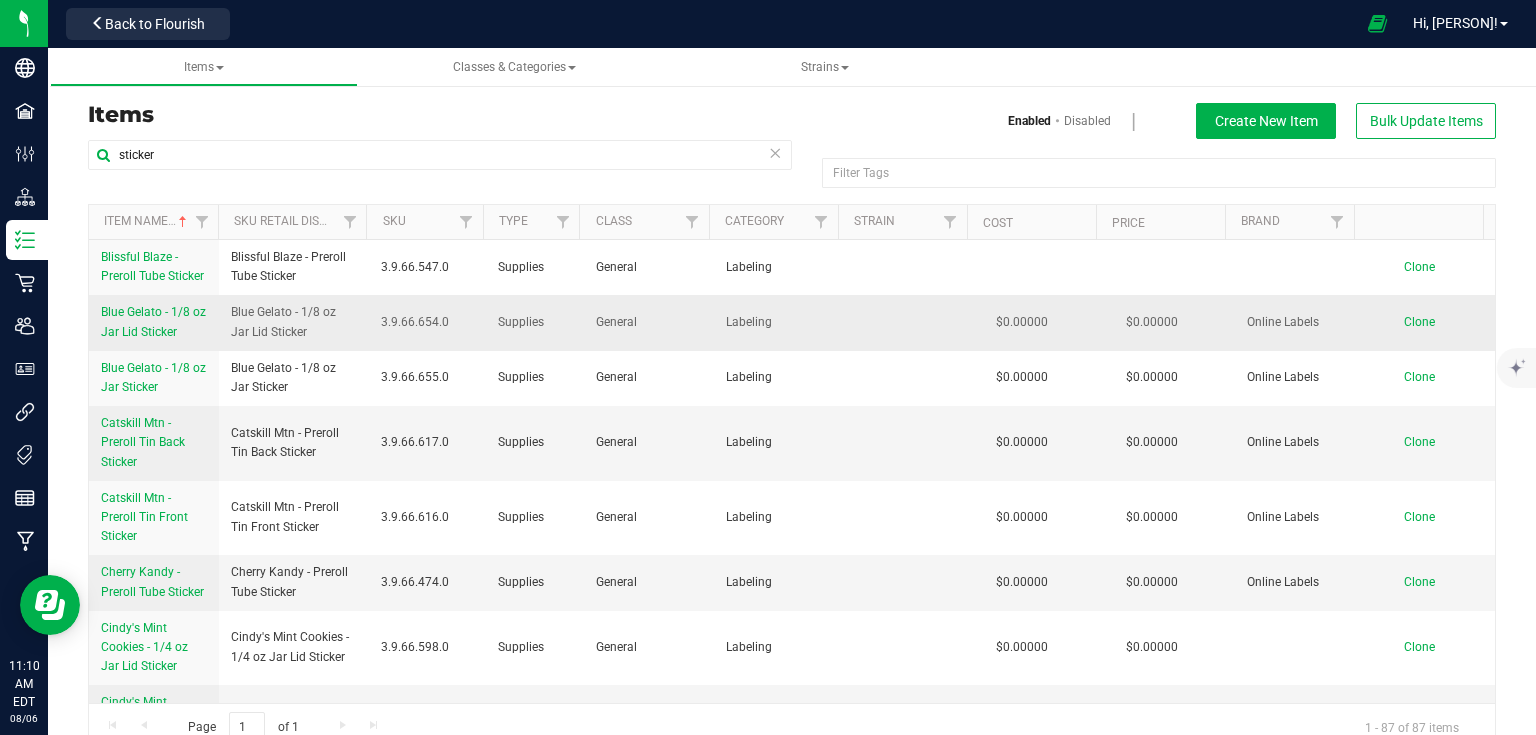 click on "Blue Gelato - 1/8 oz Jar Lid Sticker" at bounding box center [154, 322] 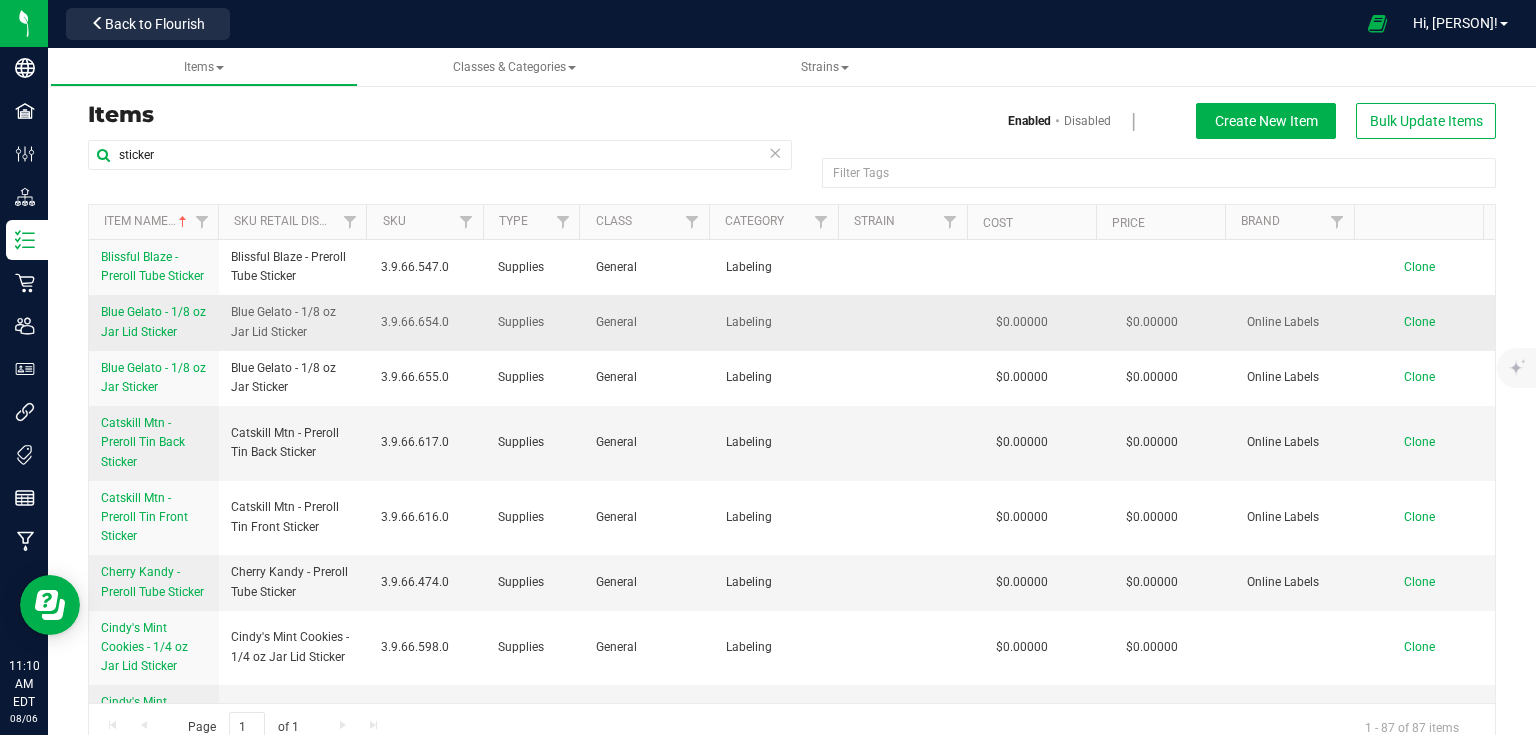 drag, startPoint x: 158, startPoint y: 322, endPoint x: 216, endPoint y: 339, distance: 60.440052 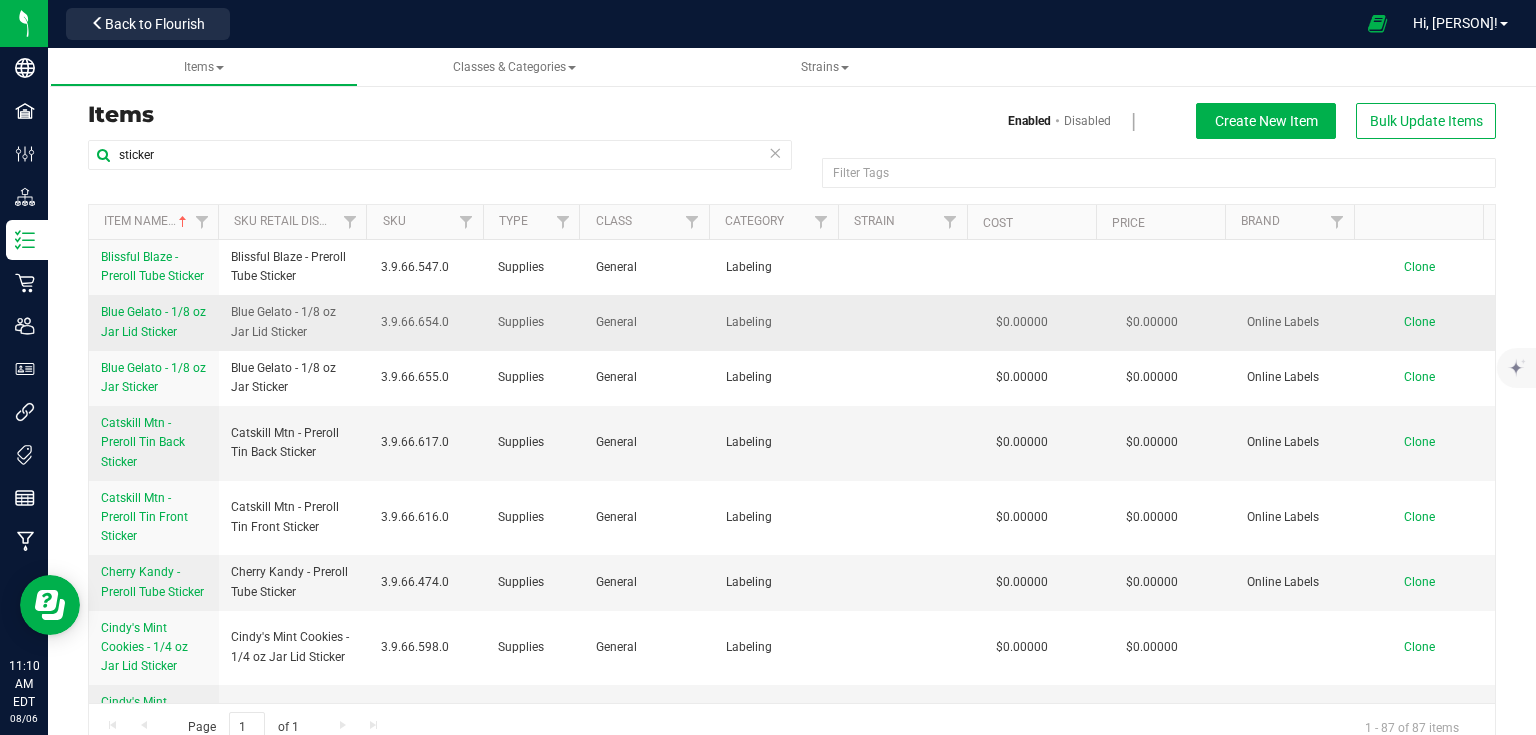 click on "Blue Gelato - 1/8 oz Jar Lid Sticker" at bounding box center [154, 322] 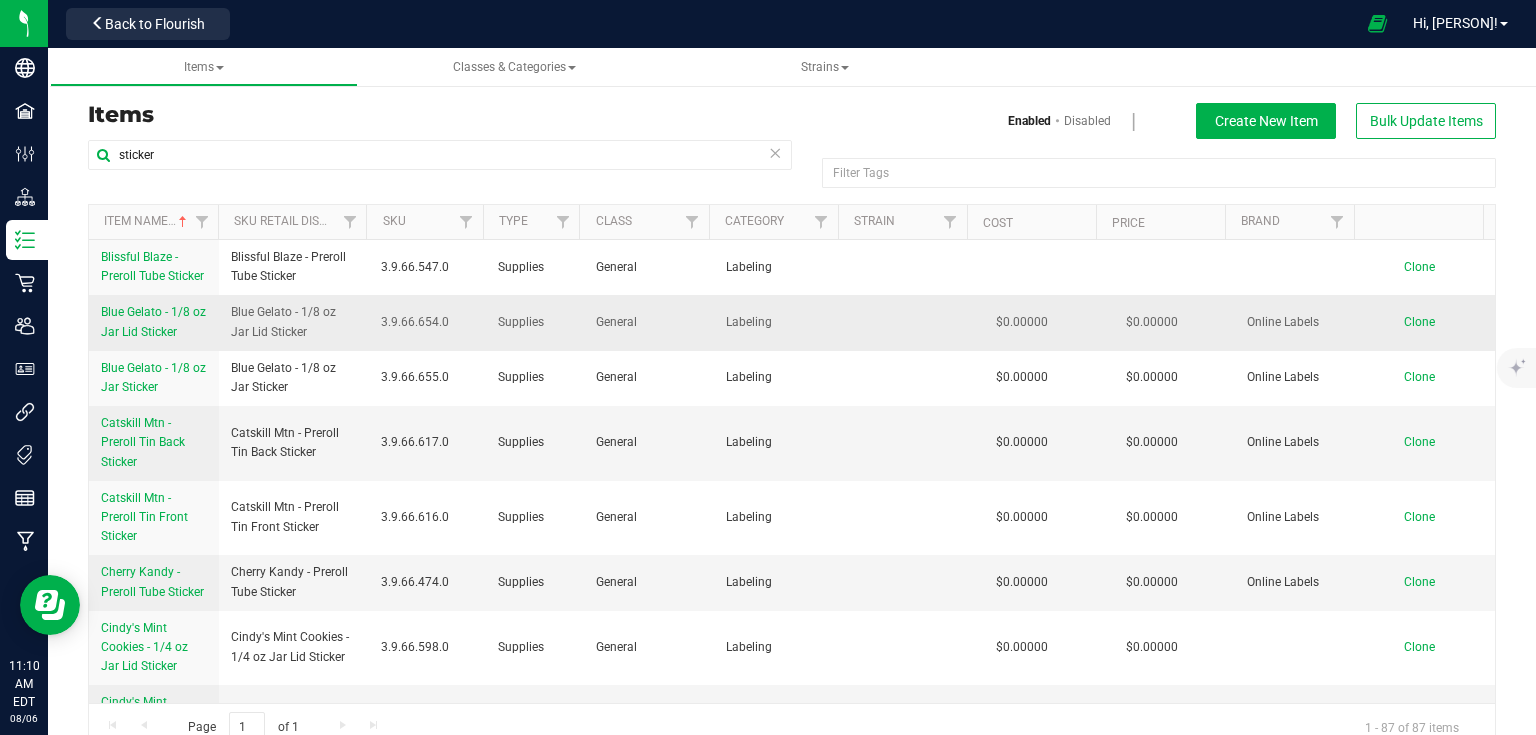 click on "Clone" at bounding box center (1419, 322) 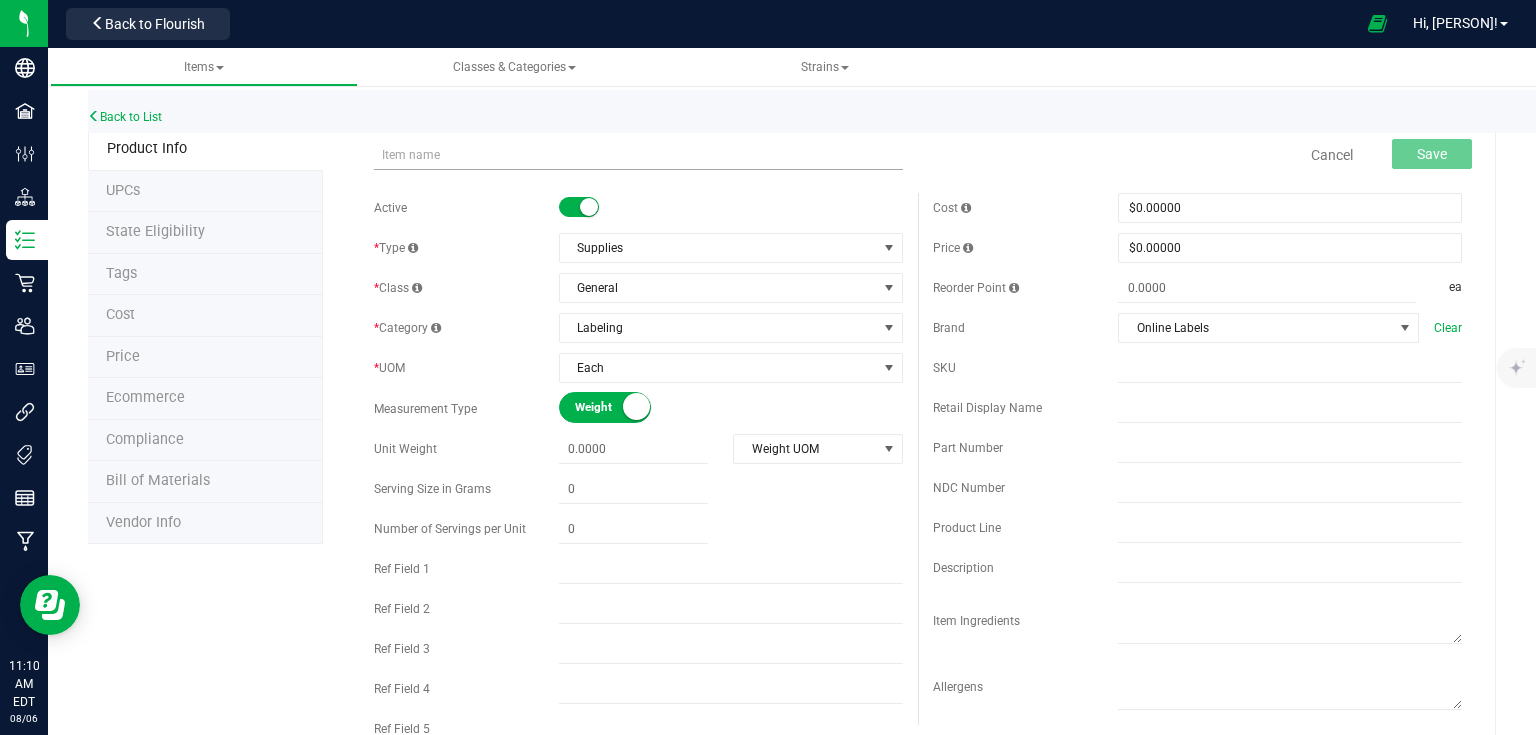 click at bounding box center (638, 155) 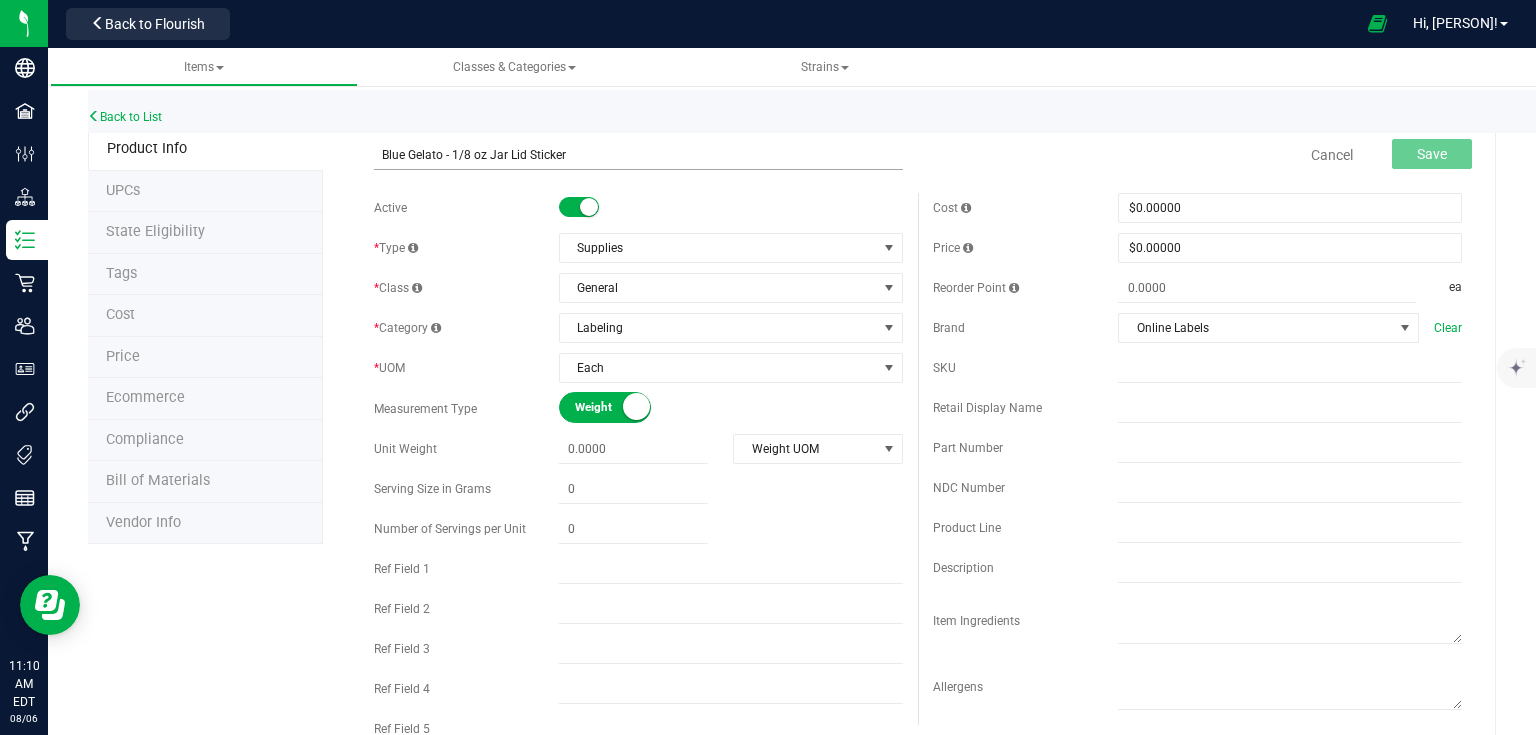 click on "Blue Gelato - 1/8 oz Jar Lid Sticker" at bounding box center [638, 155] 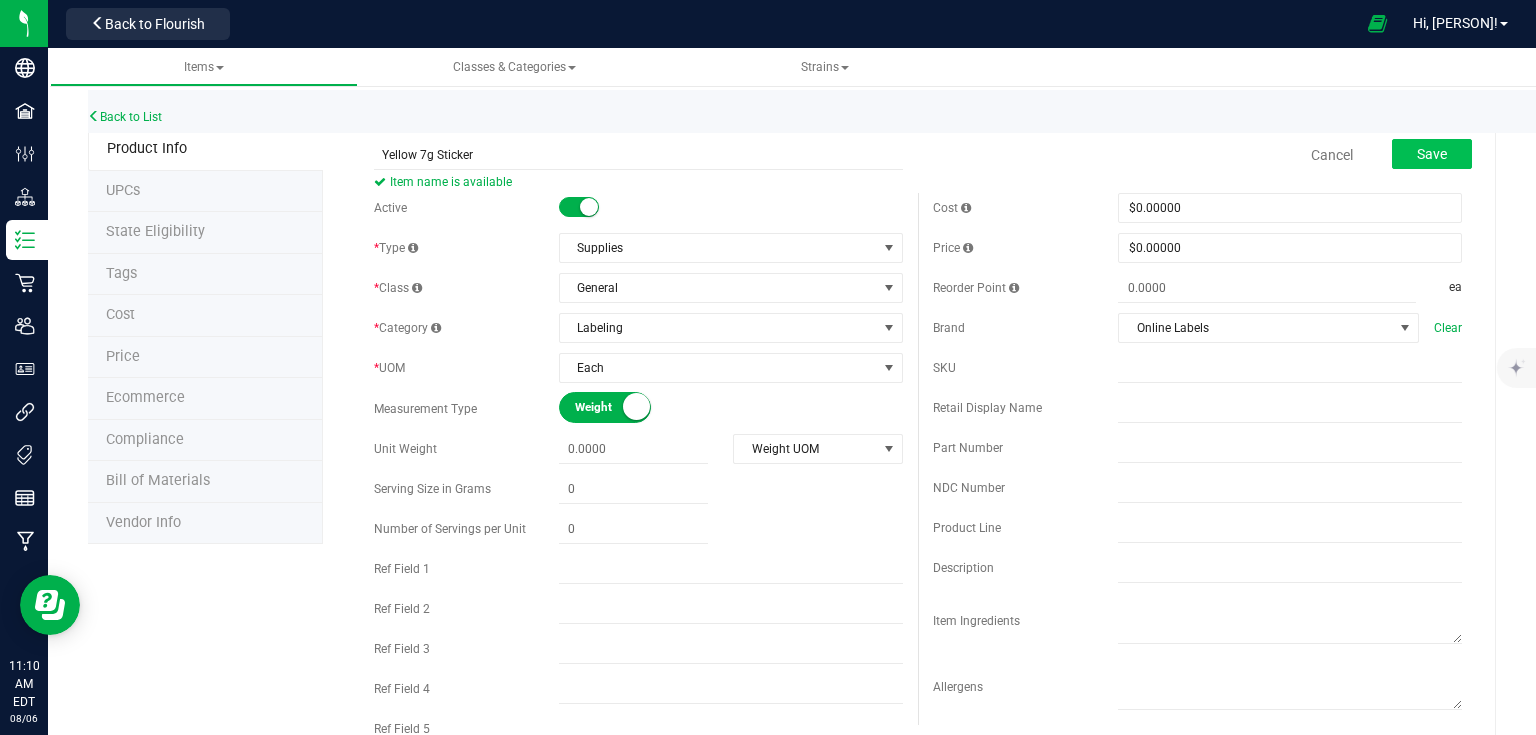 type on "Yellow 7g Sticker" 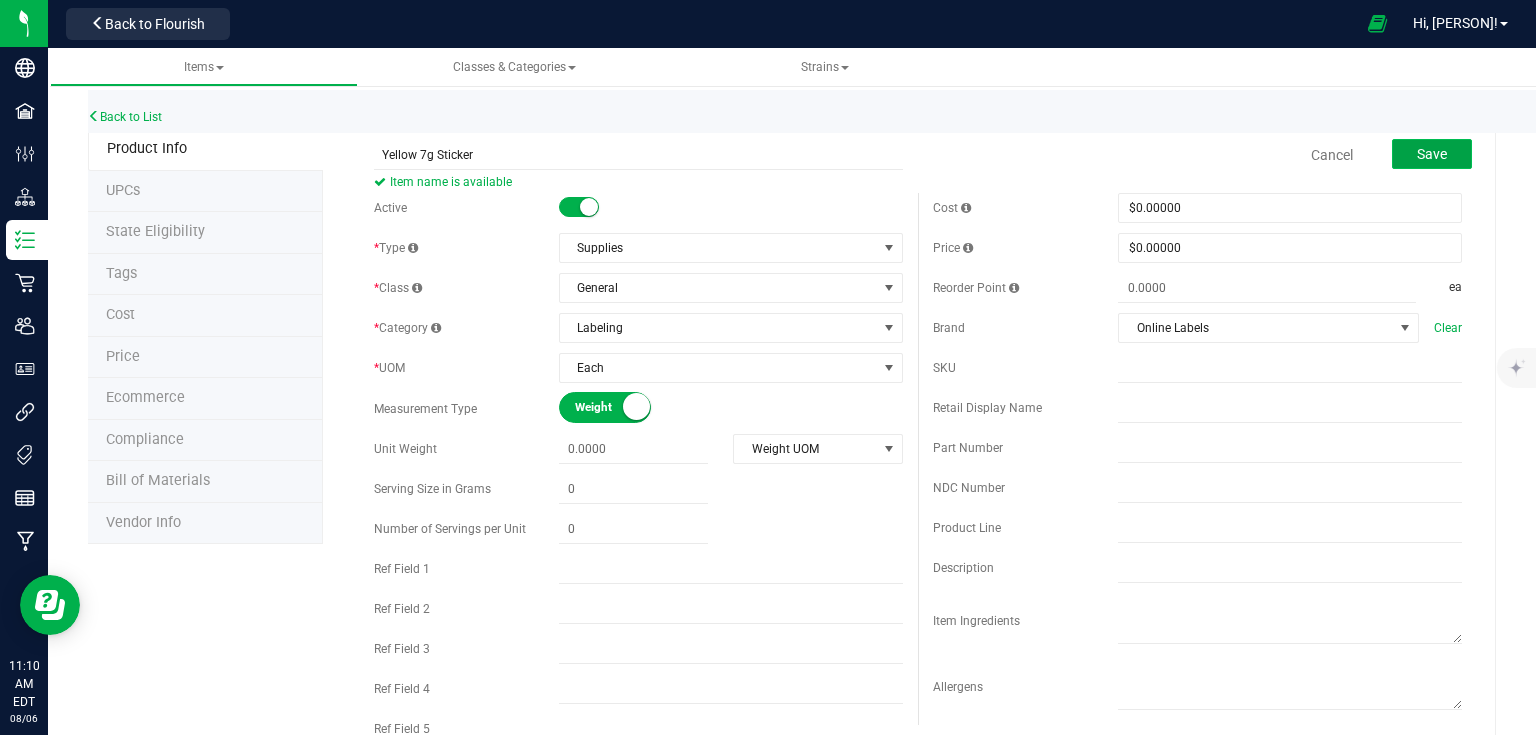 click on "Save" at bounding box center [1432, 154] 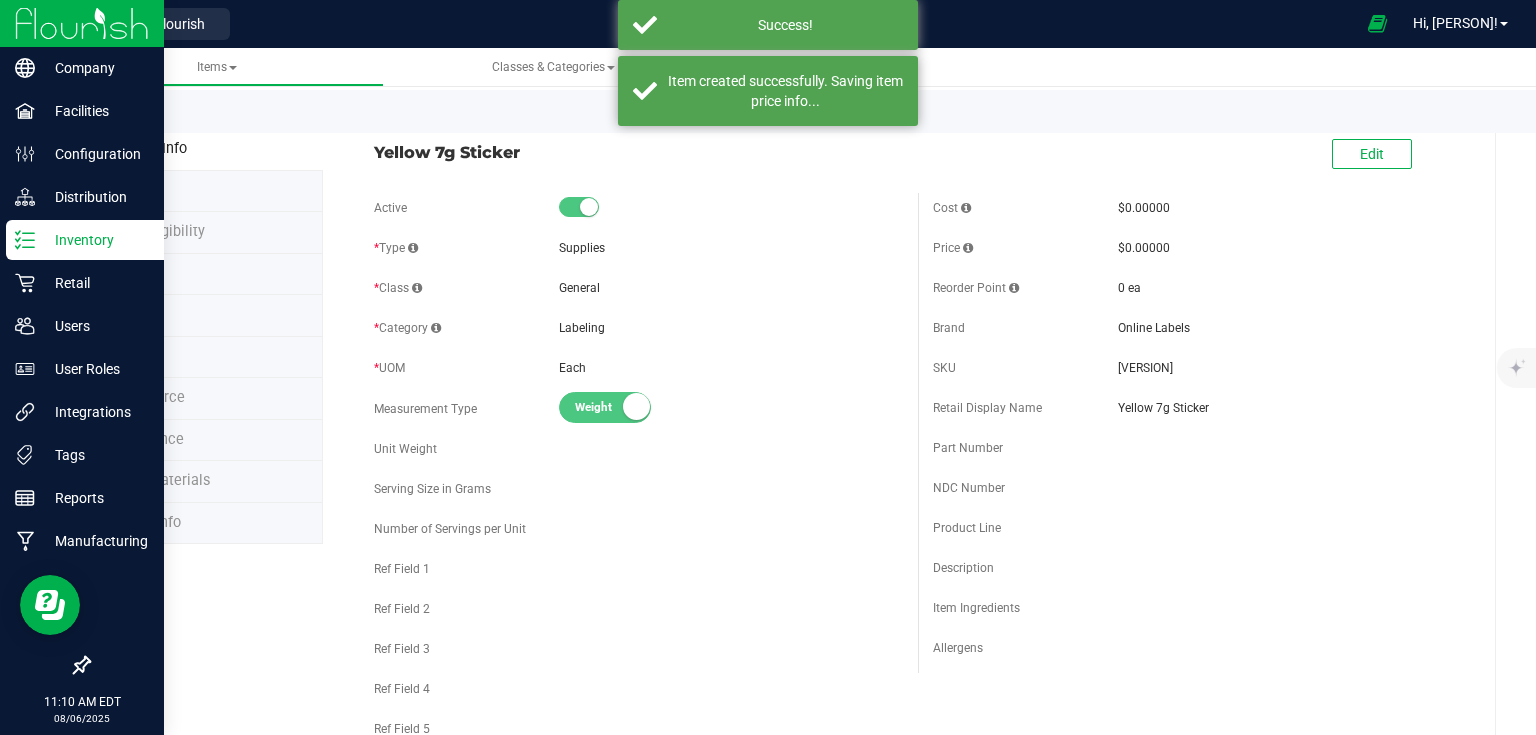 click at bounding box center [82, 24] 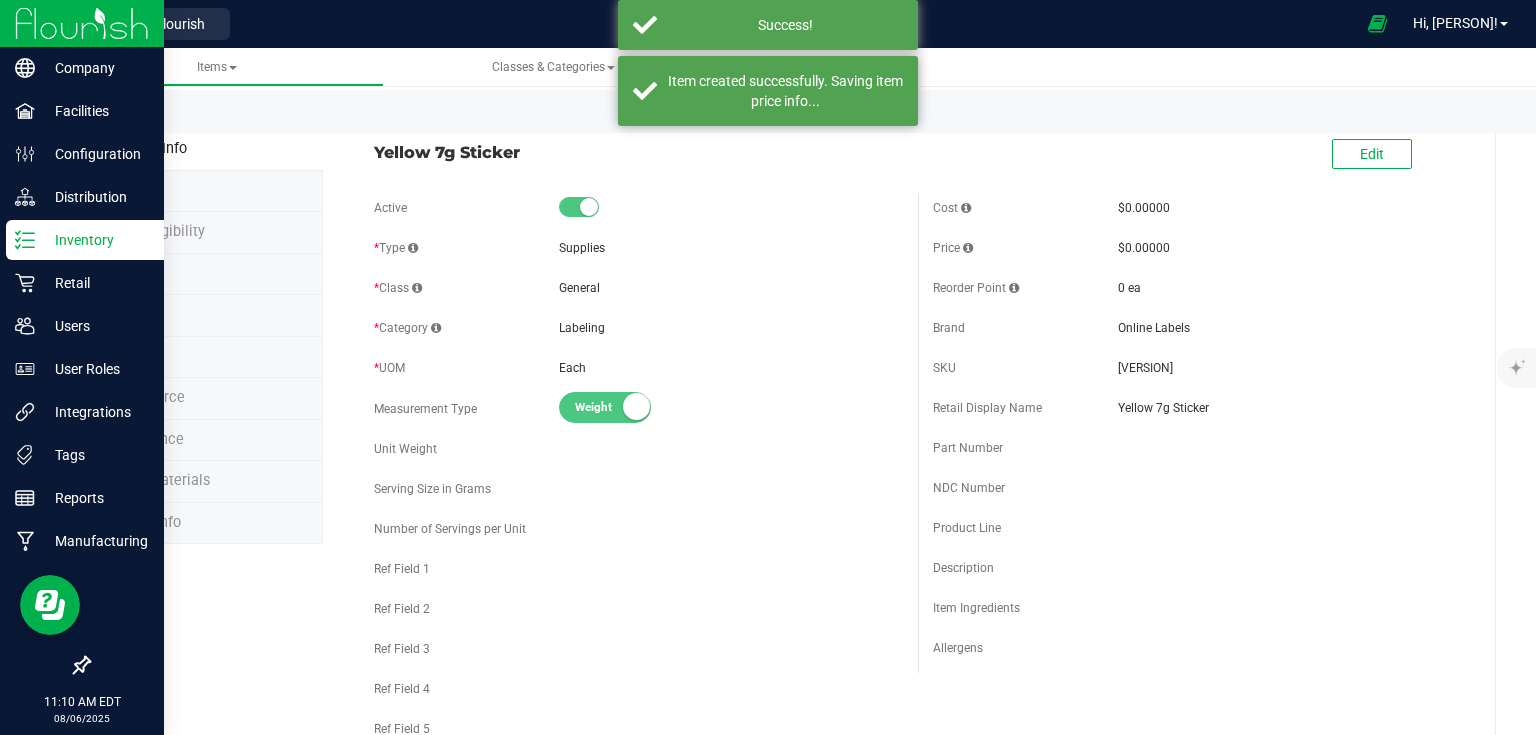 click at bounding box center (82, 23) 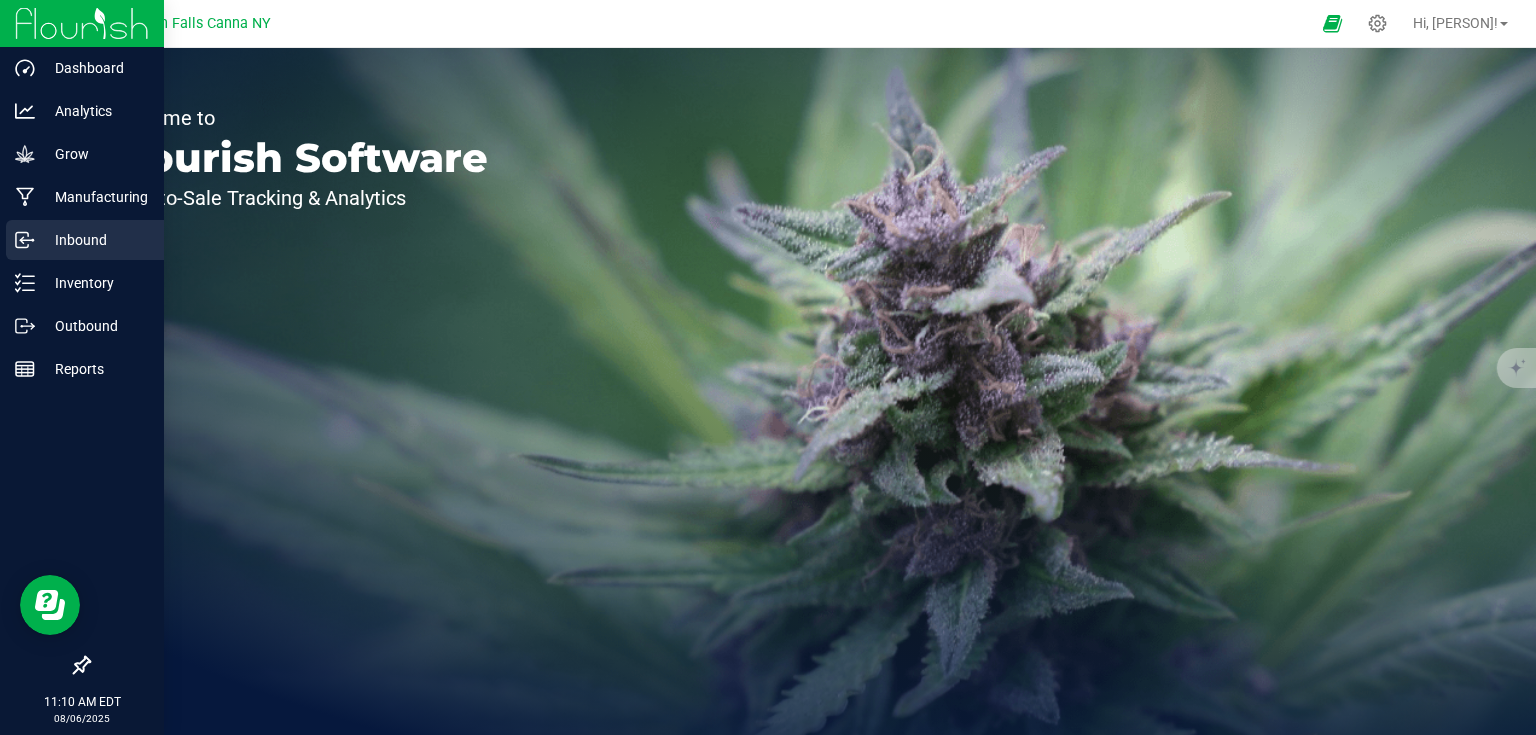 click on "Inbound" at bounding box center (95, 240) 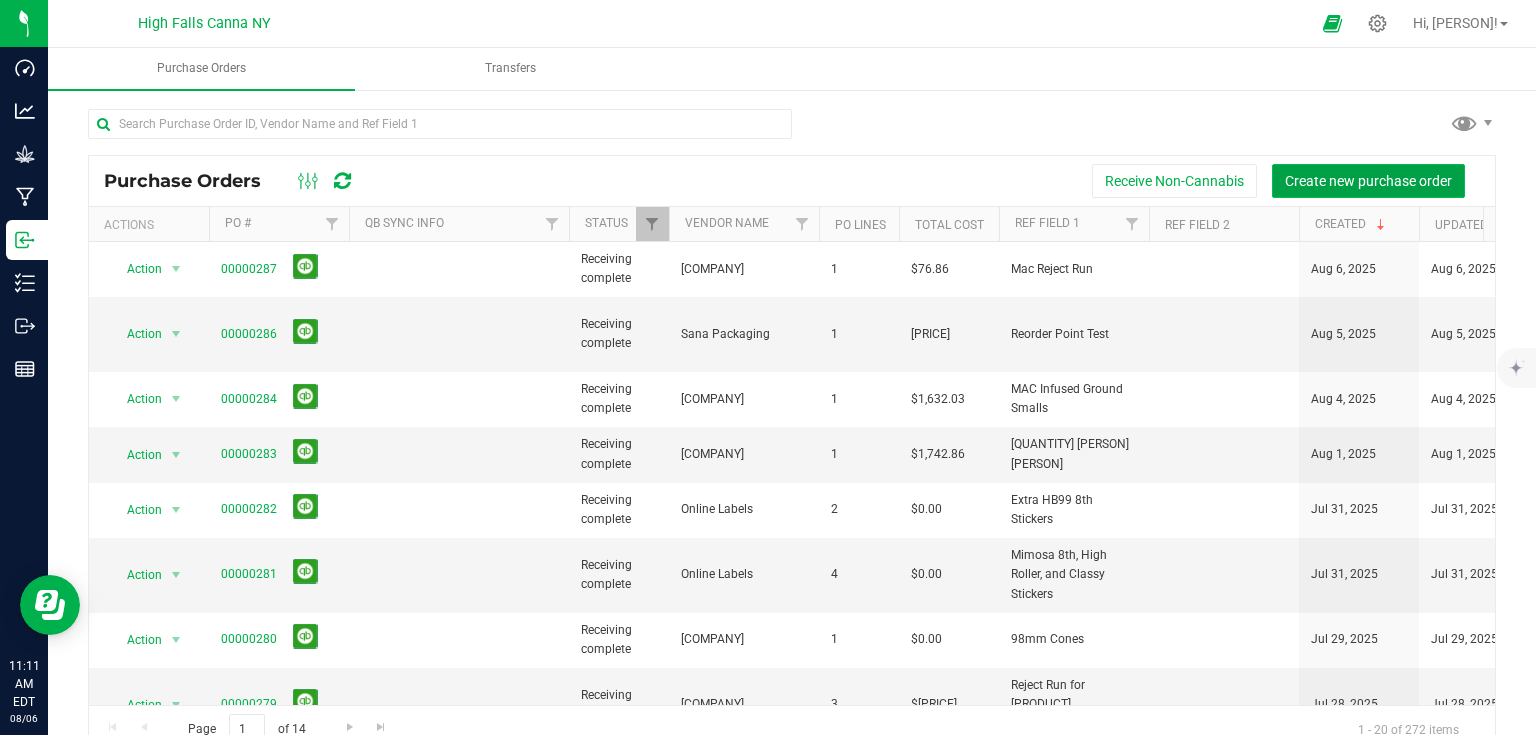 click on "Create new purchase order" at bounding box center [1368, 181] 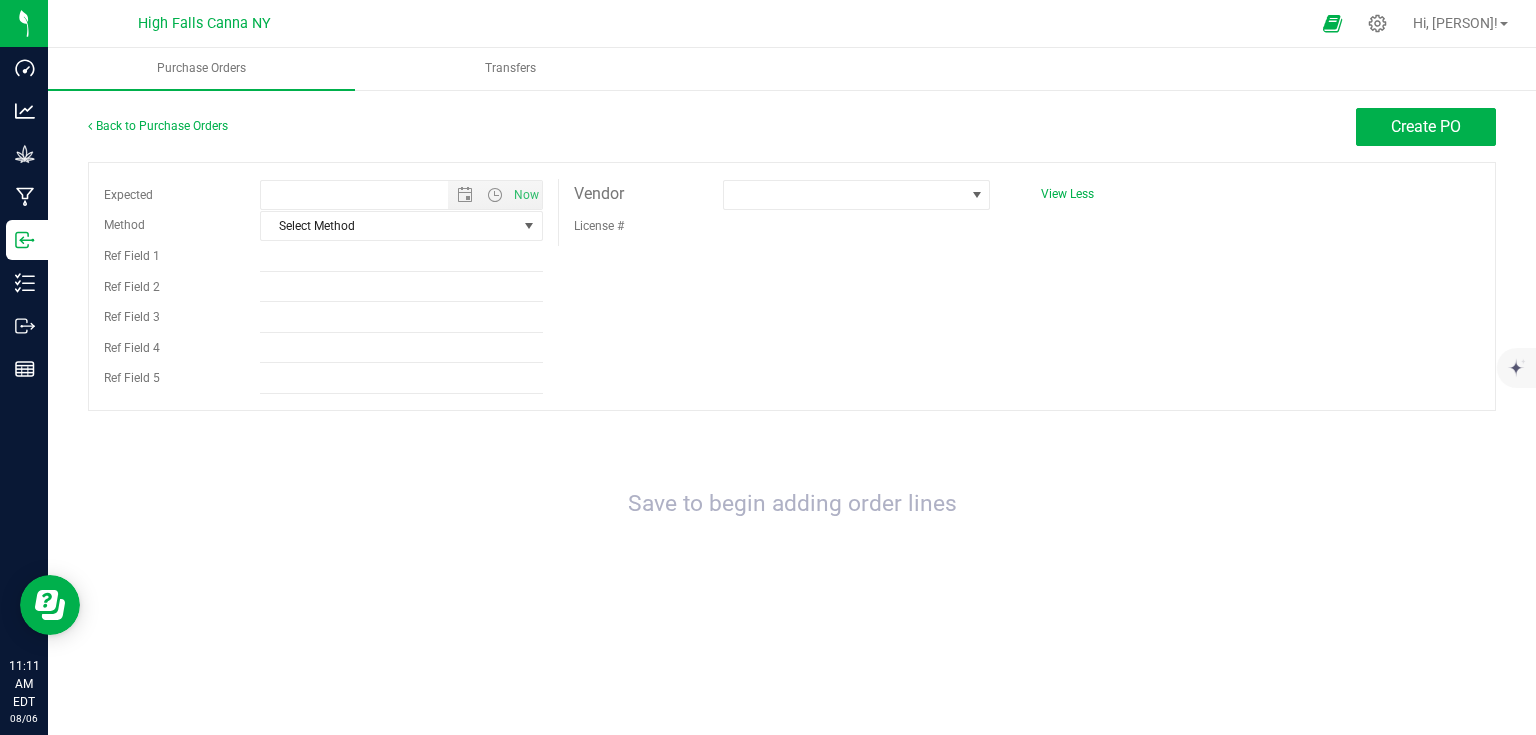 type on "[MONTH]/[DAY]/[YEAR] [HOUR]:[MINUTE]" 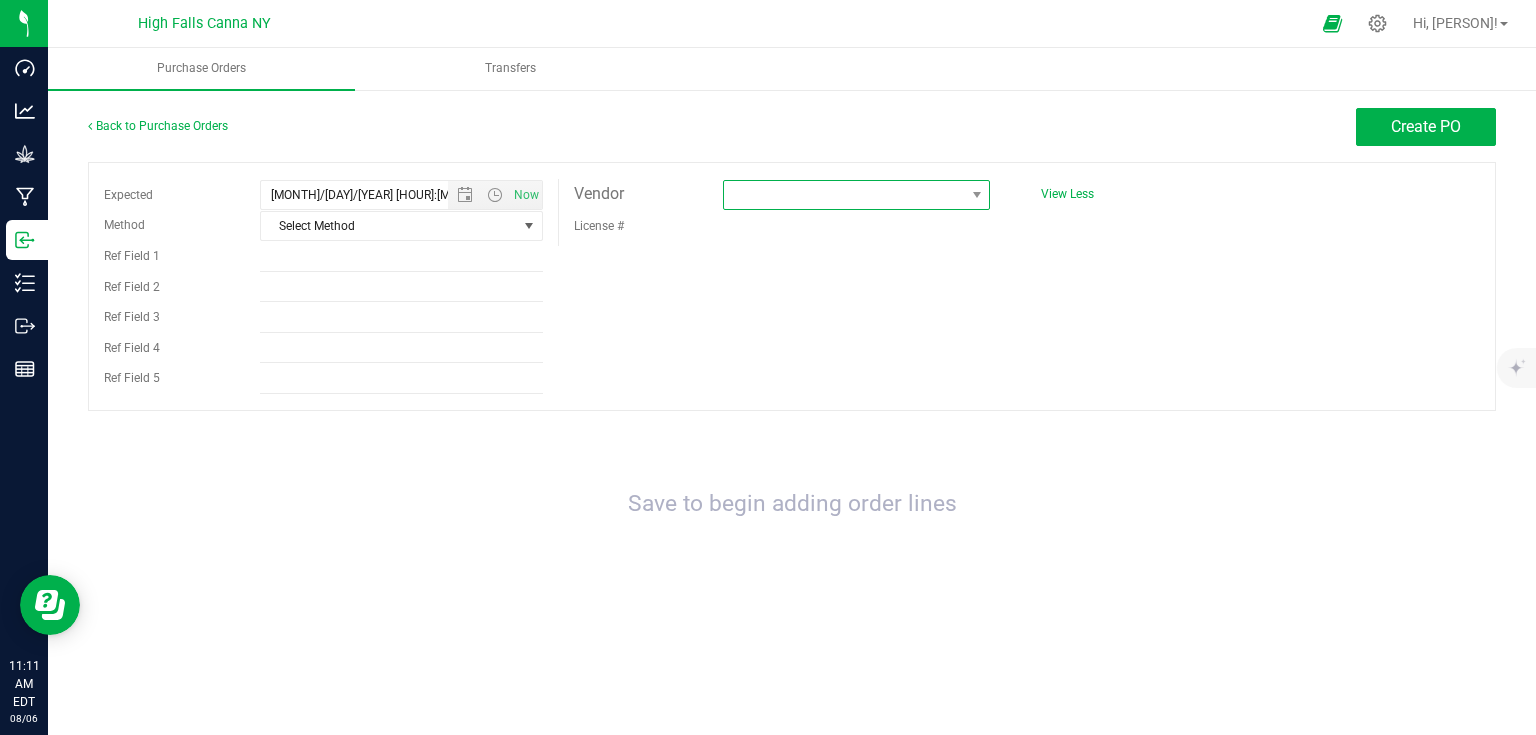 click at bounding box center [844, 195] 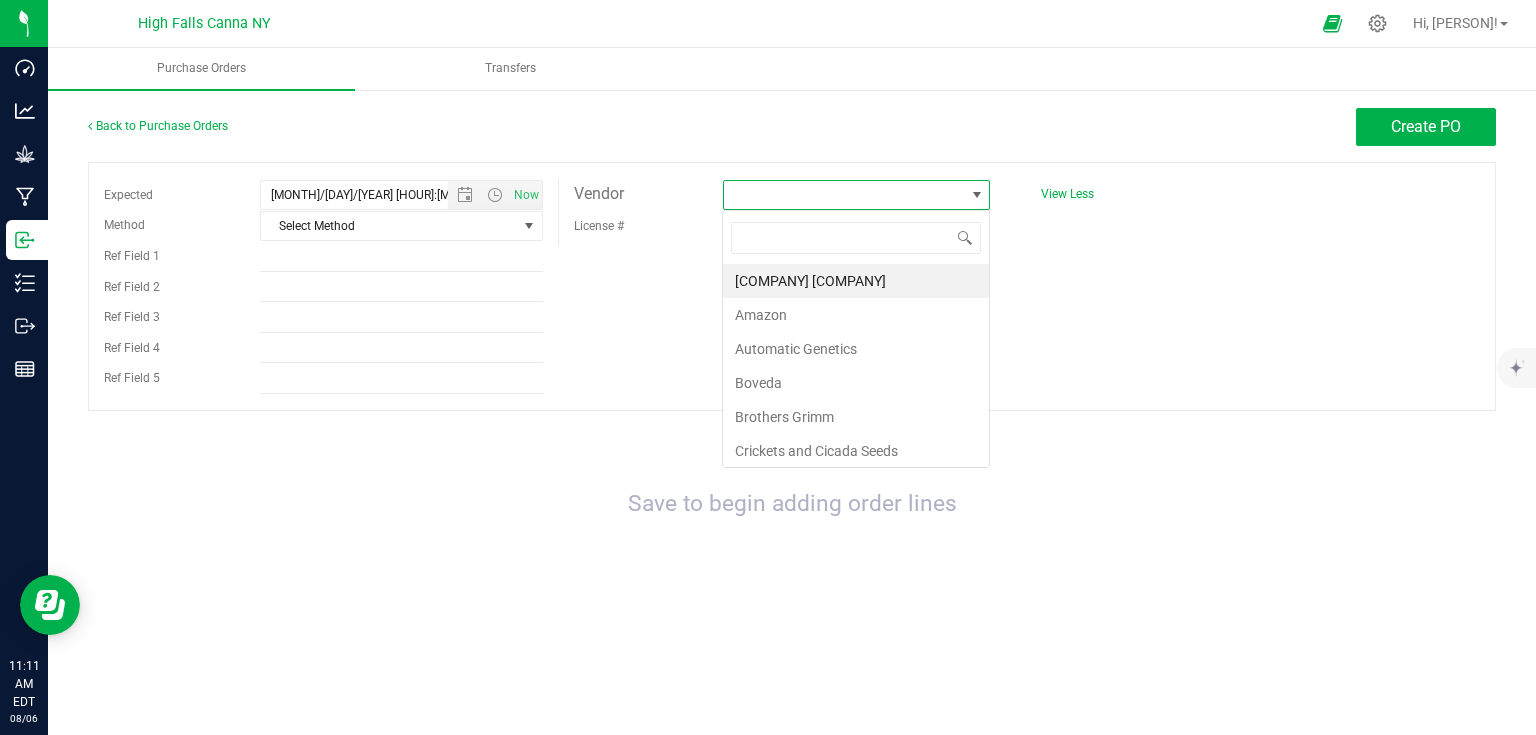 scroll, scrollTop: 99970, scrollLeft: 99732, axis: both 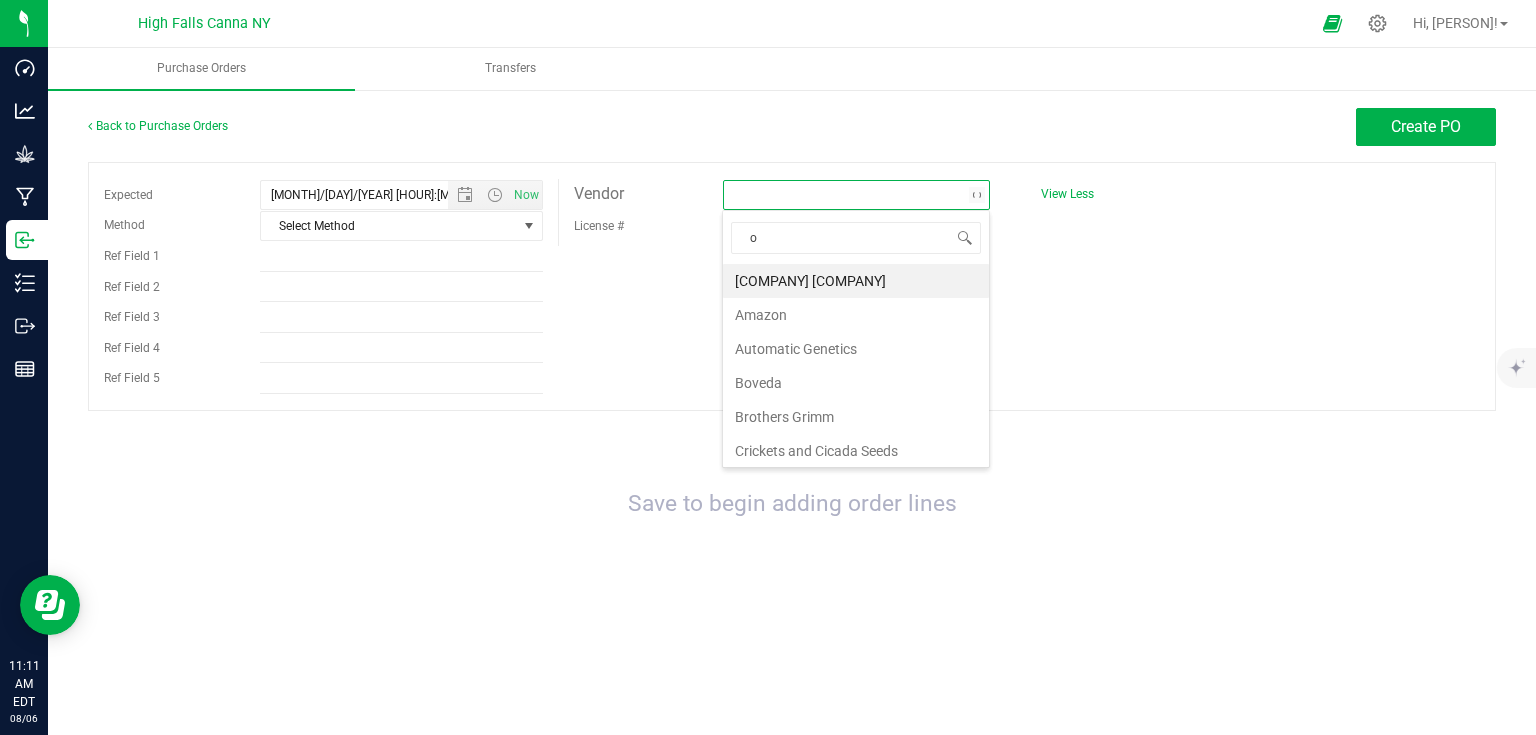 type on "on" 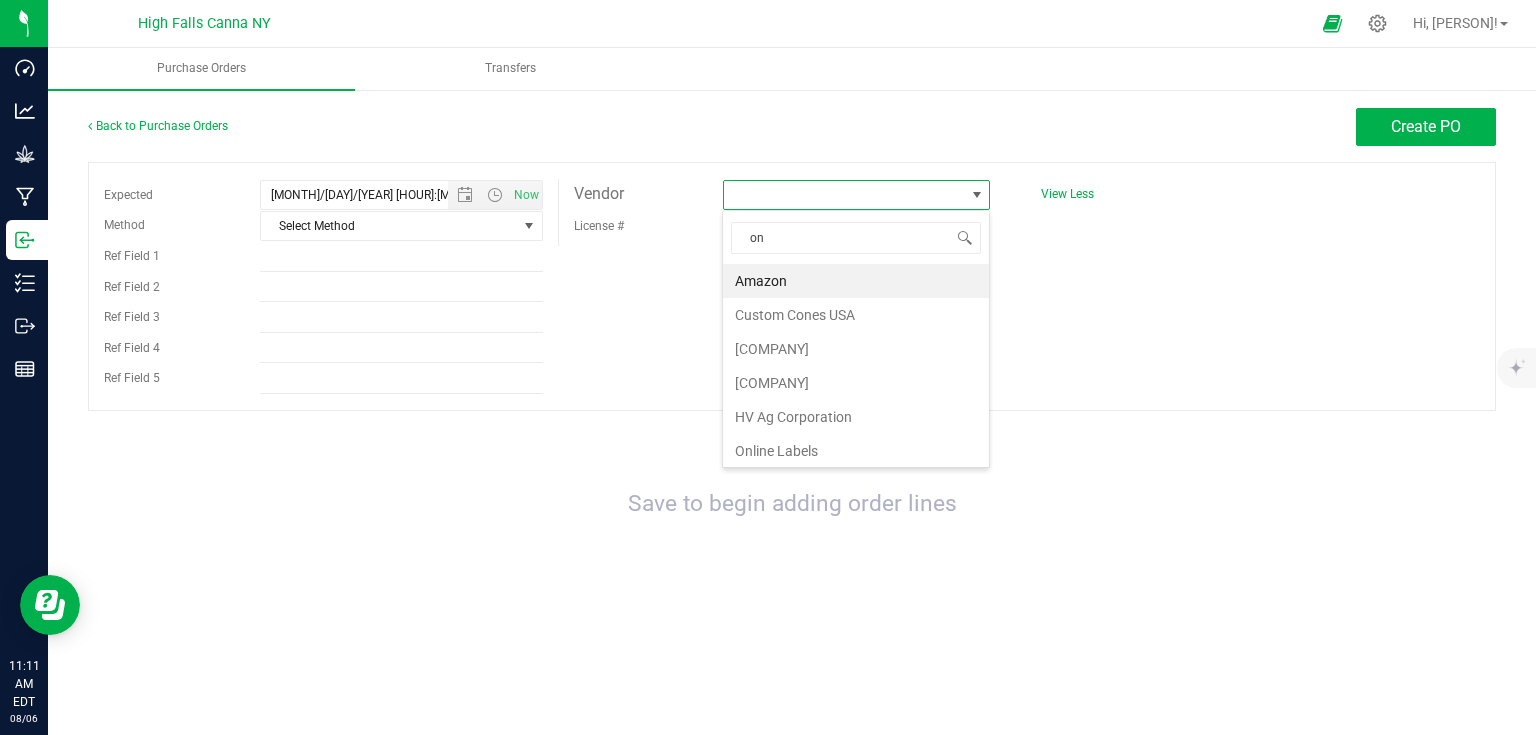 click on "Online Labels" at bounding box center (856, 451) 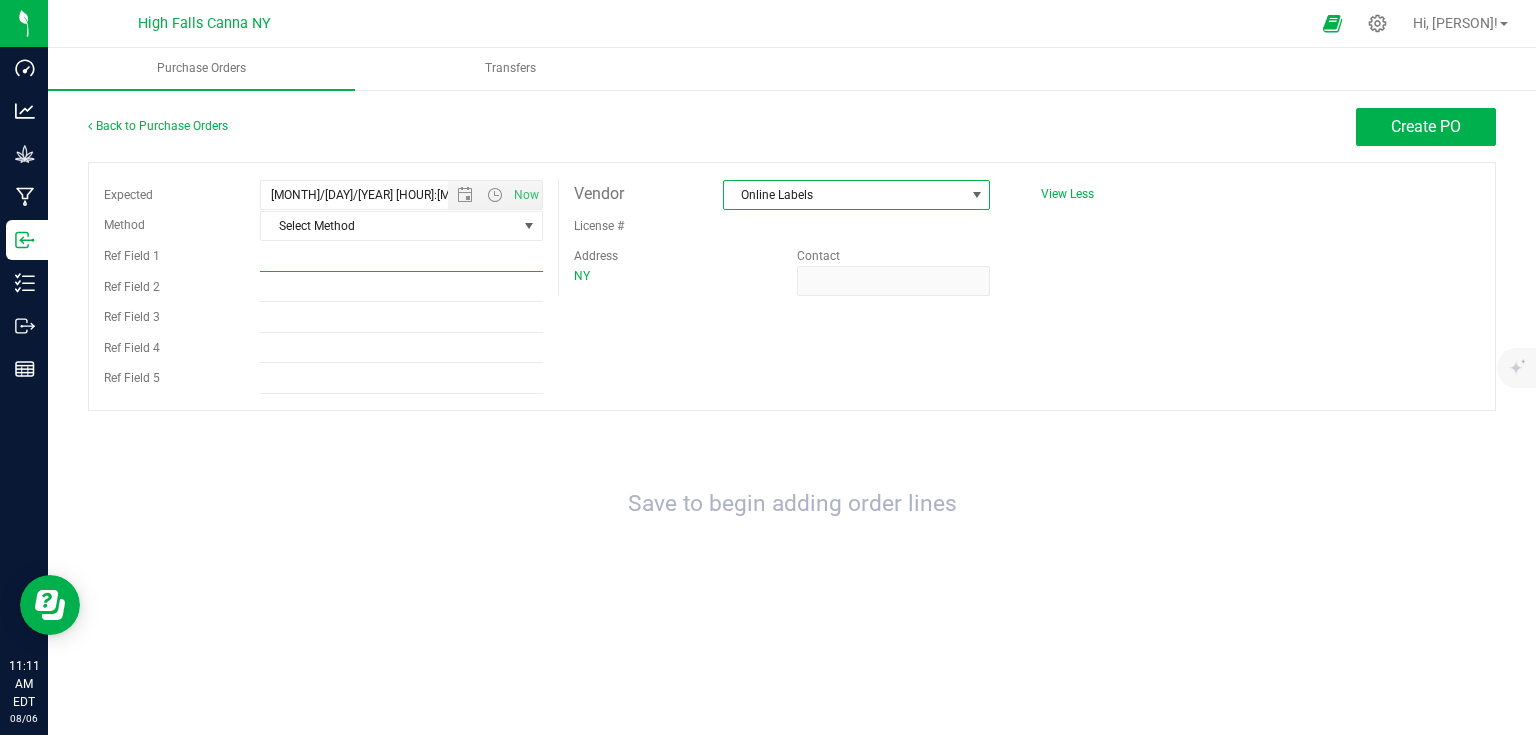 click on "Ref Field 1" at bounding box center (401, 257) 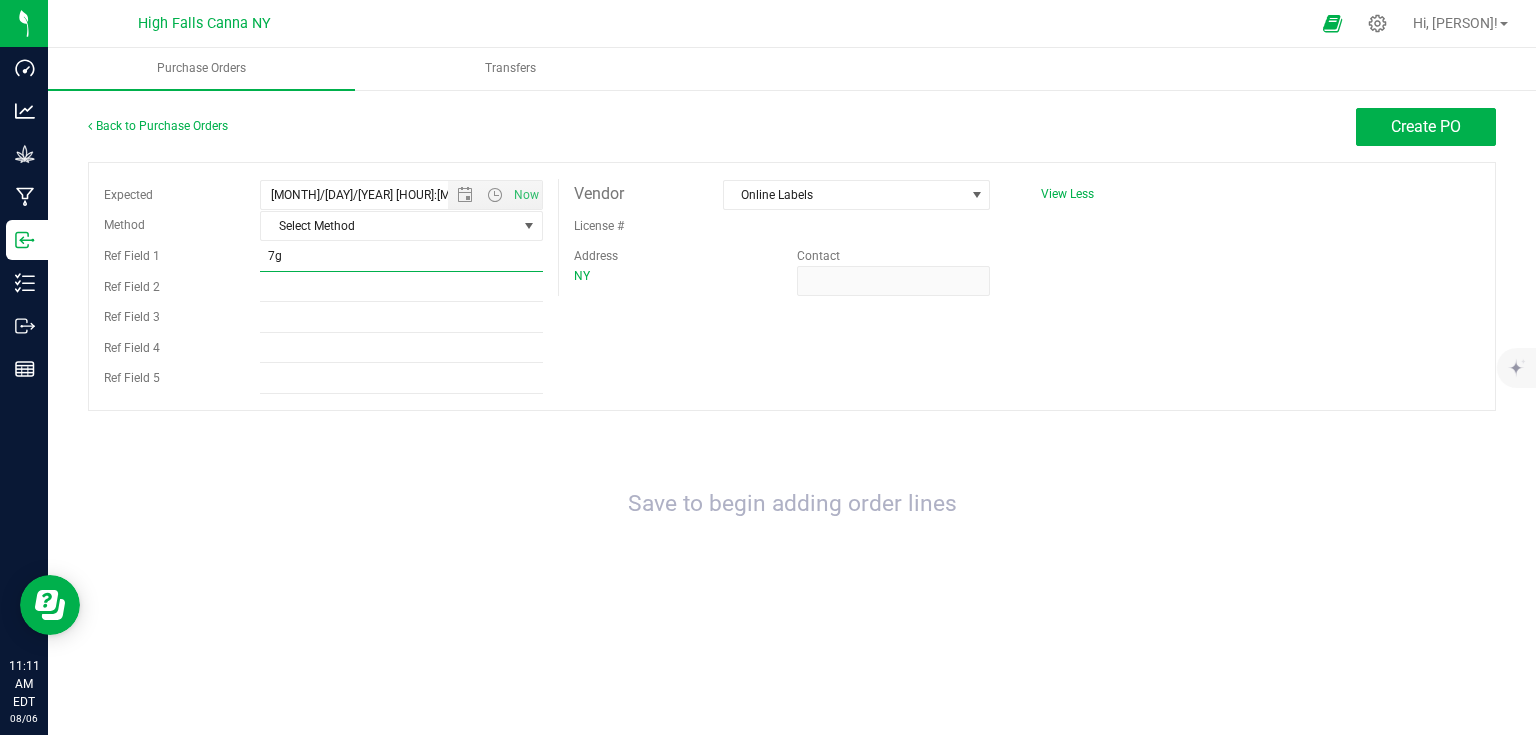 type on "7" 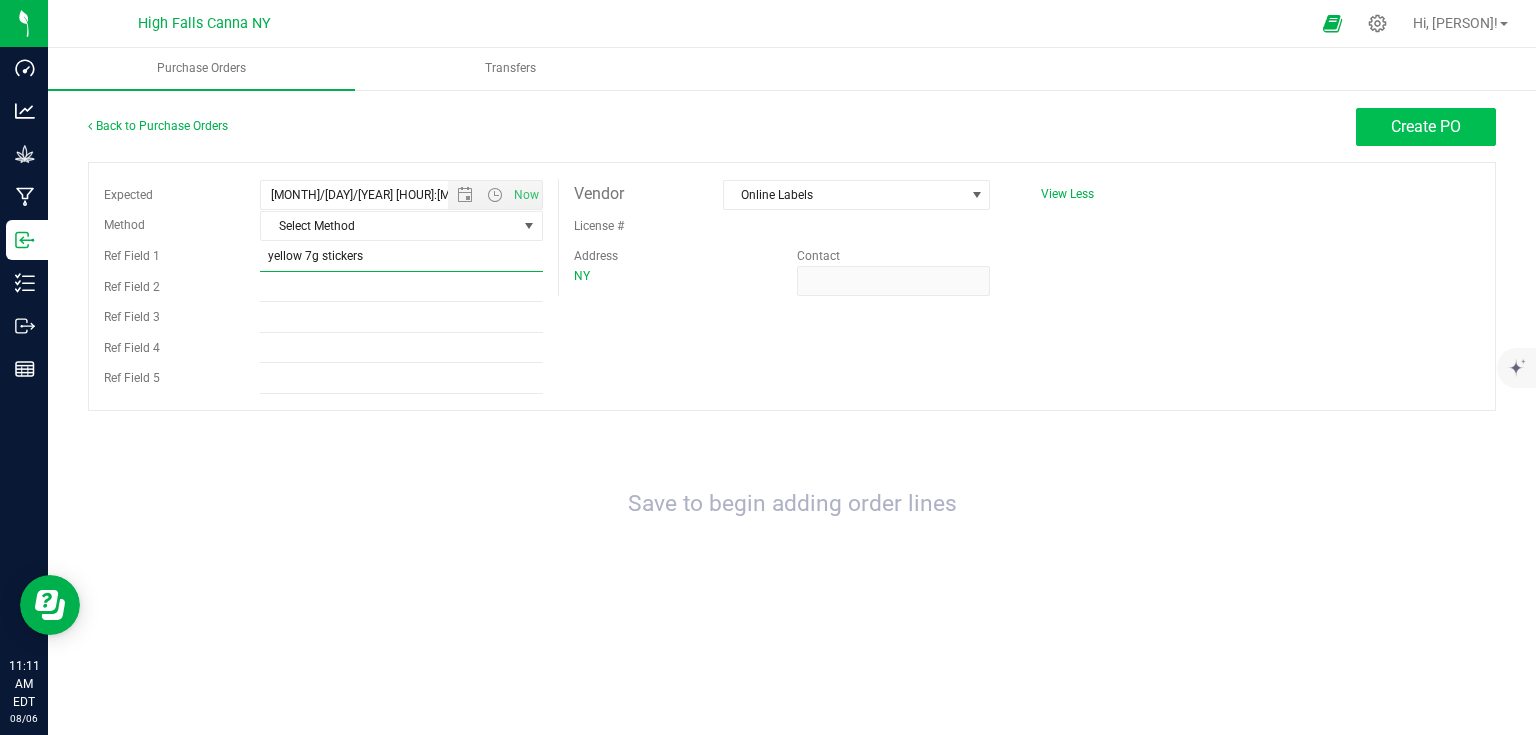 type on "yellow 7g stickers" 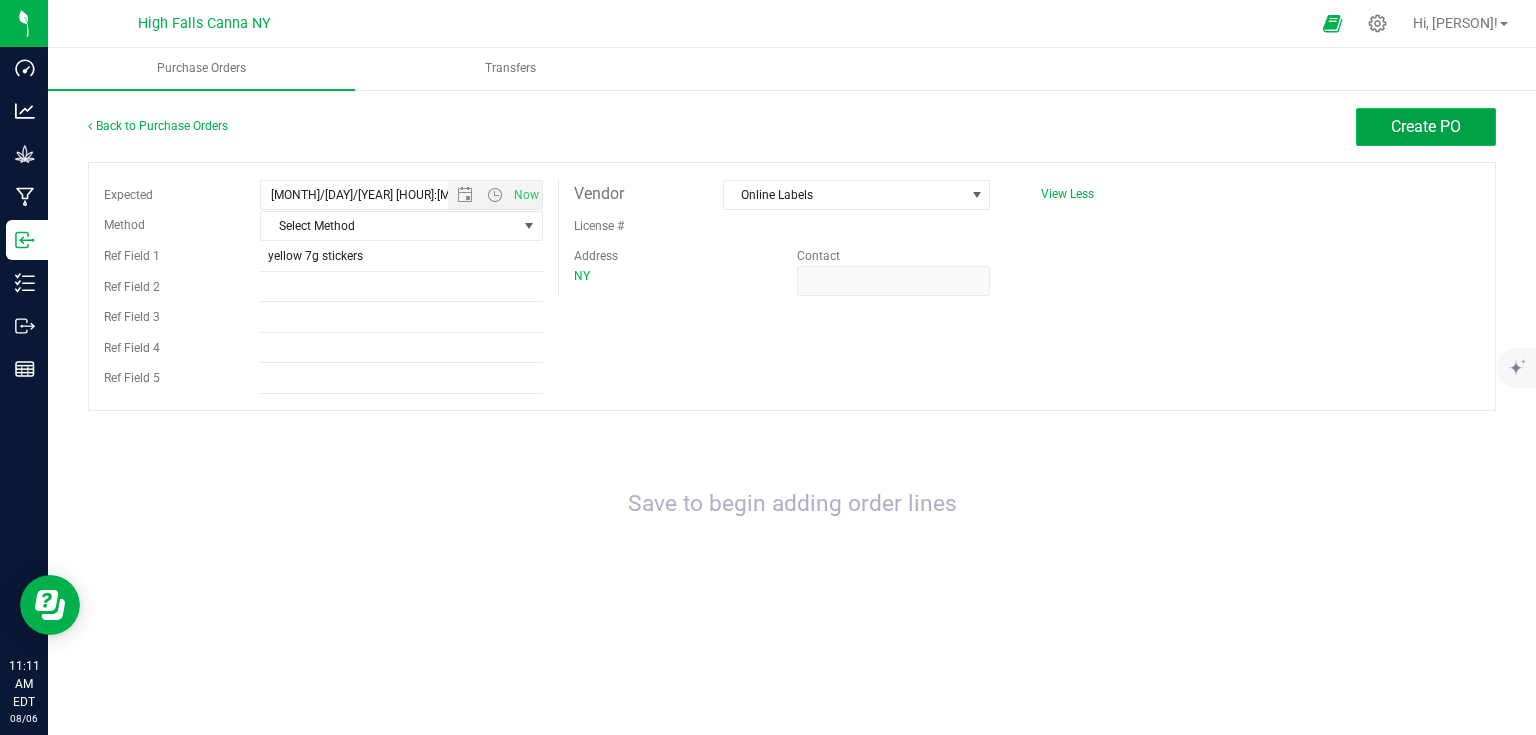 click on "Create PO" at bounding box center (1426, 126) 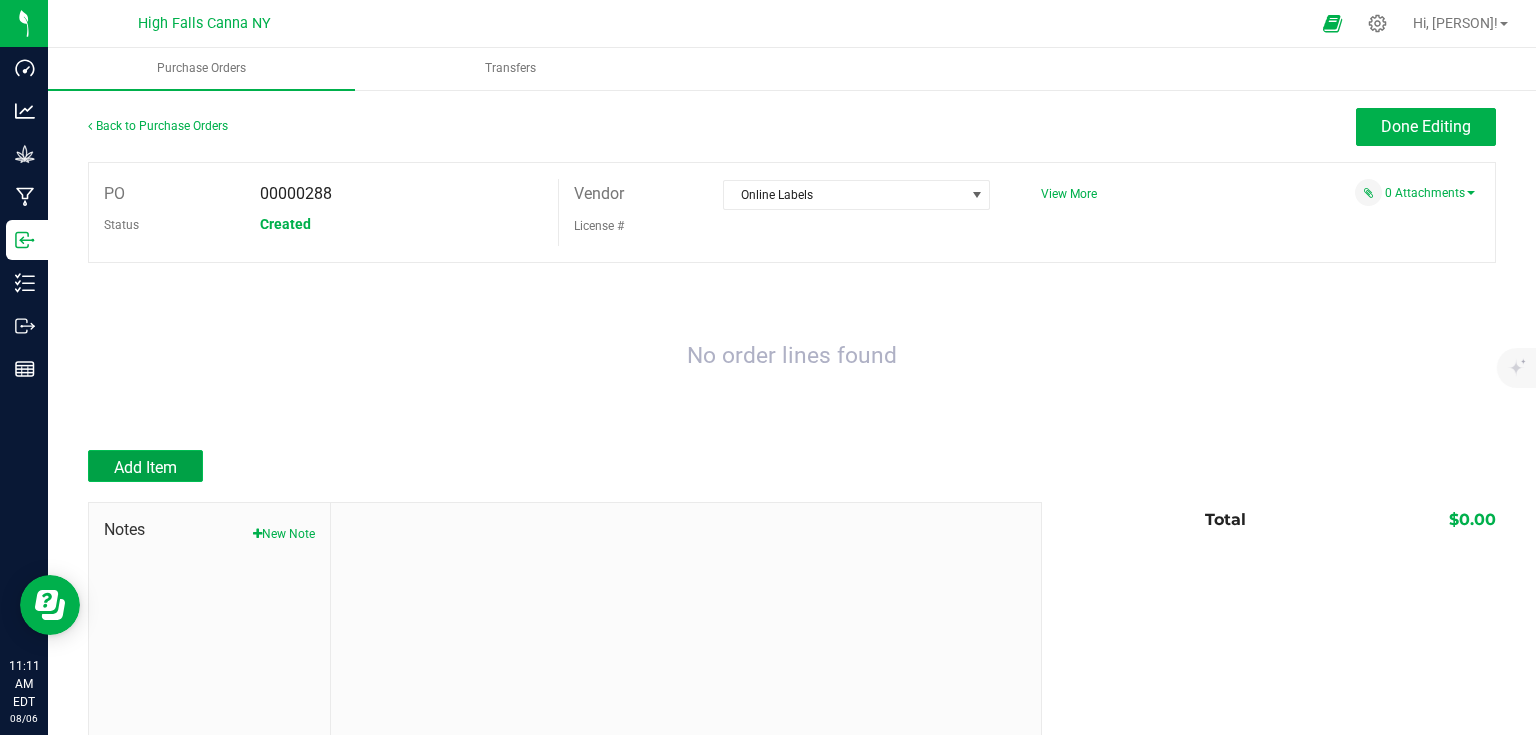 click on "Add Item" at bounding box center [145, 467] 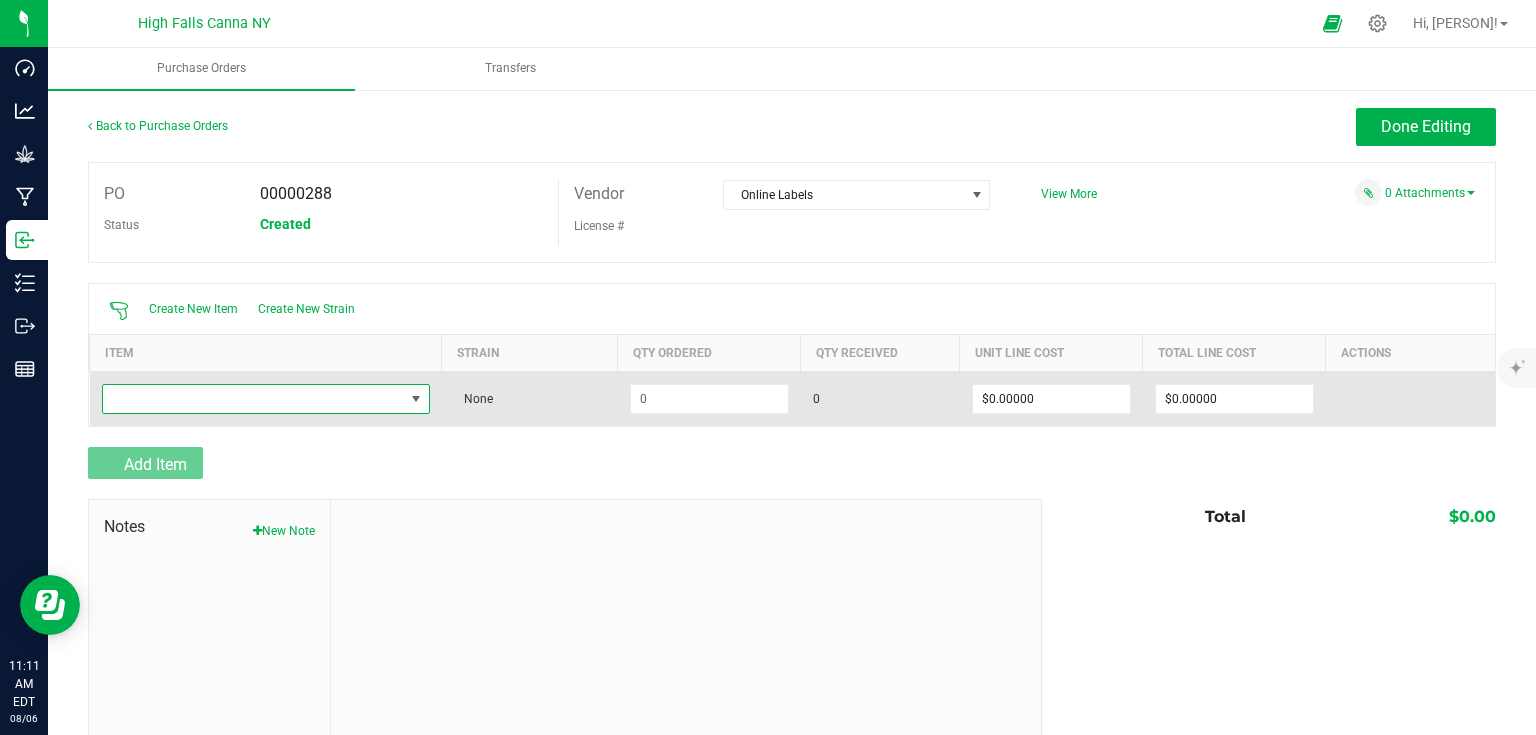 click at bounding box center [253, 399] 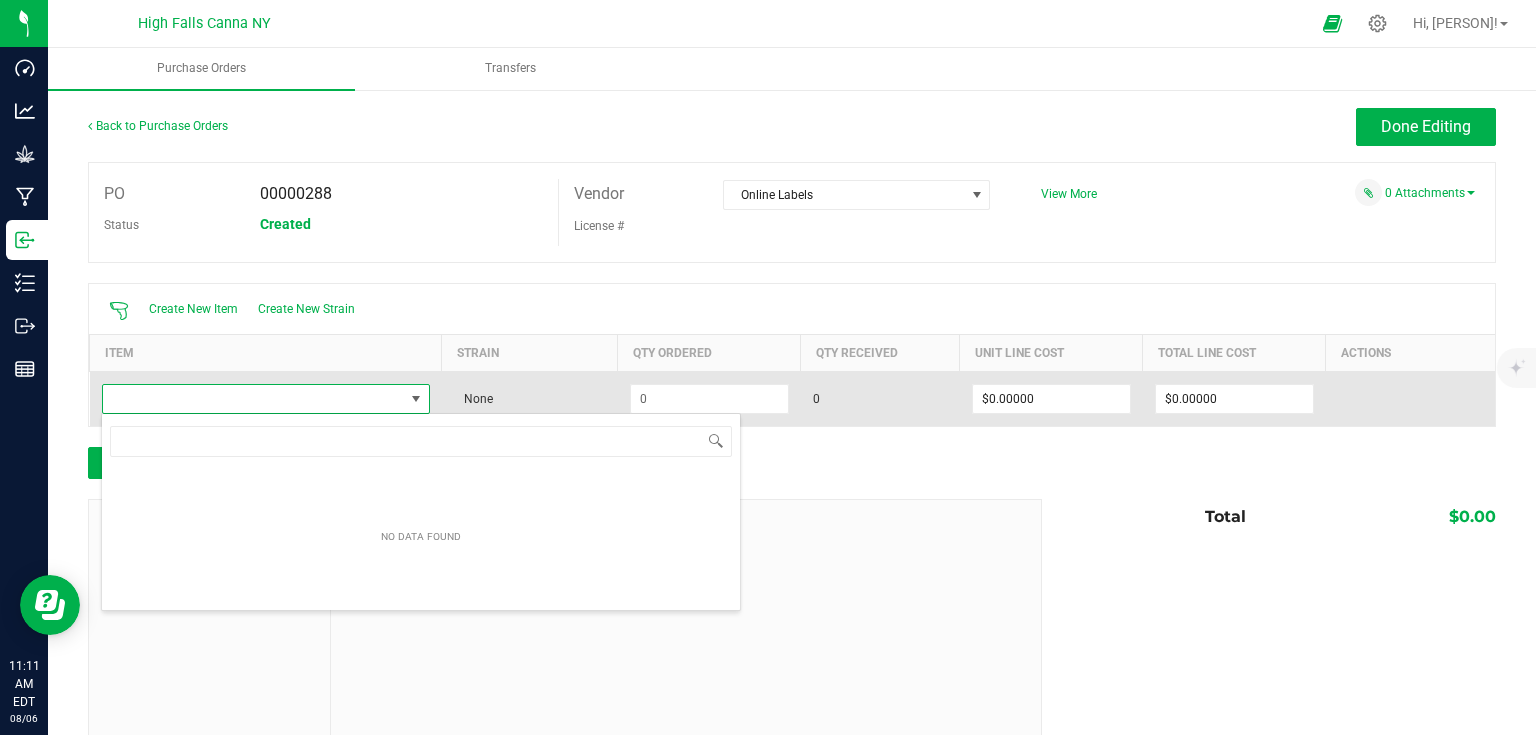 scroll, scrollTop: 99970, scrollLeft: 99674, axis: both 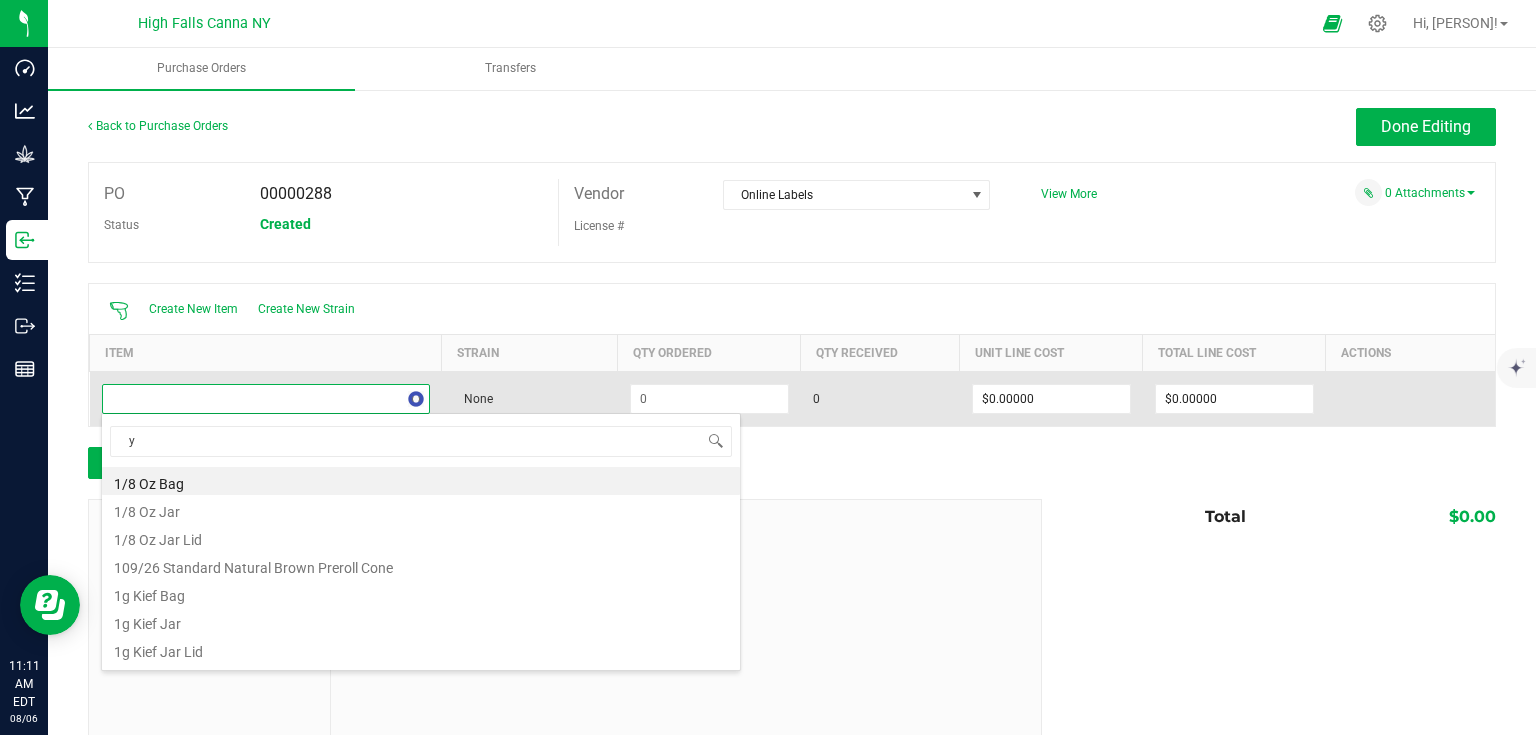 type on "ye" 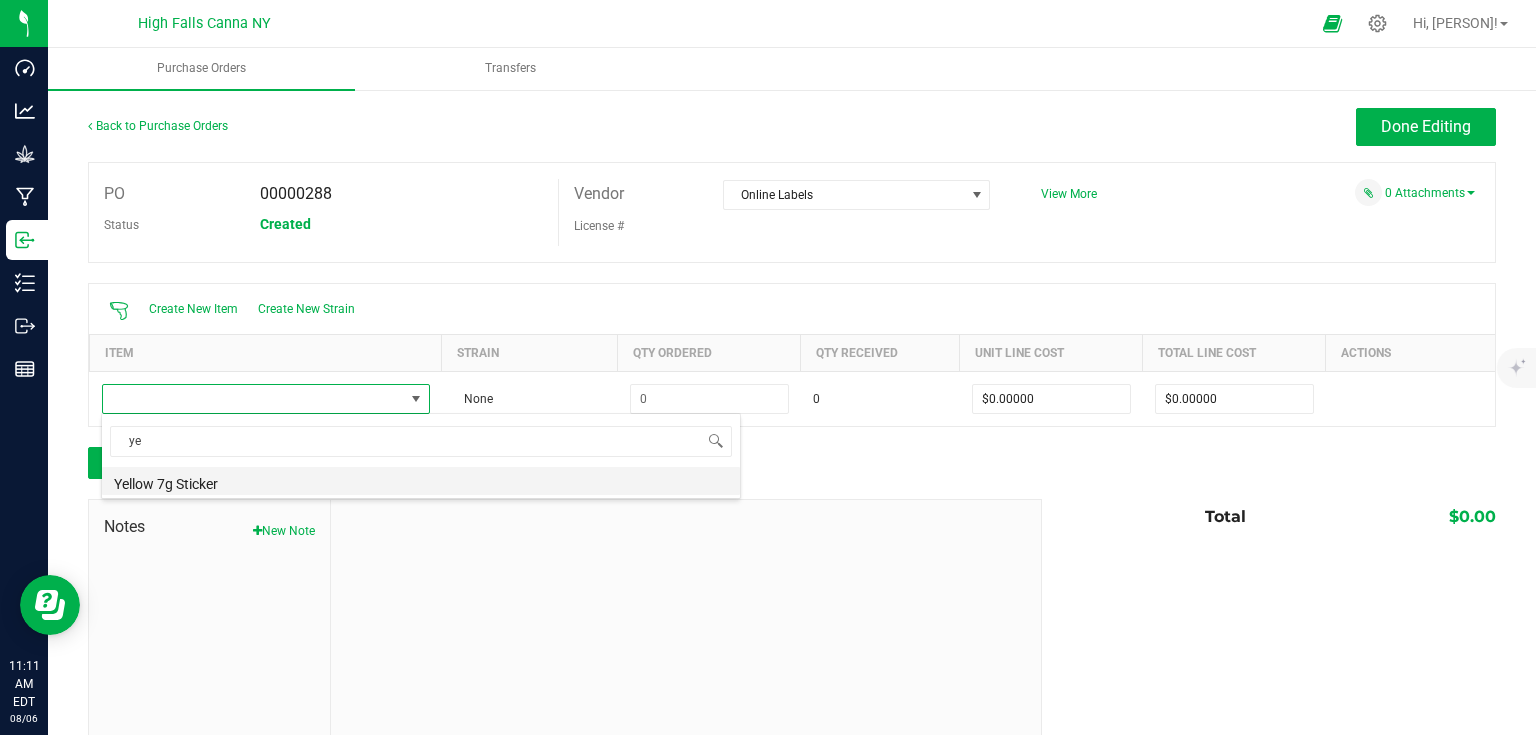 click on "Yellow 7g Sticker" at bounding box center (421, 481) 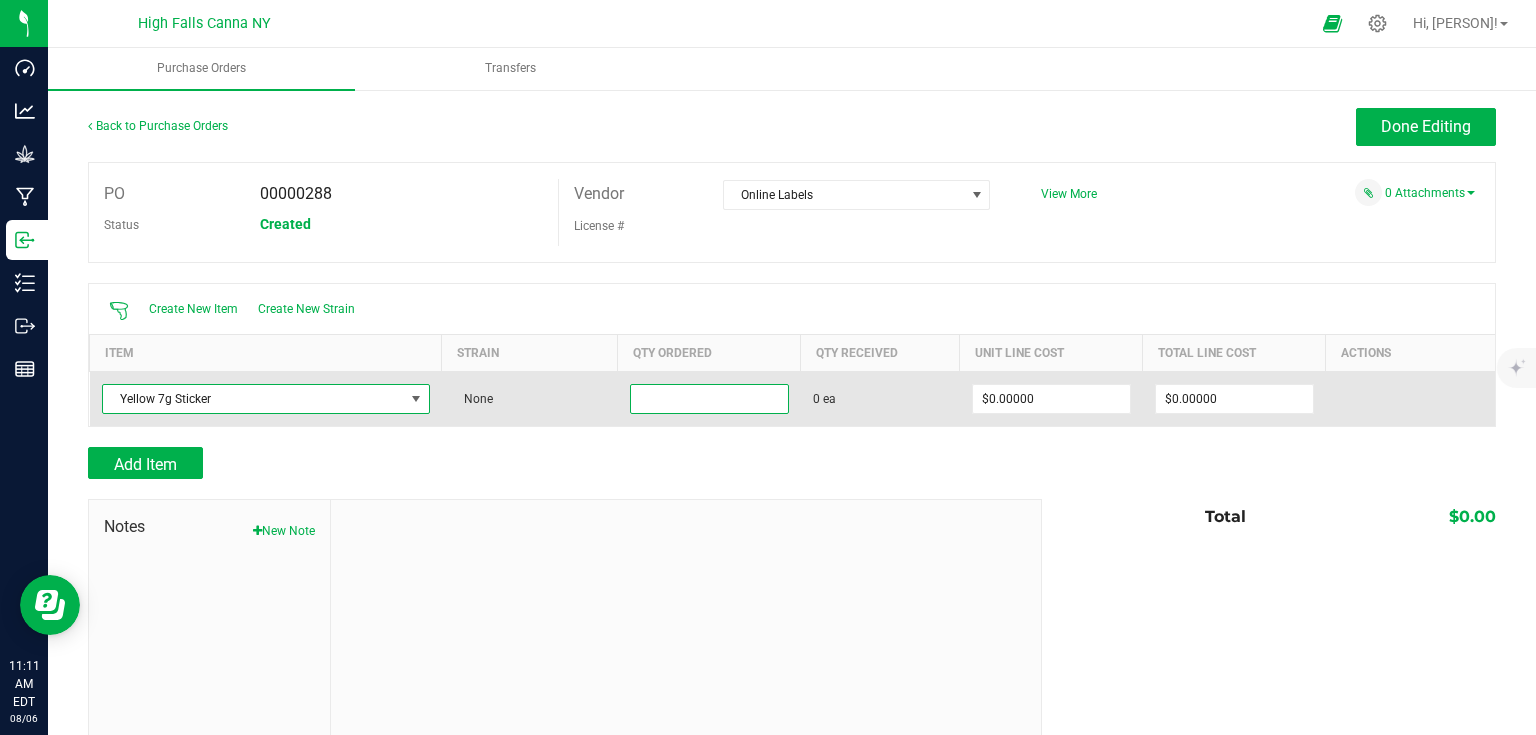 click at bounding box center [709, 399] 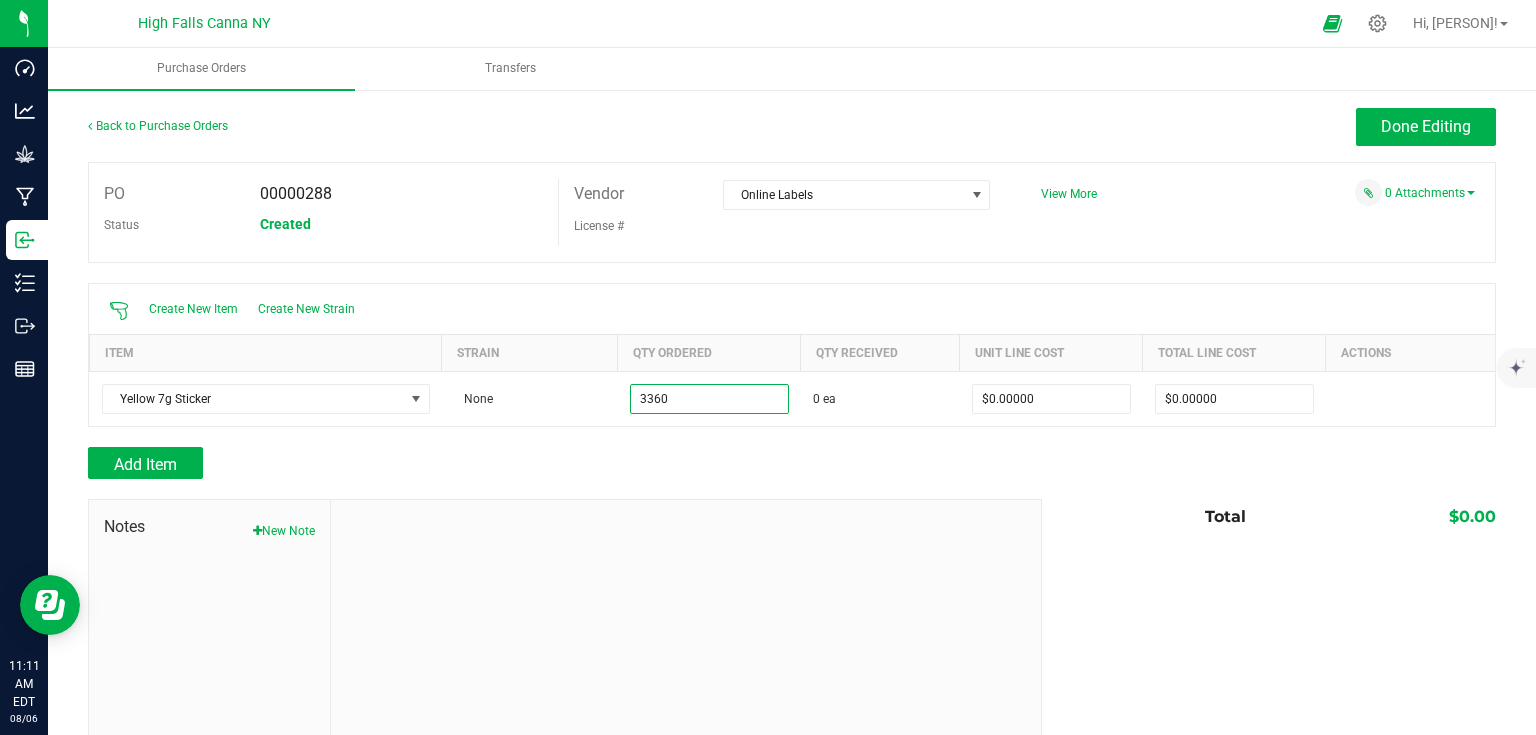 type on "3360 ea" 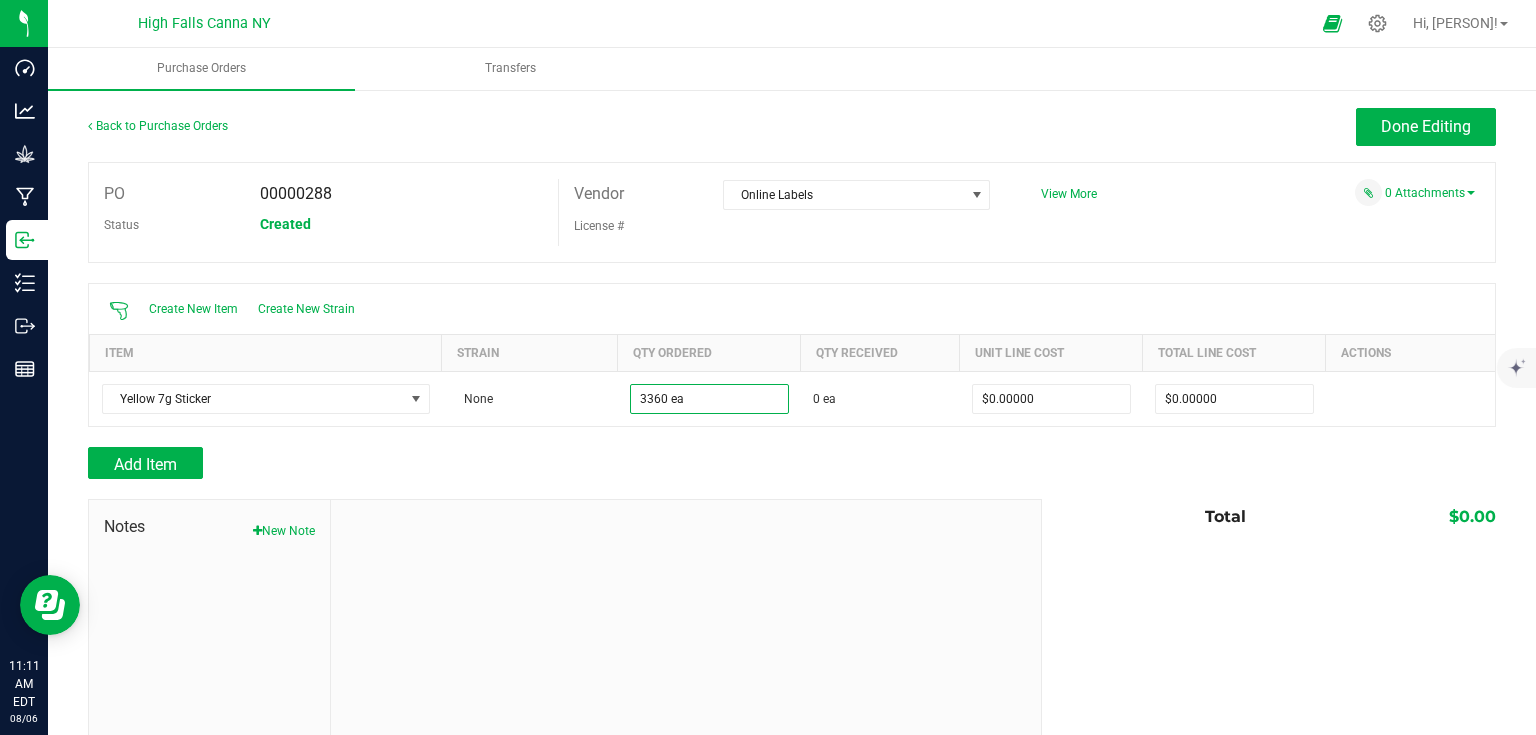 click on "Add Item" at bounding box center [557, 463] 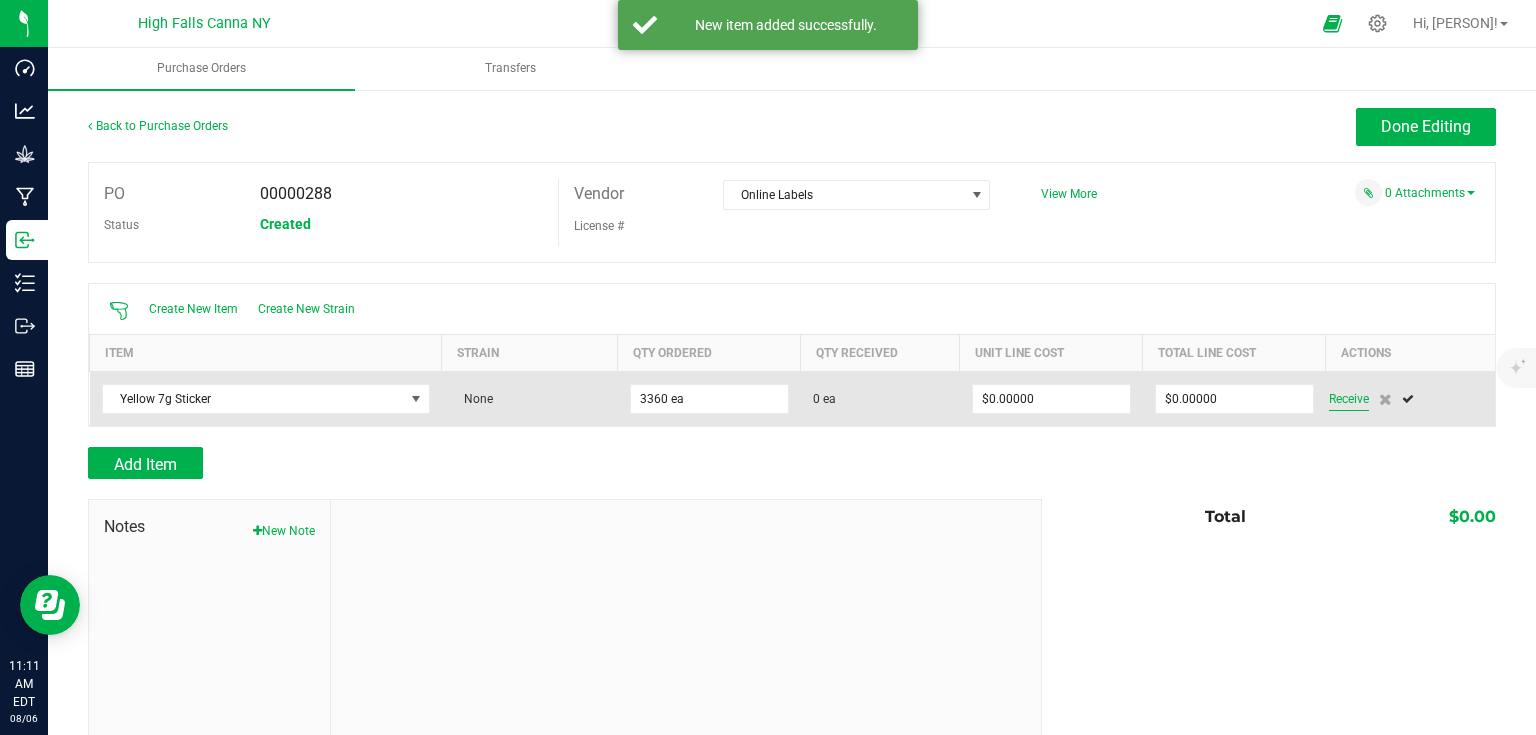 click on "Receive" at bounding box center (1349, 399) 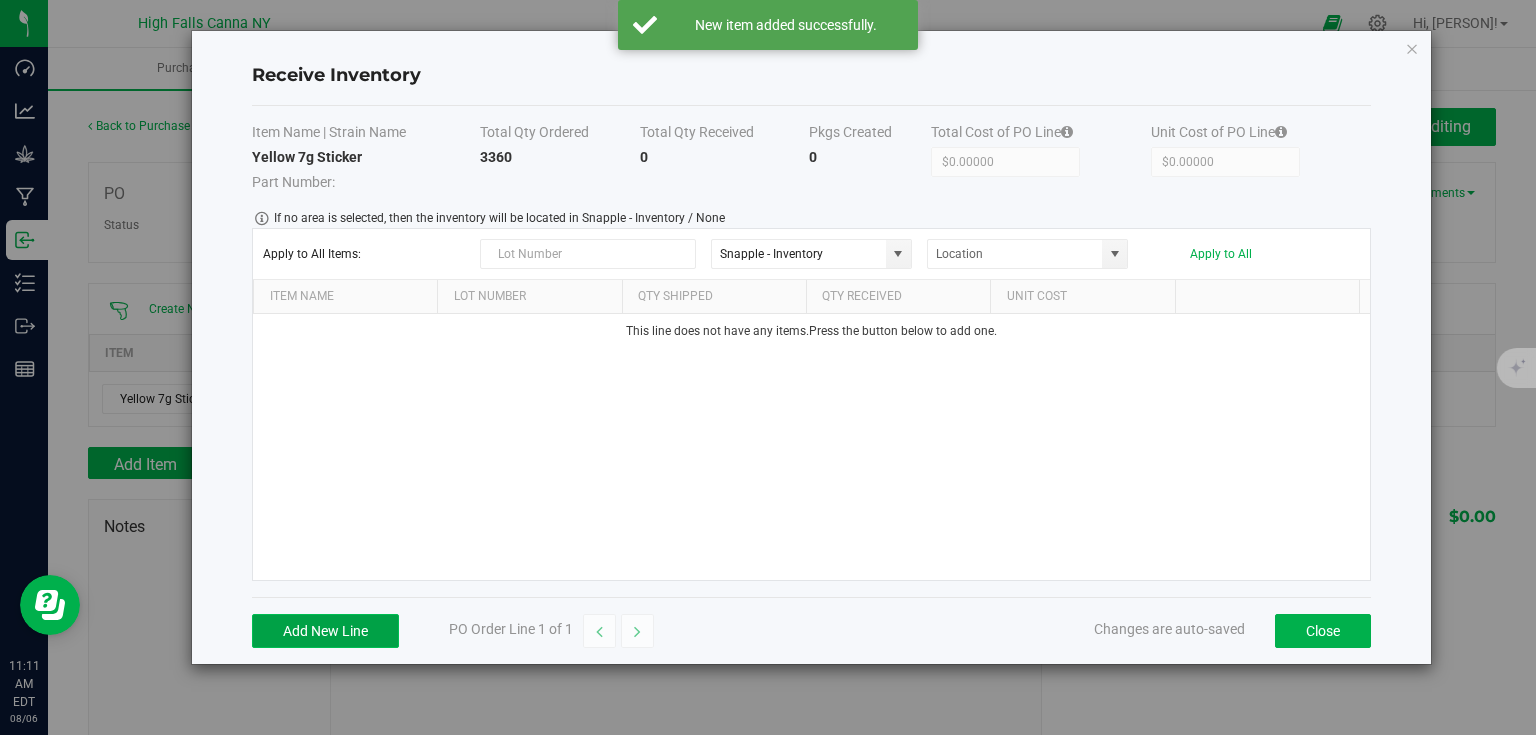 click on "Add New Line" at bounding box center (325, 631) 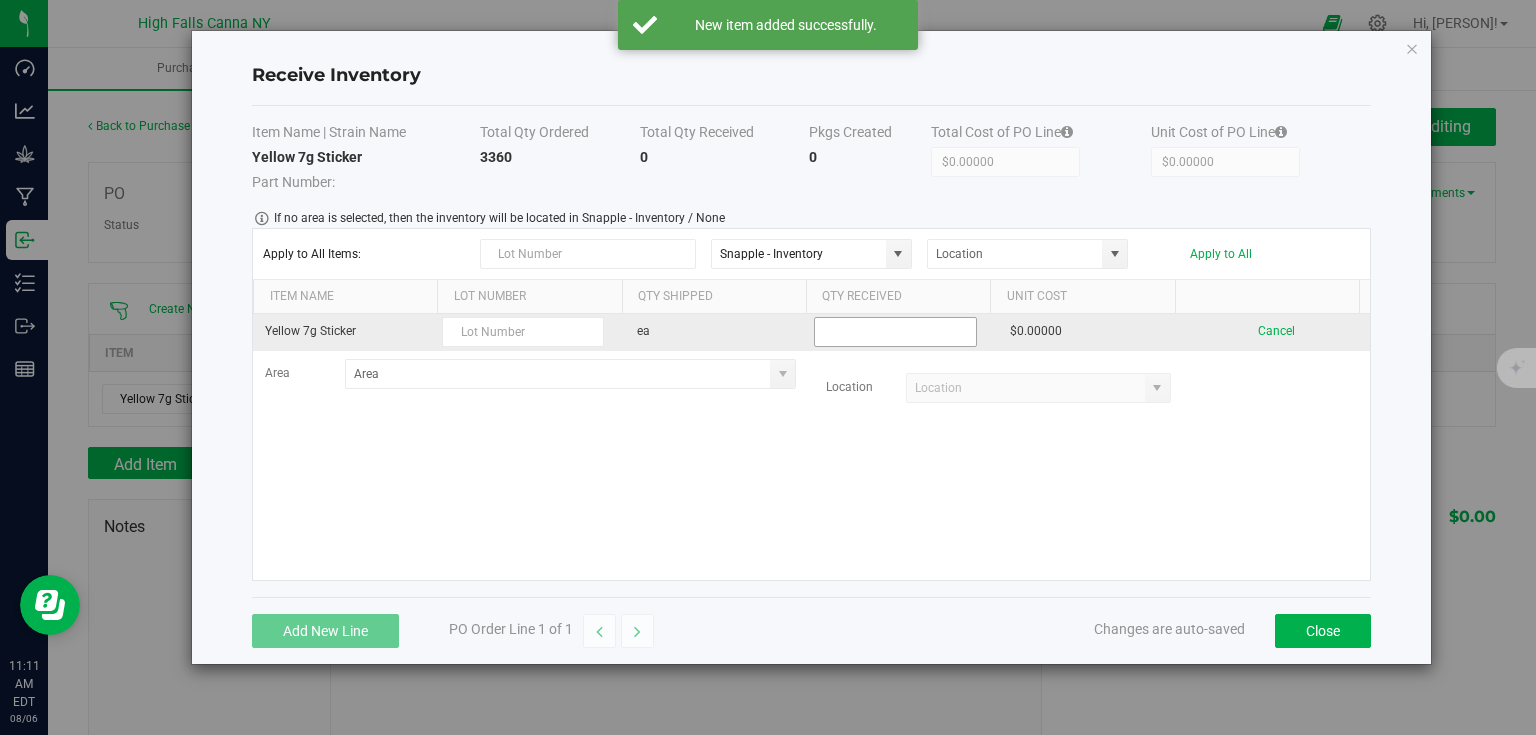click at bounding box center (895, 332) 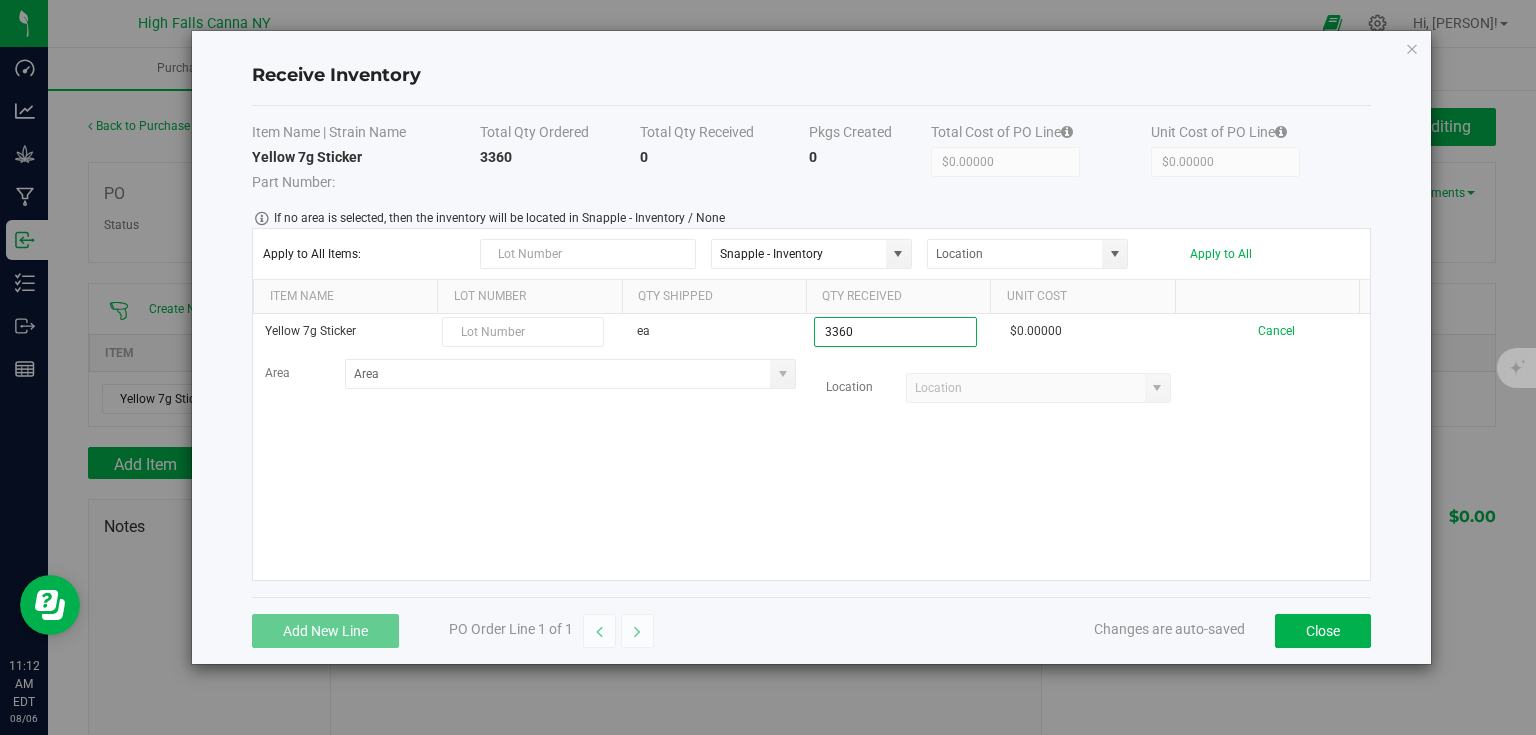 type on "3360 ea" 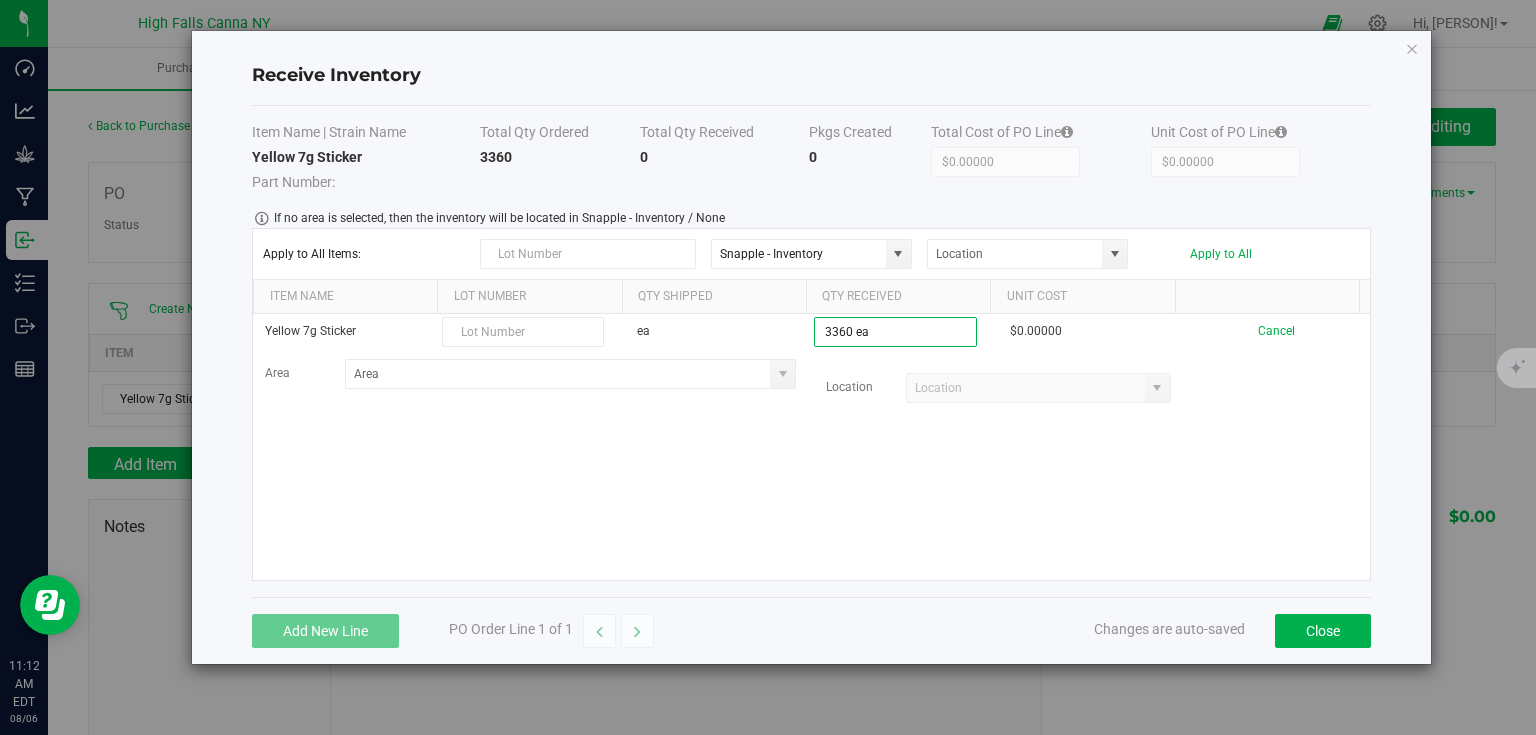 click on "Yellow 7g Sticker    ea  3360 ea  $0.00000   Cancel   Area   Location" at bounding box center [811, 447] 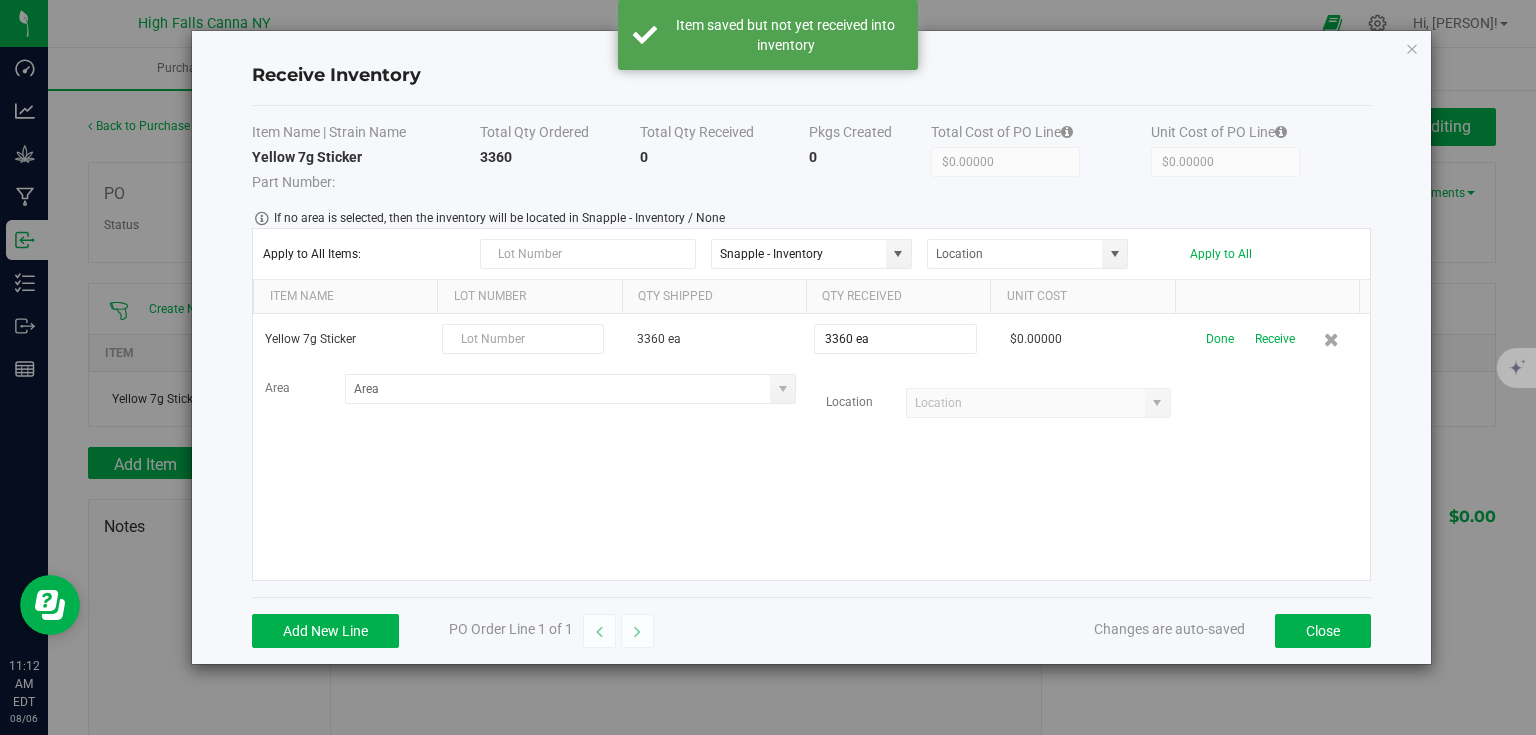 click on "Receive" at bounding box center [1275, 339] 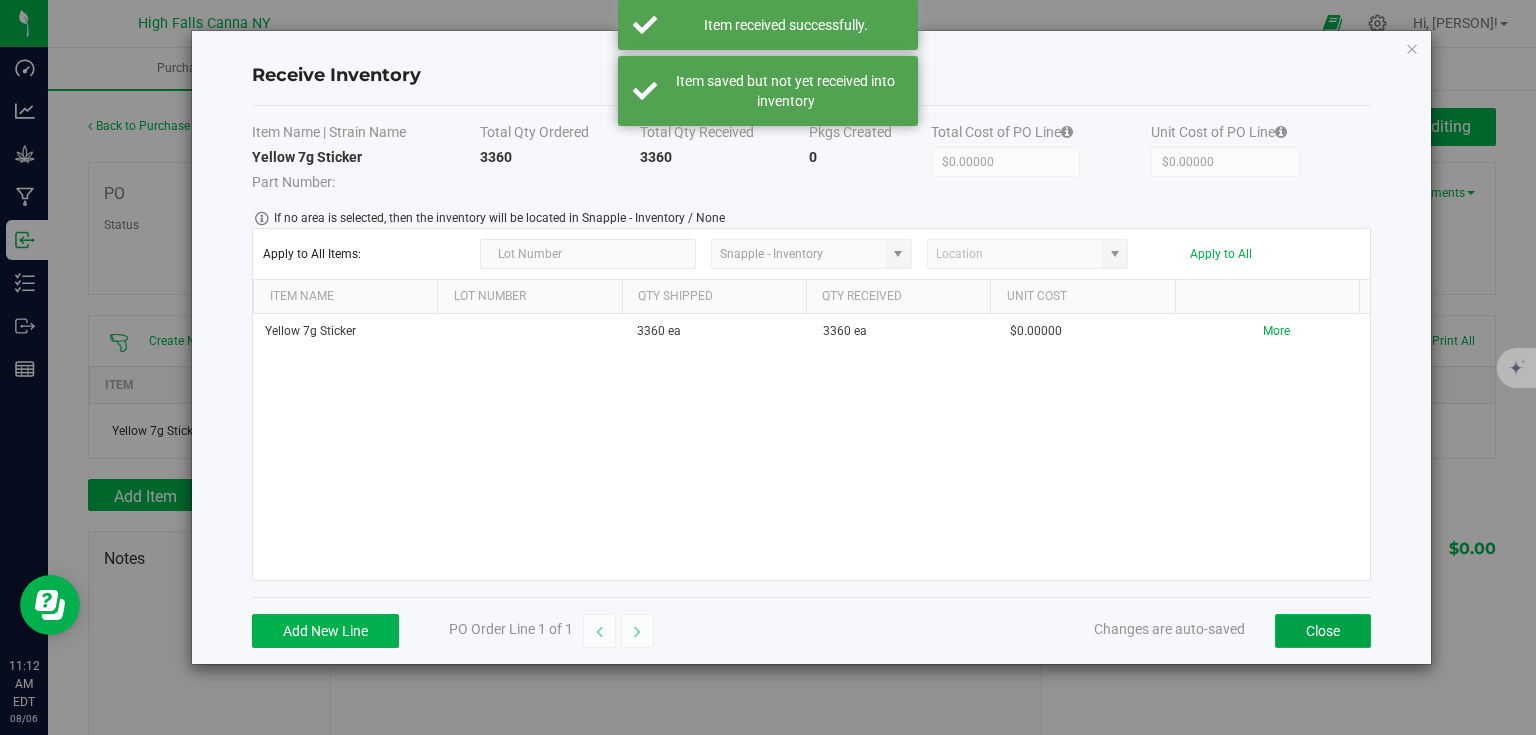 click on "Close" at bounding box center (1323, 631) 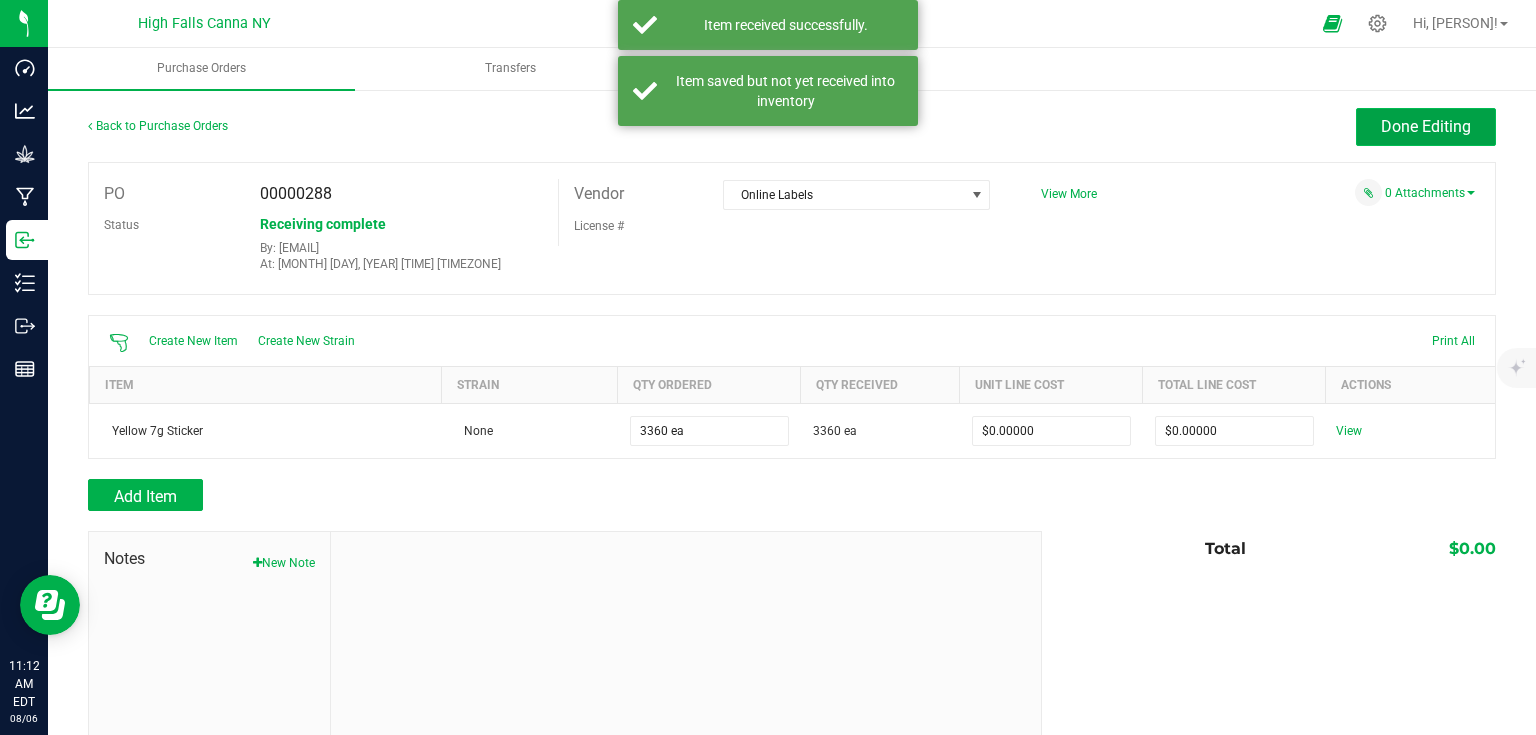 click on "Done Editing" at bounding box center [1426, 127] 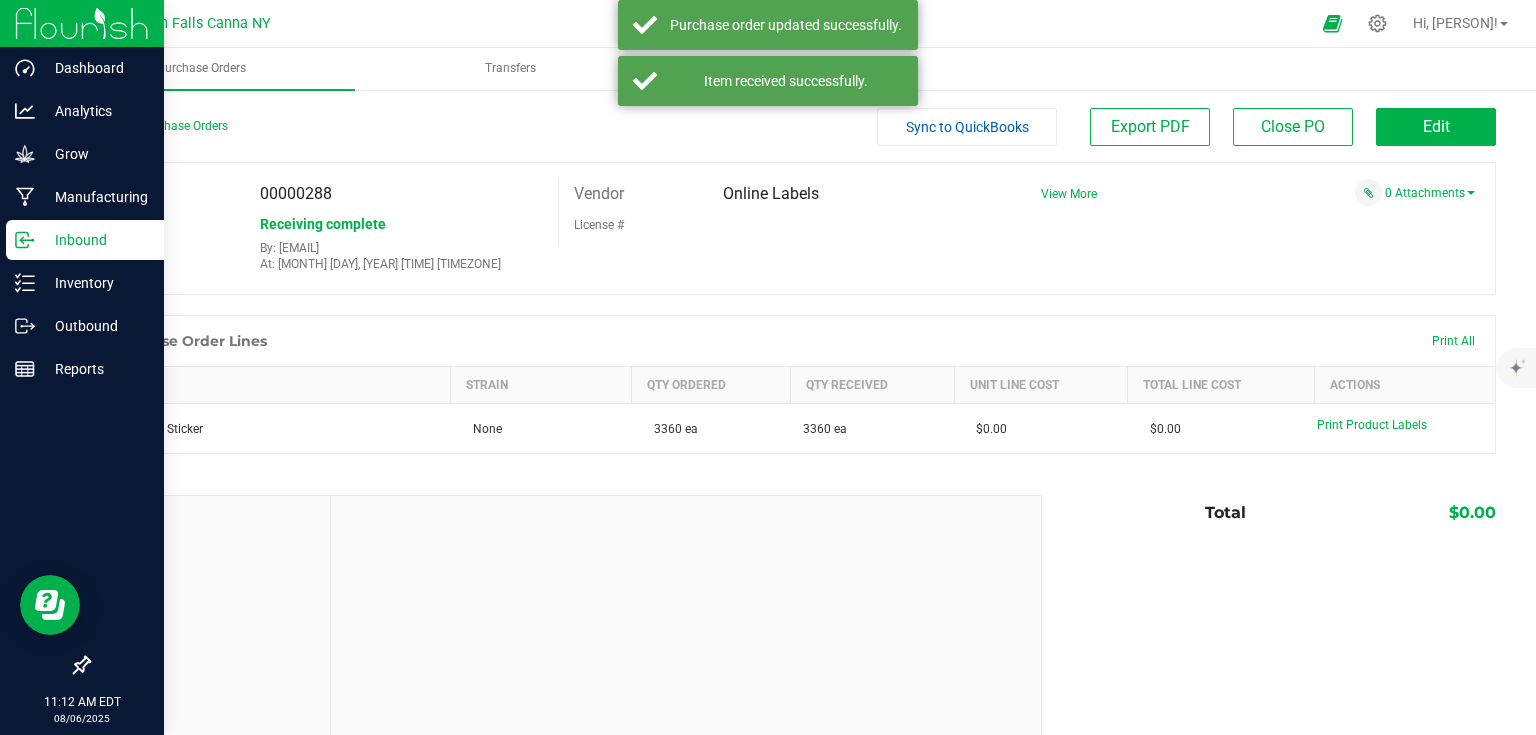 click at bounding box center (82, 23) 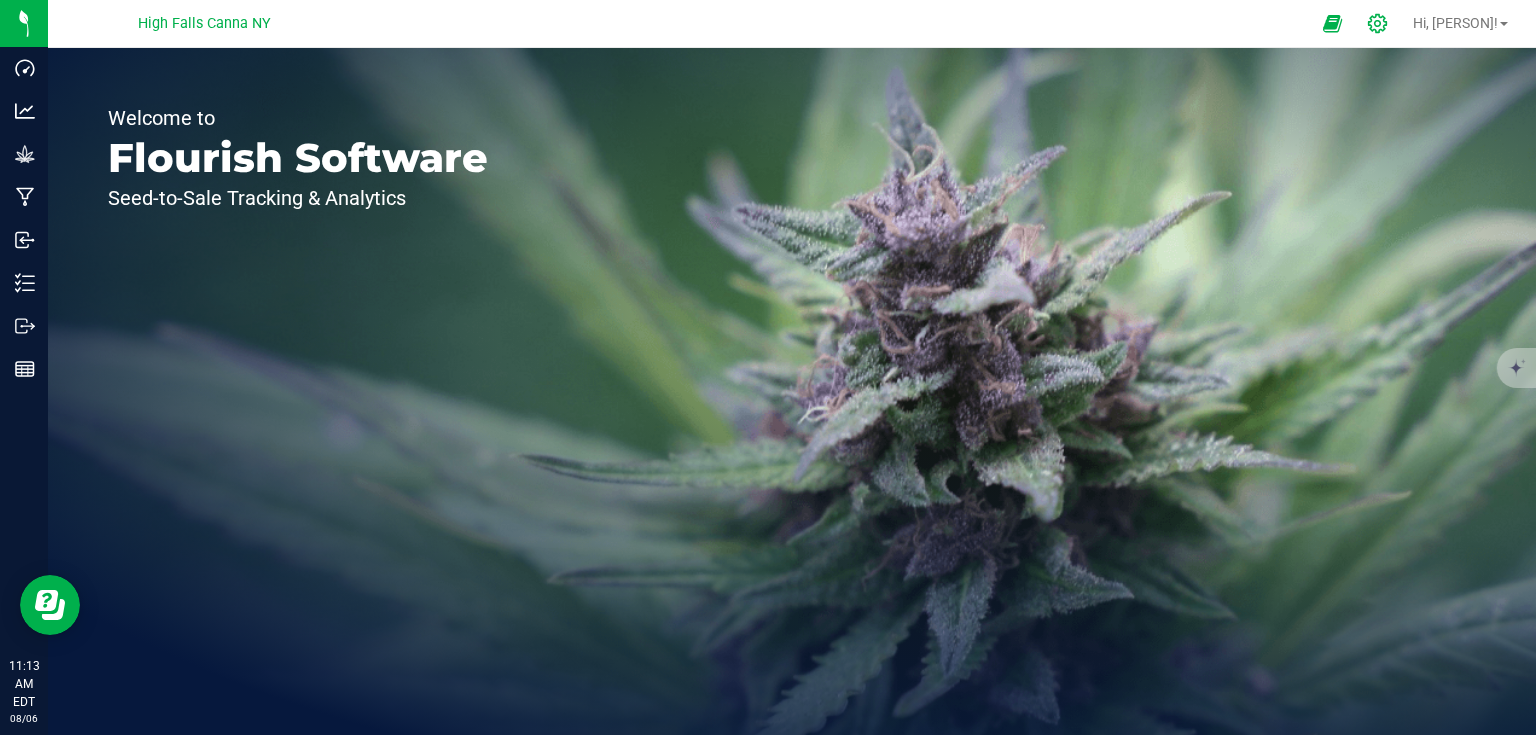 click 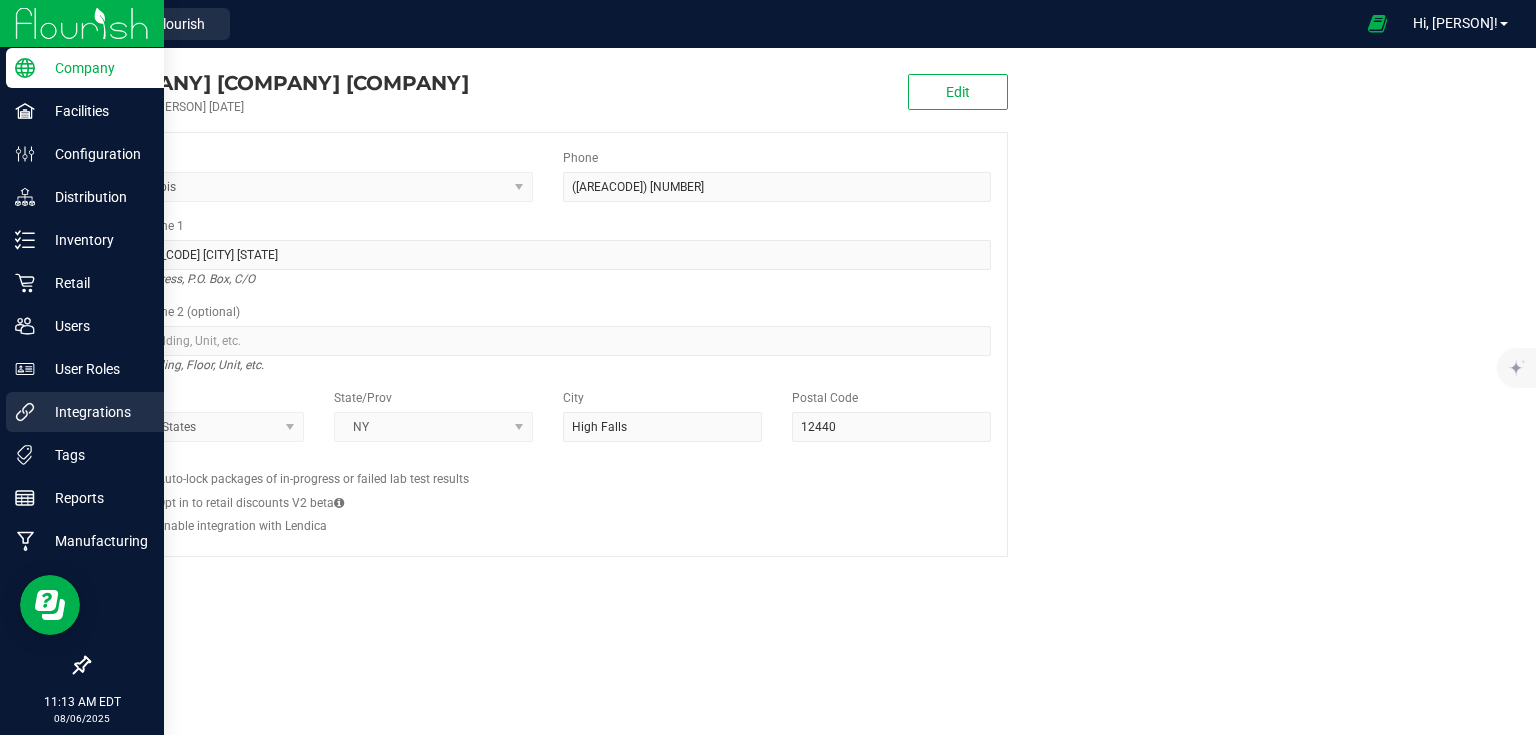 click on "Integrations" at bounding box center [95, 412] 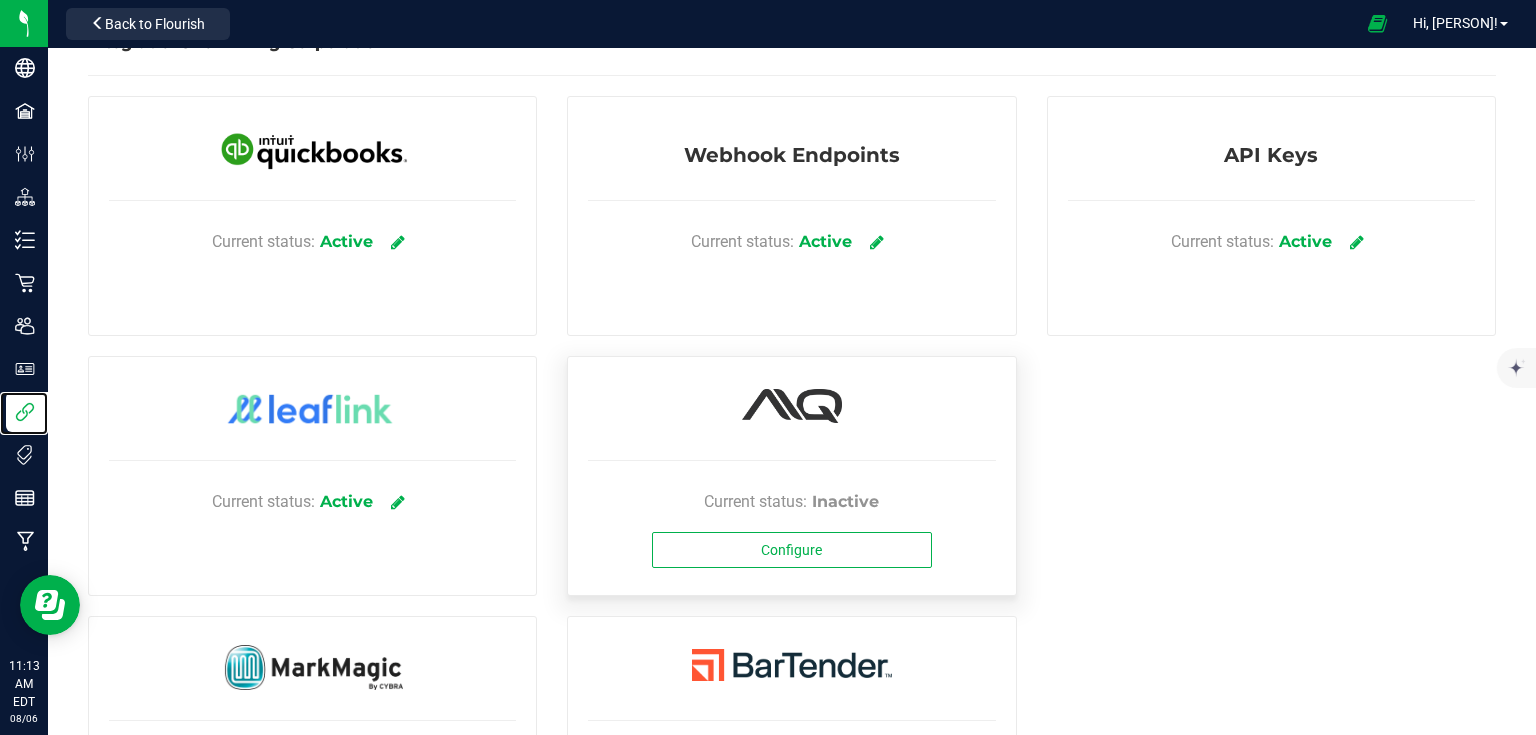 scroll, scrollTop: 0, scrollLeft: 0, axis: both 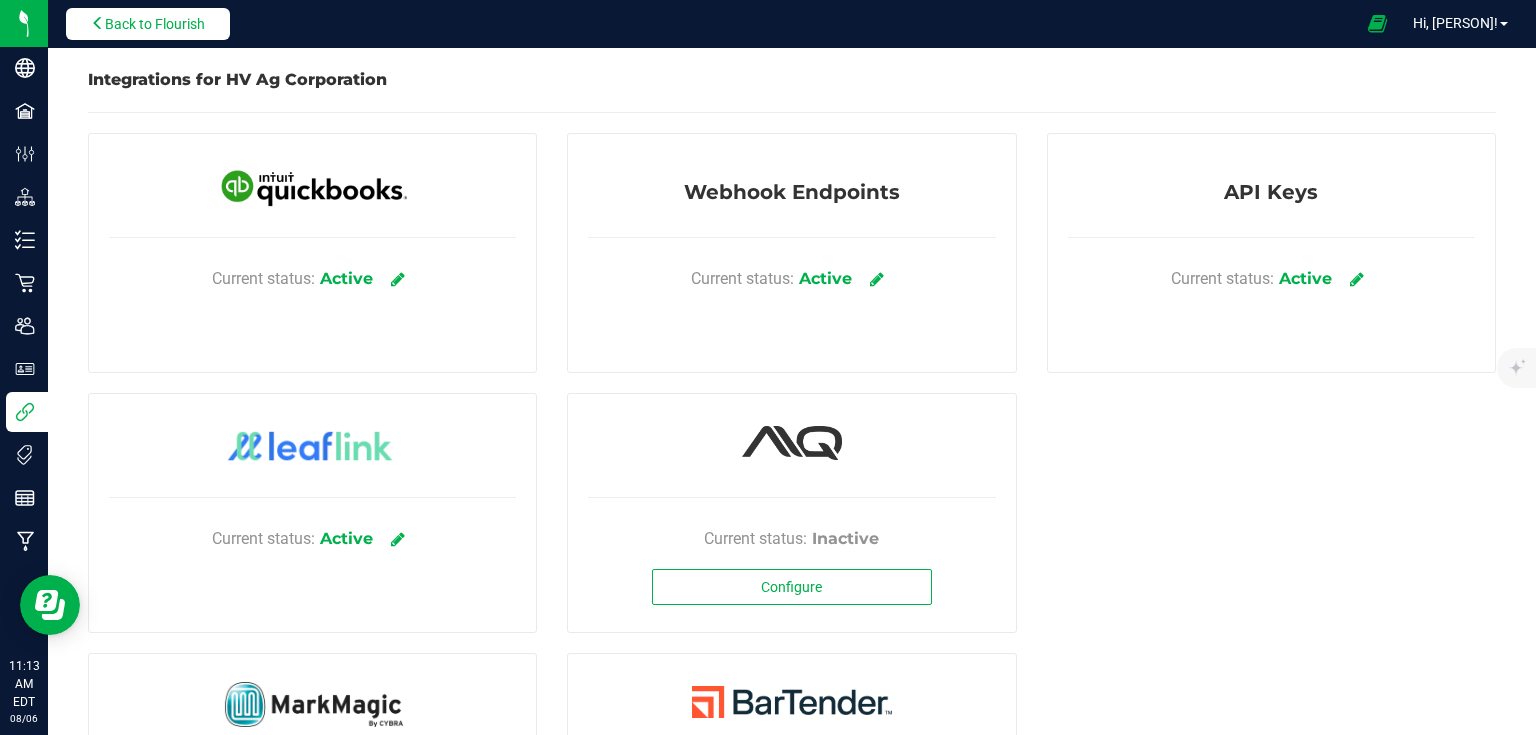 click on "Back to Flourish" at bounding box center (148, 24) 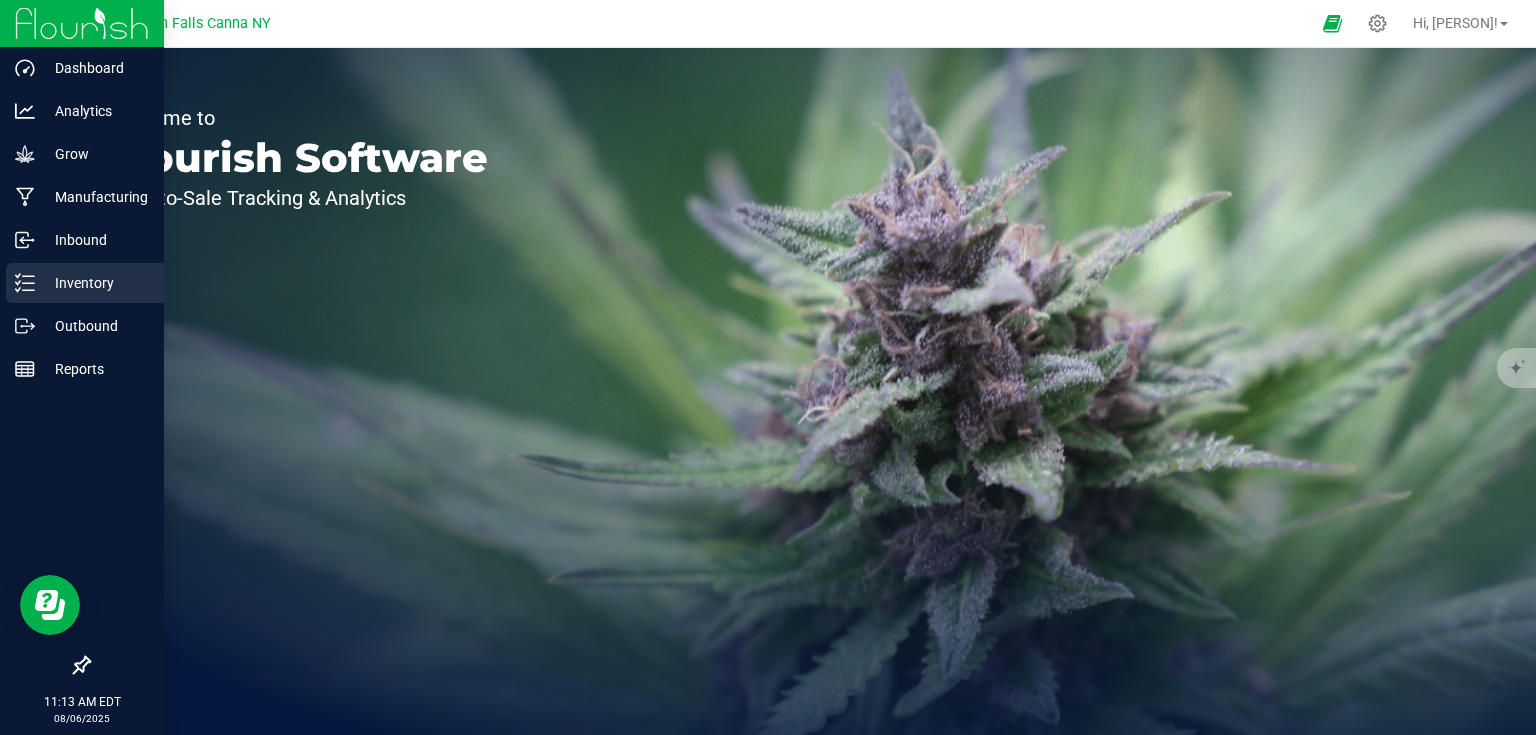 click on "Inventory" at bounding box center [85, 283] 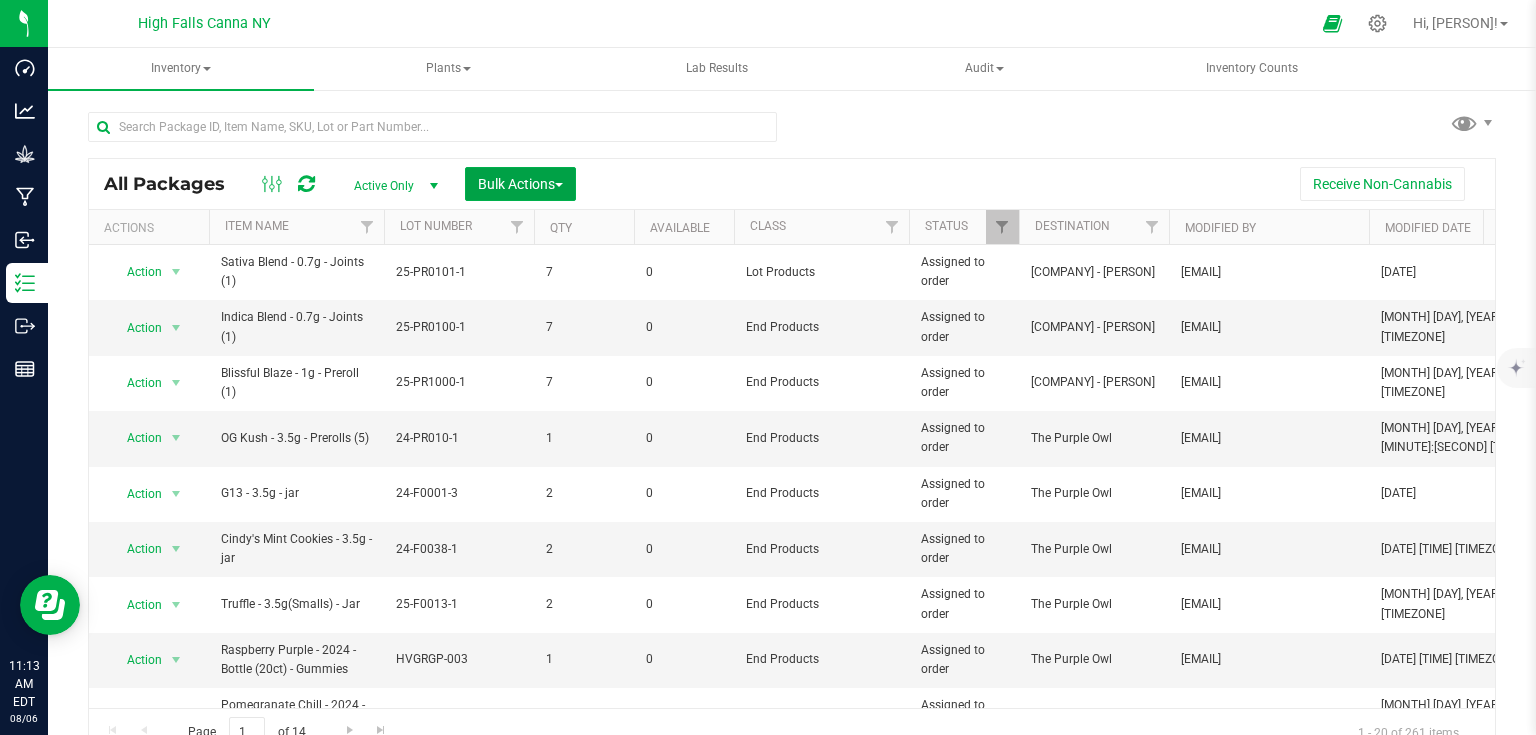 click on "Bulk Actions" at bounding box center (520, 184) 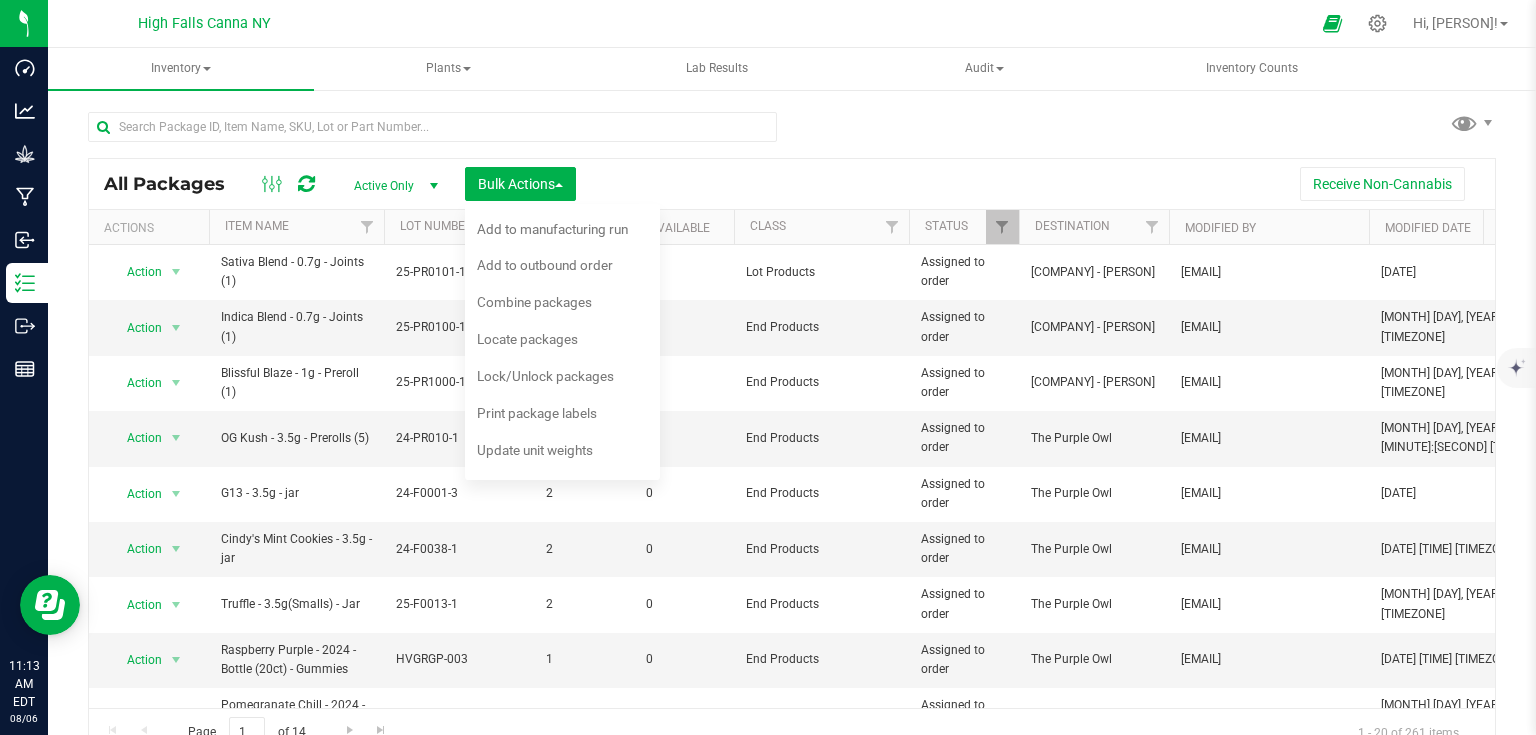 click on "All Packages
Active Only Active Only Lab Samples Locked All
Bulk Actions
Add to manufacturing run
Add to outbound order
Combine packages
Combine packages (lot)" at bounding box center (792, 184) 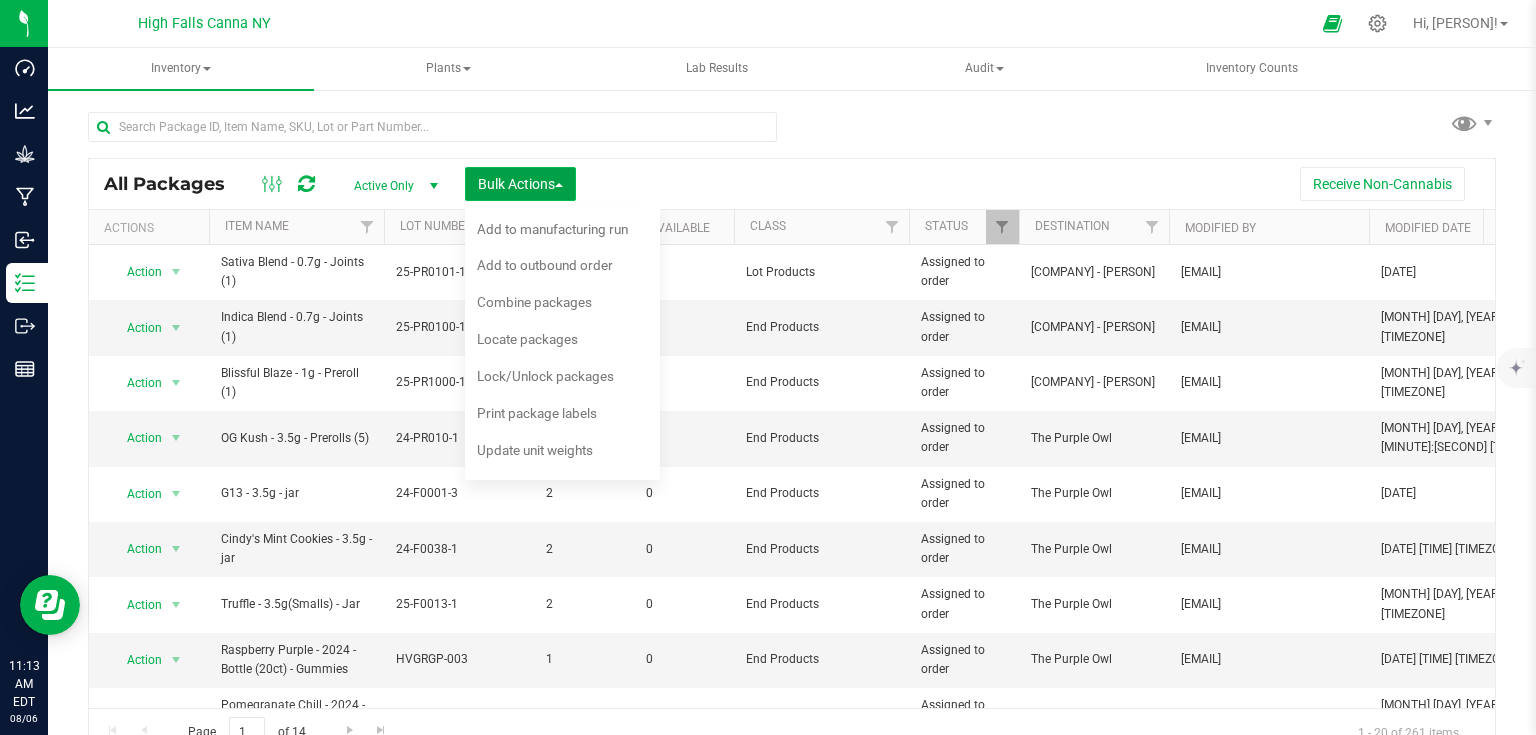 click on "Bulk Actions" at bounding box center (520, 184) 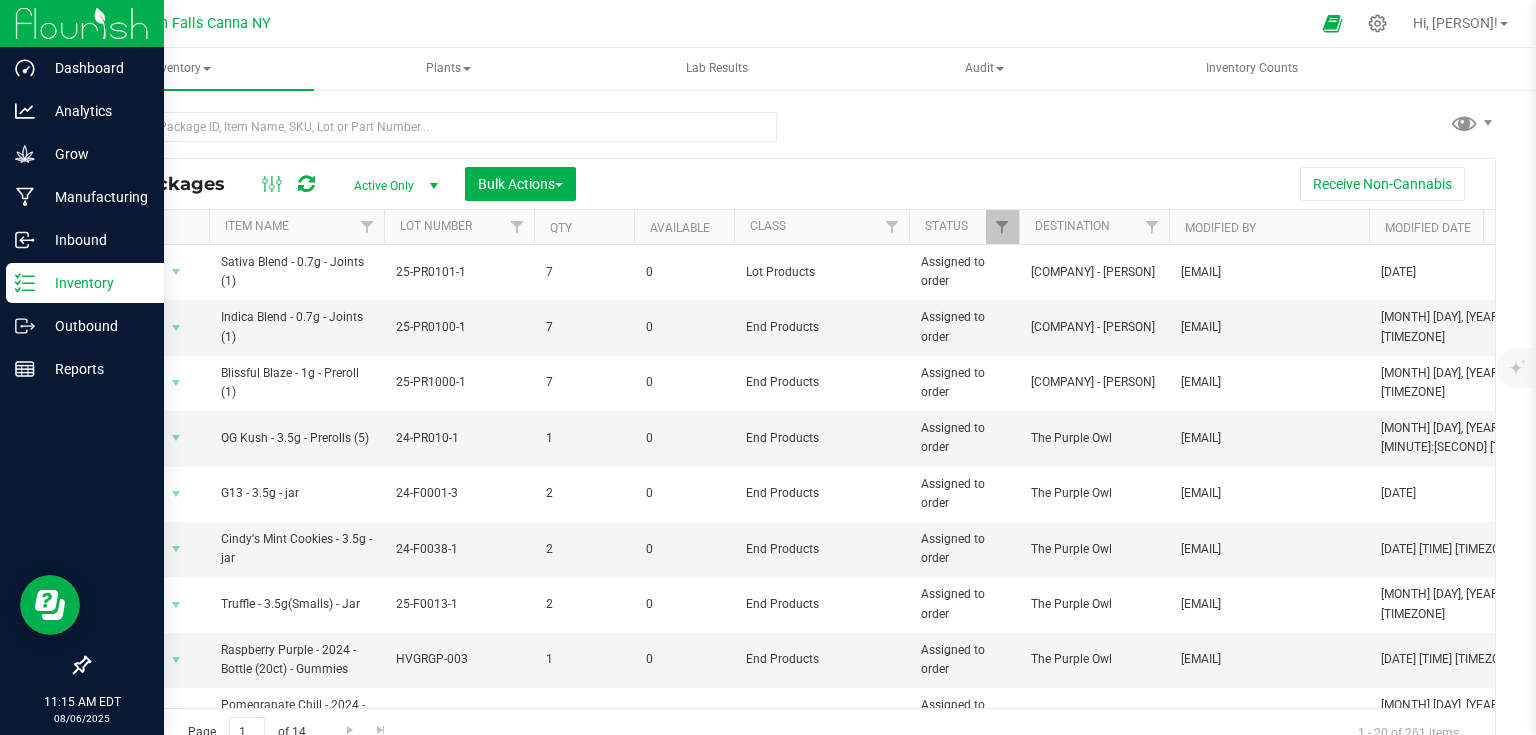 click on "Inventory" at bounding box center (95, 283) 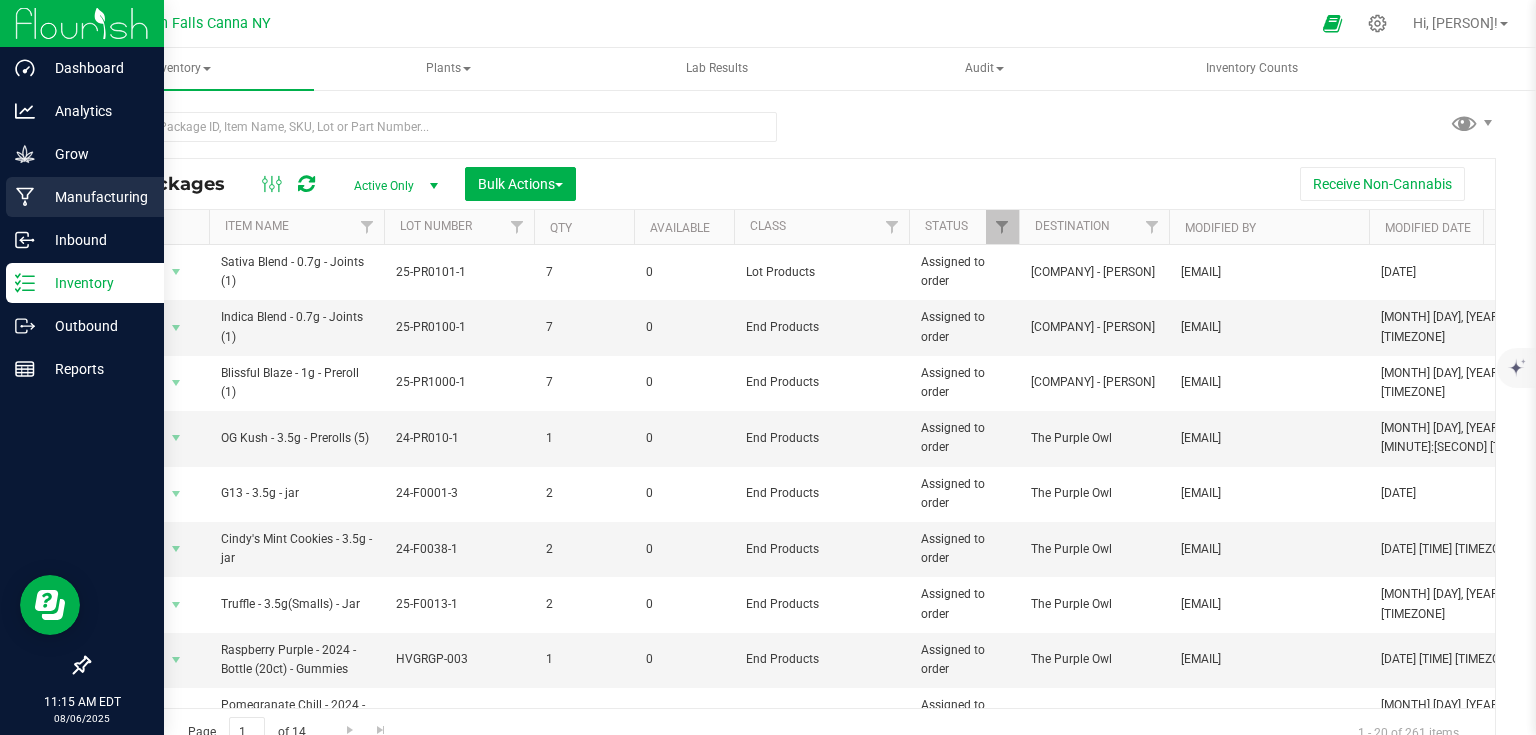 click on "Manufacturing" at bounding box center (95, 197) 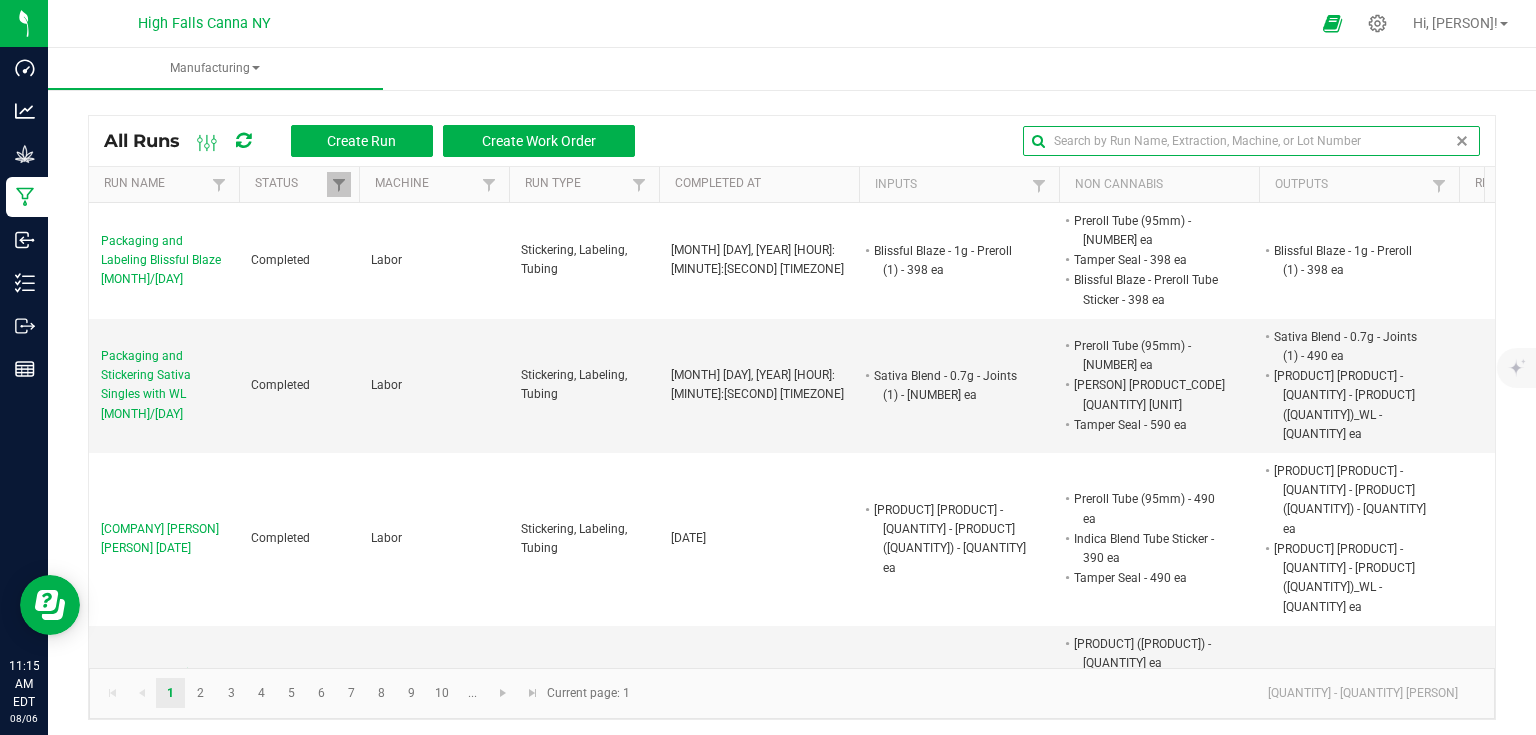 click at bounding box center [1251, 141] 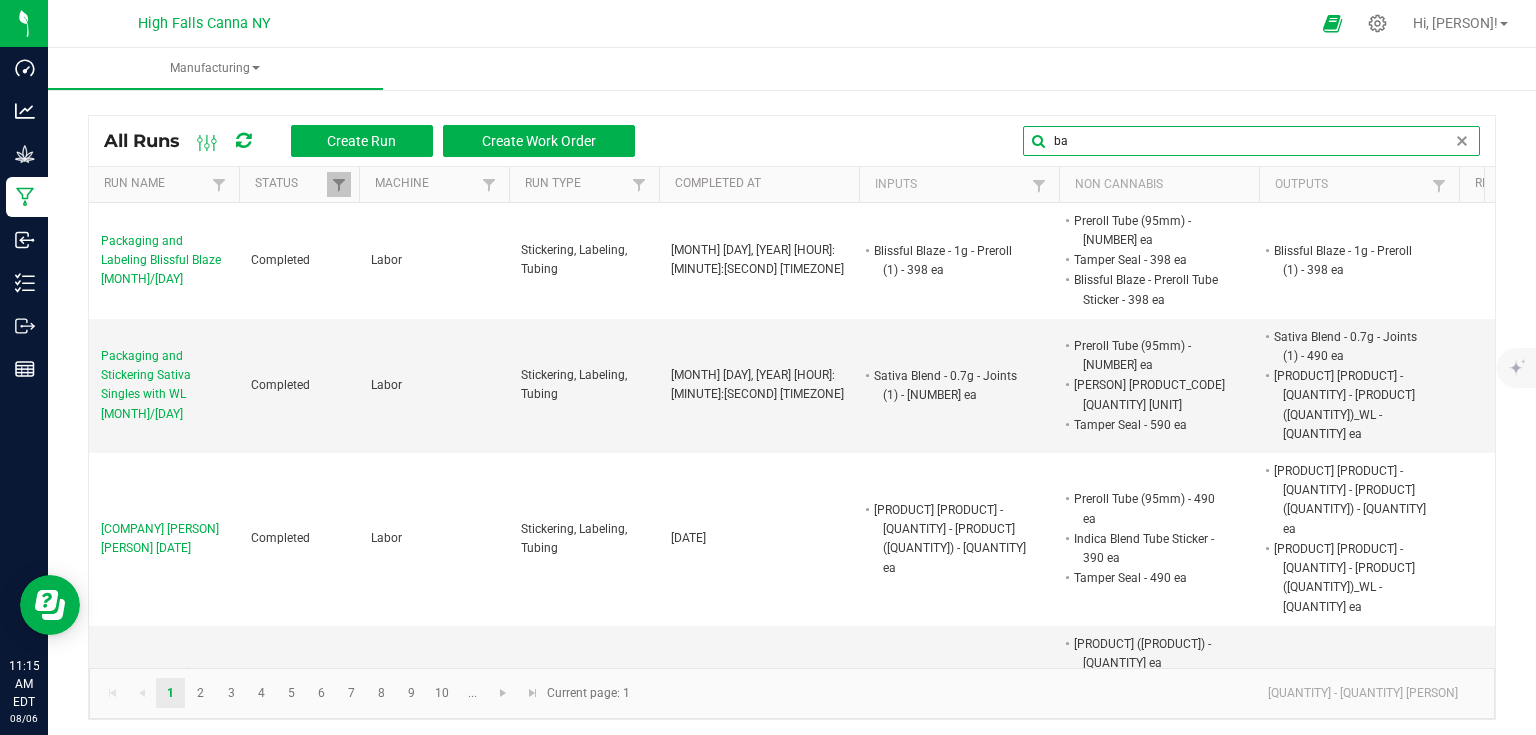 type on "bag" 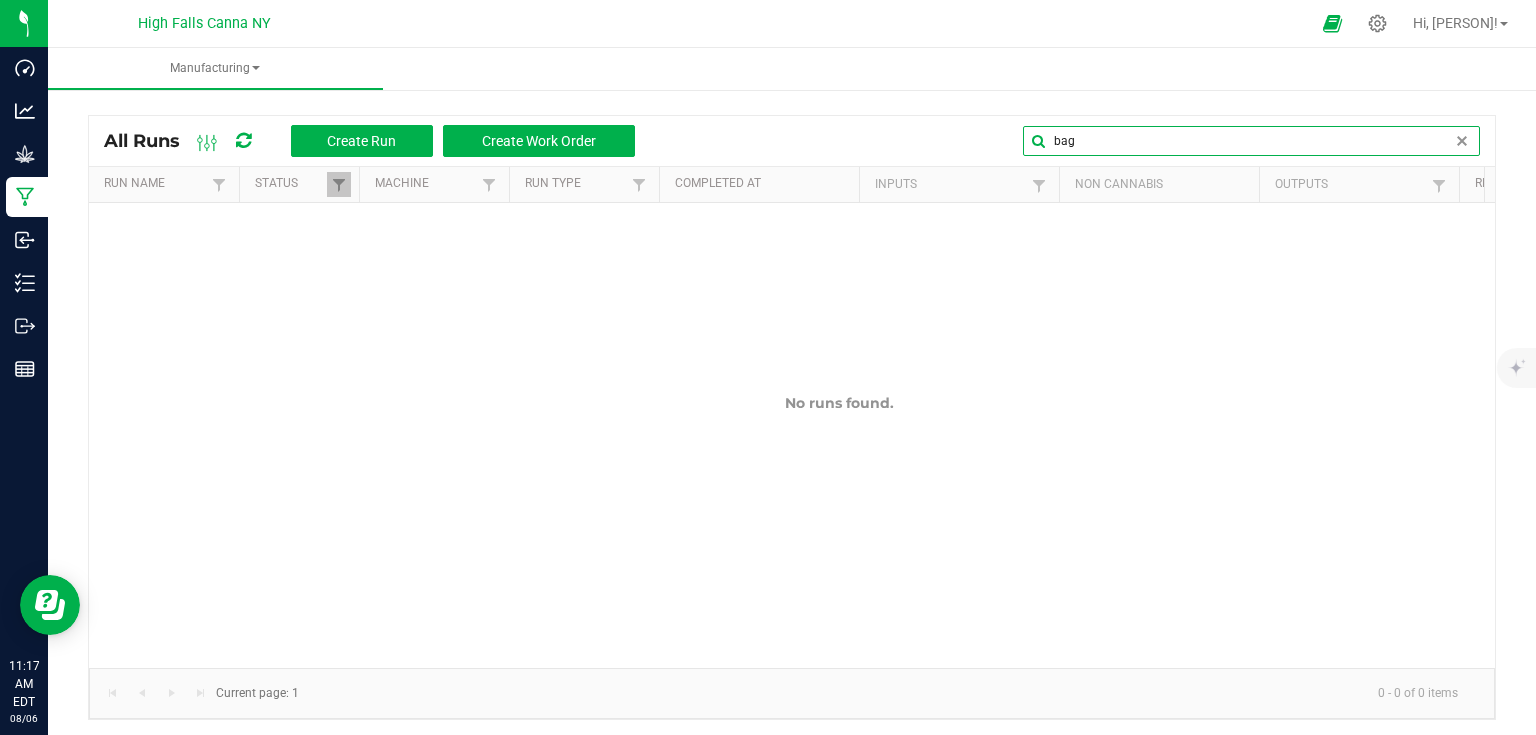 type 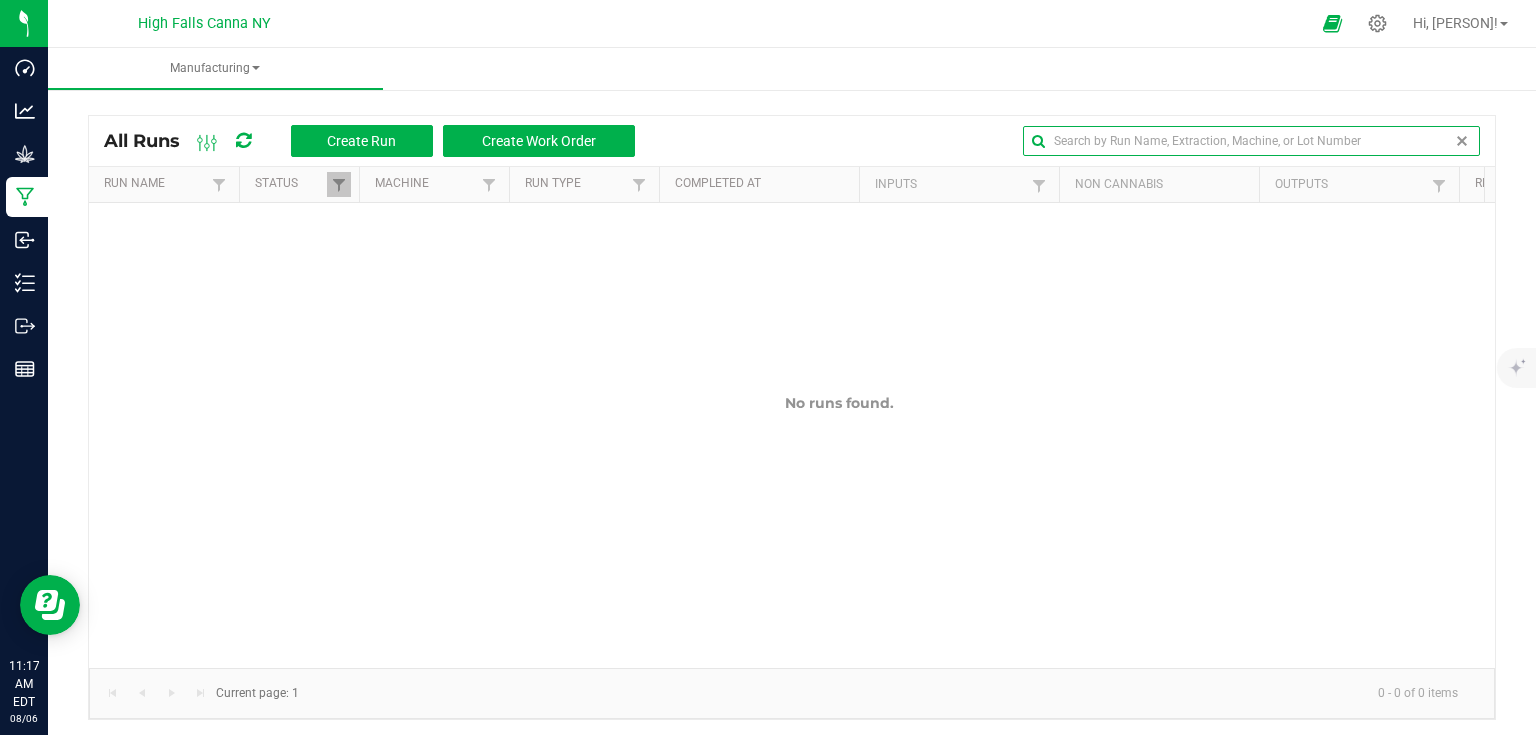 click at bounding box center (1462, 141) 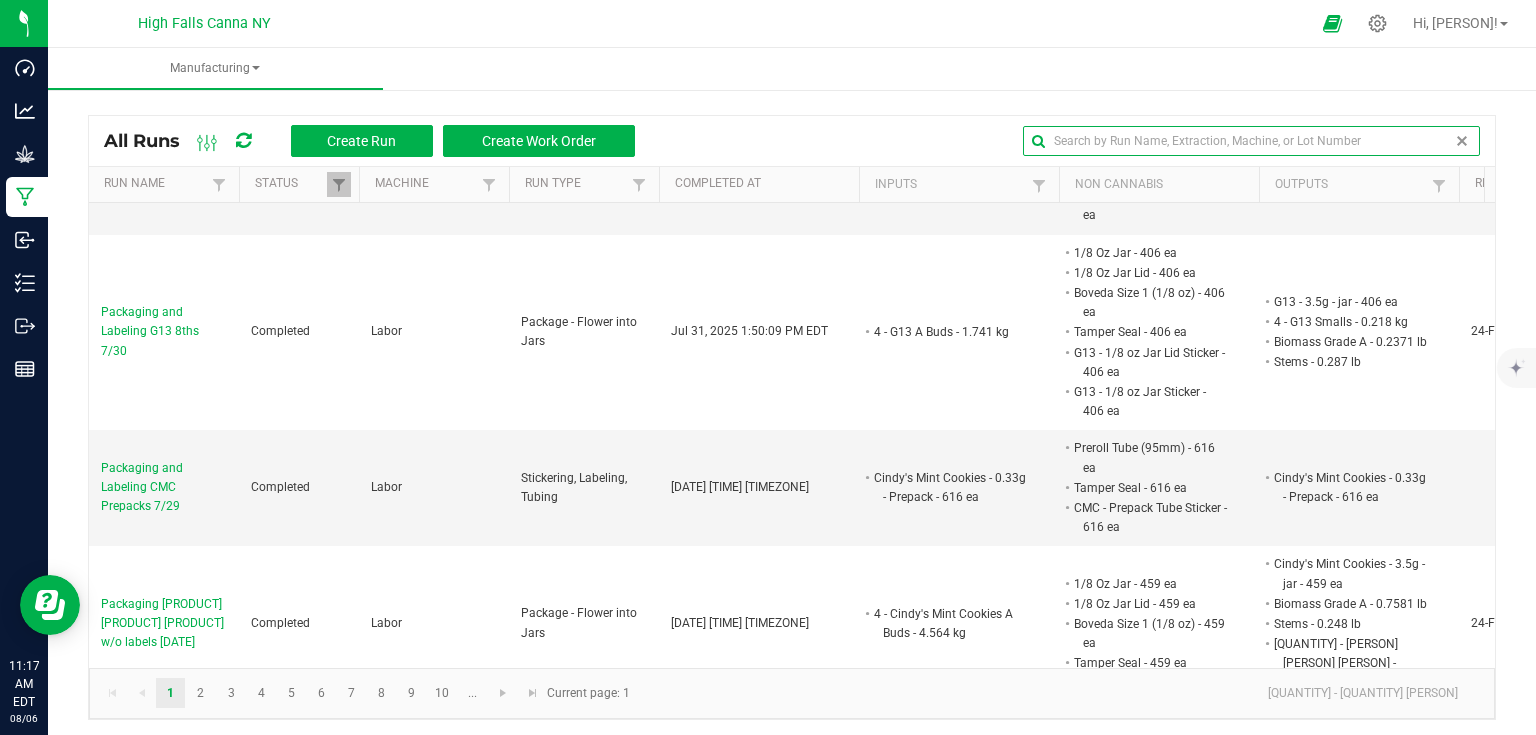 scroll, scrollTop: 3614, scrollLeft: 0, axis: vertical 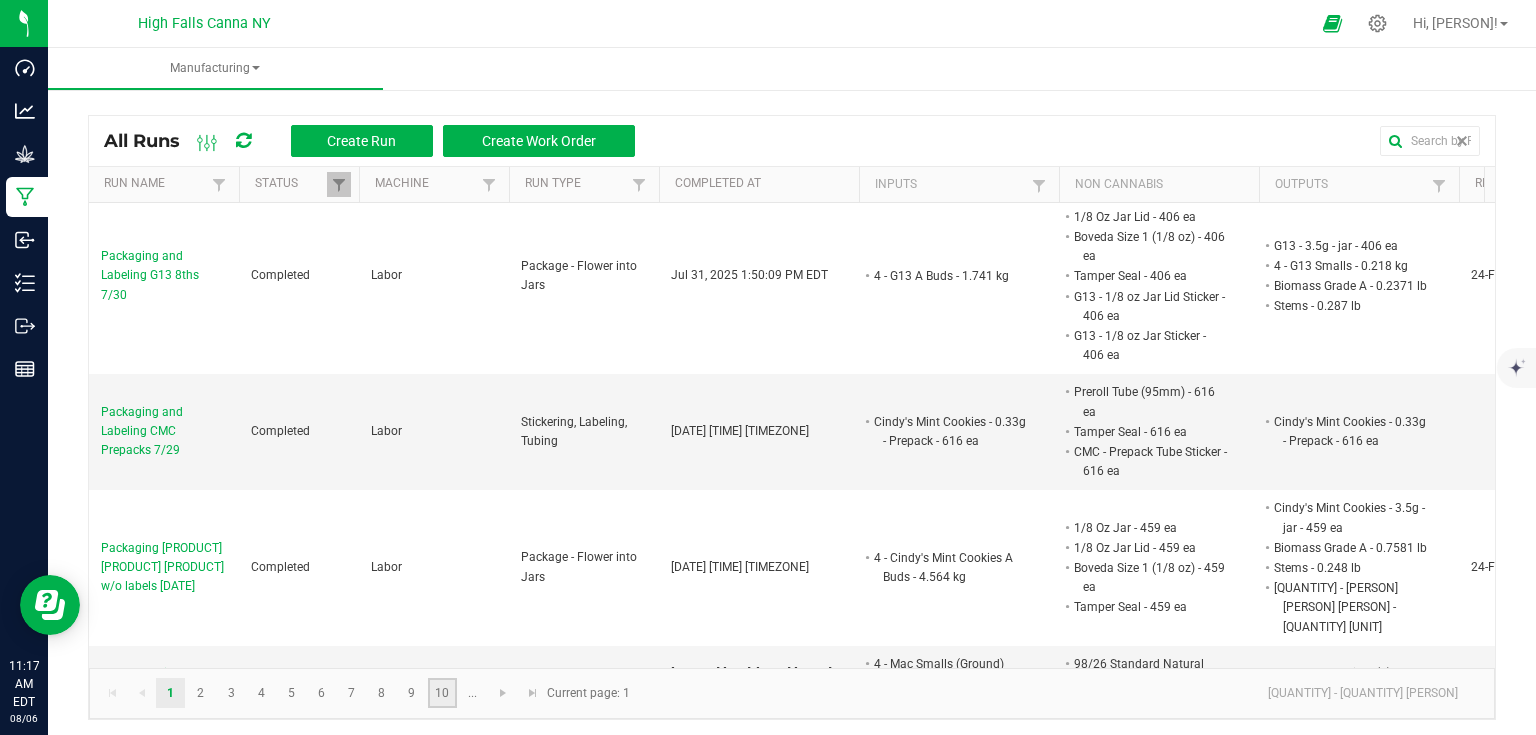 click on "10" 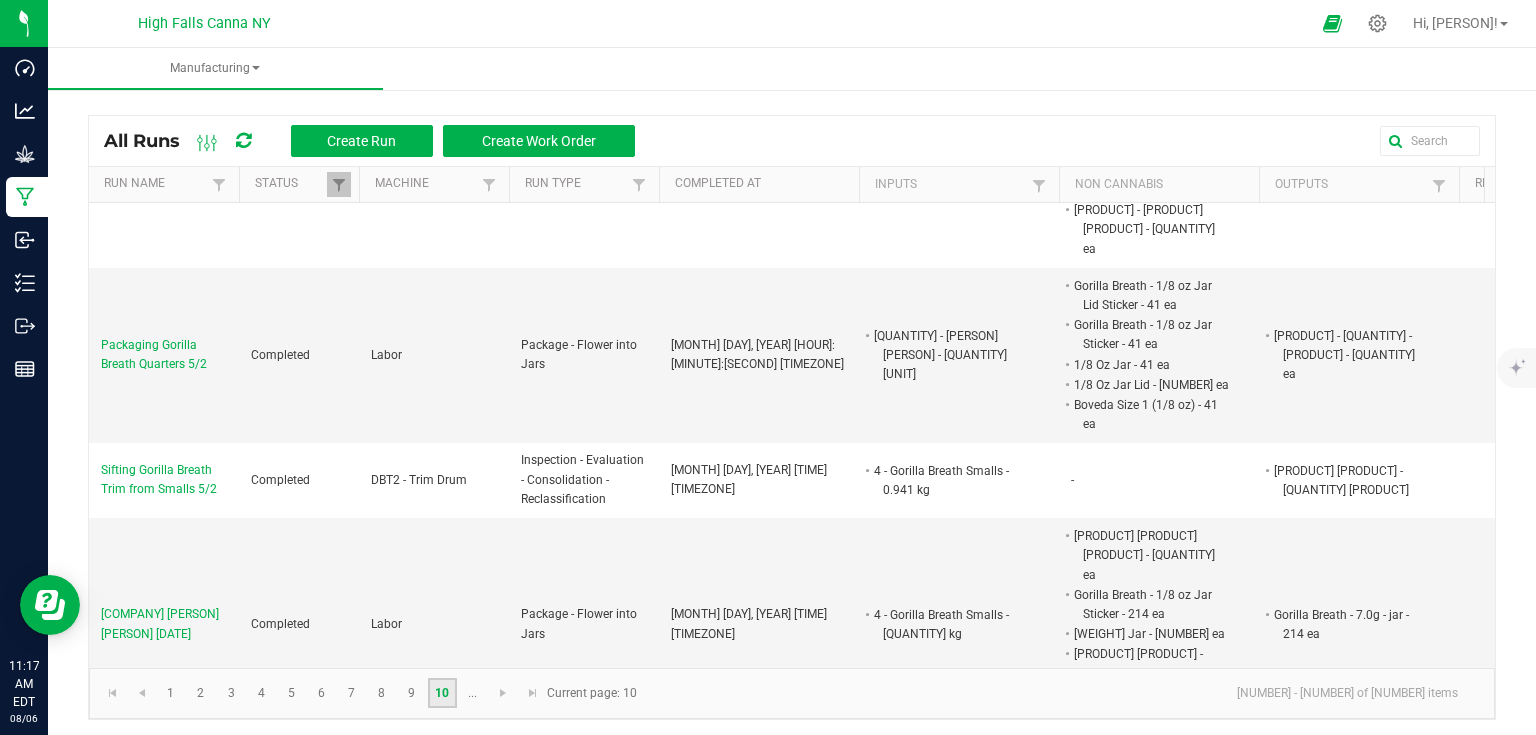 scroll, scrollTop: 1240, scrollLeft: 0, axis: vertical 